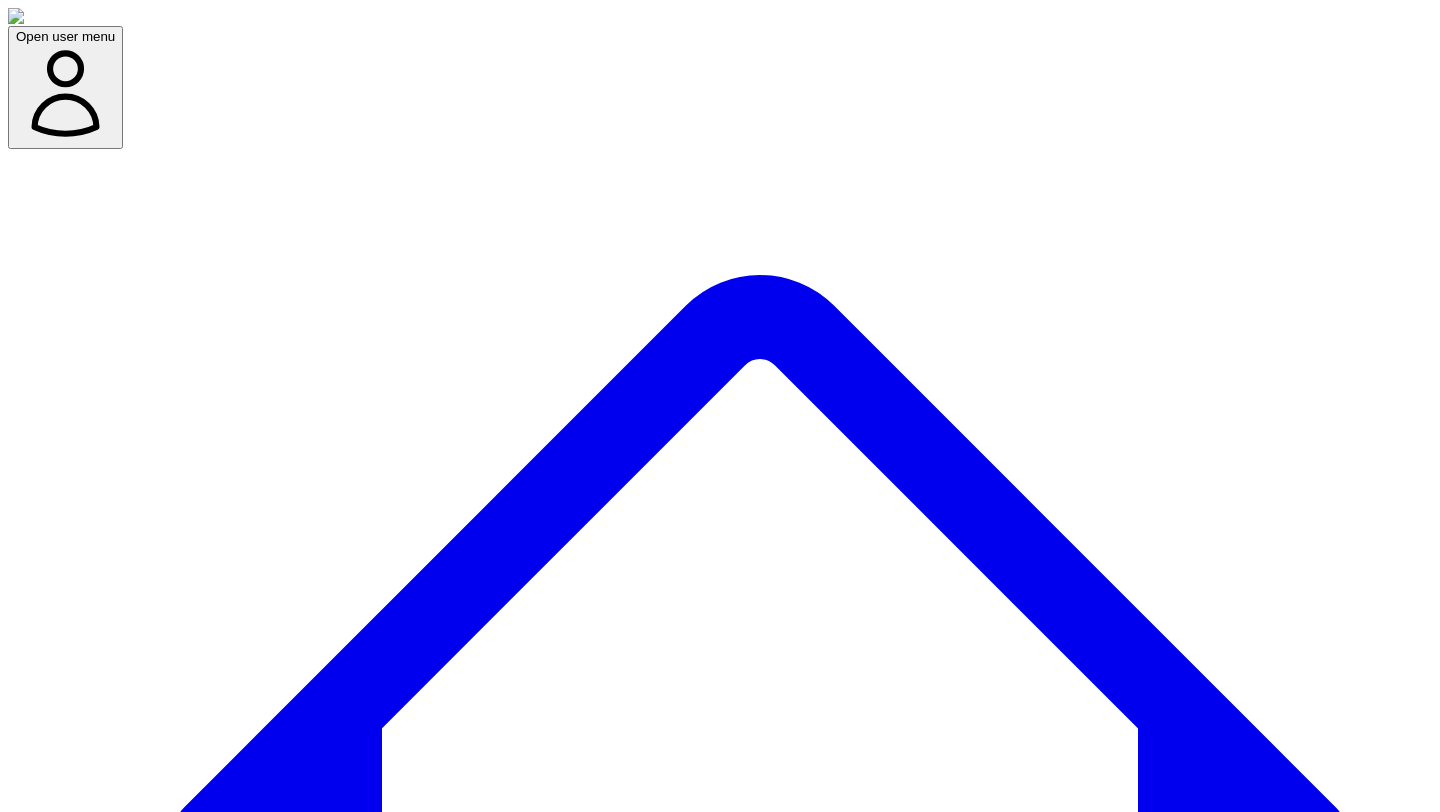 scroll, scrollTop: 90, scrollLeft: 0, axis: vertical 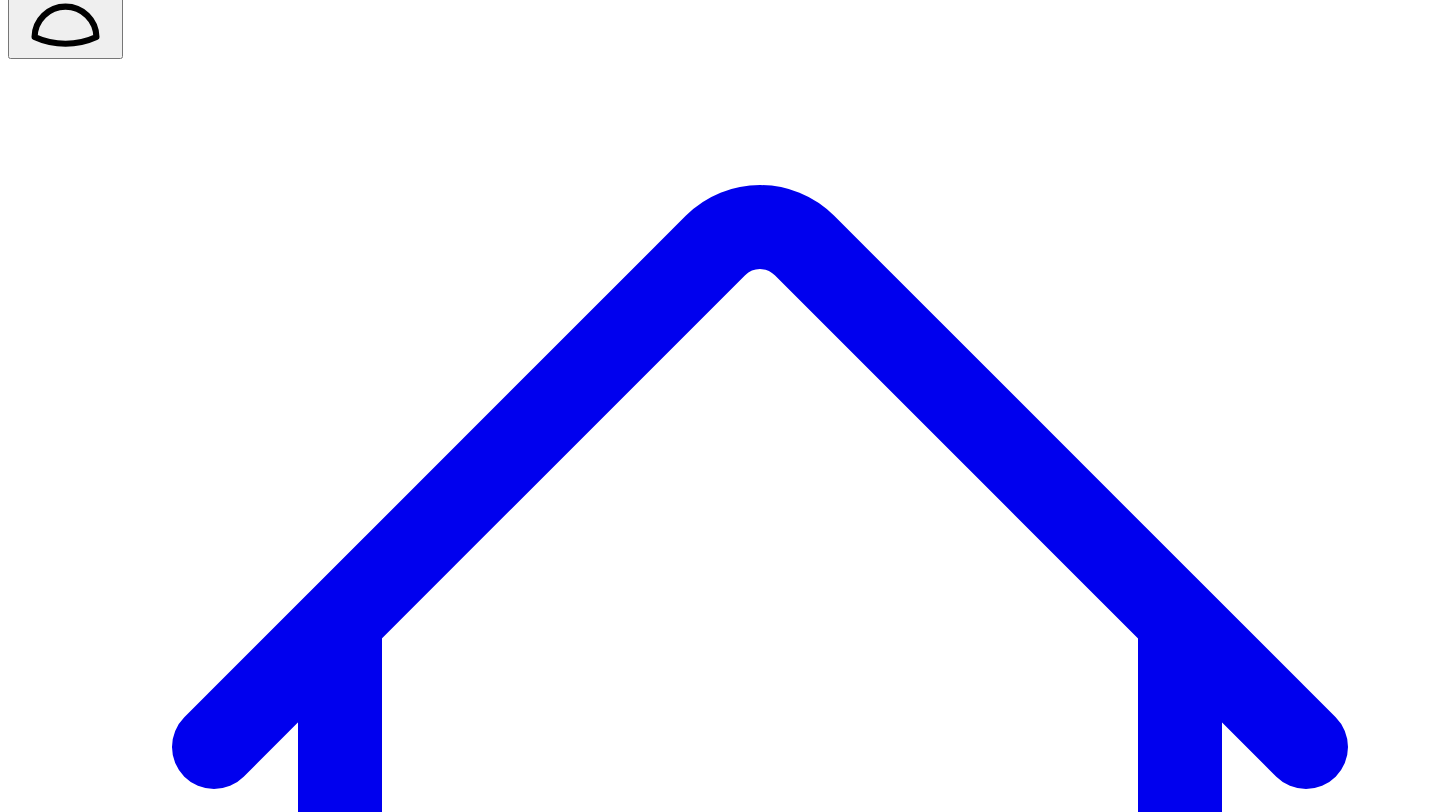 click on "Dashboard" at bounding box center [760, 1422] 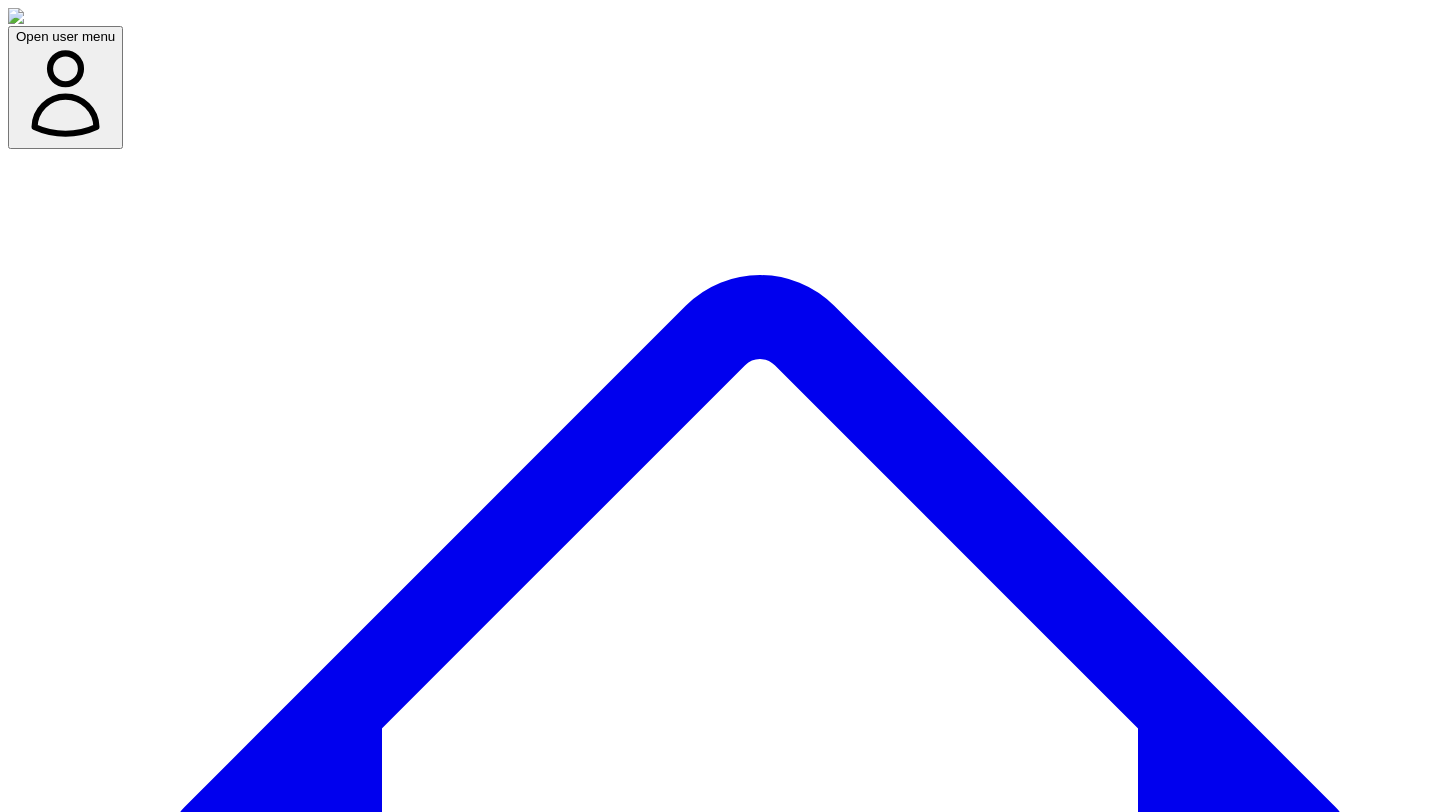 click 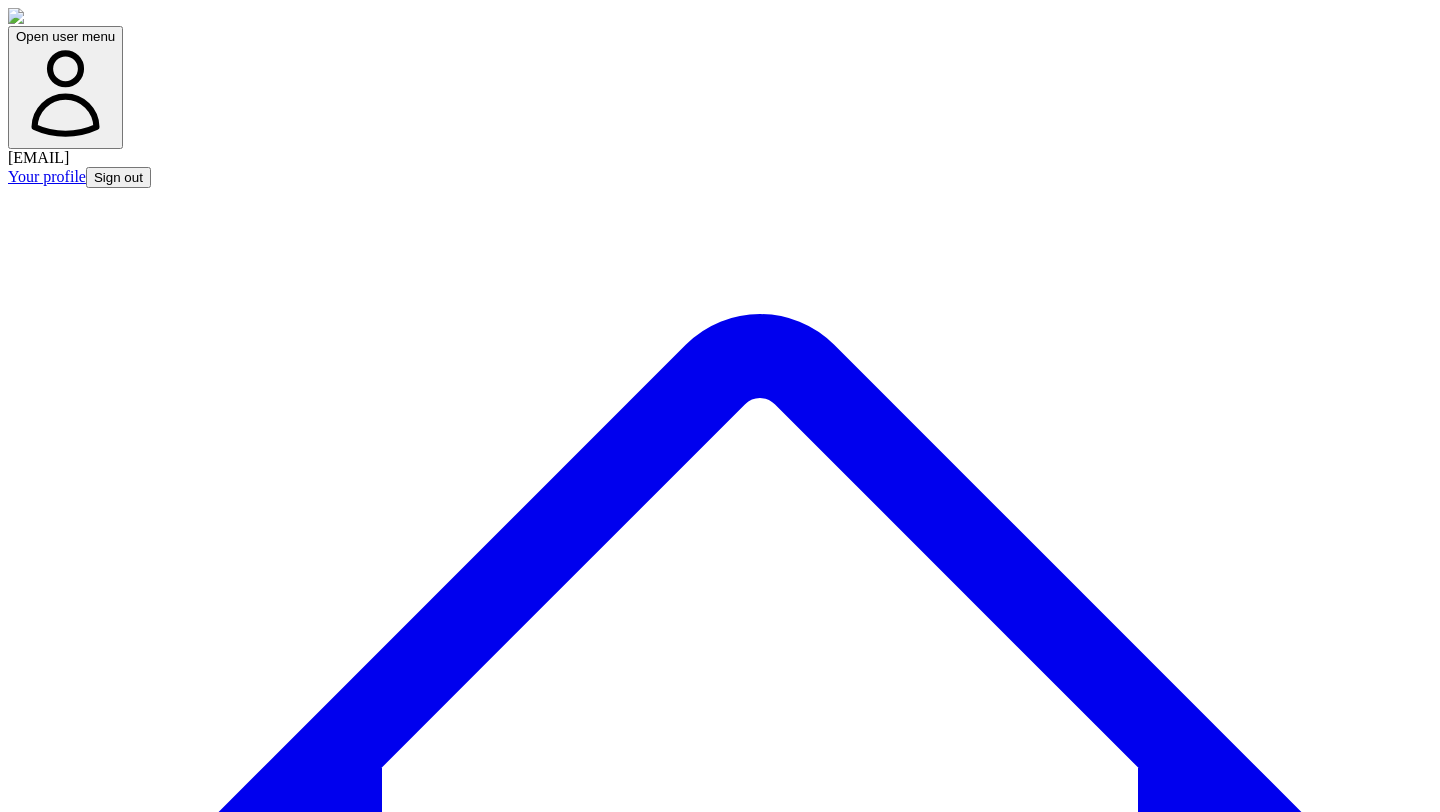 click on "Sign out" at bounding box center (118, 177) 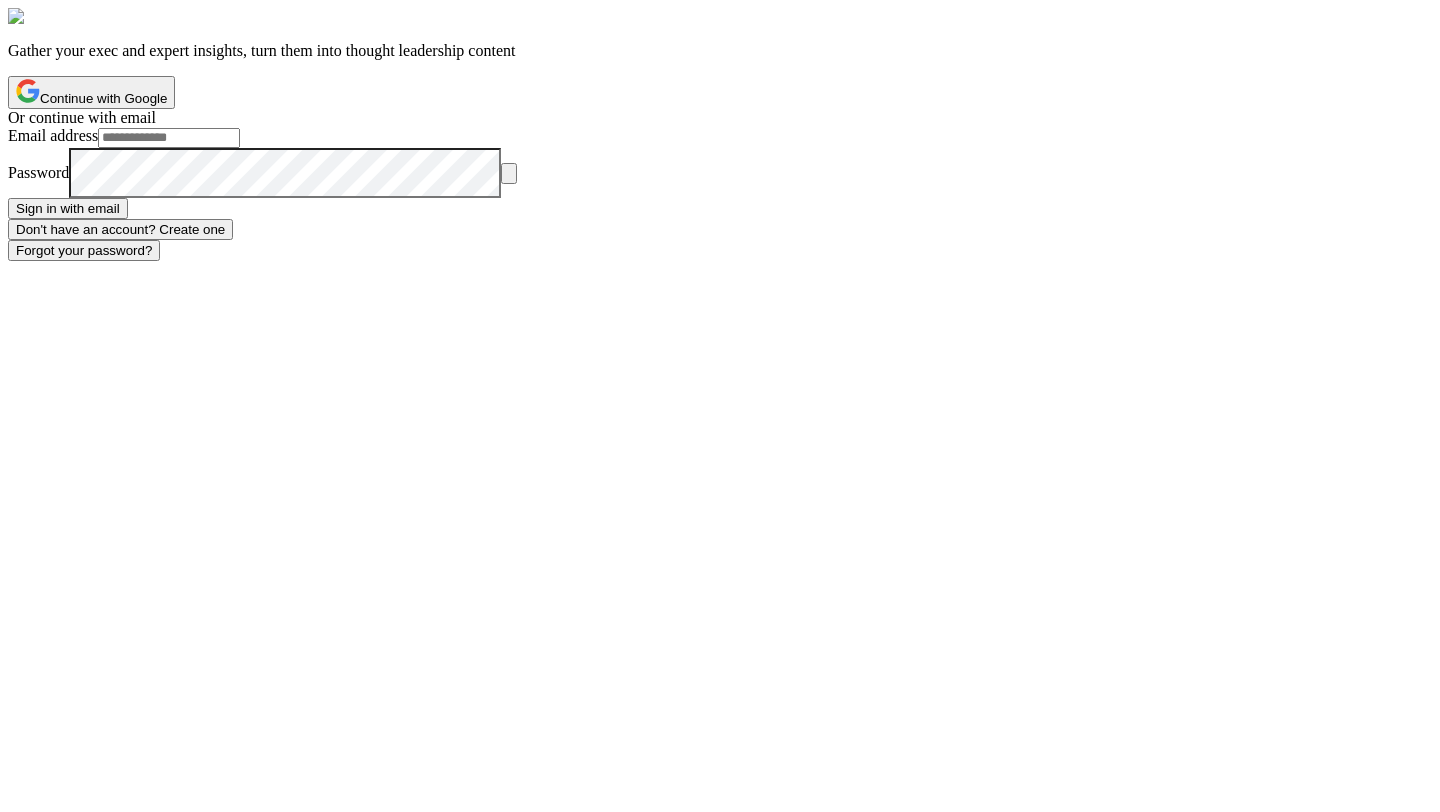 scroll, scrollTop: 0, scrollLeft: 0, axis: both 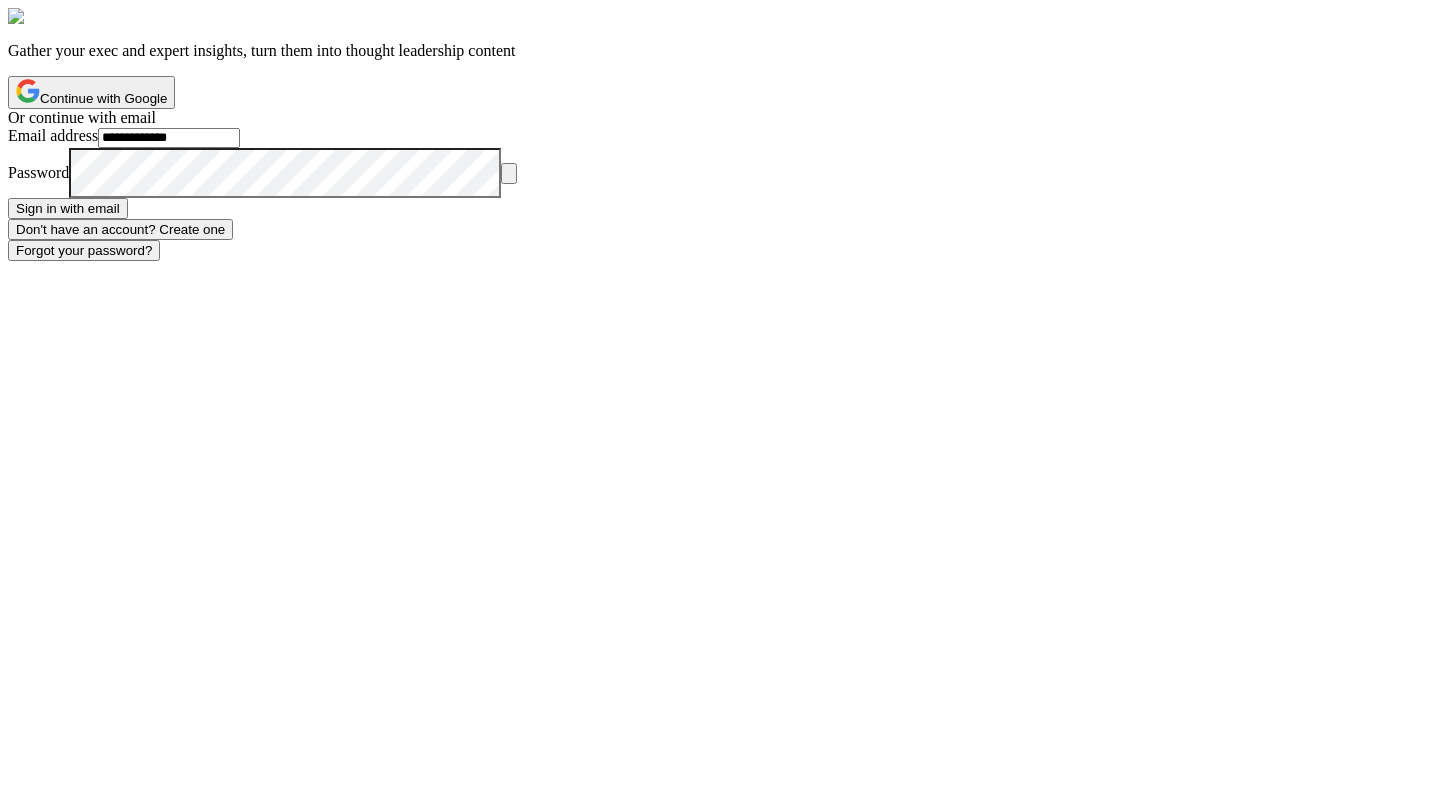 type on "**********" 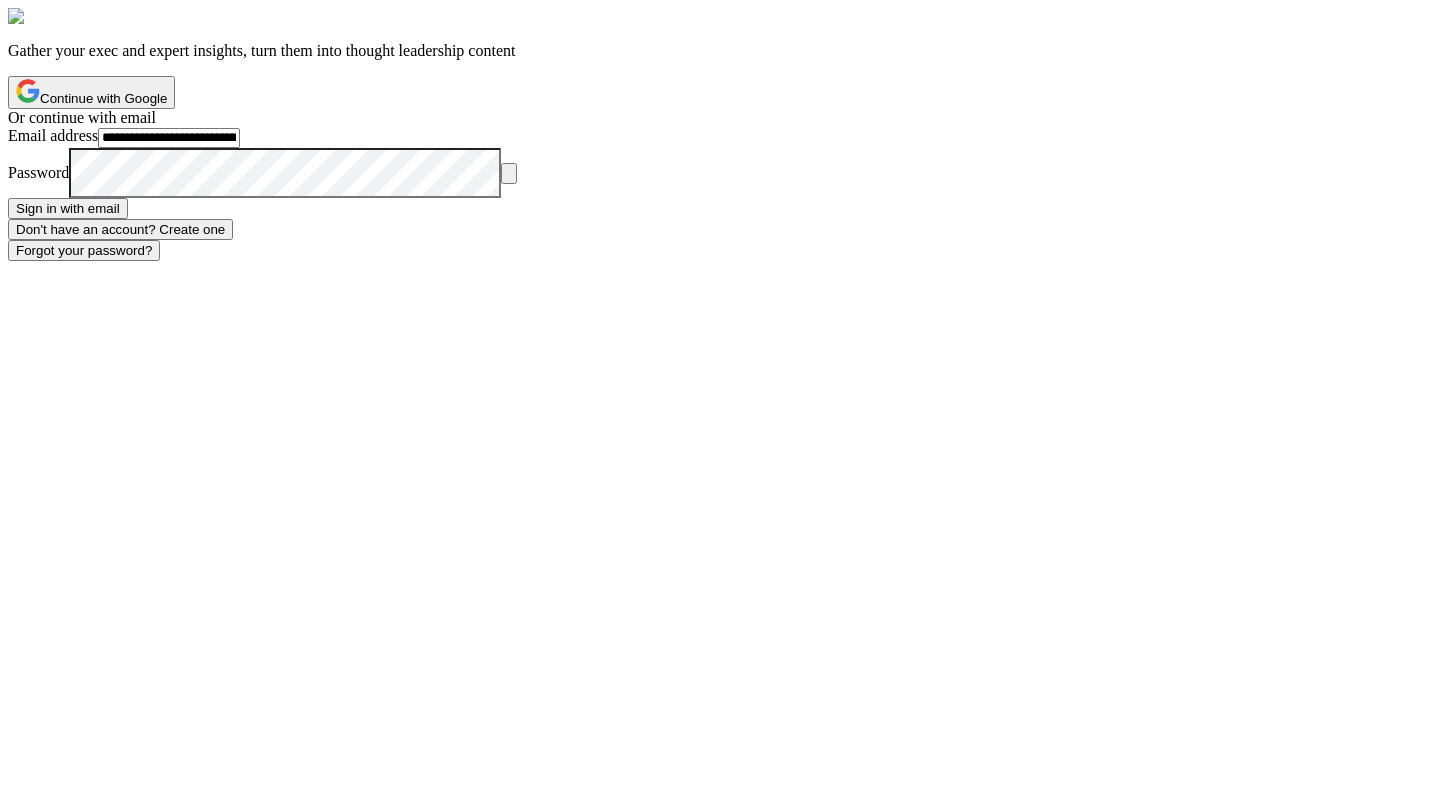 click on "Sign in with email" at bounding box center [68, 208] 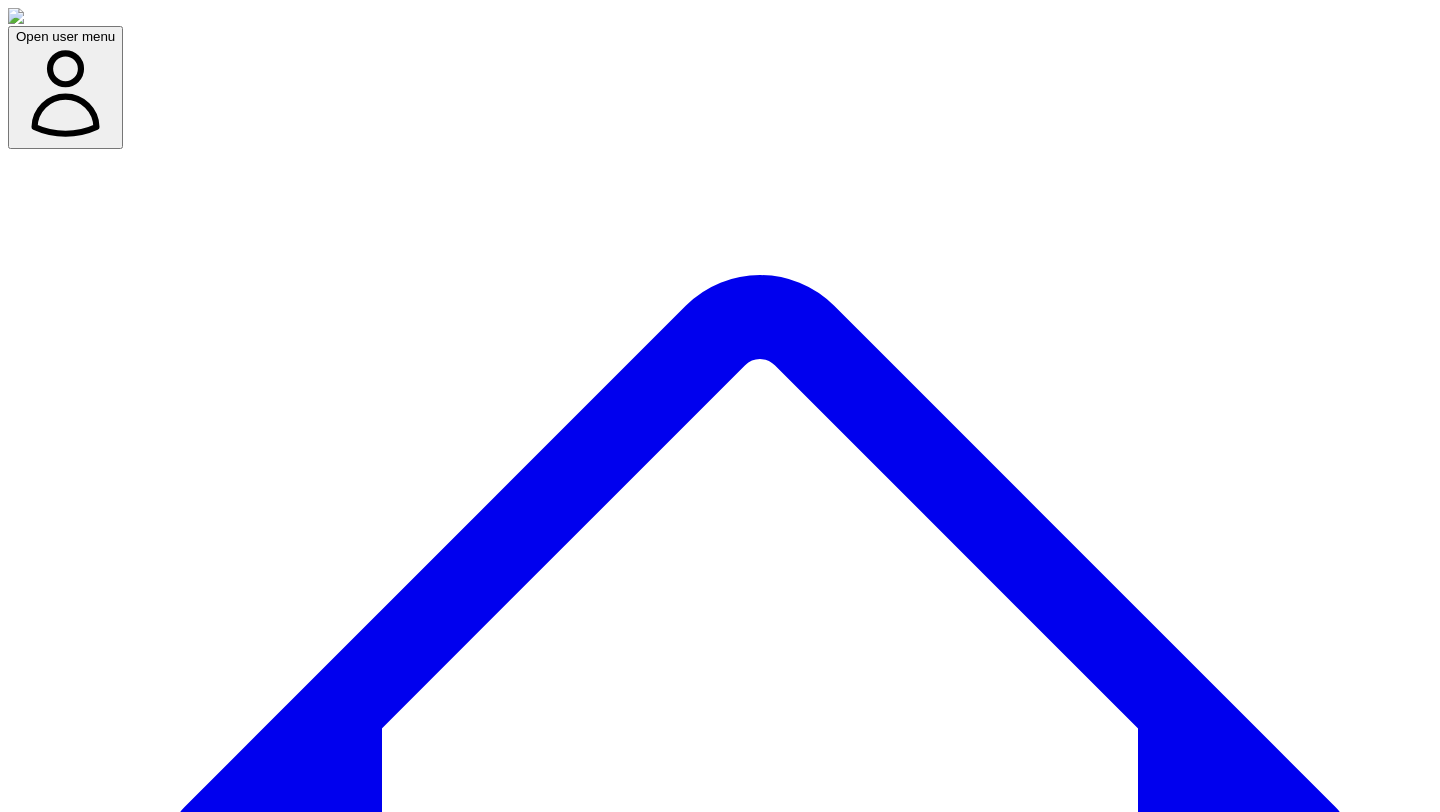 click on "Im married to my cofounder (my husband) and how that informs how we build and what type of startup we build and the story of it all" at bounding box center [398, 9497] 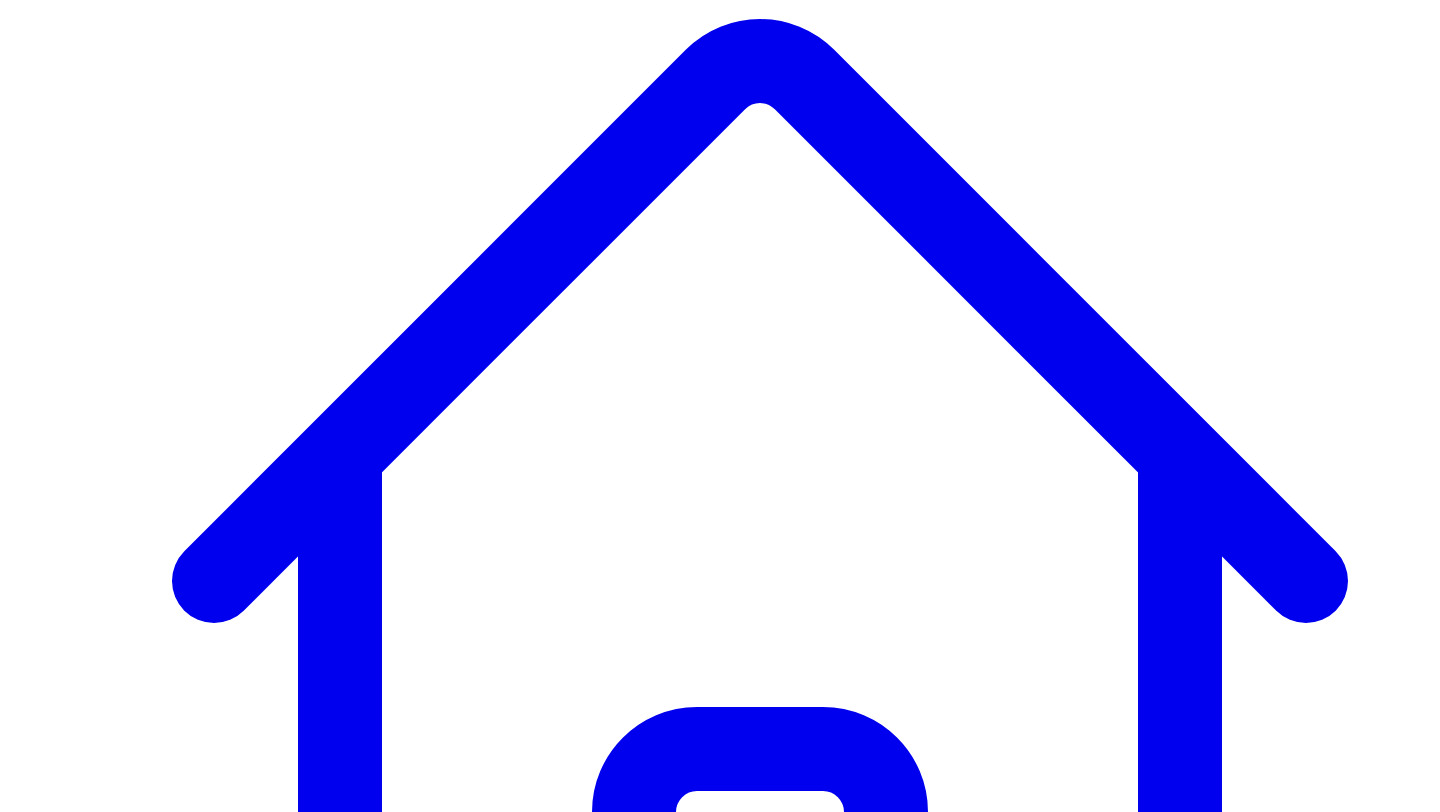 scroll, scrollTop: 0, scrollLeft: 0, axis: both 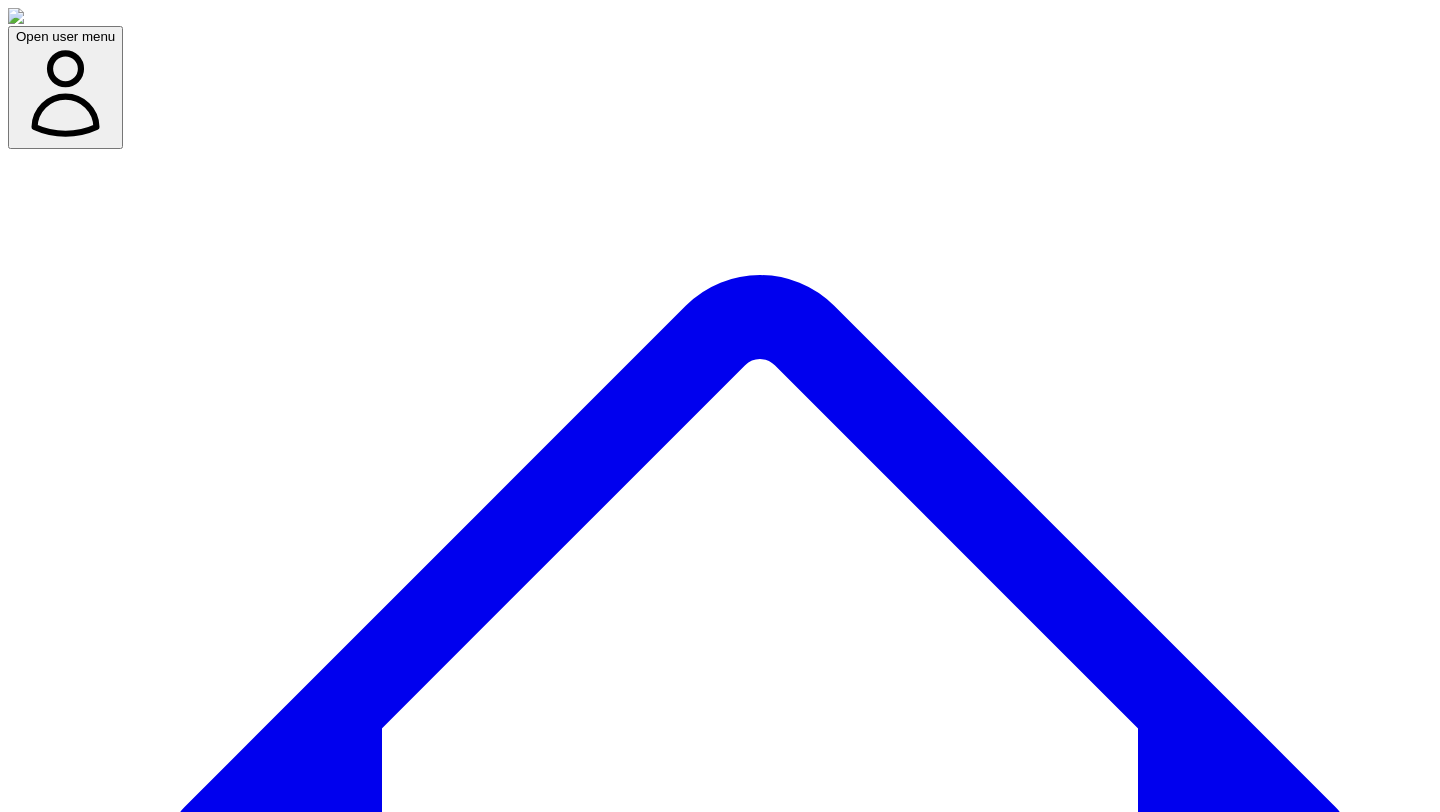 click on "Im married to my cofounder (my husband) and how that informs how we build and what type of startup we build and the story of it all" at bounding box center [398, 9497] 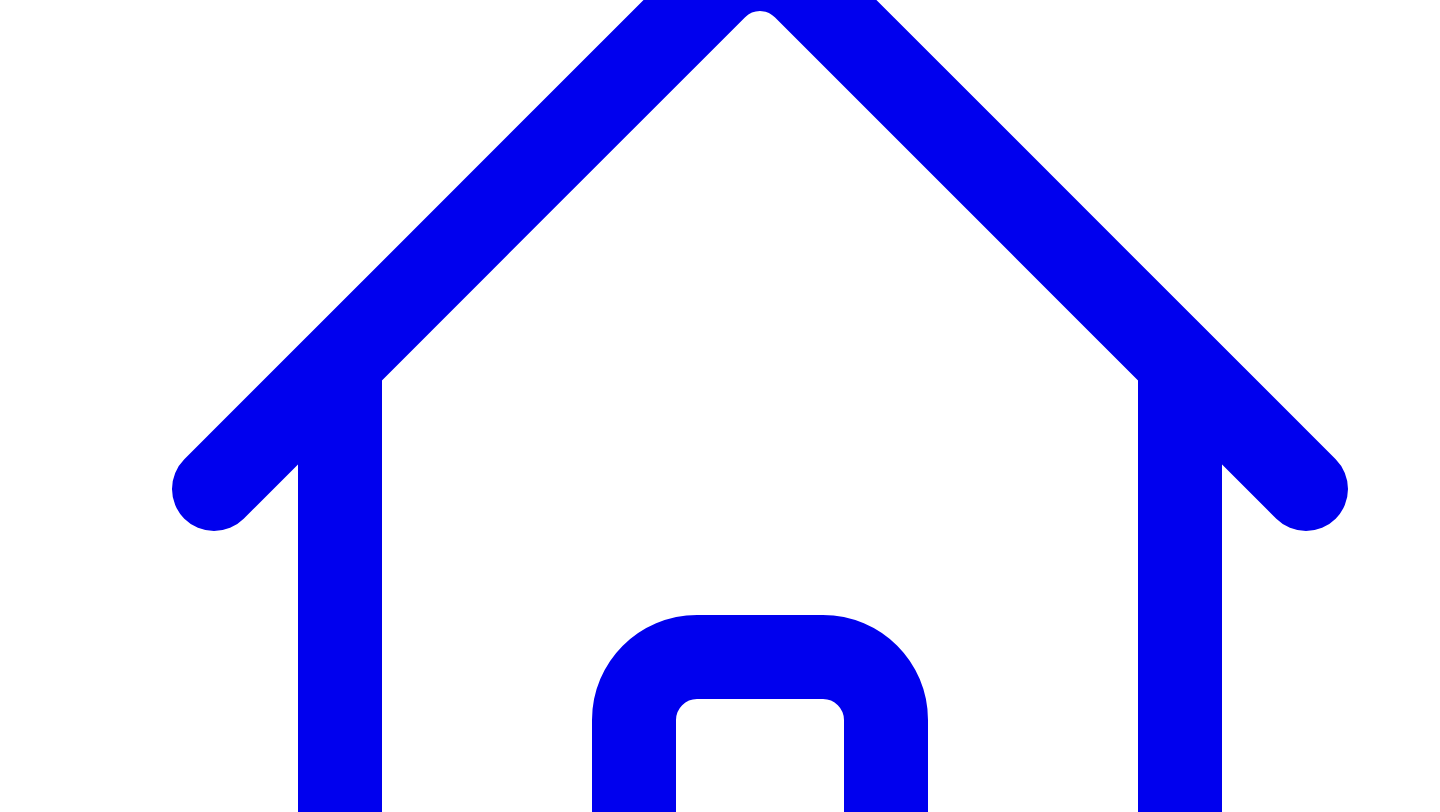 scroll, scrollTop: 365, scrollLeft: 0, axis: vertical 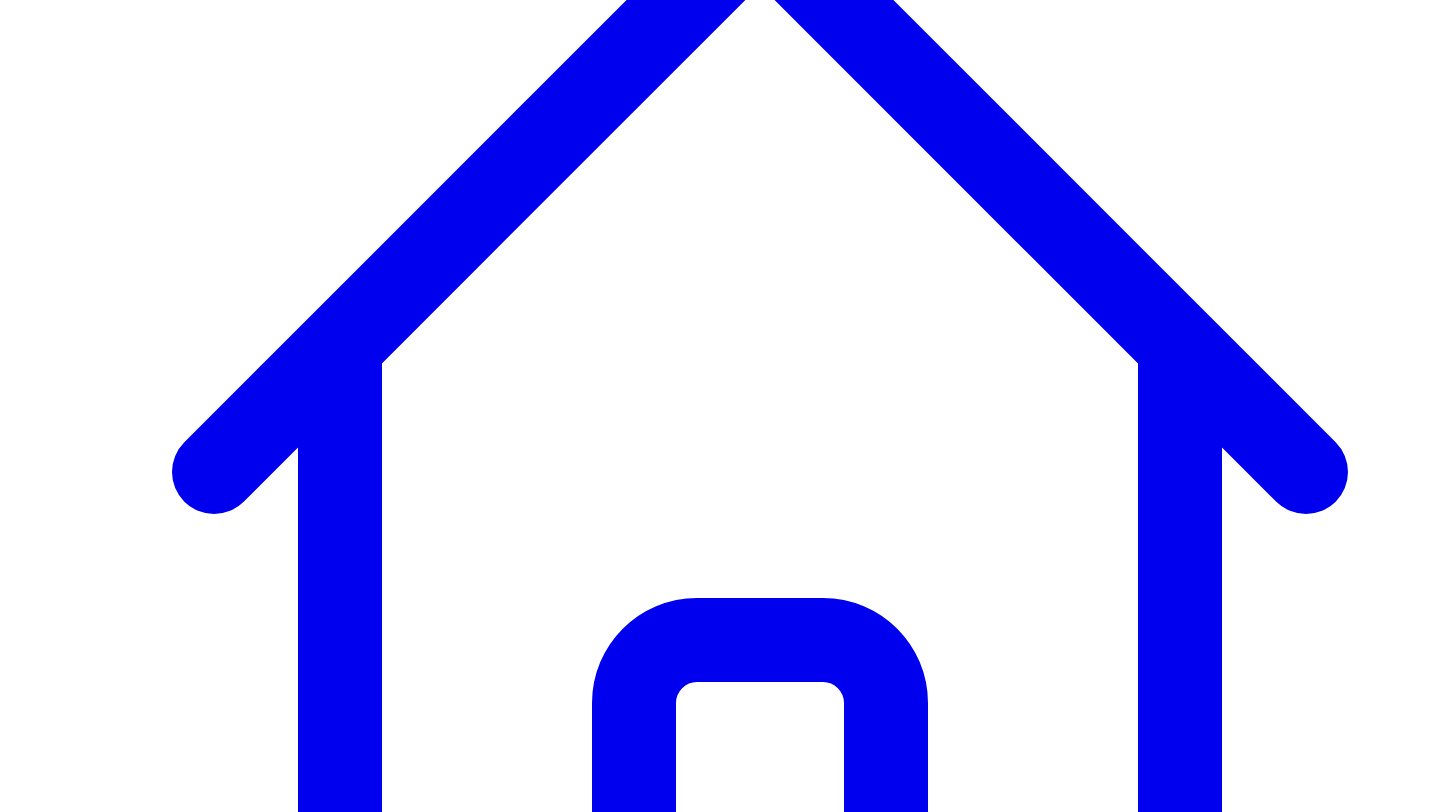 click on "Dashboard" at bounding box center [760, 1147] 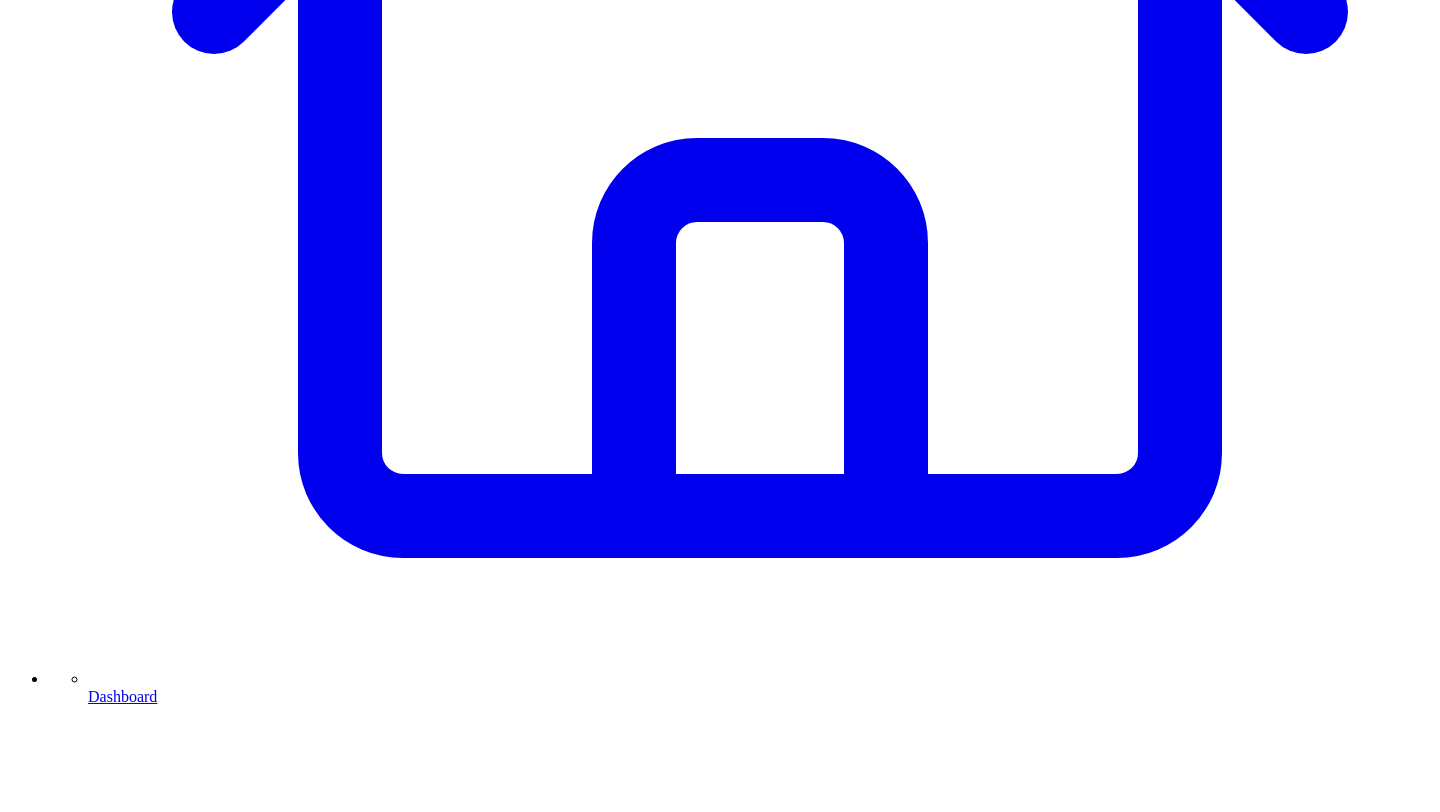 scroll, scrollTop: 840, scrollLeft: 0, axis: vertical 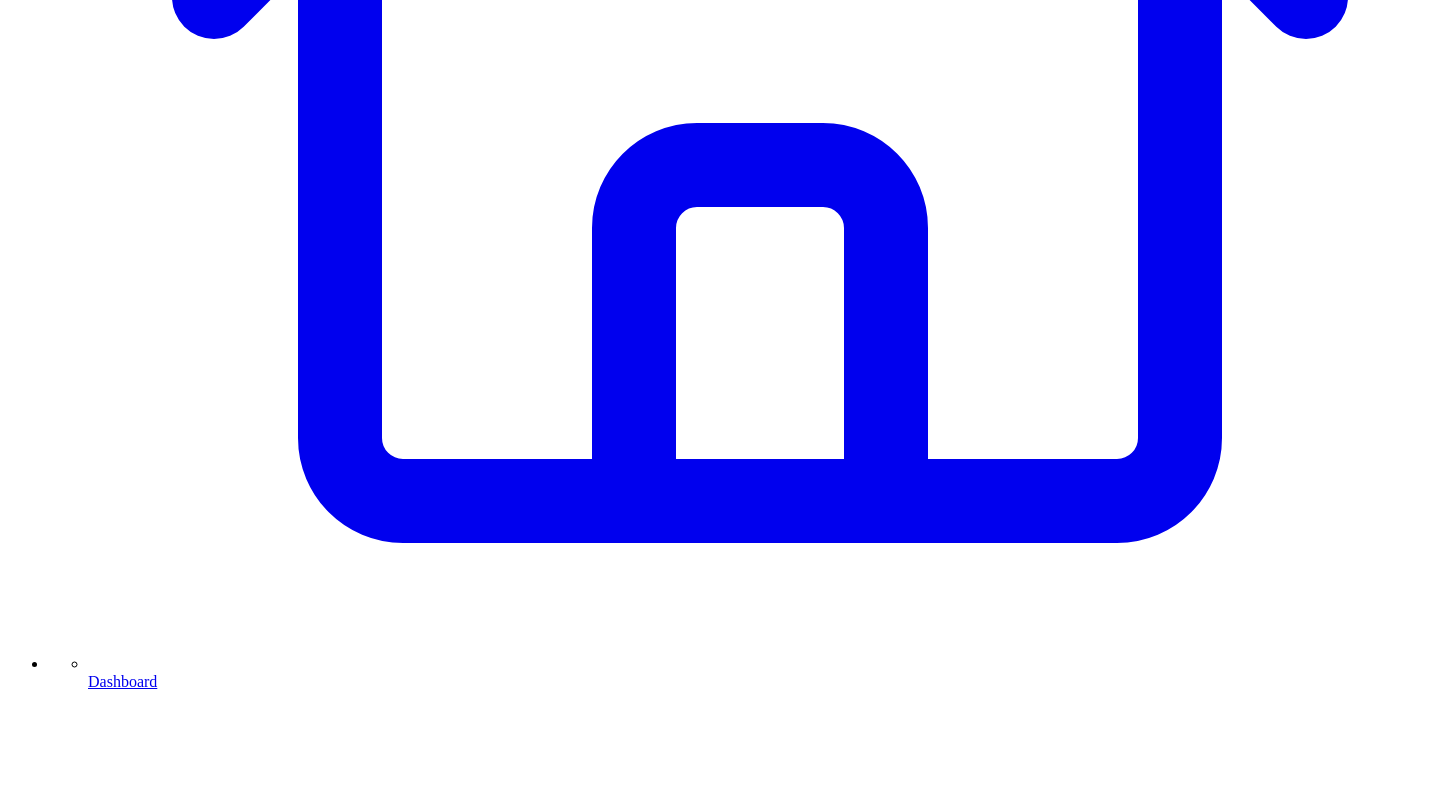 click on "The stigma of using AI for content (and why it won’t last)" at bounding box center (196, 9595) 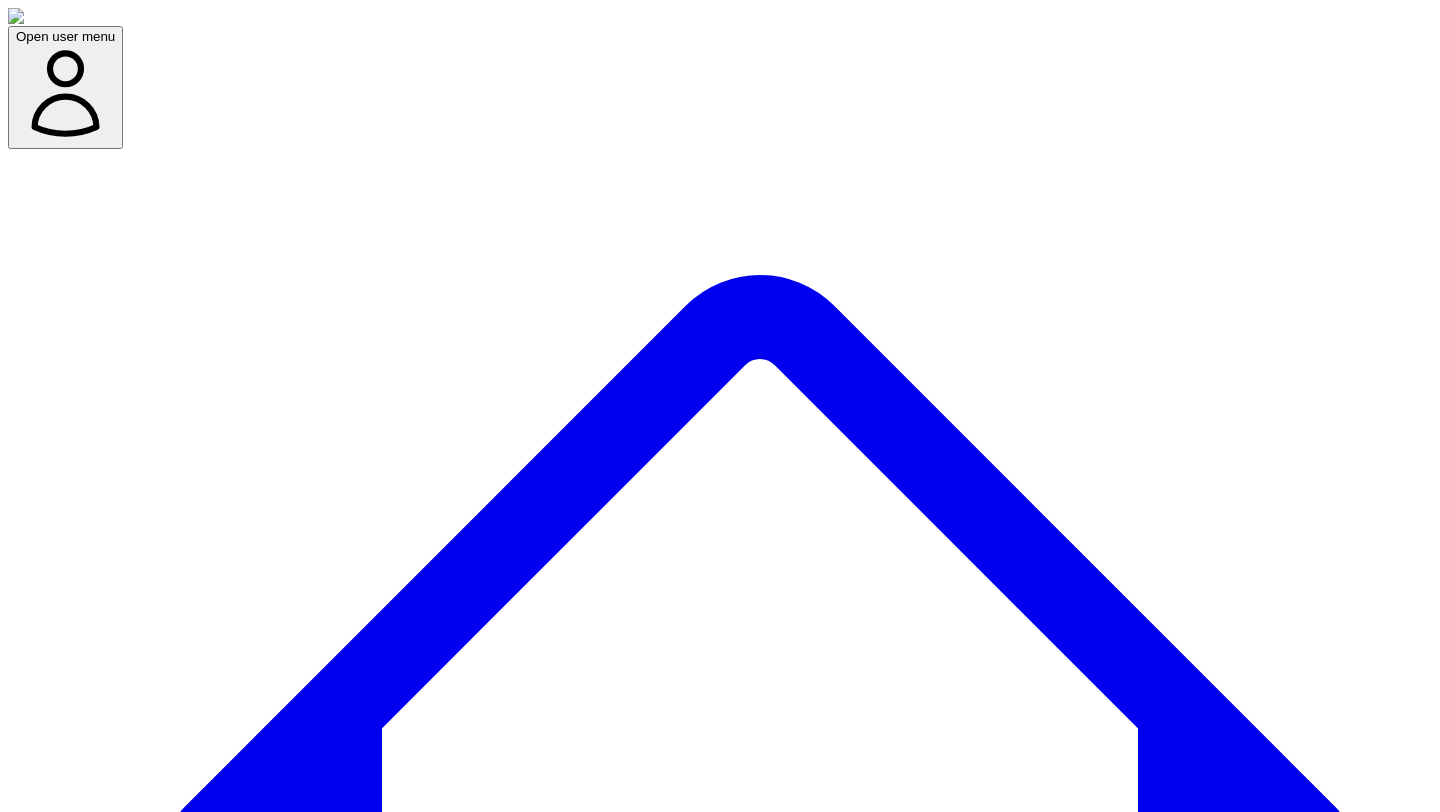 select on "*" 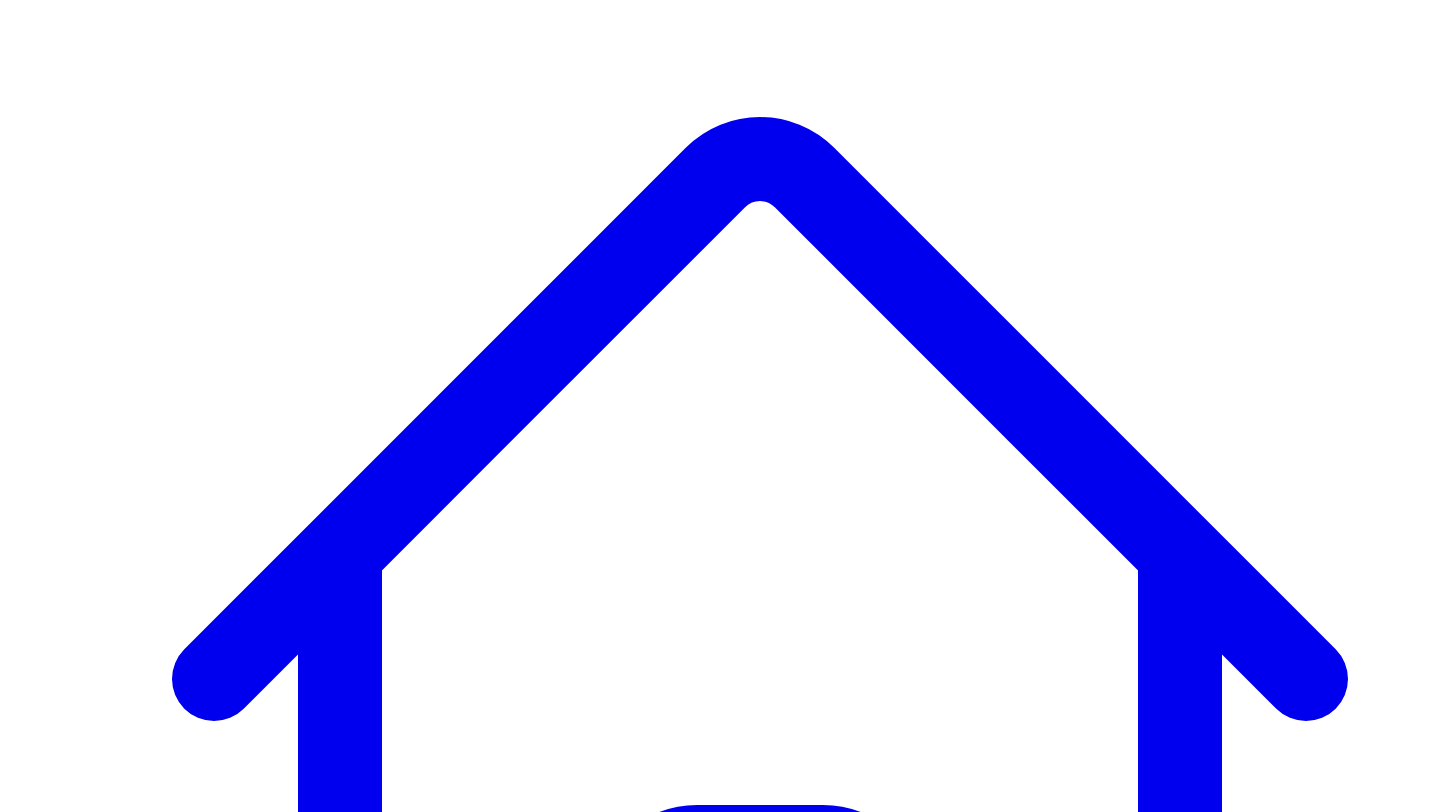 scroll, scrollTop: 155, scrollLeft: 0, axis: vertical 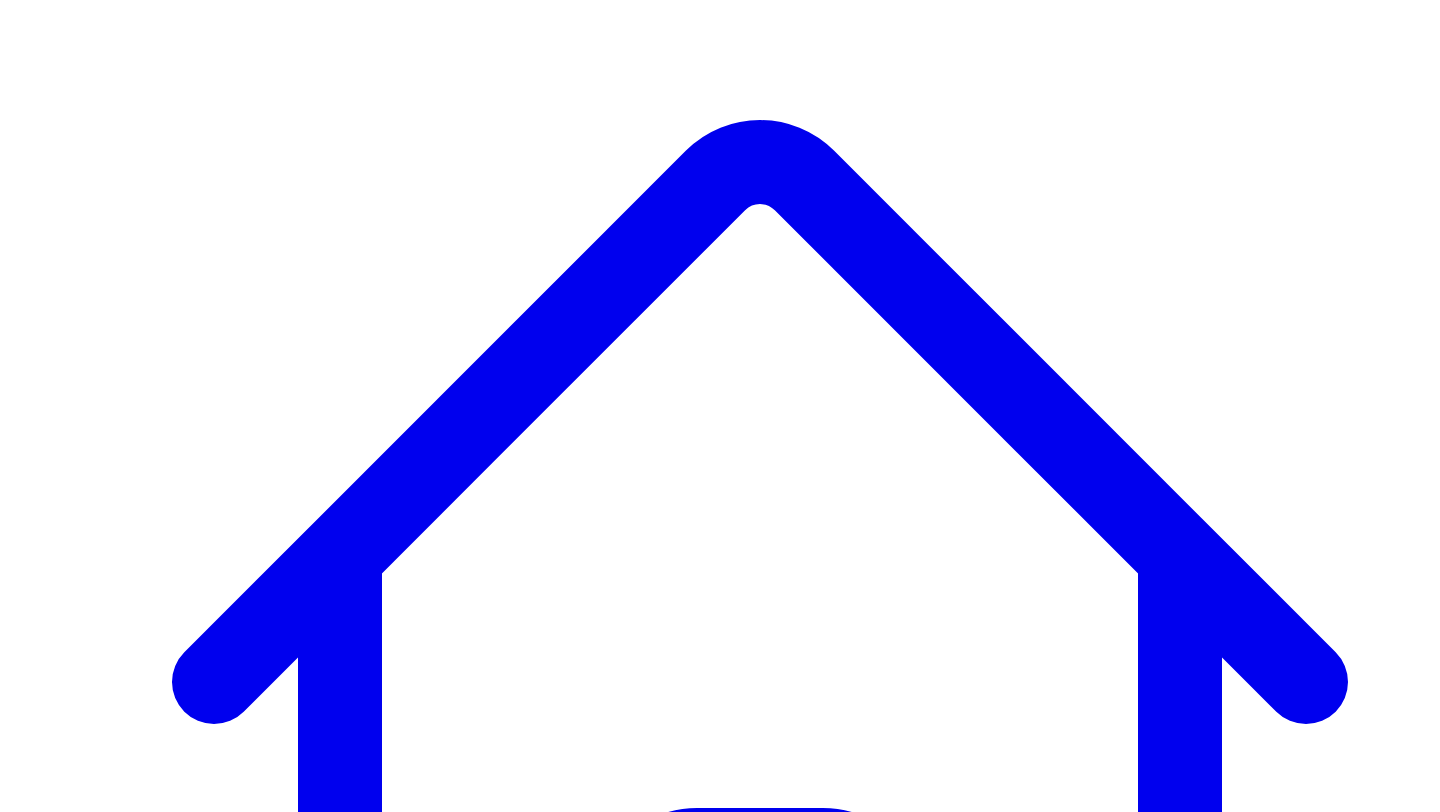 click on "Dashboard" at bounding box center [760, 1357] 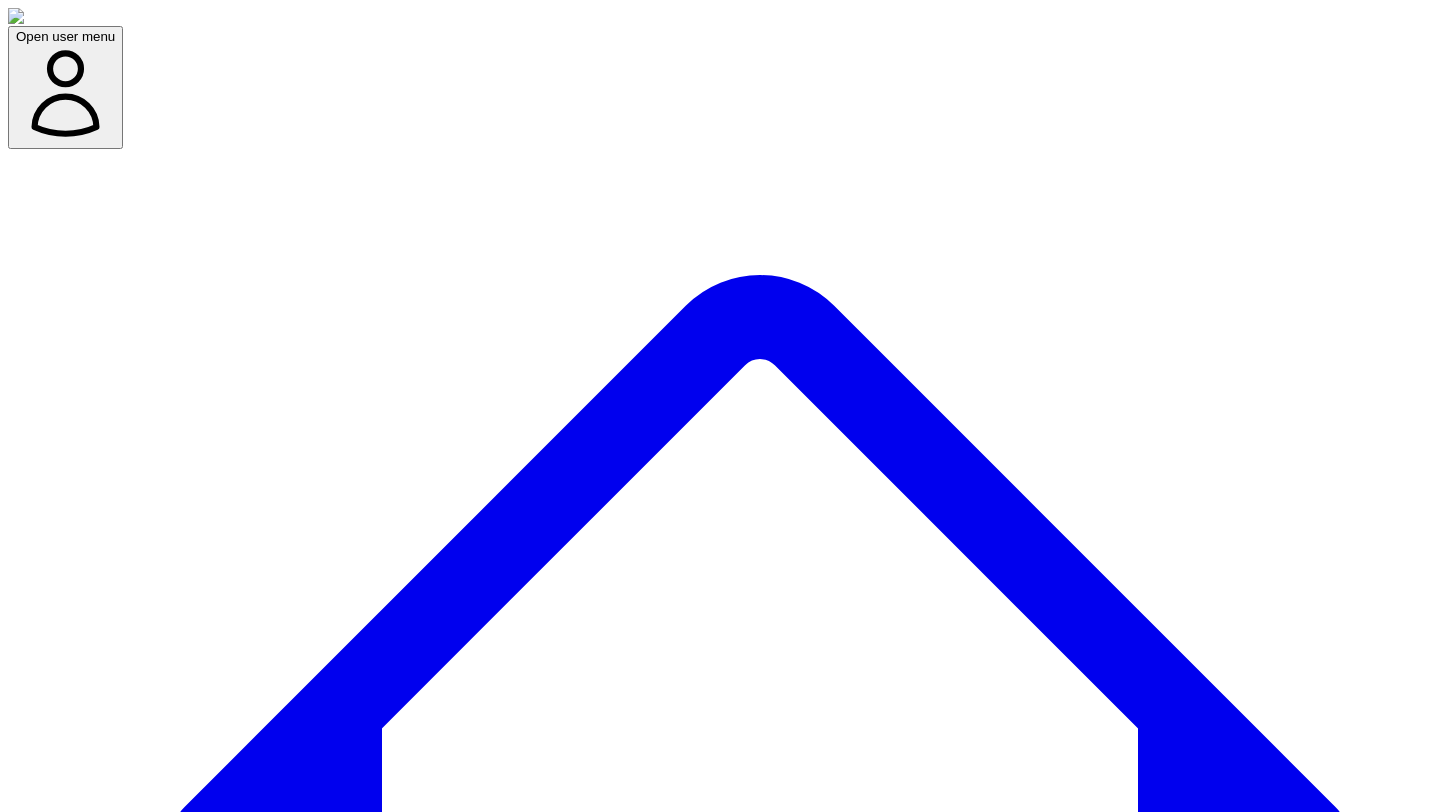 scroll, scrollTop: 2, scrollLeft: 0, axis: vertical 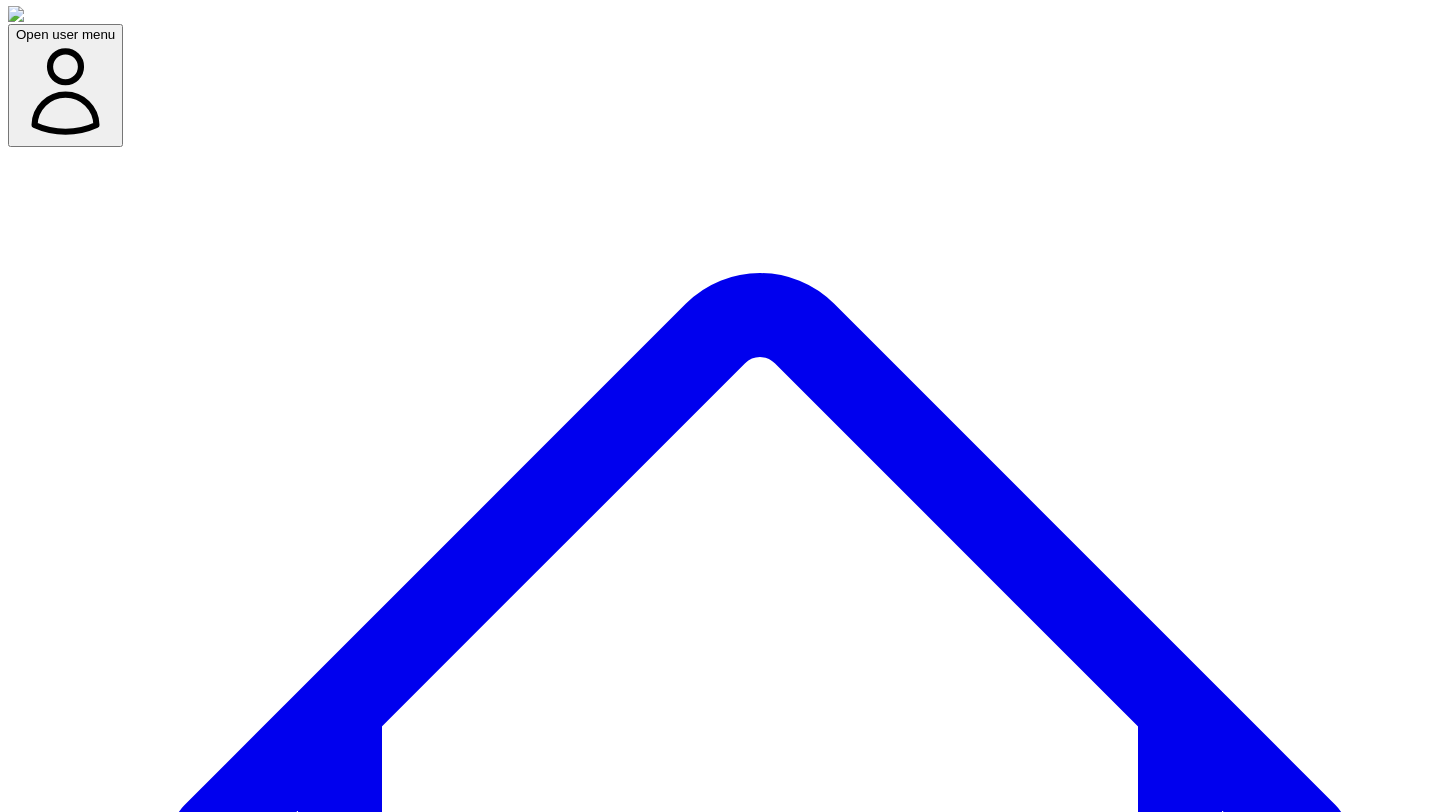 click on "Im married to my cofounder (my husband) and how that informs how we build and what type of startup we build and the story of it all" at bounding box center [401, 9496] 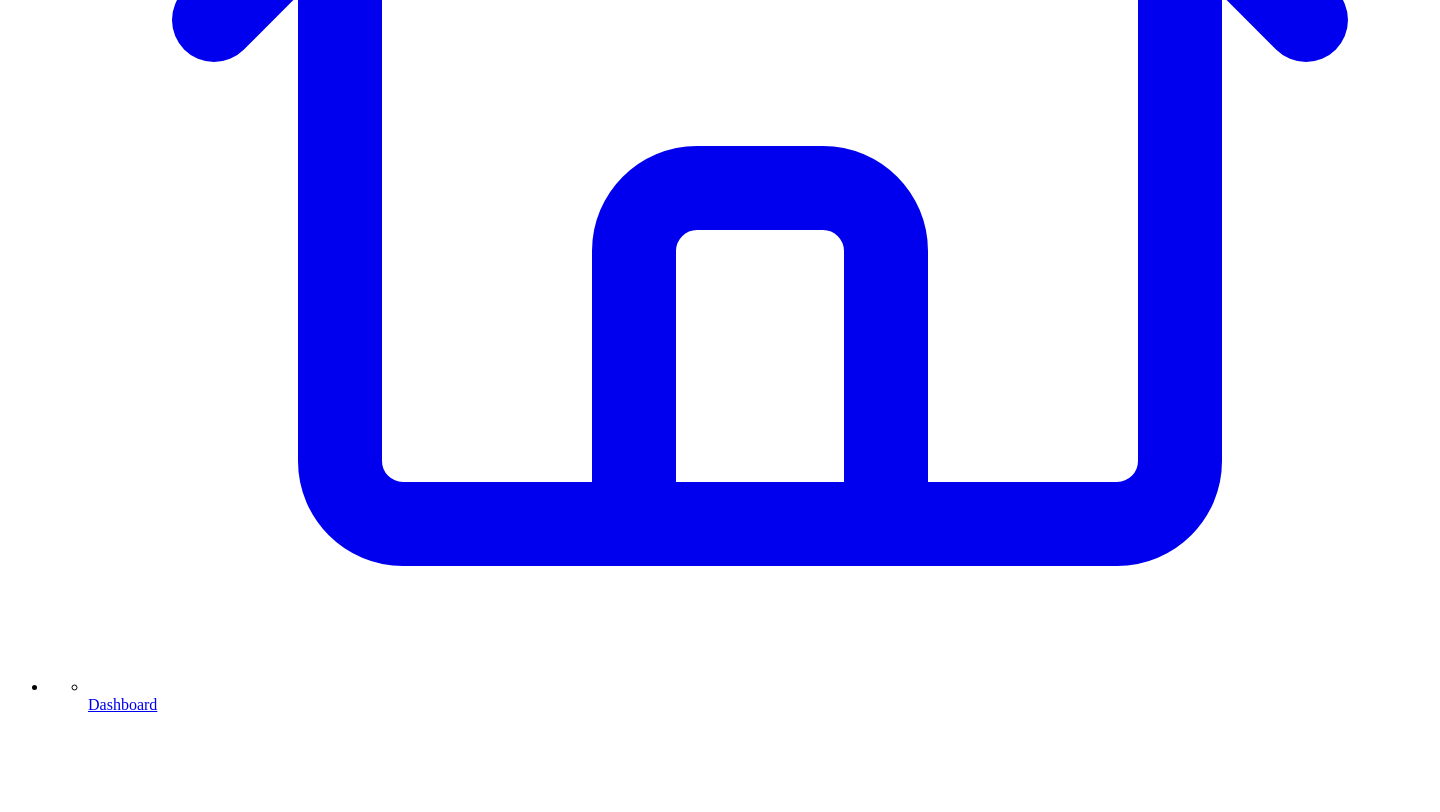 scroll, scrollTop: 829, scrollLeft: 0, axis: vertical 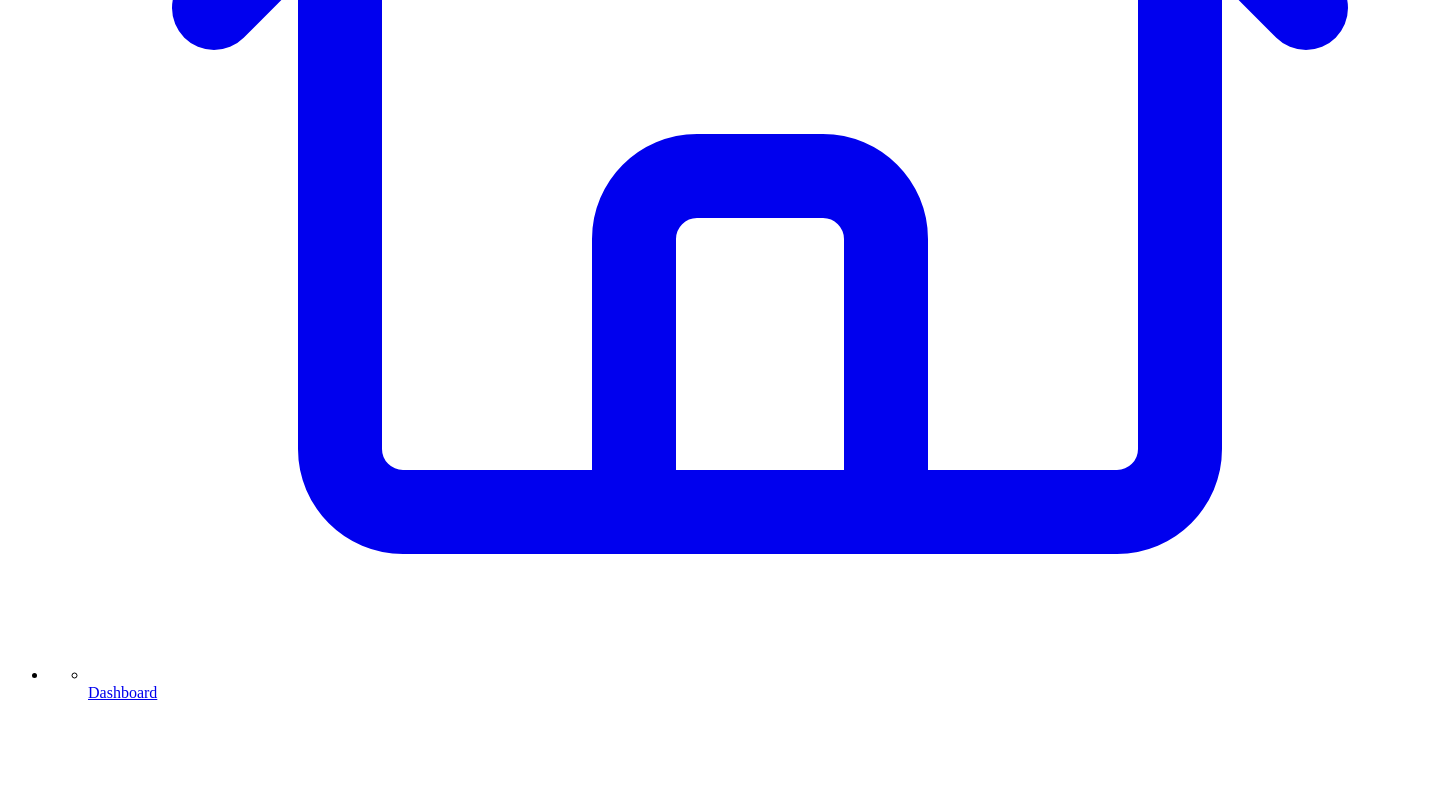 click at bounding box center [720, 7174] 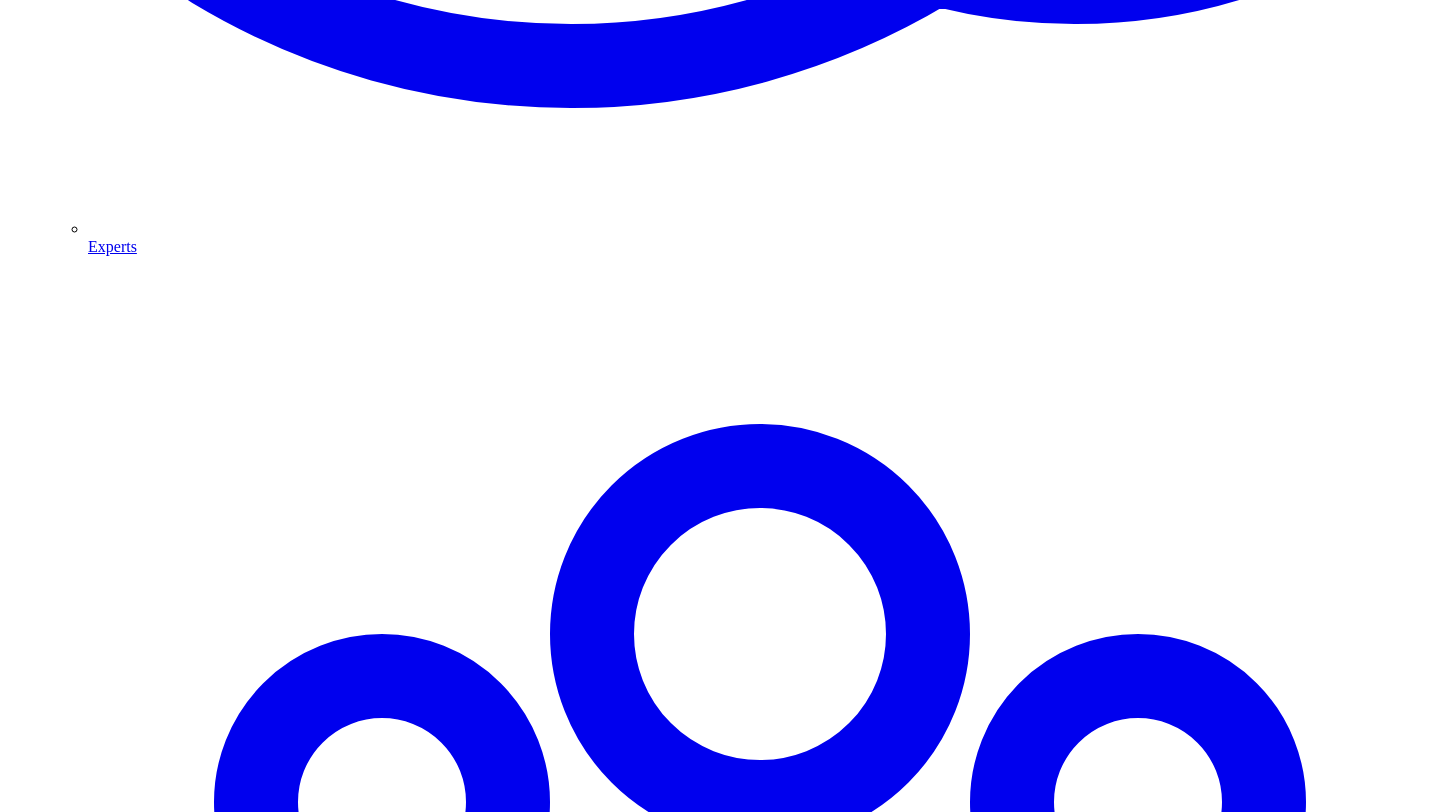 scroll, scrollTop: 2643, scrollLeft: 0, axis: vertical 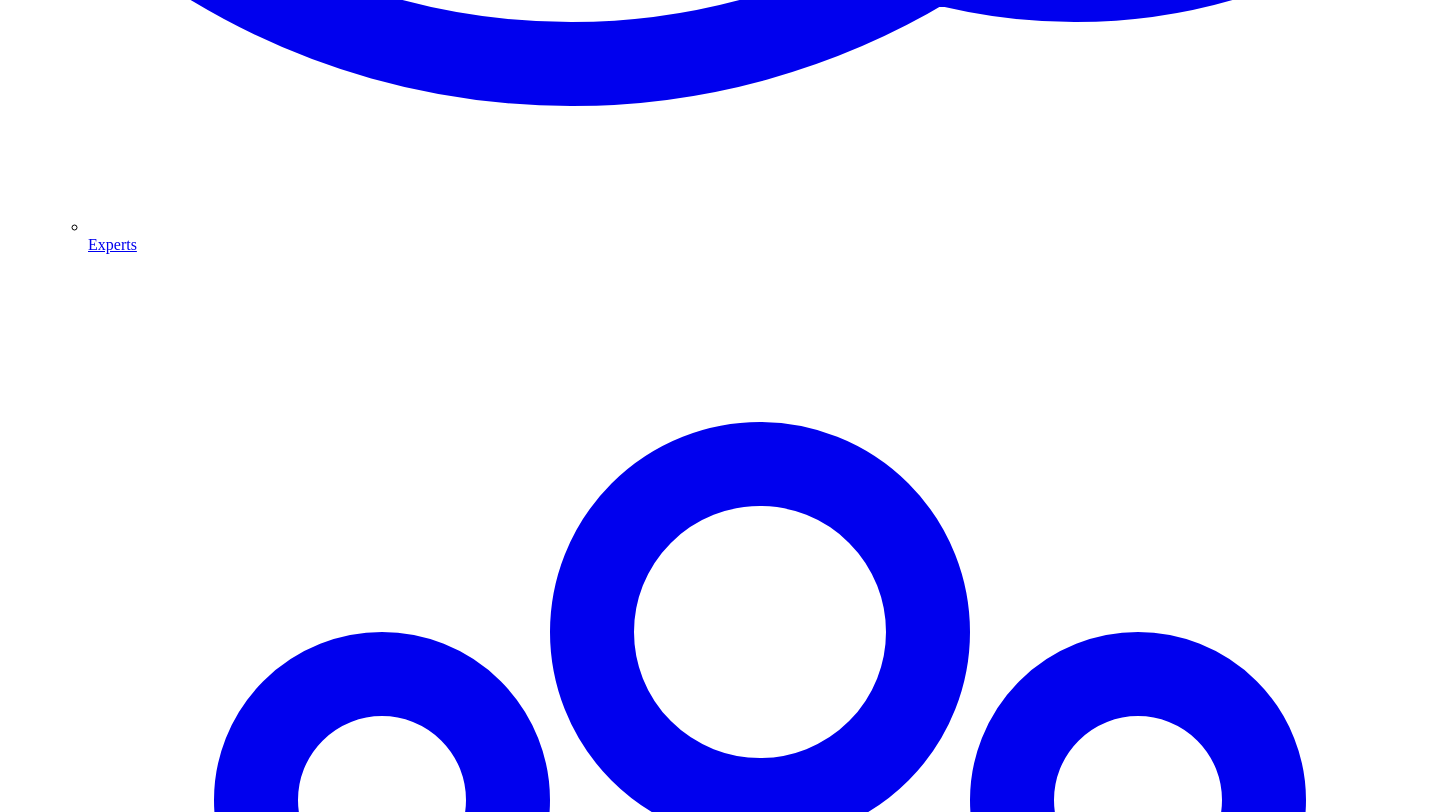 click at bounding box center (720, 5787) 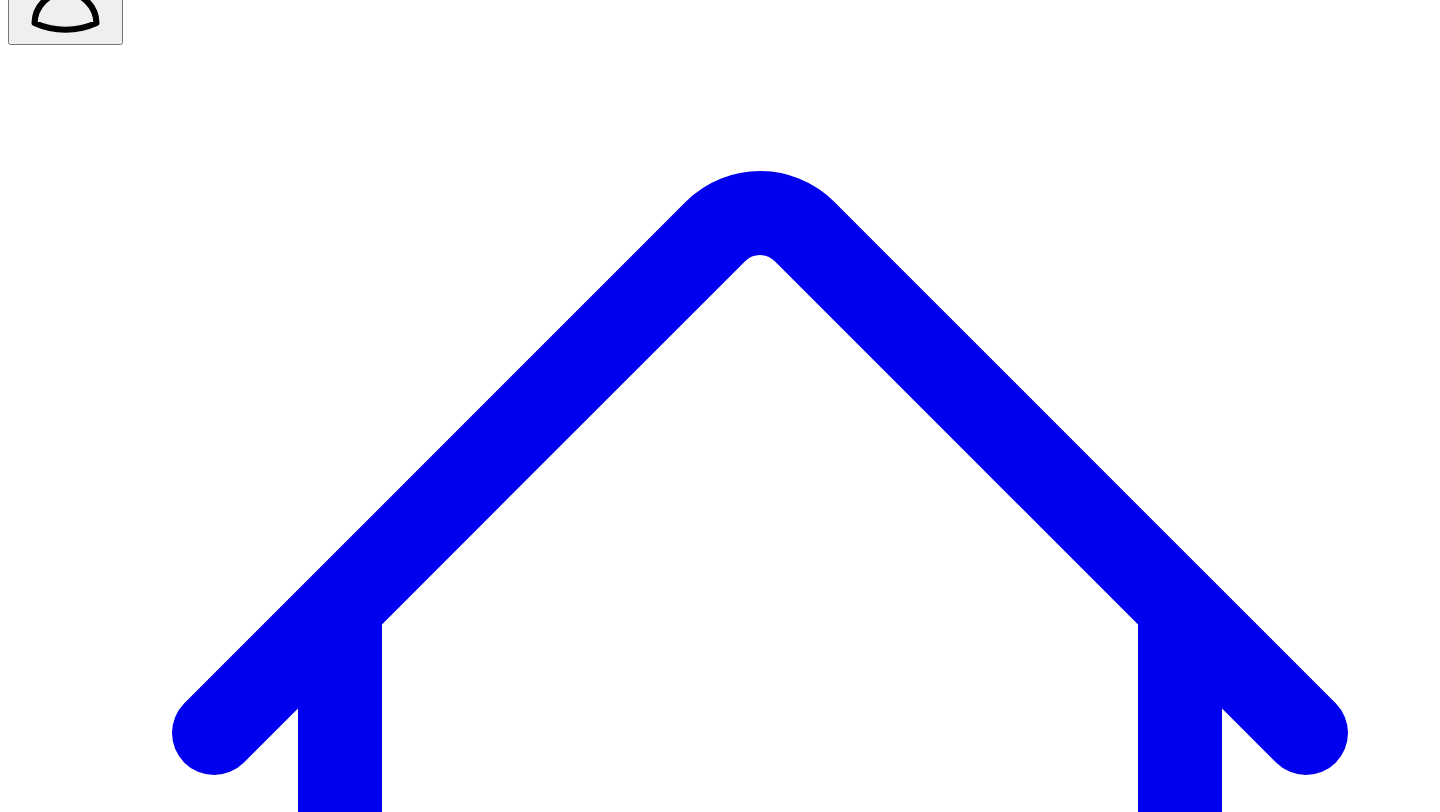 scroll, scrollTop: 112, scrollLeft: 0, axis: vertical 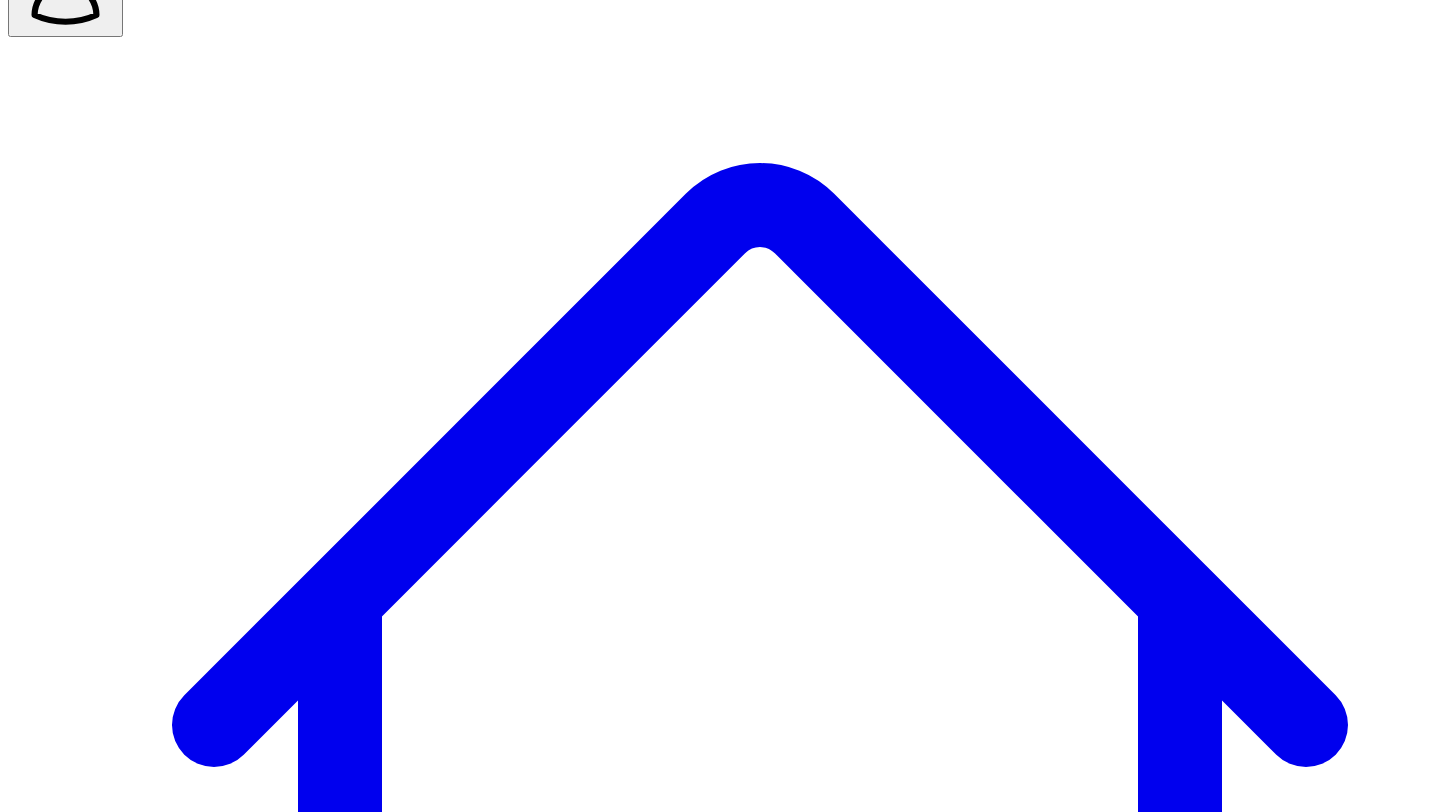 click on "Responses" at bounding box center [73, 7585] 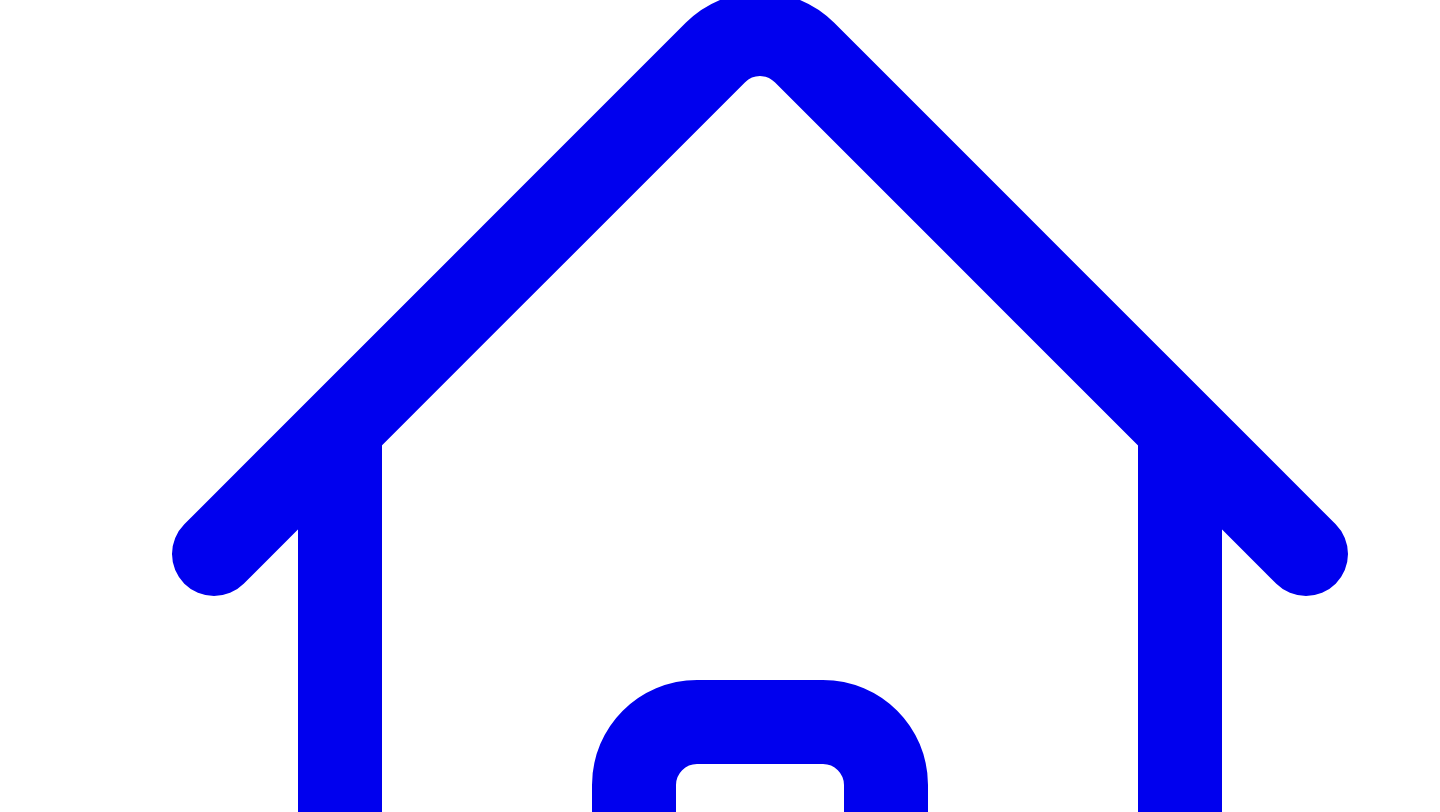 scroll, scrollTop: 462, scrollLeft: 0, axis: vertical 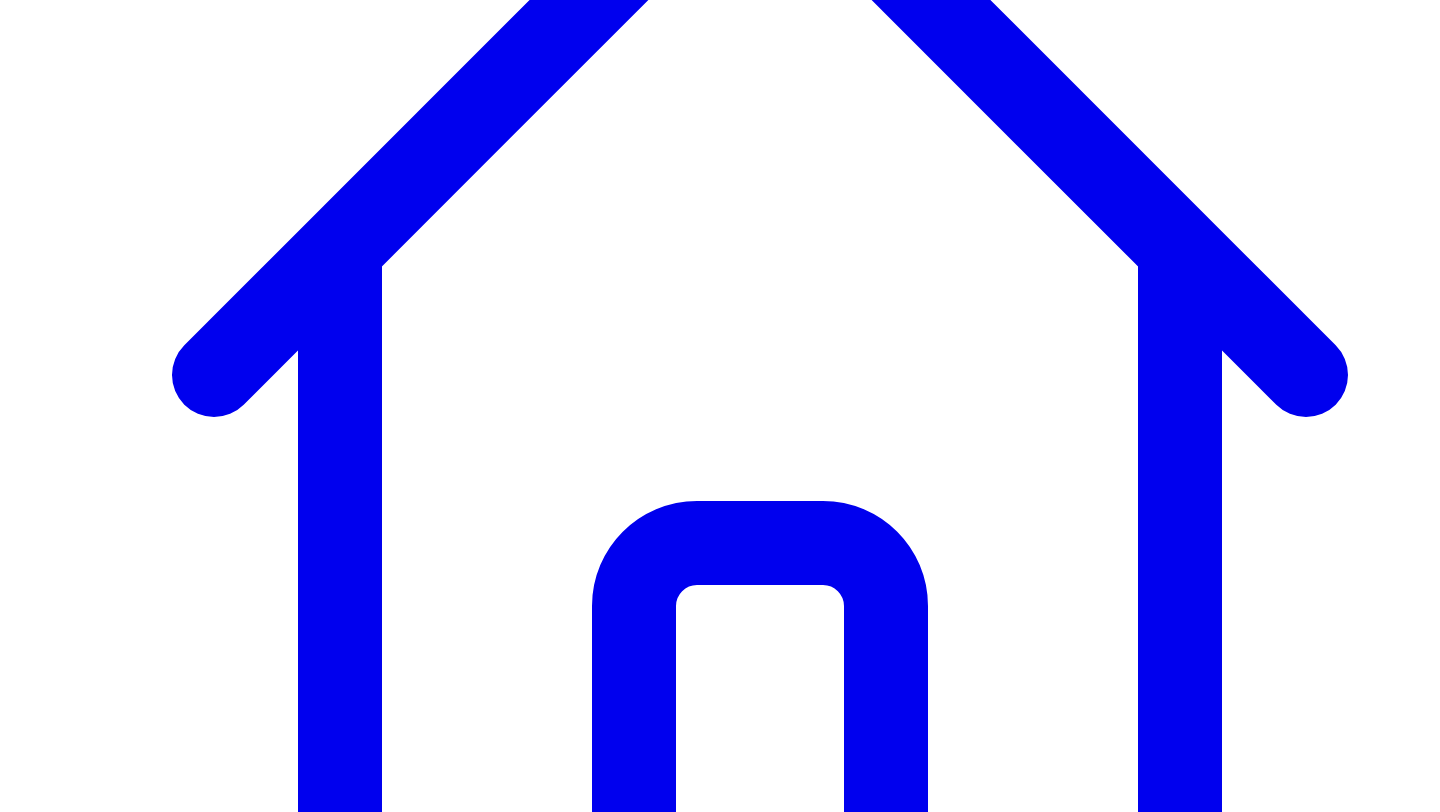 click on "View 3 more responses" at bounding box center [109, 7858] 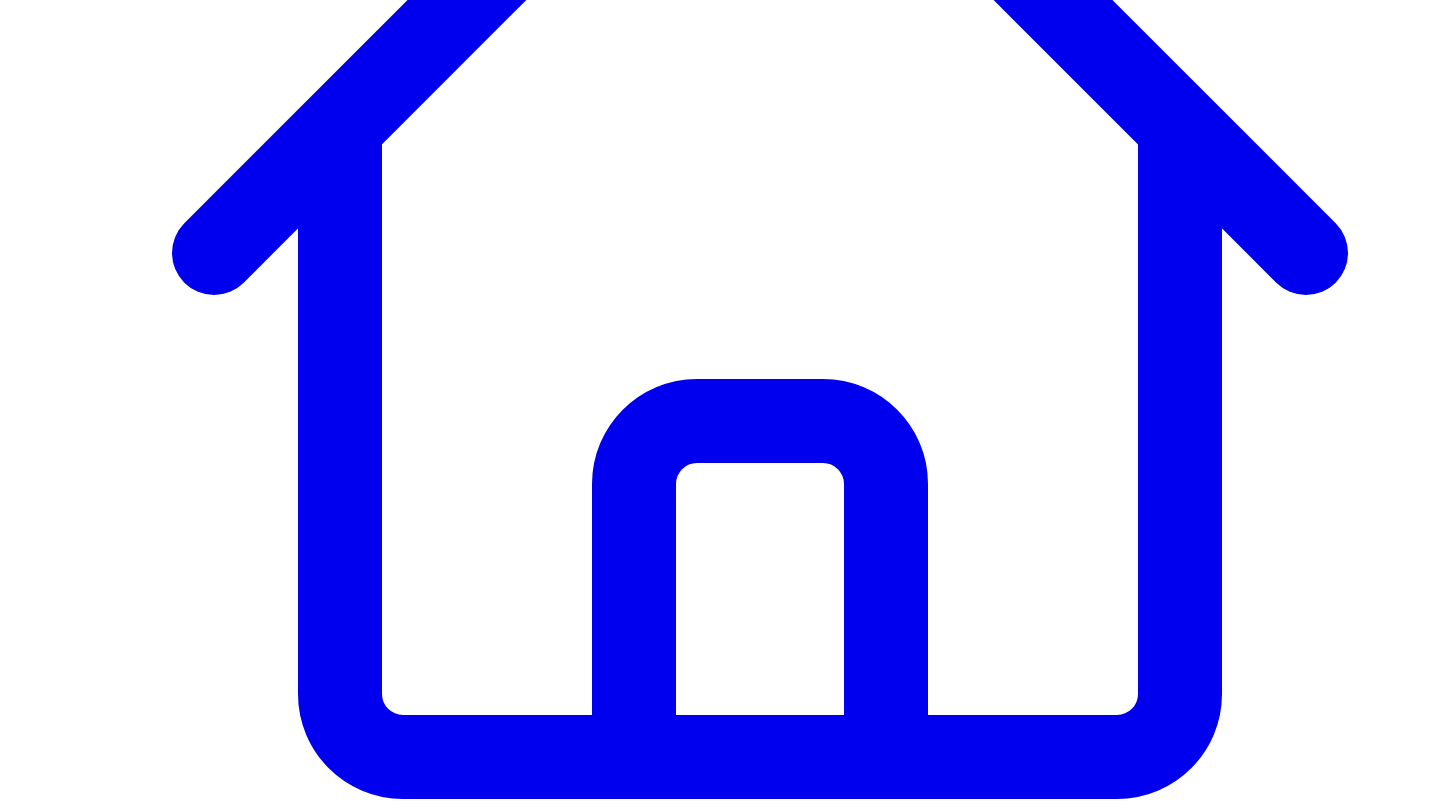 scroll, scrollTop: 0, scrollLeft: 0, axis: both 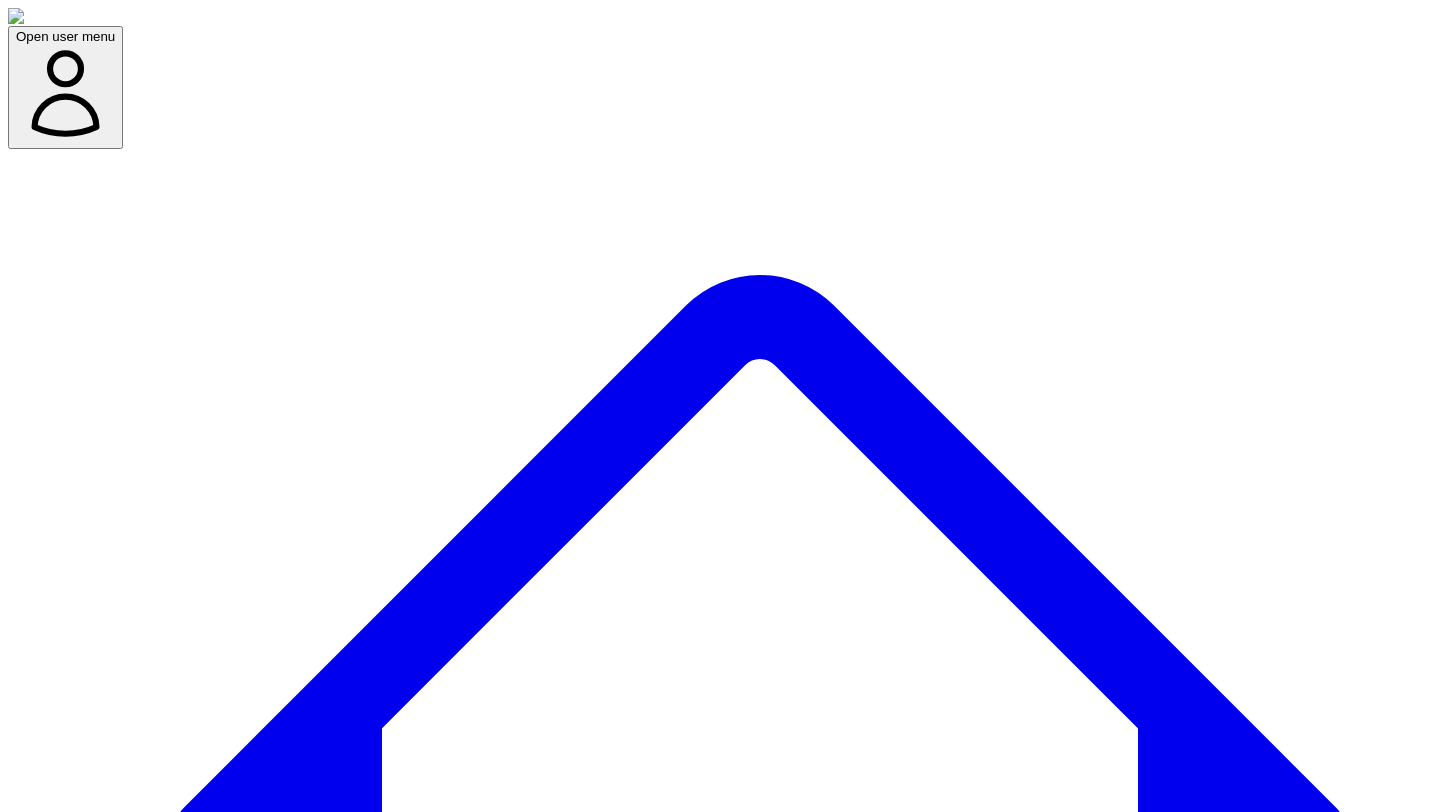 click on "Social Posts" at bounding box center [249, 7697] 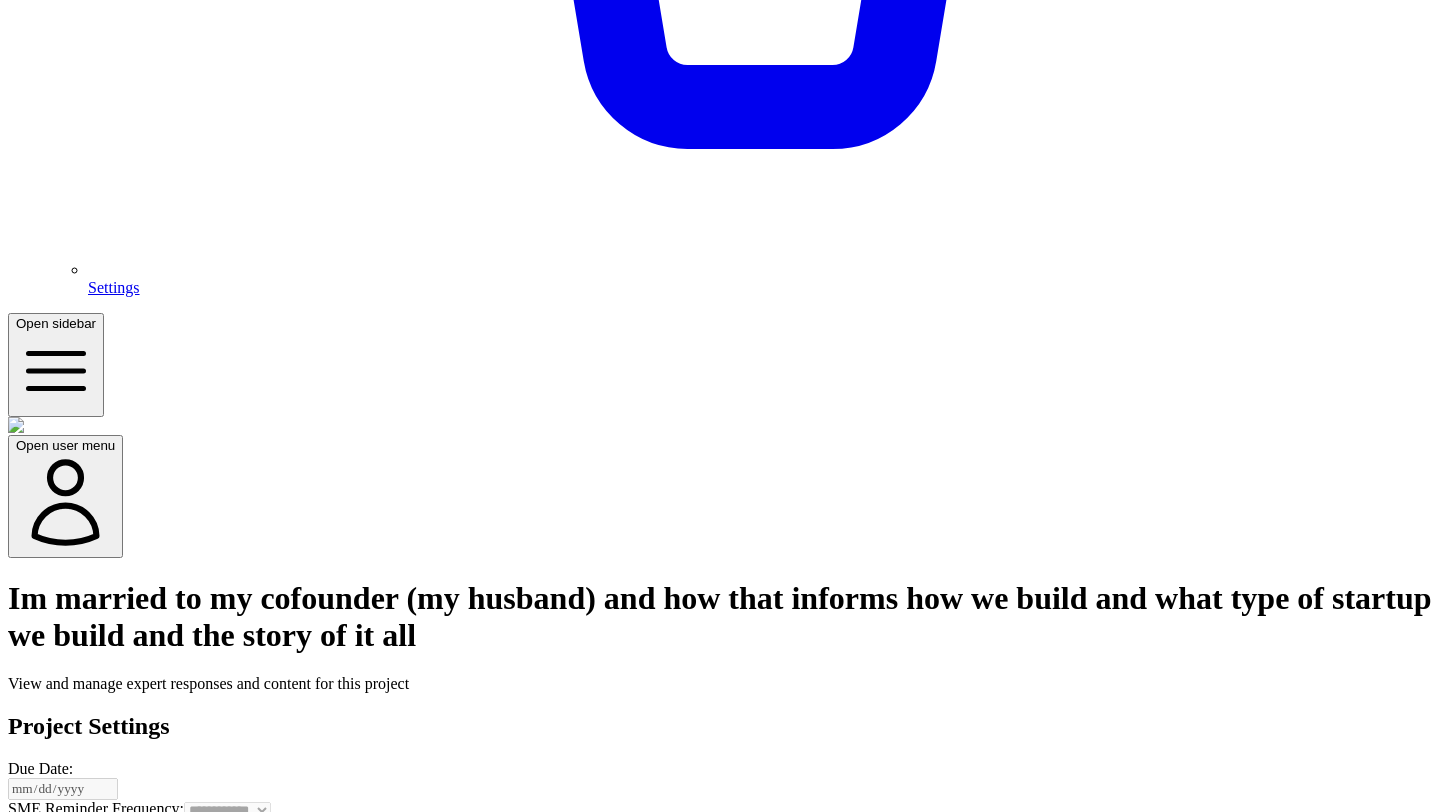 scroll, scrollTop: 6957, scrollLeft: 0, axis: vertical 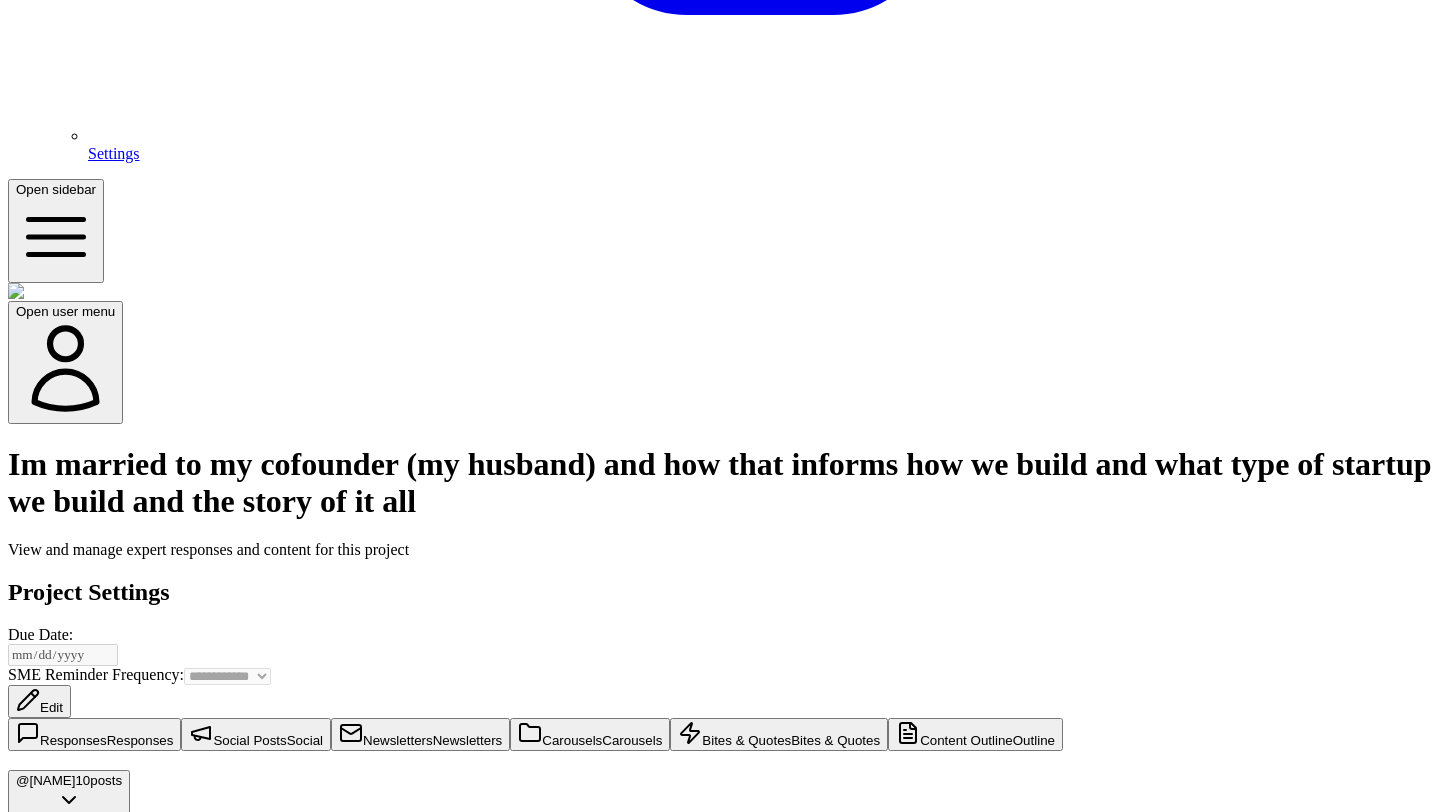 click on "Dashboard" at bounding box center [760, -5445] 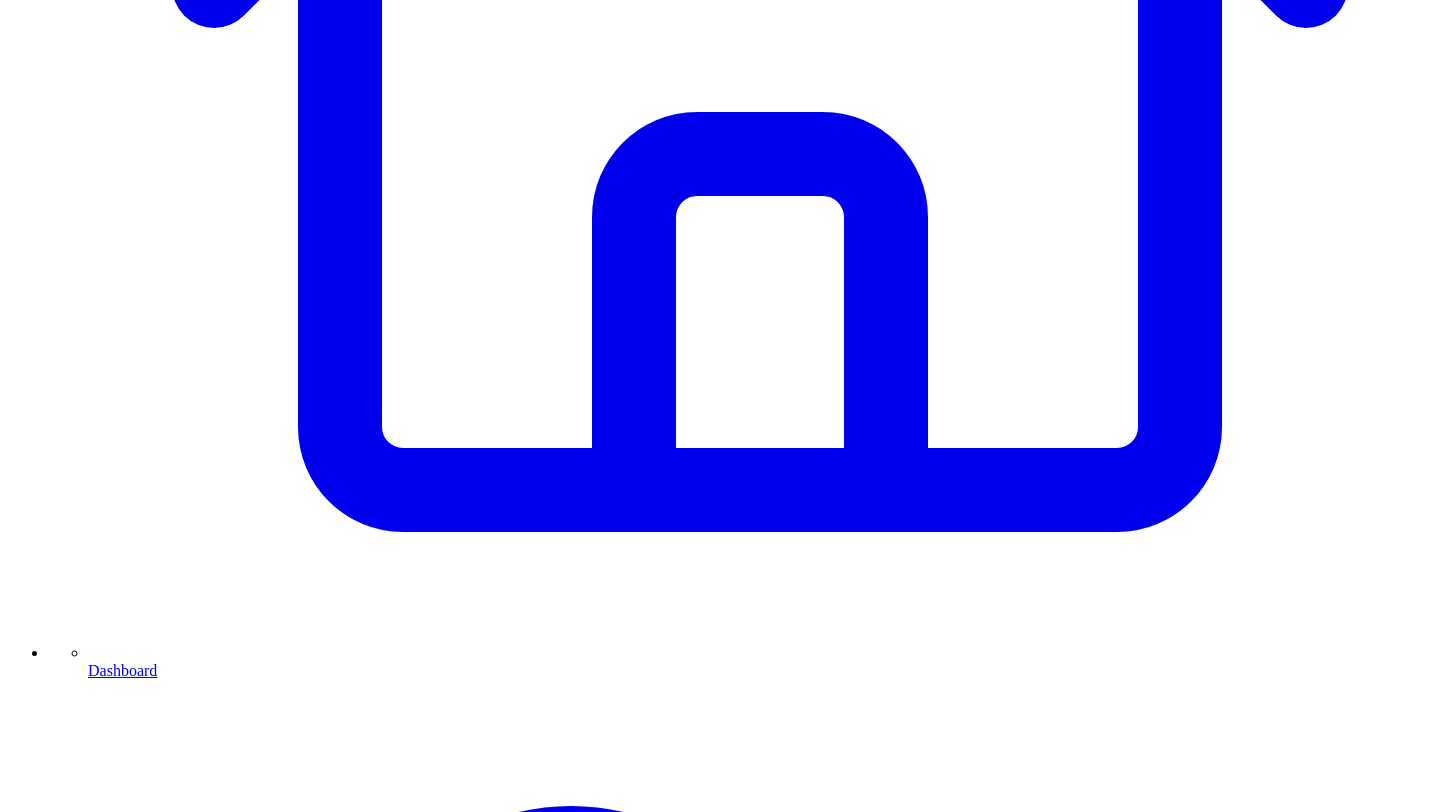 scroll, scrollTop: 855, scrollLeft: 0, axis: vertical 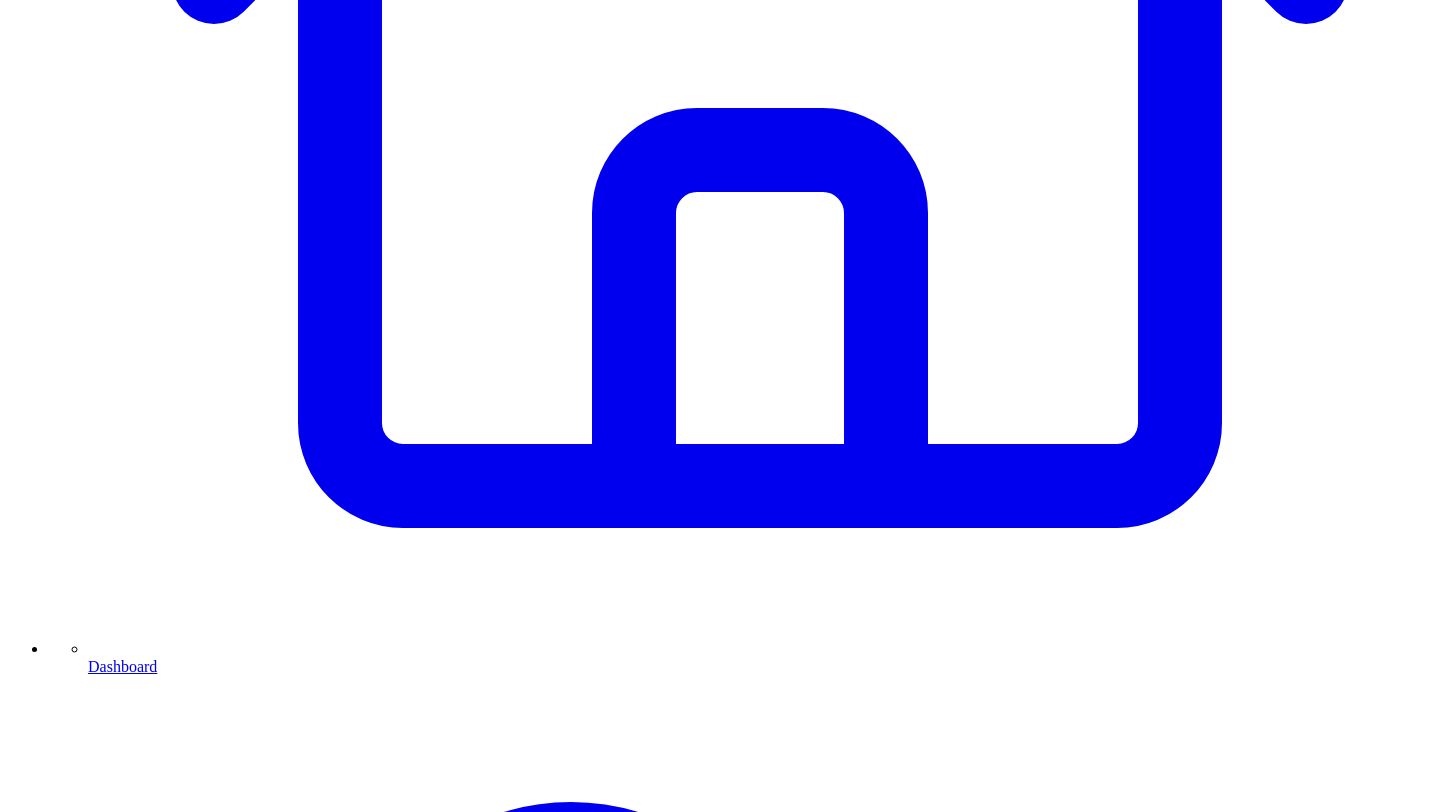 click on "The stigma of using AI for content (and why it won’t last)" at bounding box center (196, 9580) 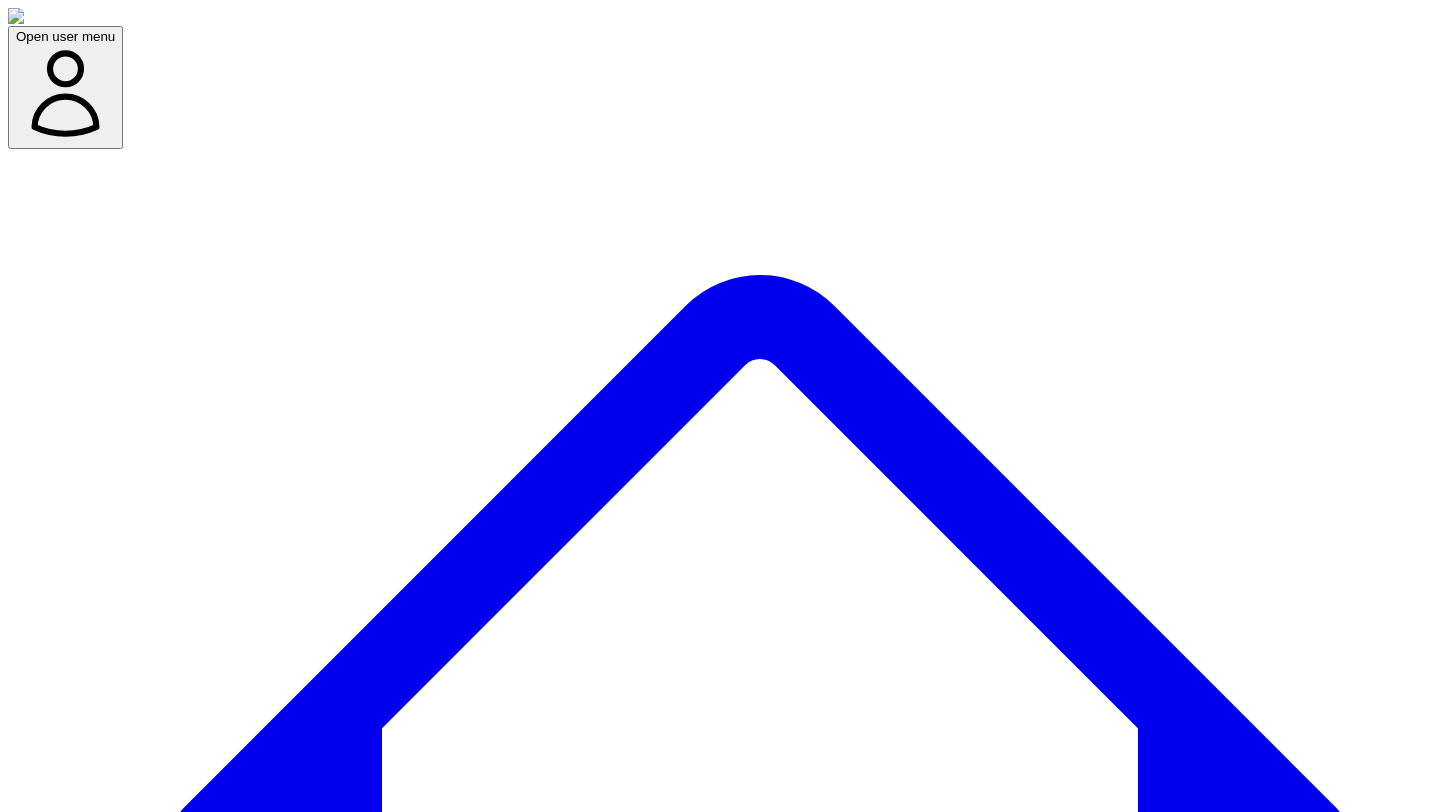 select on "*" 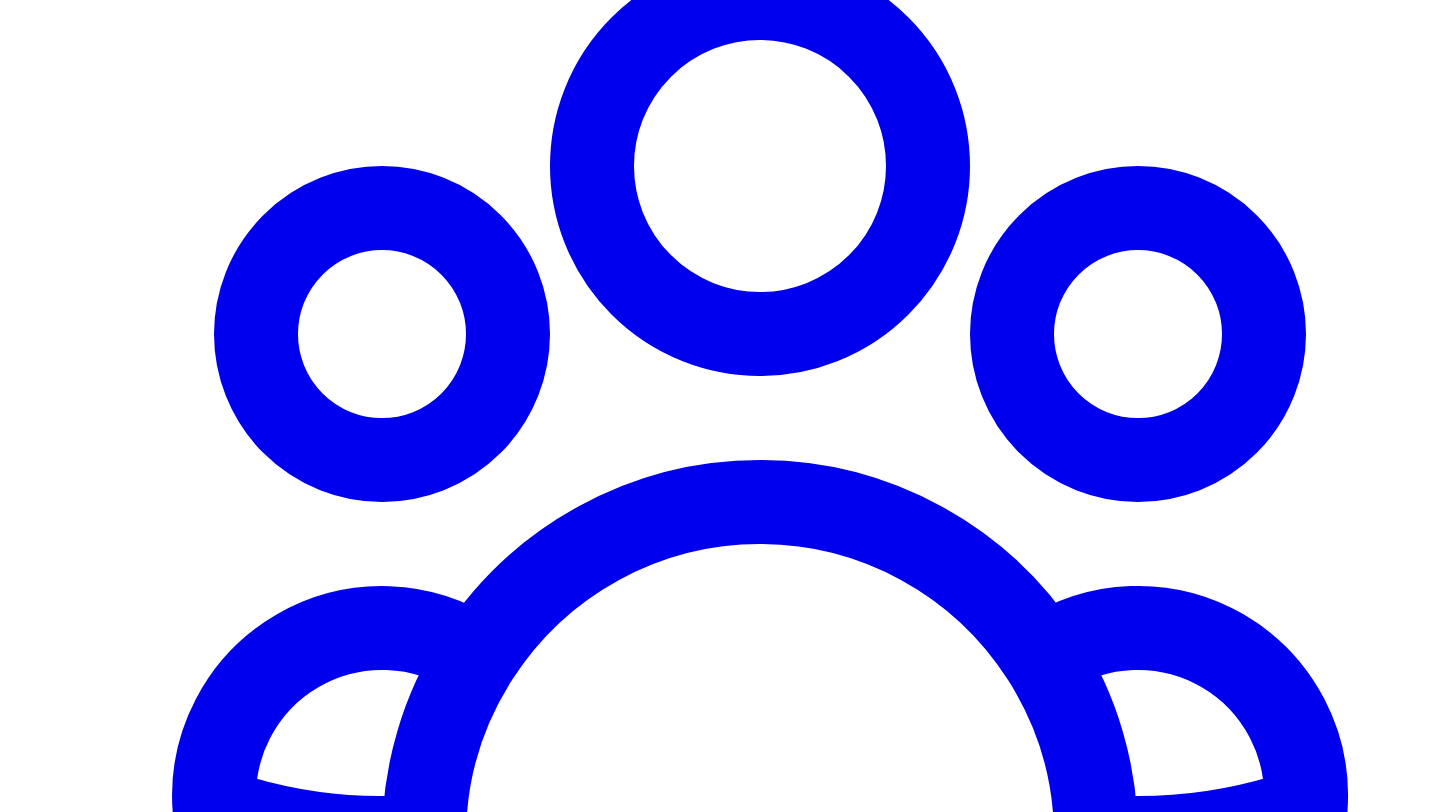 scroll, scrollTop: 2991, scrollLeft: 0, axis: vertical 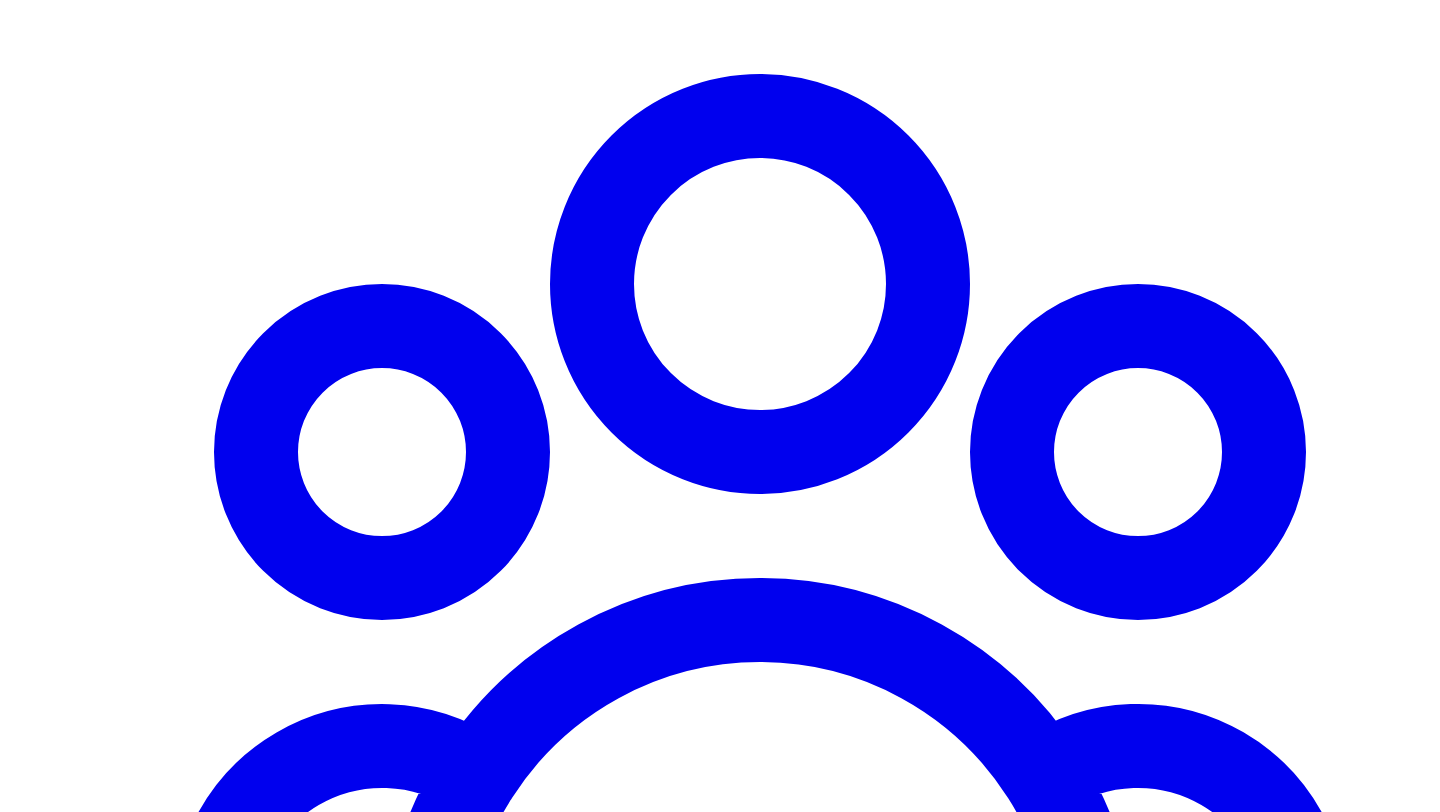 click on "Dashboard" at bounding box center [760, -1479] 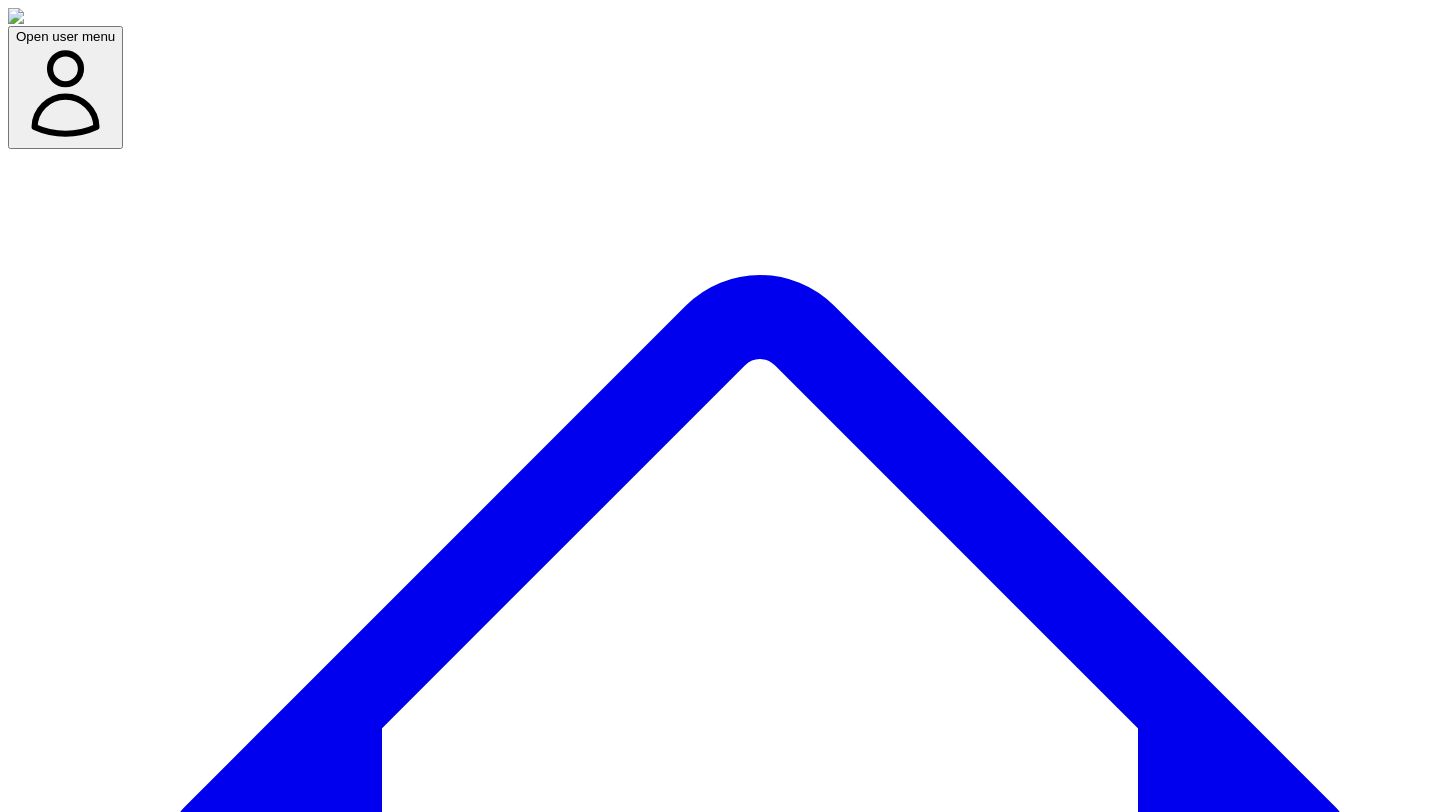 click on "Im married to my cofounder (my husband) and how that informs how we build and what type of startup we build and the story of it all" at bounding box center (398, 9497) 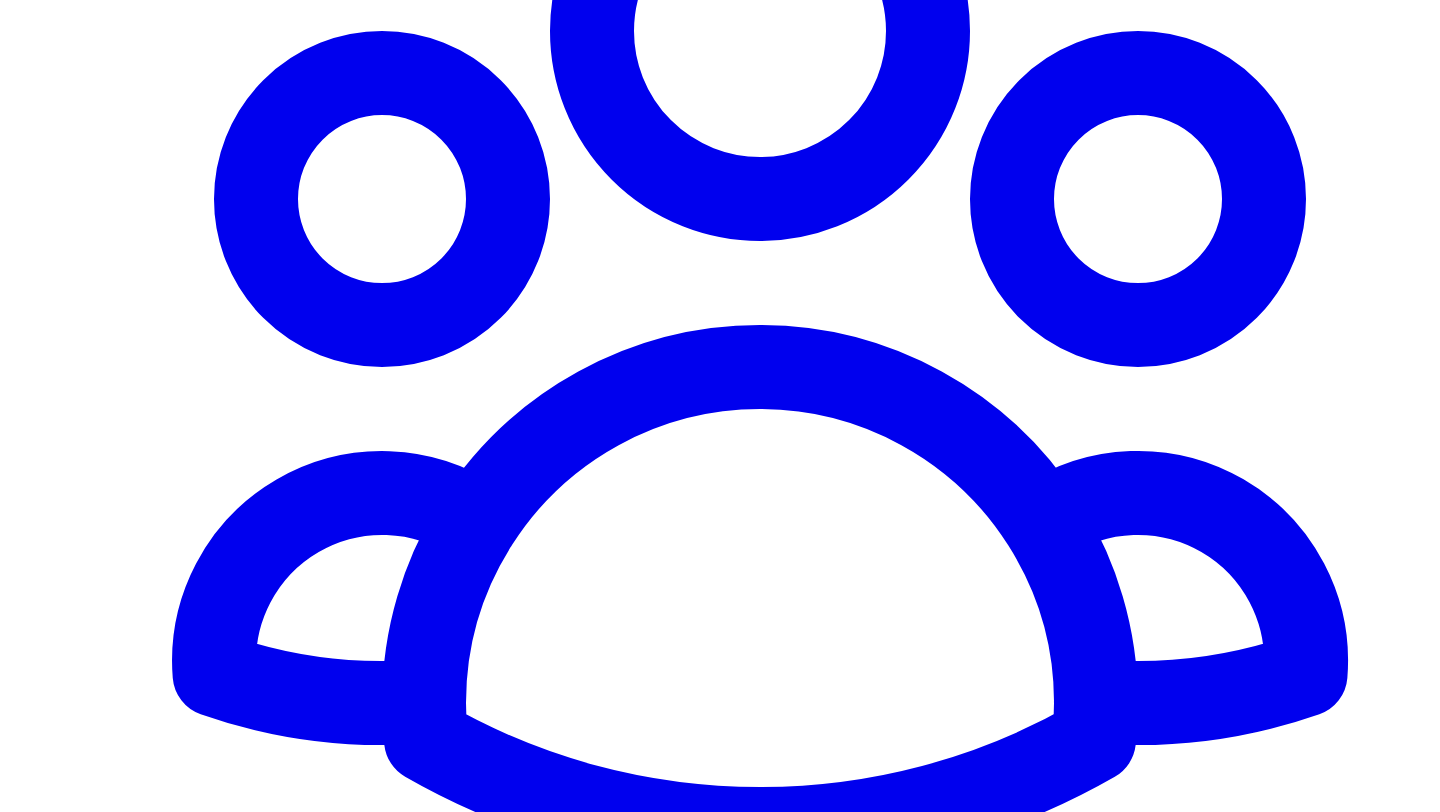 scroll, scrollTop: 3248, scrollLeft: 0, axis: vertical 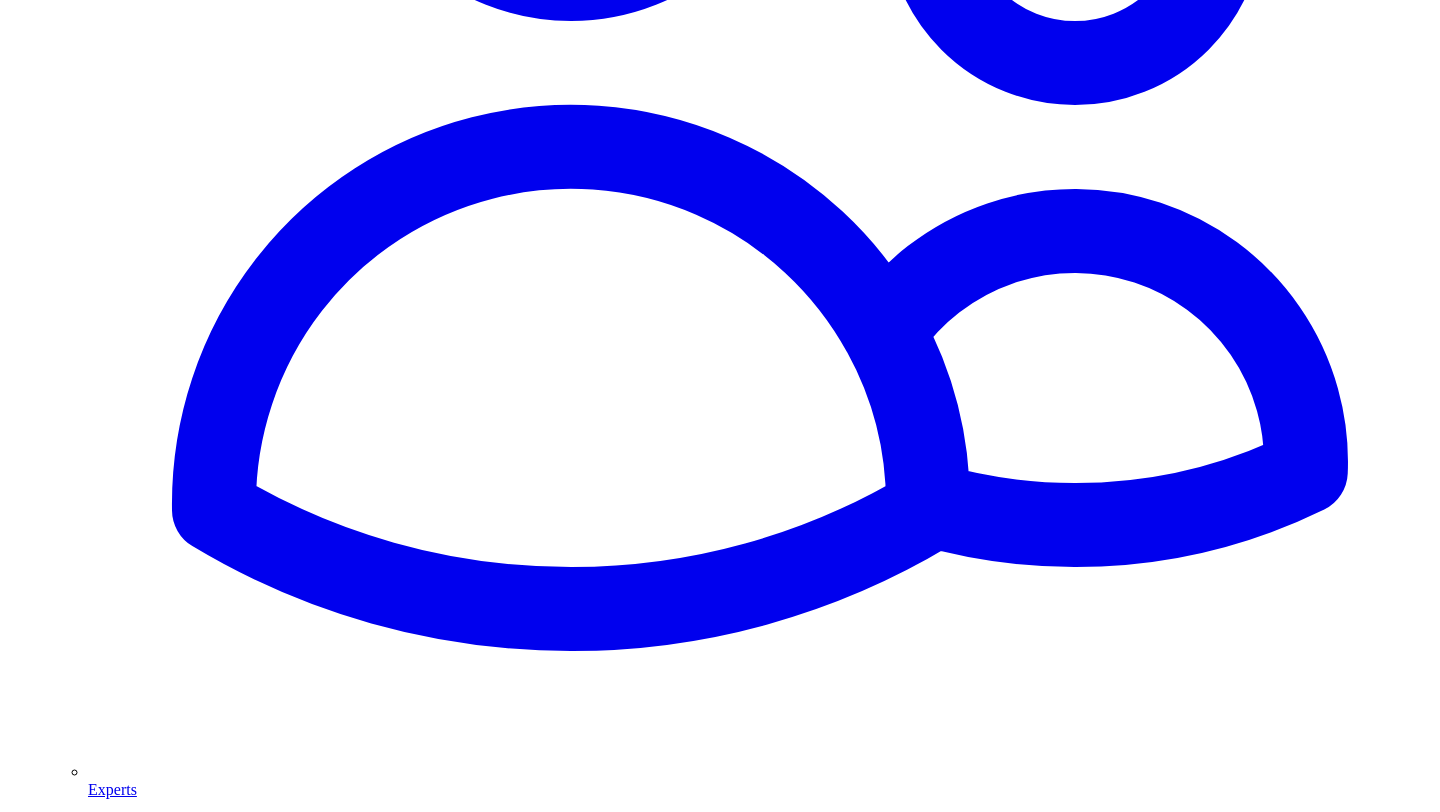 click at bounding box center [720, 6270] 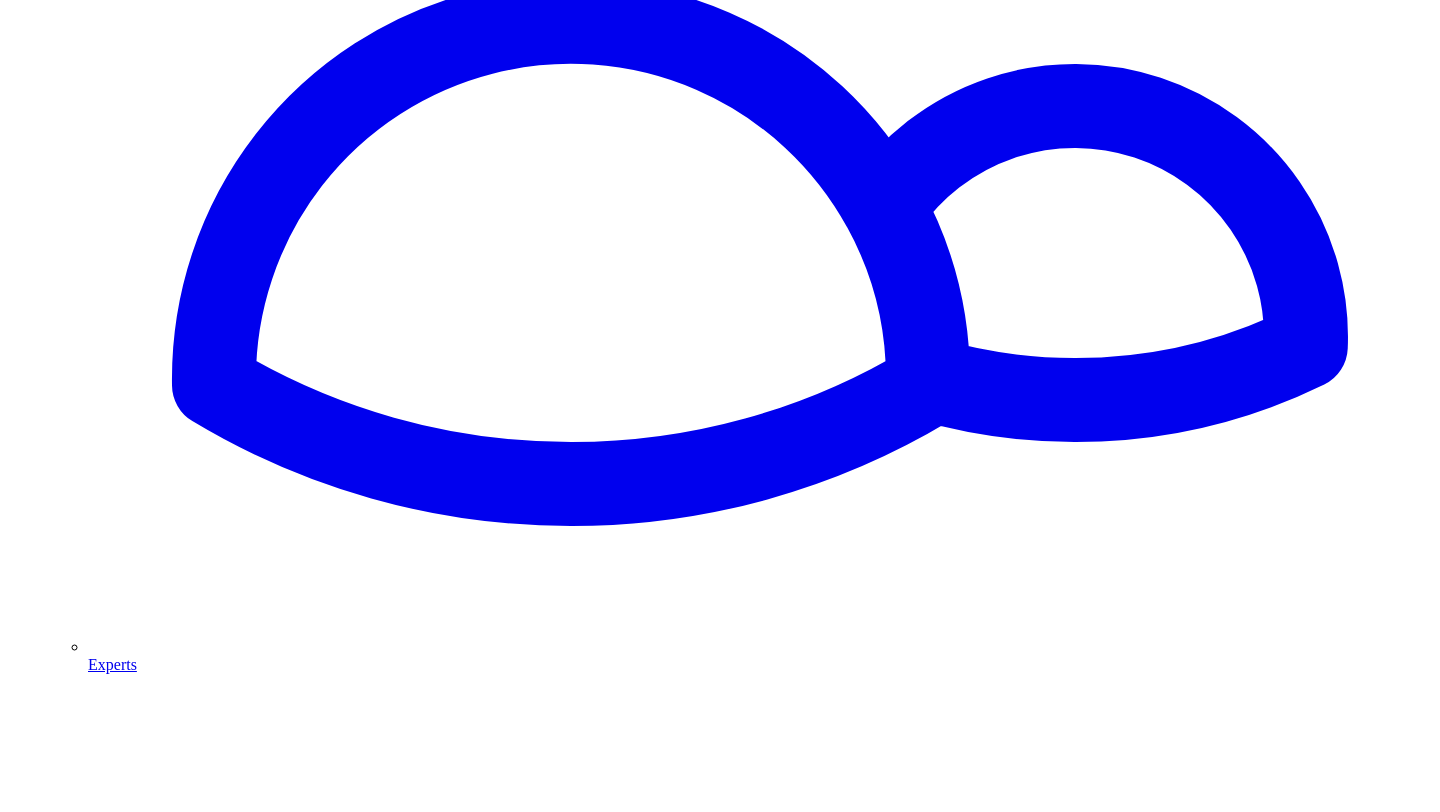 scroll, scrollTop: 2225, scrollLeft: 0, axis: vertical 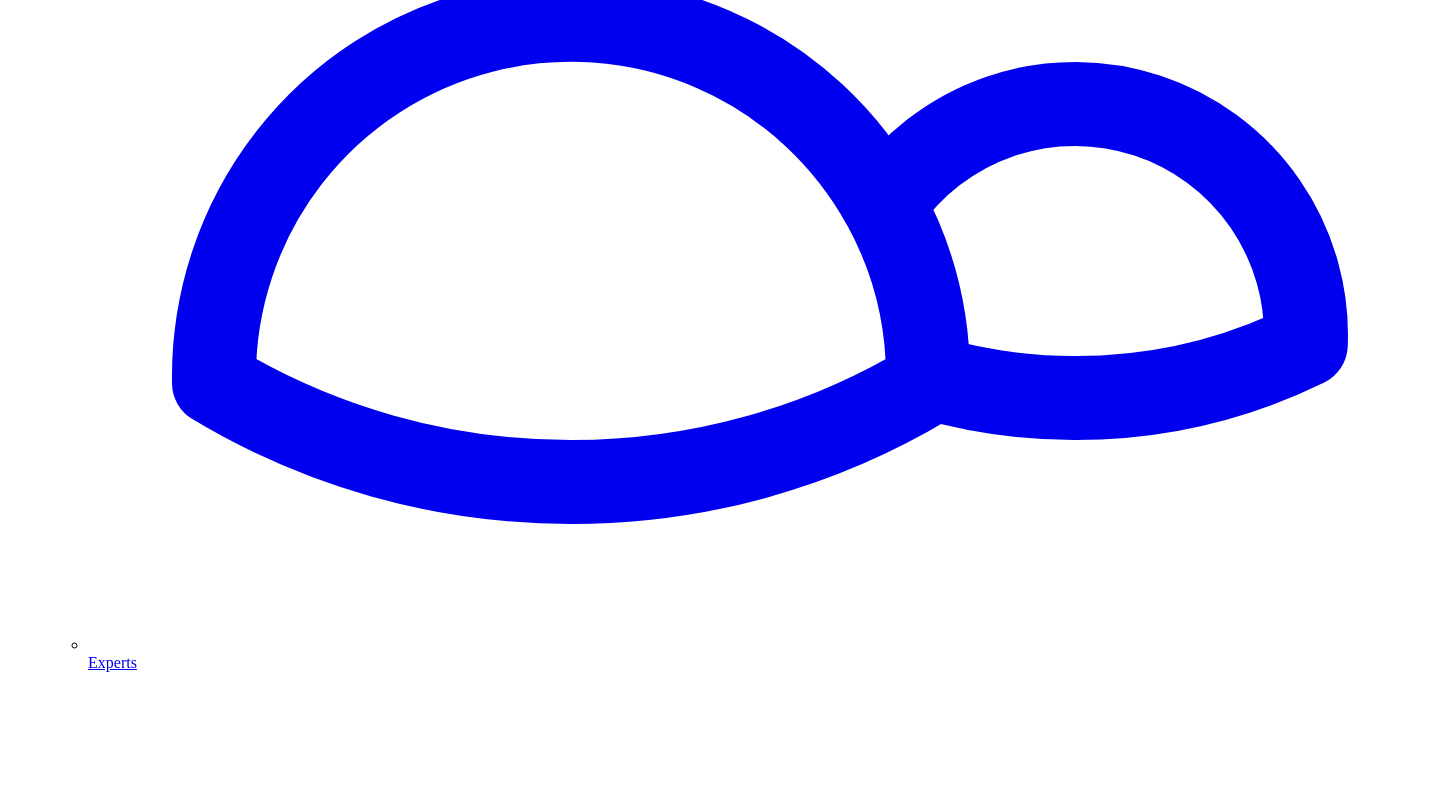 click 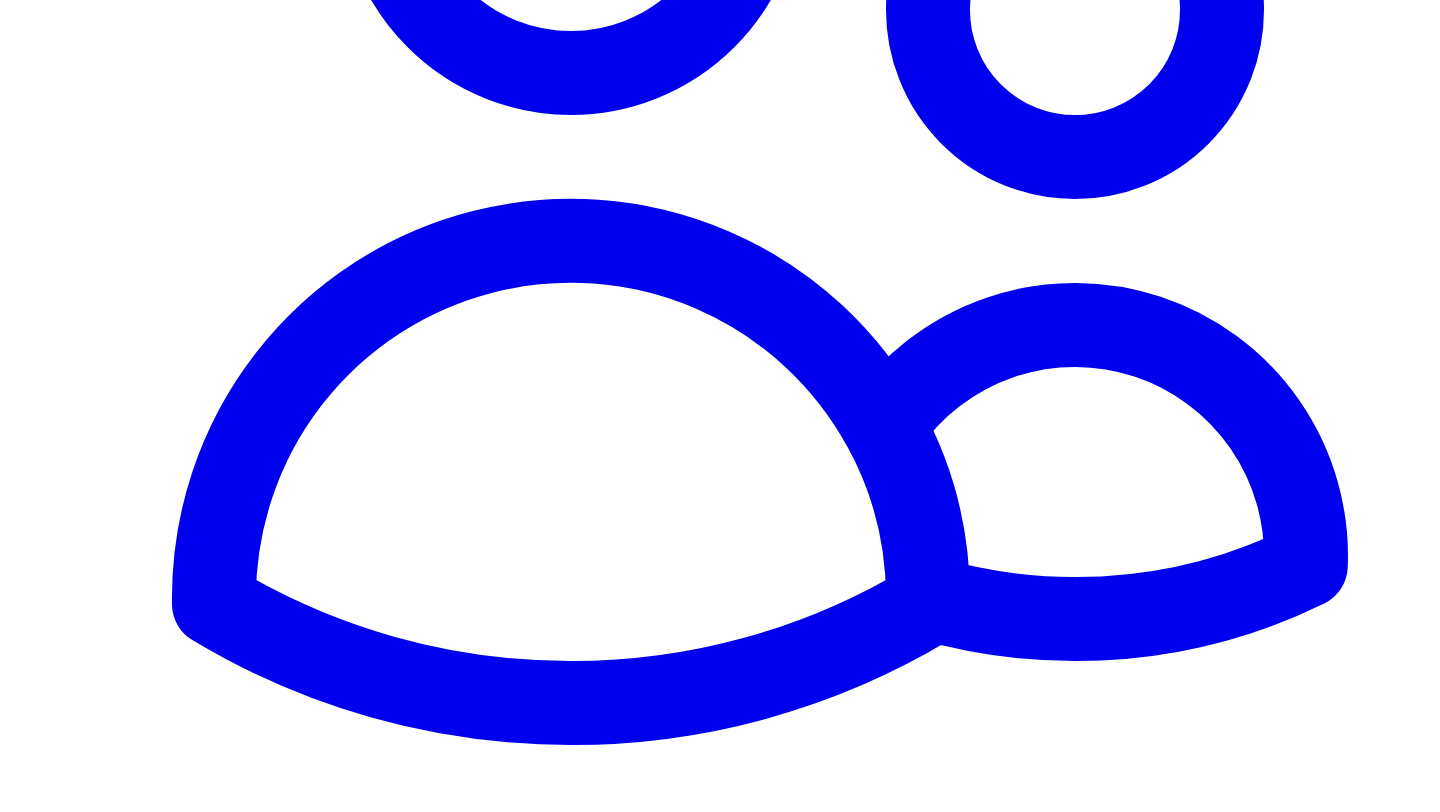 scroll, scrollTop: 1994, scrollLeft: 0, axis: vertical 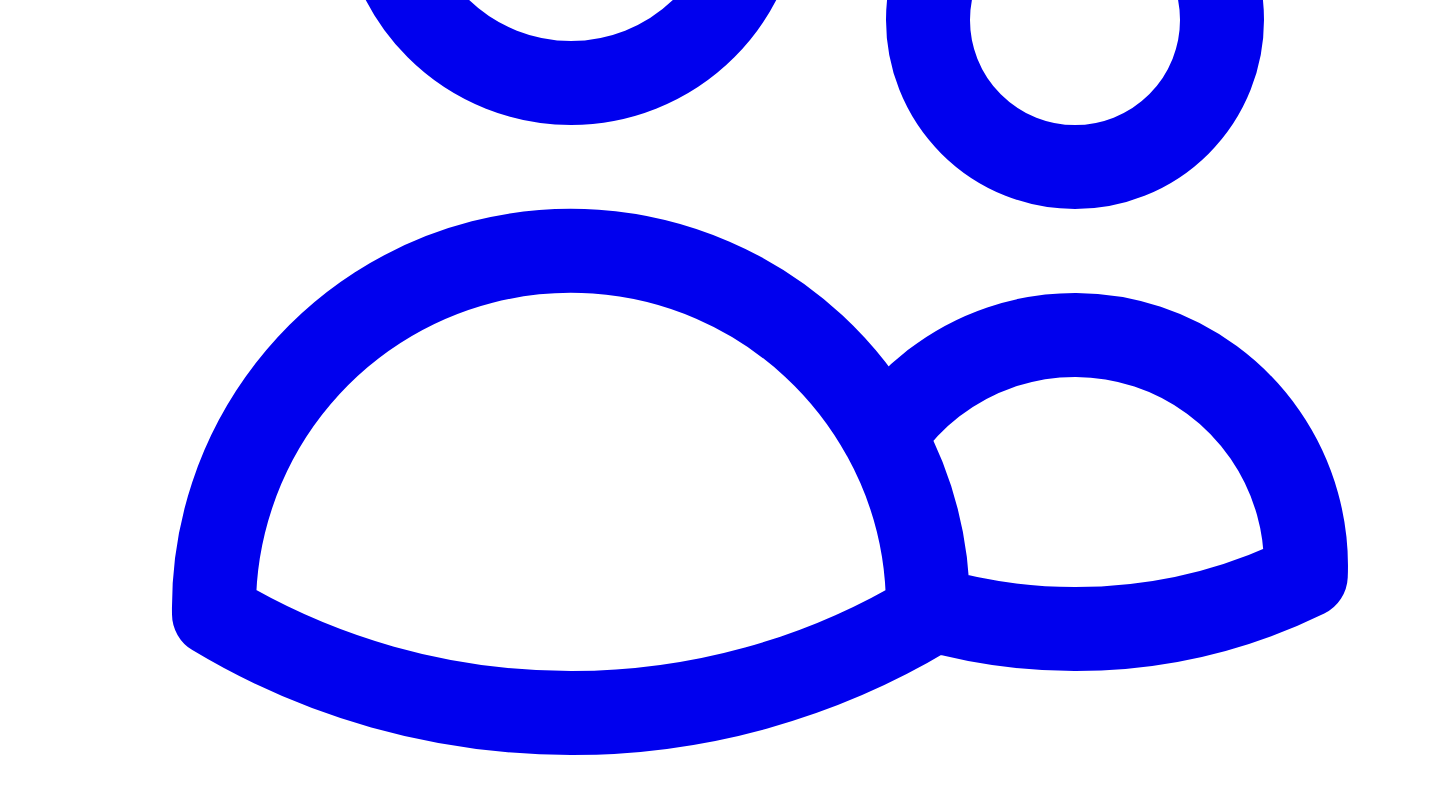 click at bounding box center (326, 6357) 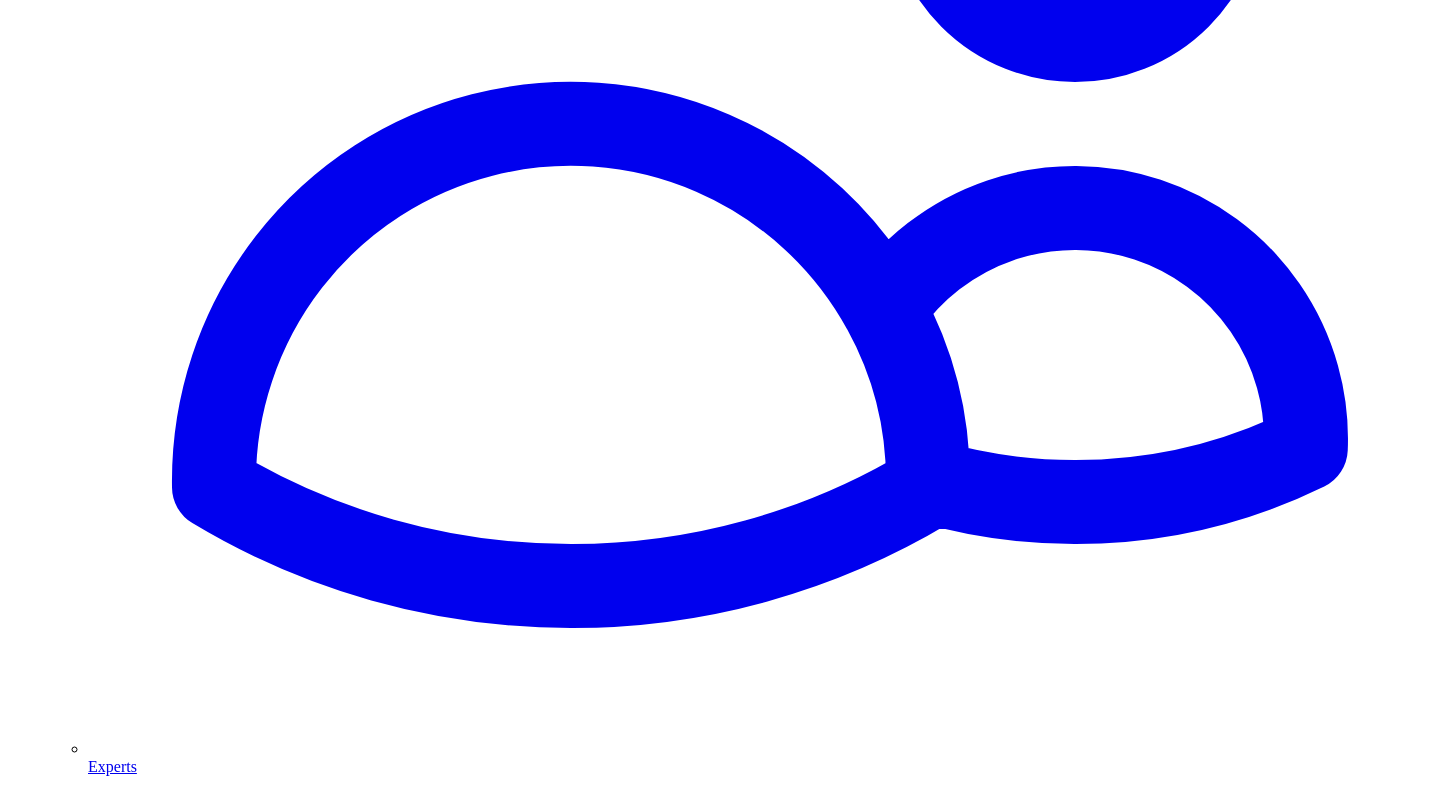 type on "**********" 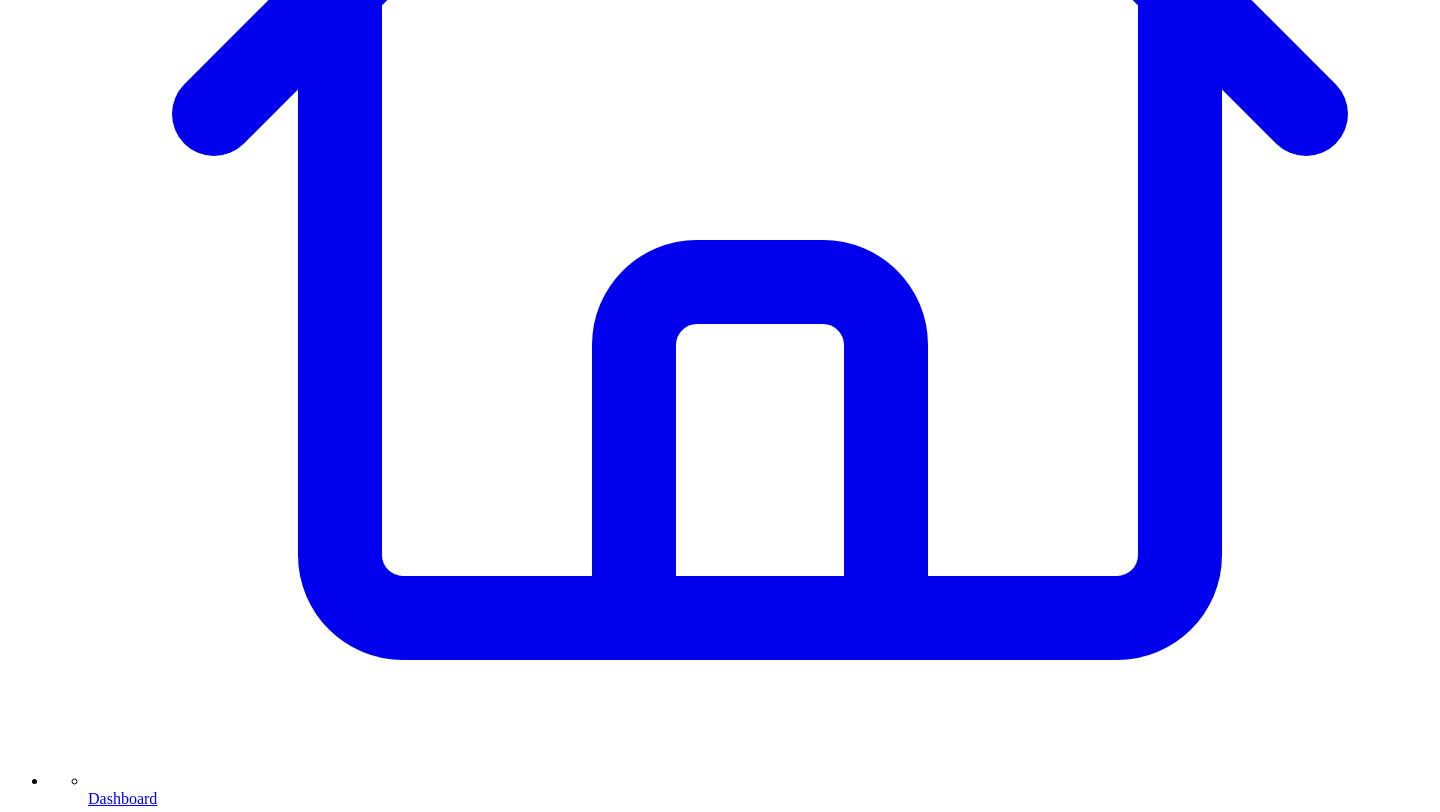 scroll, scrollTop: 637, scrollLeft: 0, axis: vertical 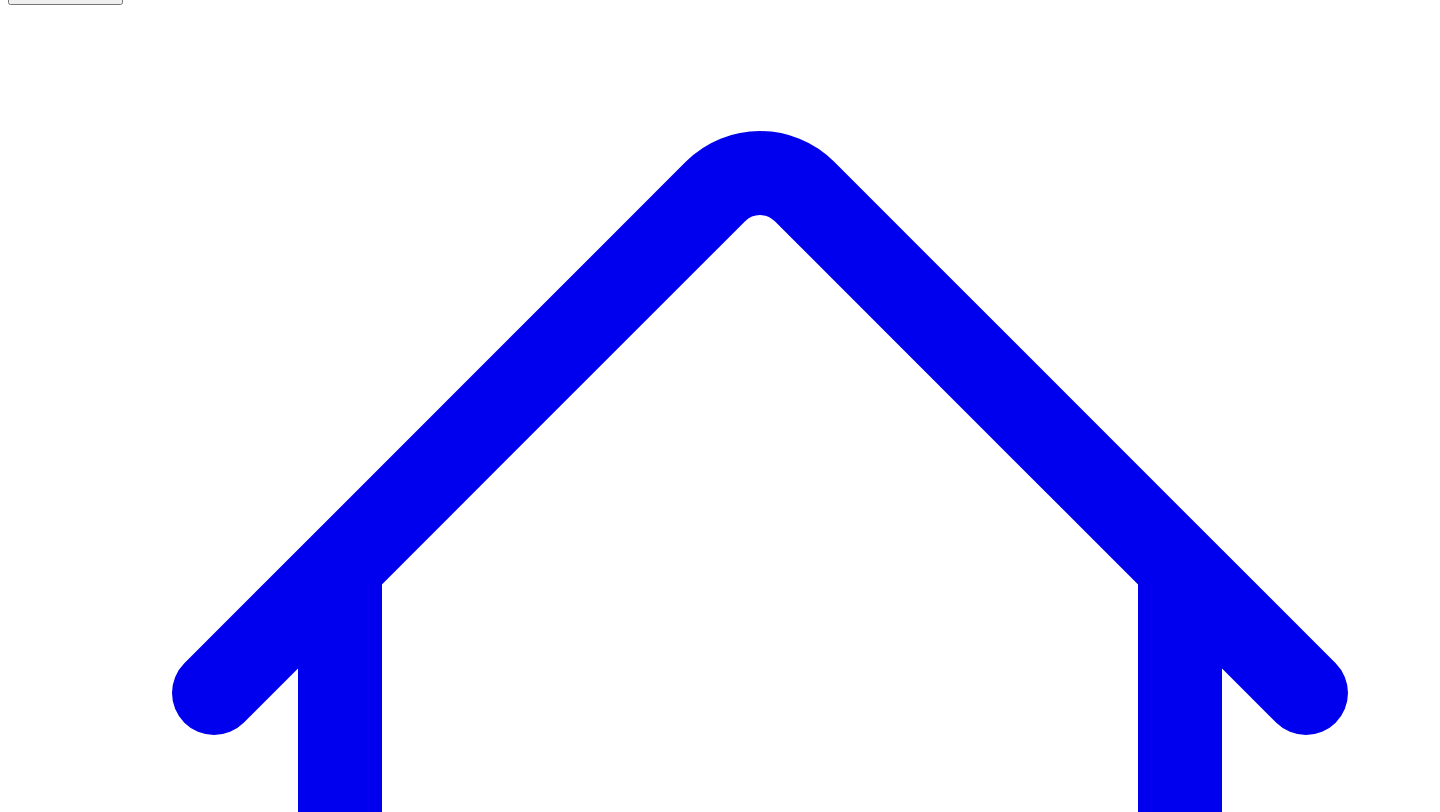 click on "Social Posts" at bounding box center (249, 7553) 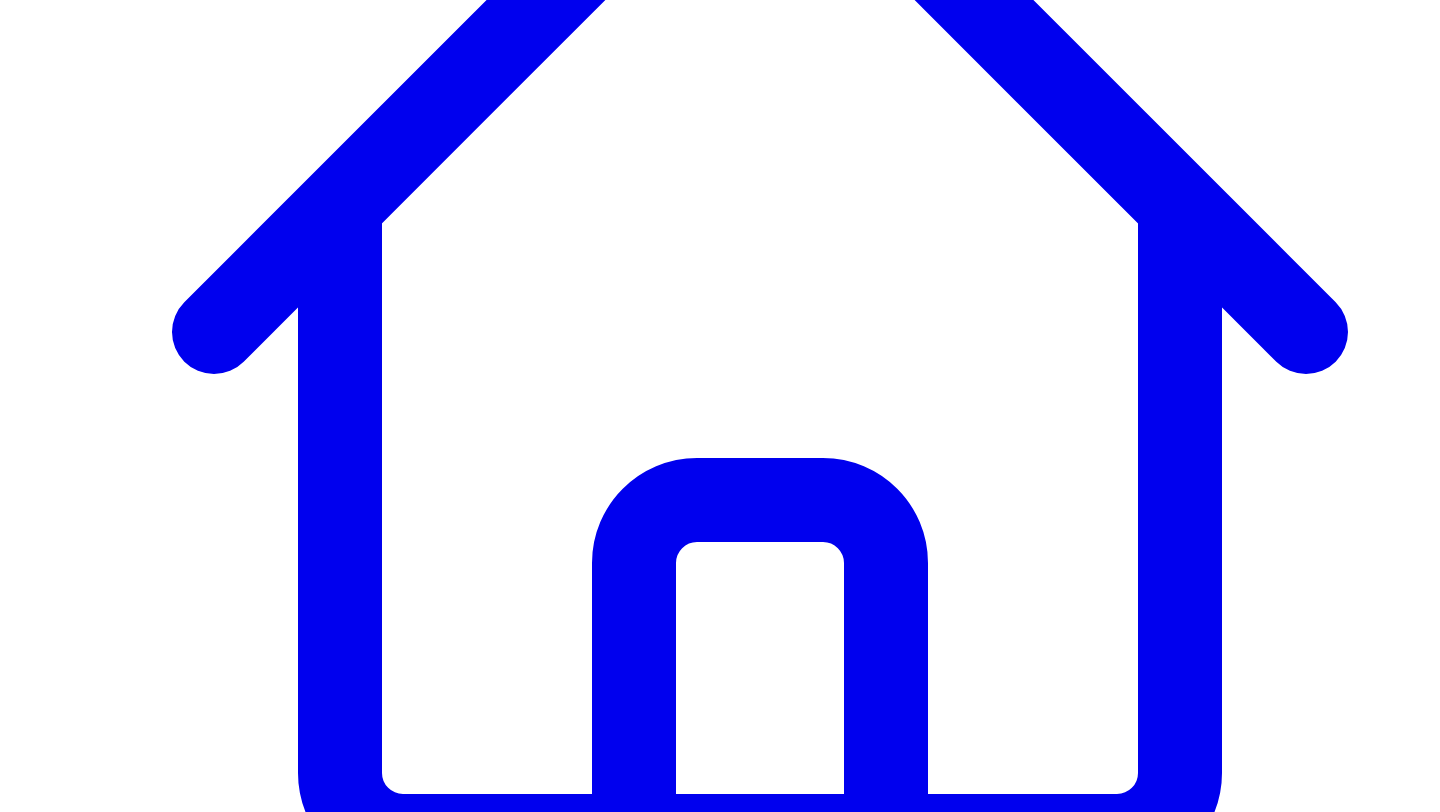 scroll, scrollTop: 453, scrollLeft: 0, axis: vertical 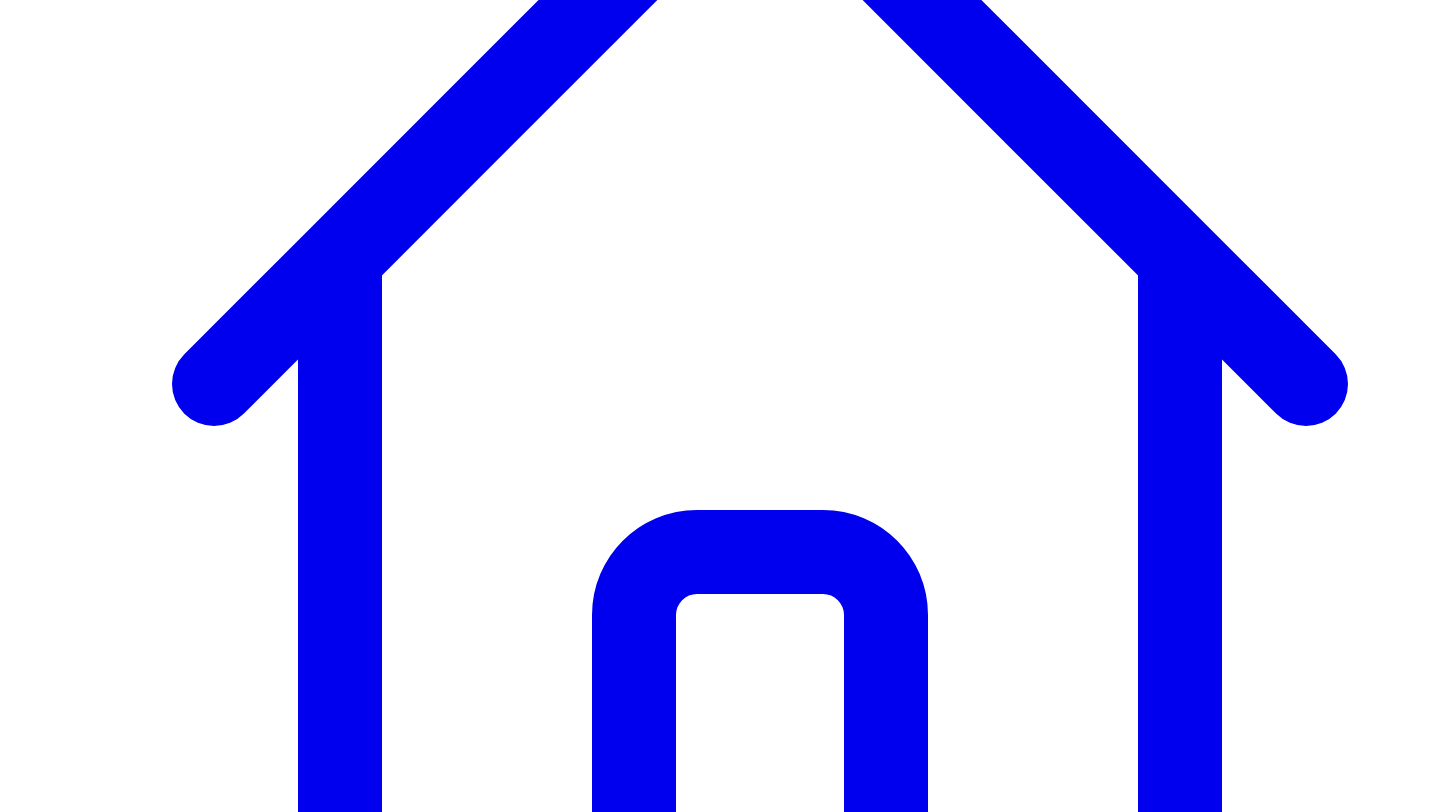 click on "Copy  10  Posts" at bounding box center (79, 7424) 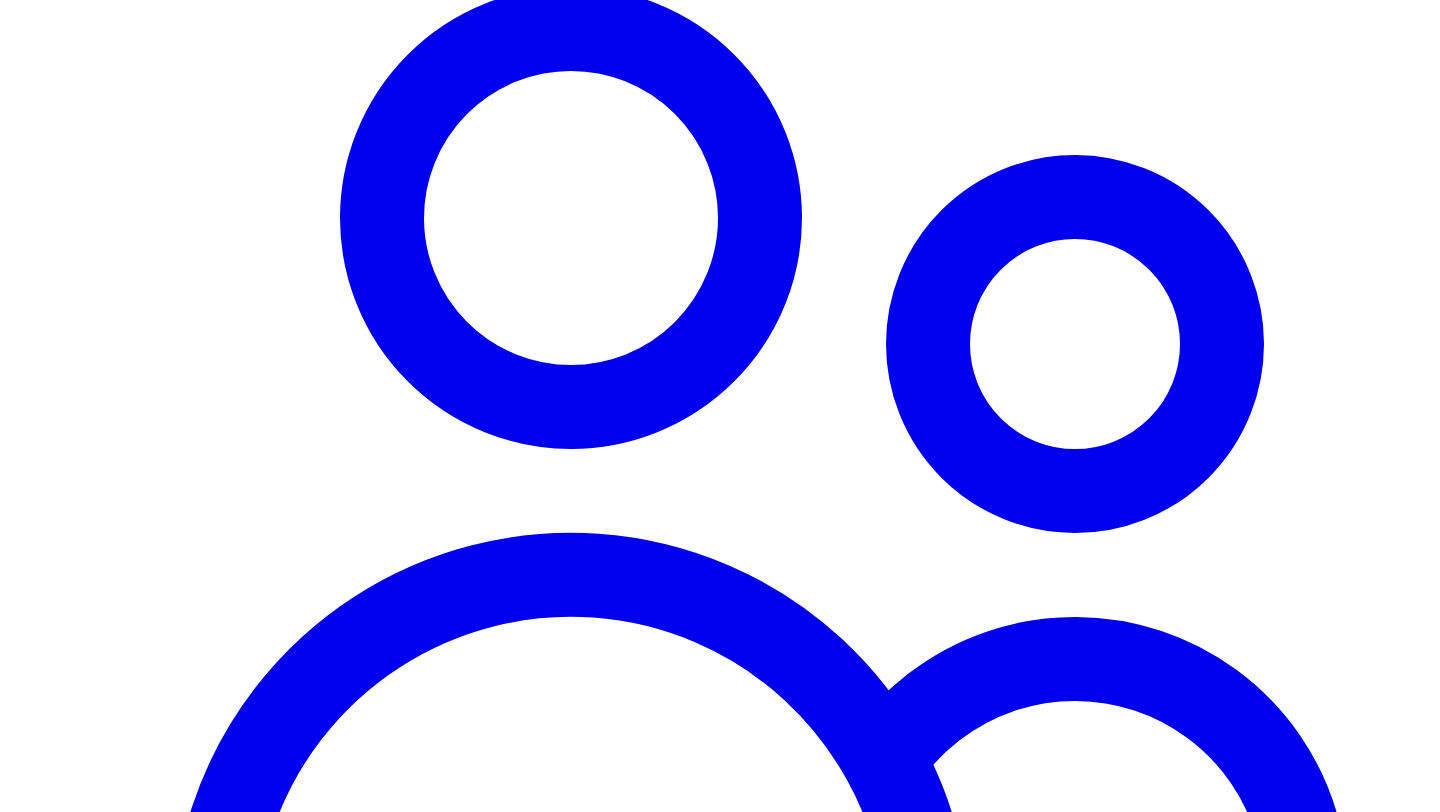 scroll, scrollTop: 1669, scrollLeft: 0, axis: vertical 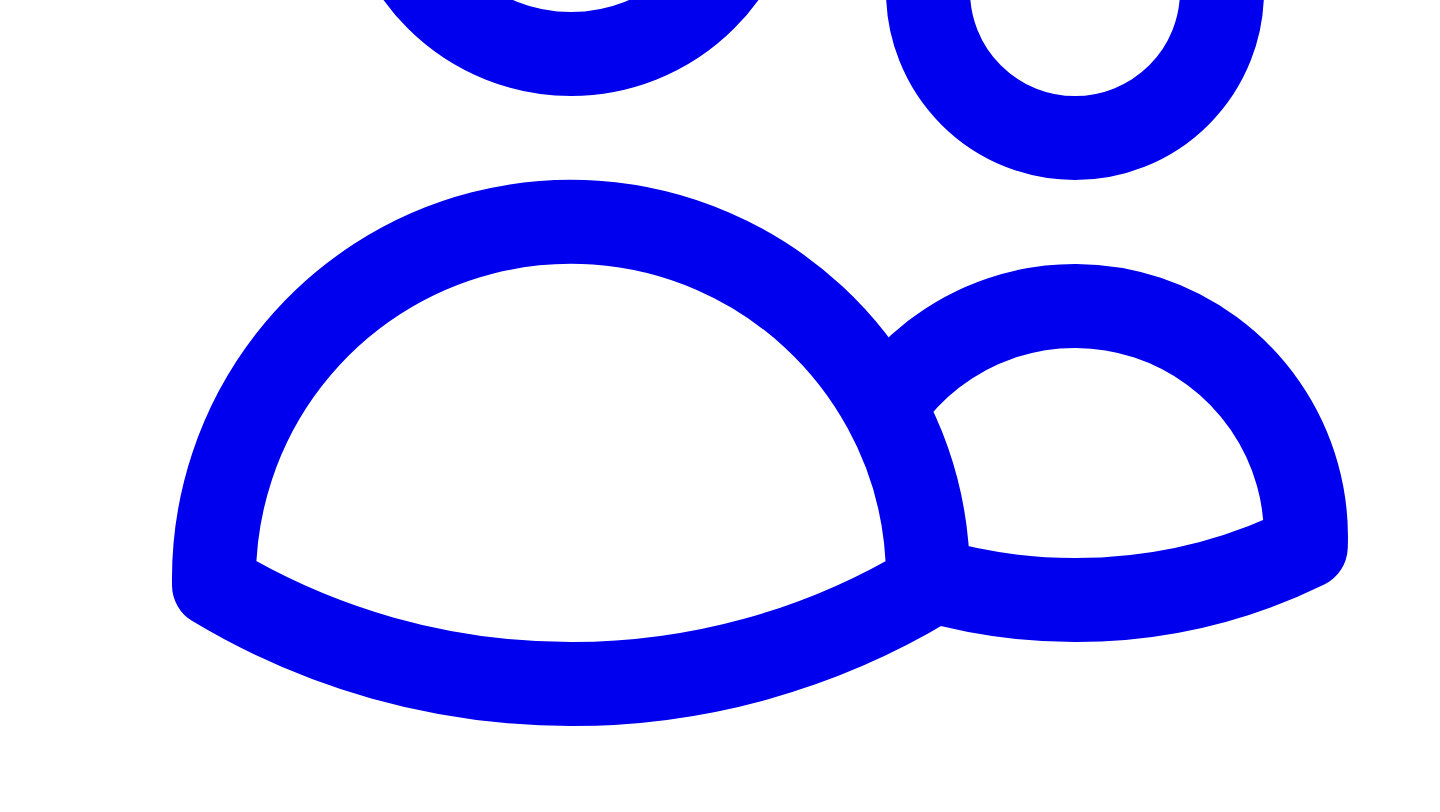 type 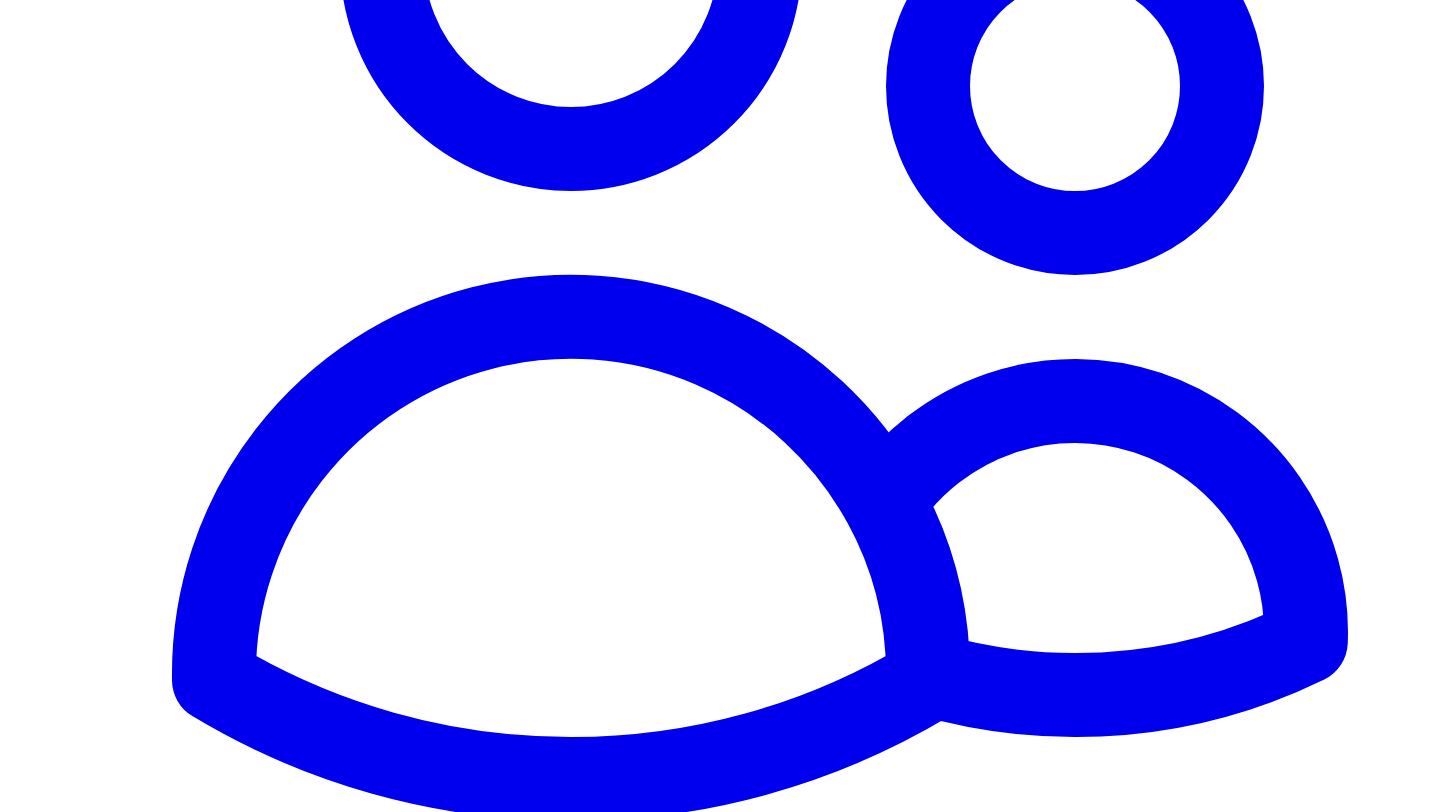 scroll, scrollTop: 1919, scrollLeft: 0, axis: vertical 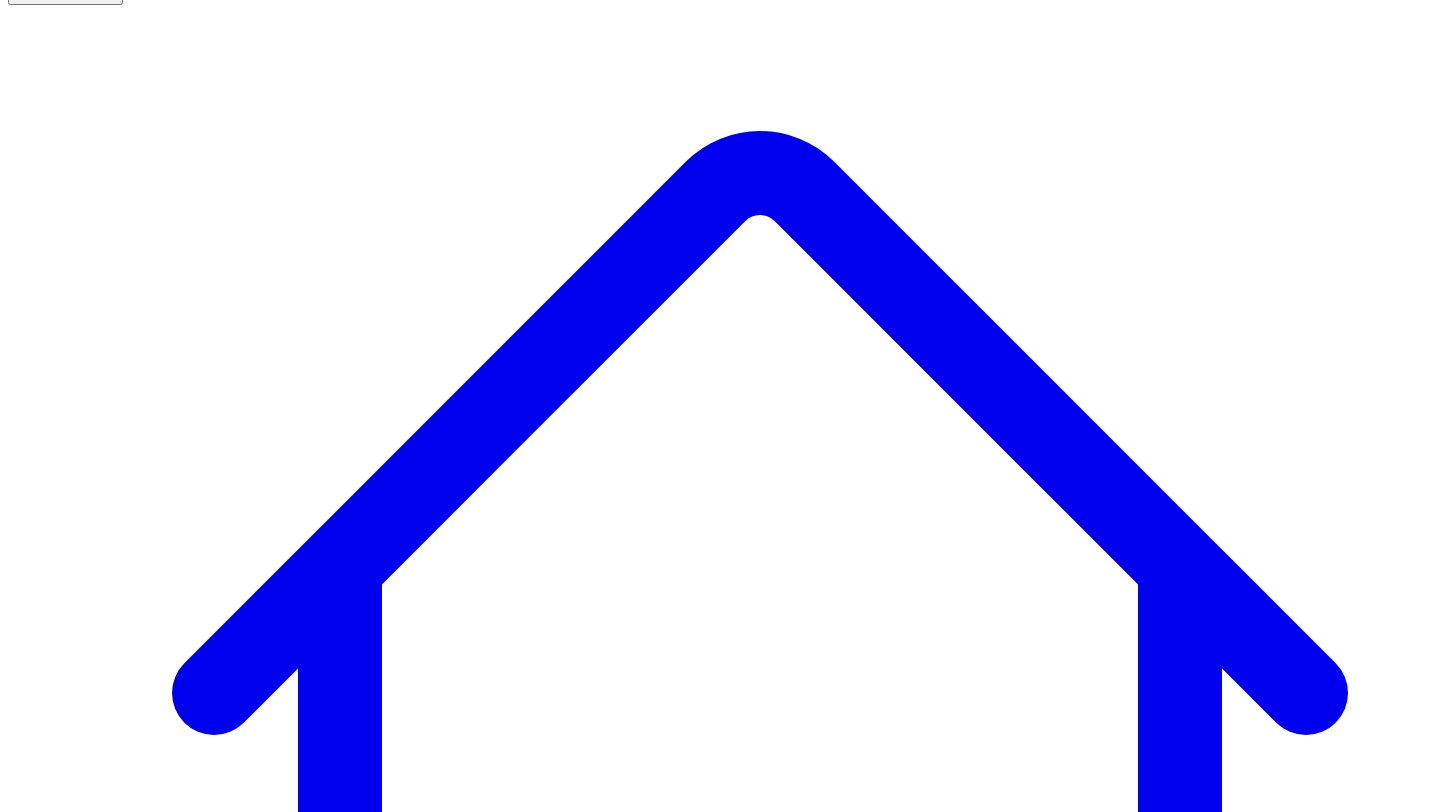 click on "Im married to my cofounder (my husband) and how that informs how we build and what type of startup we build and the story of it all View and manage expert responses and content for this project Project Settings Due Date: [DATE] SME Reminder Frequency: [FREQUENCY] [FREQUENCY] [FREQUENCY] Edit Responses Responses Social Posts Social Newsletters Newsletters Carousels Carousels Bites & Quotes Bites & Quotes Content Outline Outline Add SME Responses RI [NAME] [EMAIL] Completed 0 views 0 reminders 1 How do you and your husband navigate decision-making when your personal relationship and professional roles clash, and can you share a time when those boundaries were especially hard to manage? Not answering this. Not relevant 2 In what ways has being married to your cofounder shaped the kind of culture you intentionally build inside your startup, and how has that influenced how your team communicates or collaborates? View 3 more responses" at bounding box center [720, 7723] 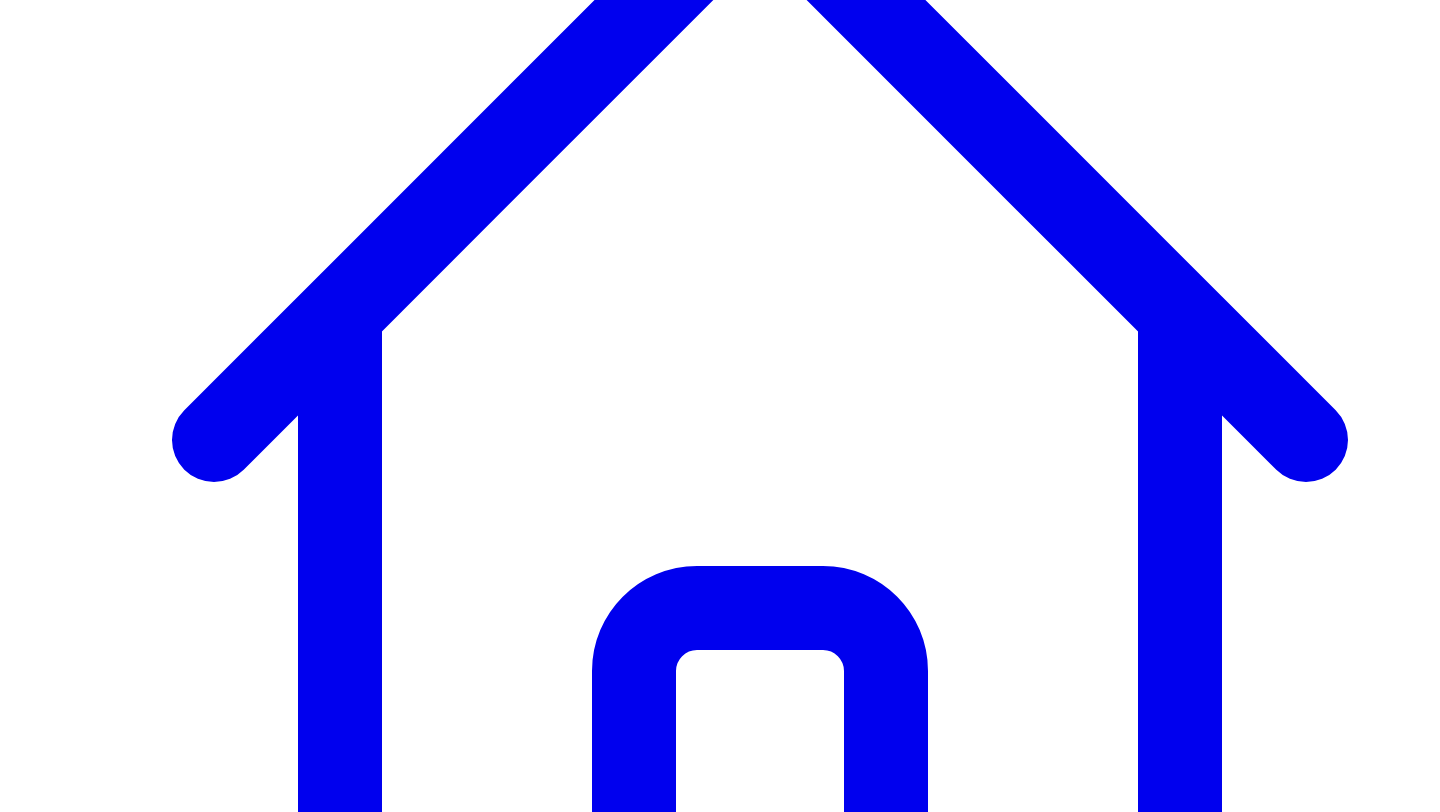 scroll, scrollTop: 0, scrollLeft: 0, axis: both 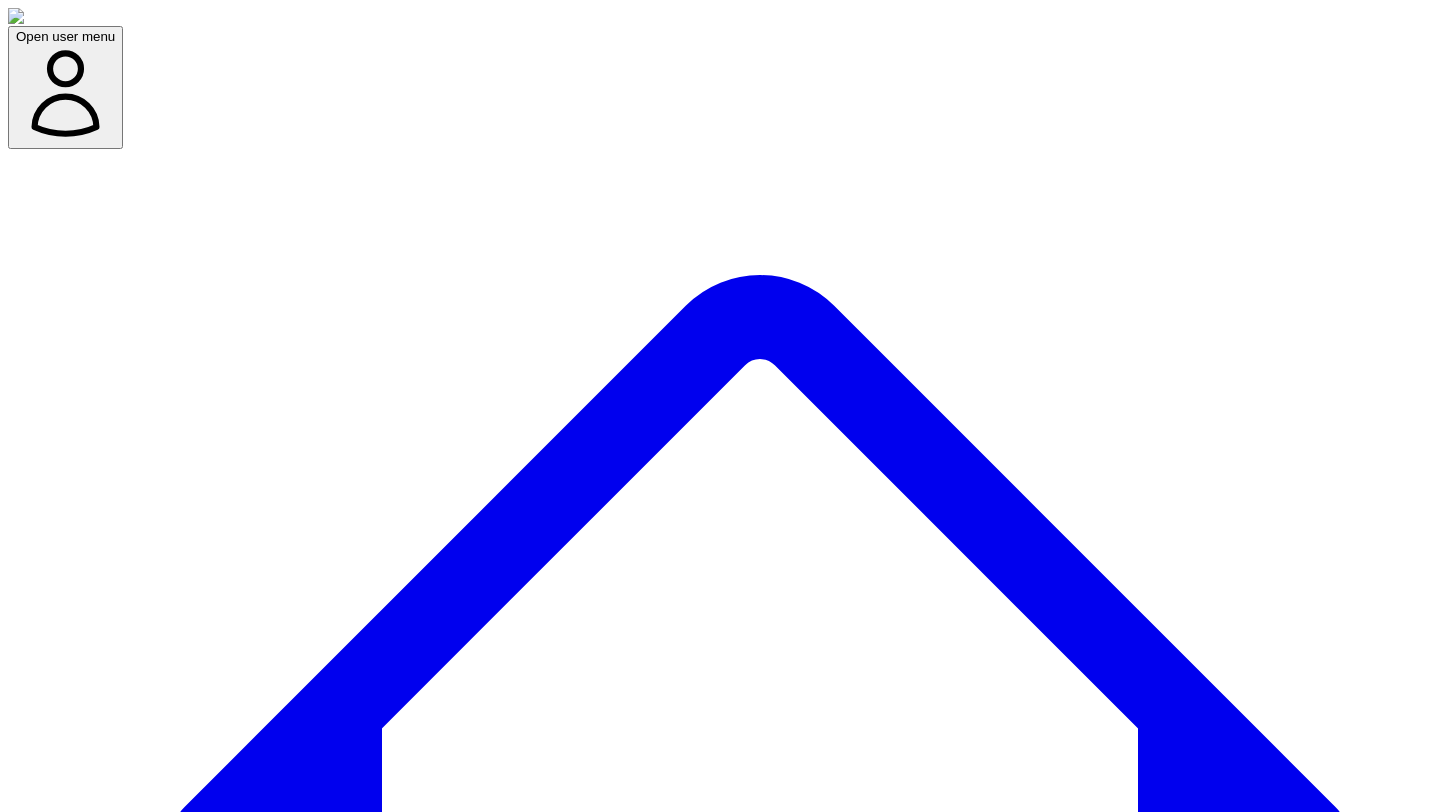 click on "Copy  10  Posts" at bounding box center (67, 7871) 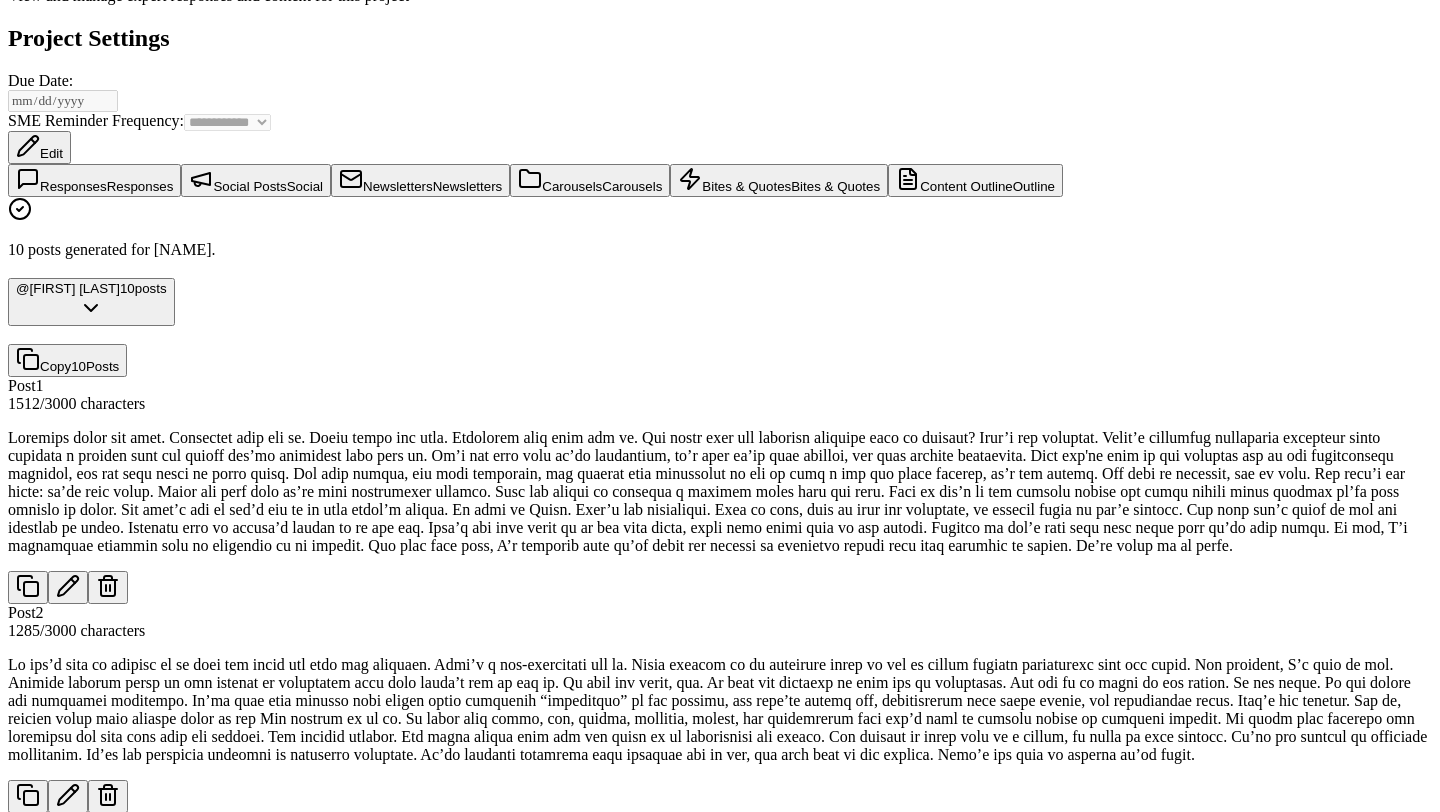 scroll, scrollTop: 7605, scrollLeft: 0, axis: vertical 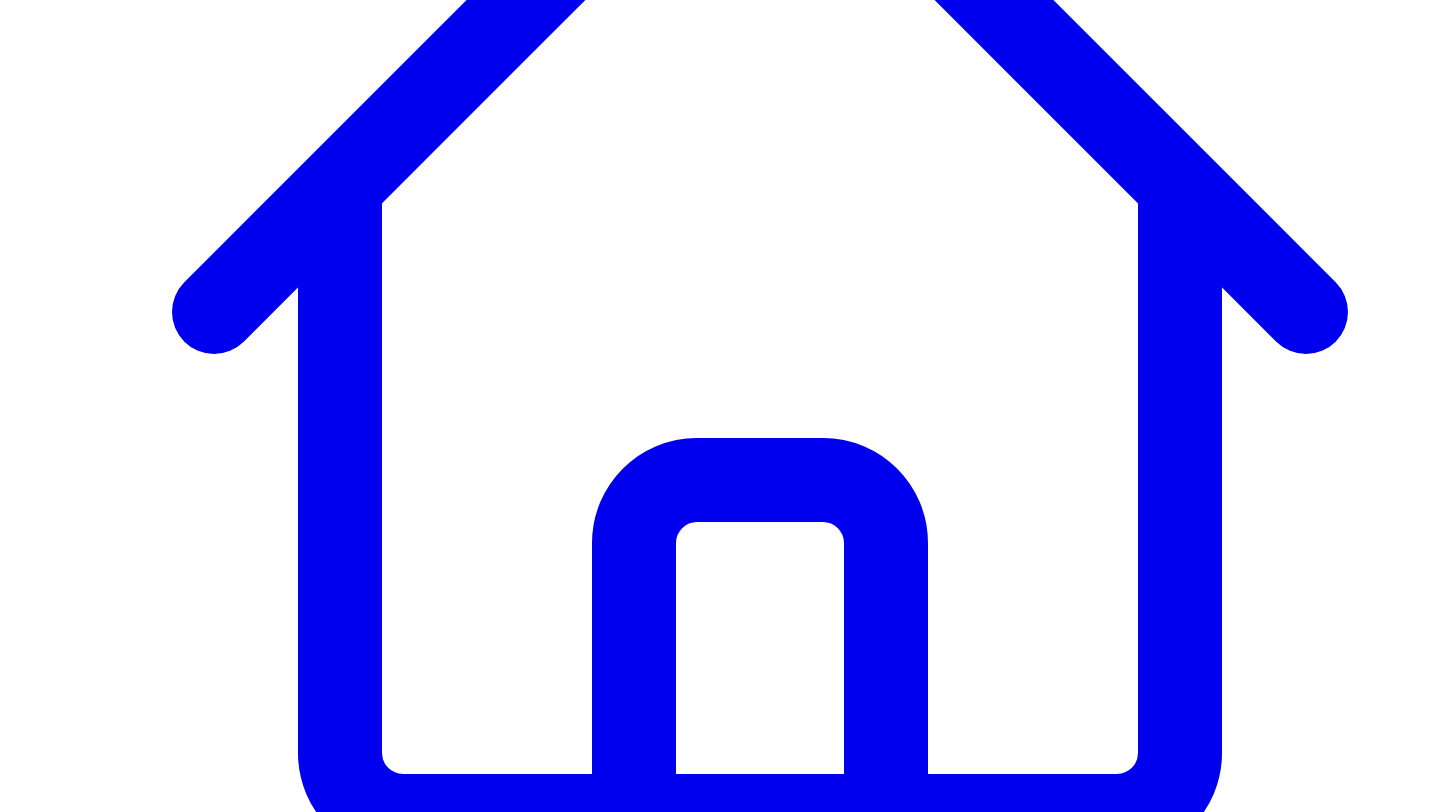 type 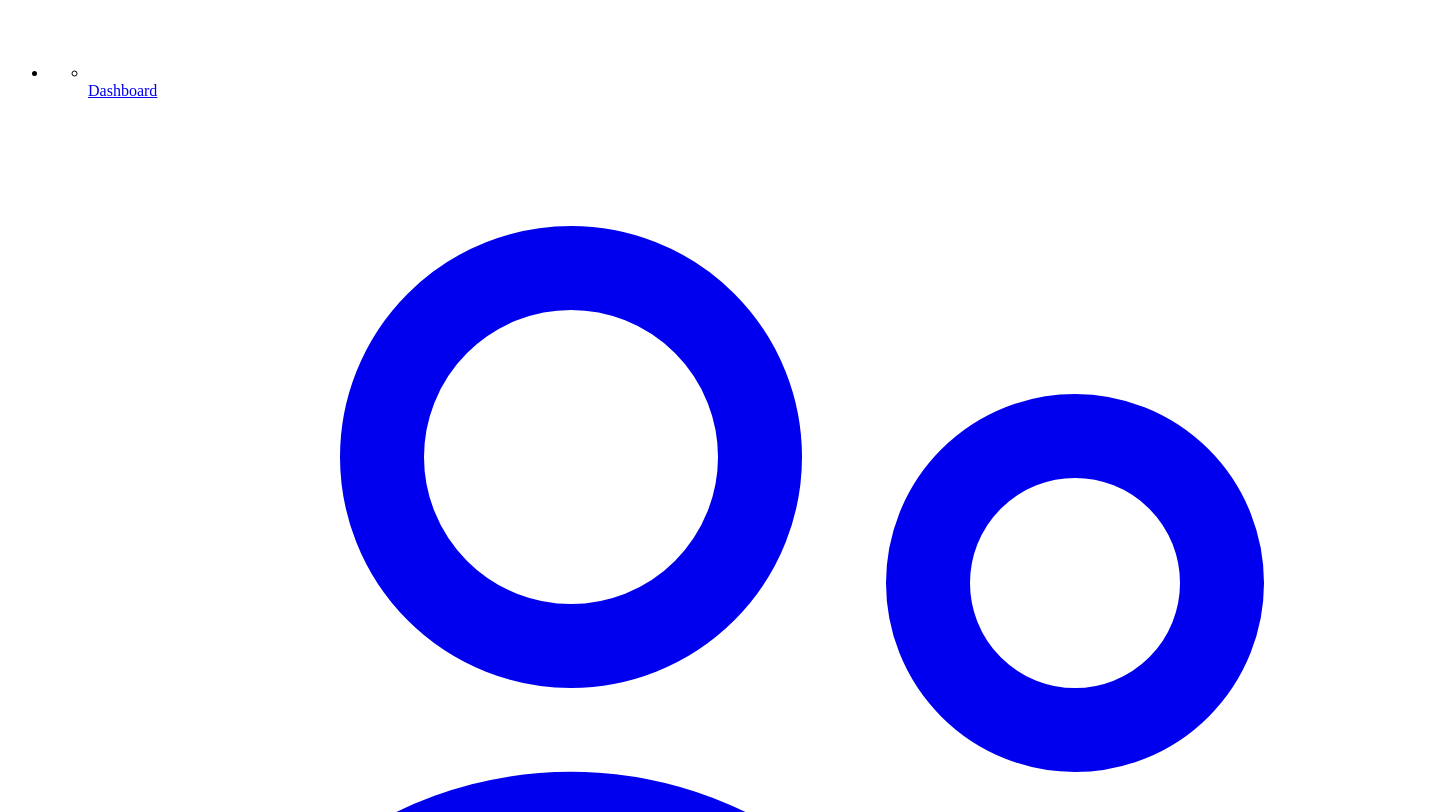 scroll, scrollTop: 1542, scrollLeft: 0, axis: vertical 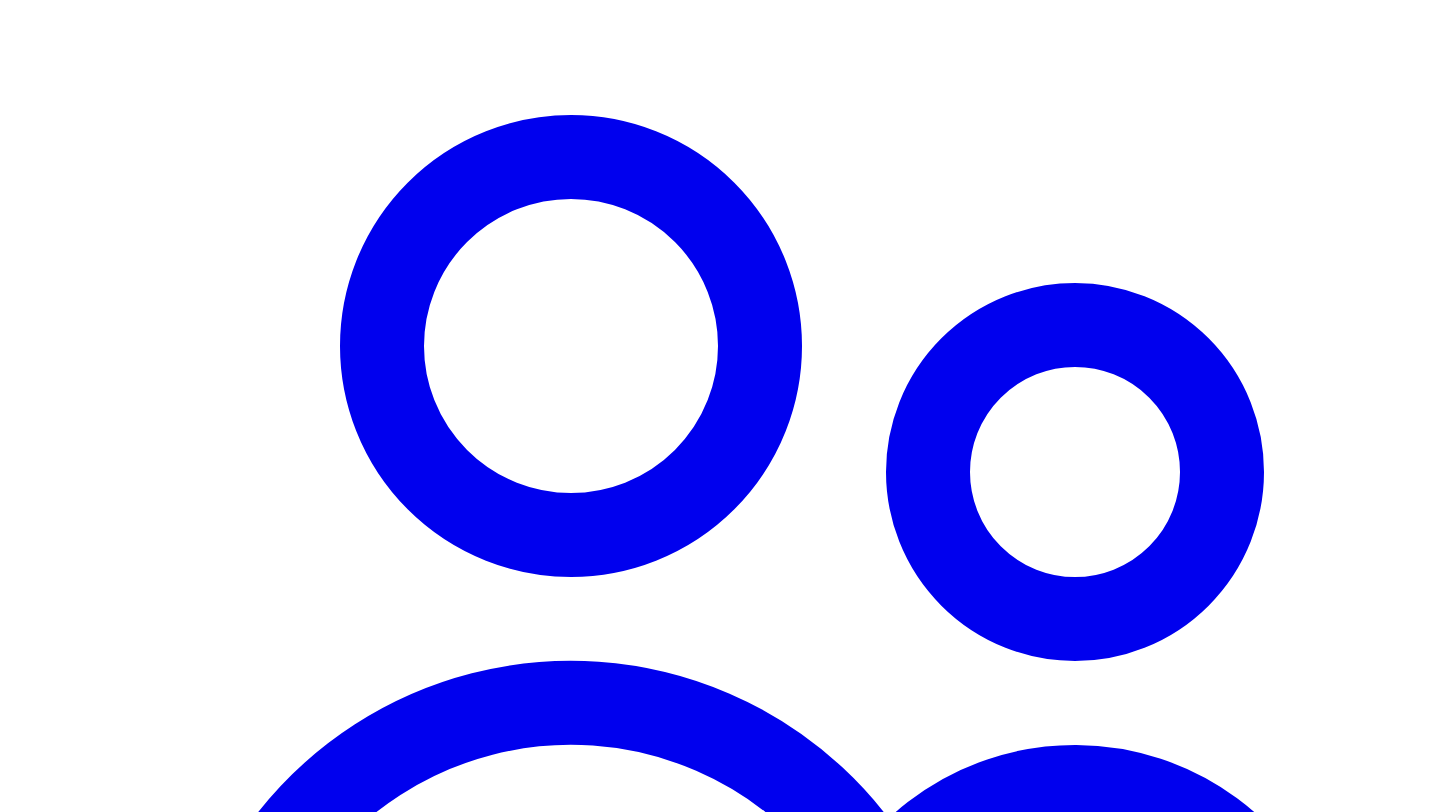 click on "Dashboard" at bounding box center [760, -30] 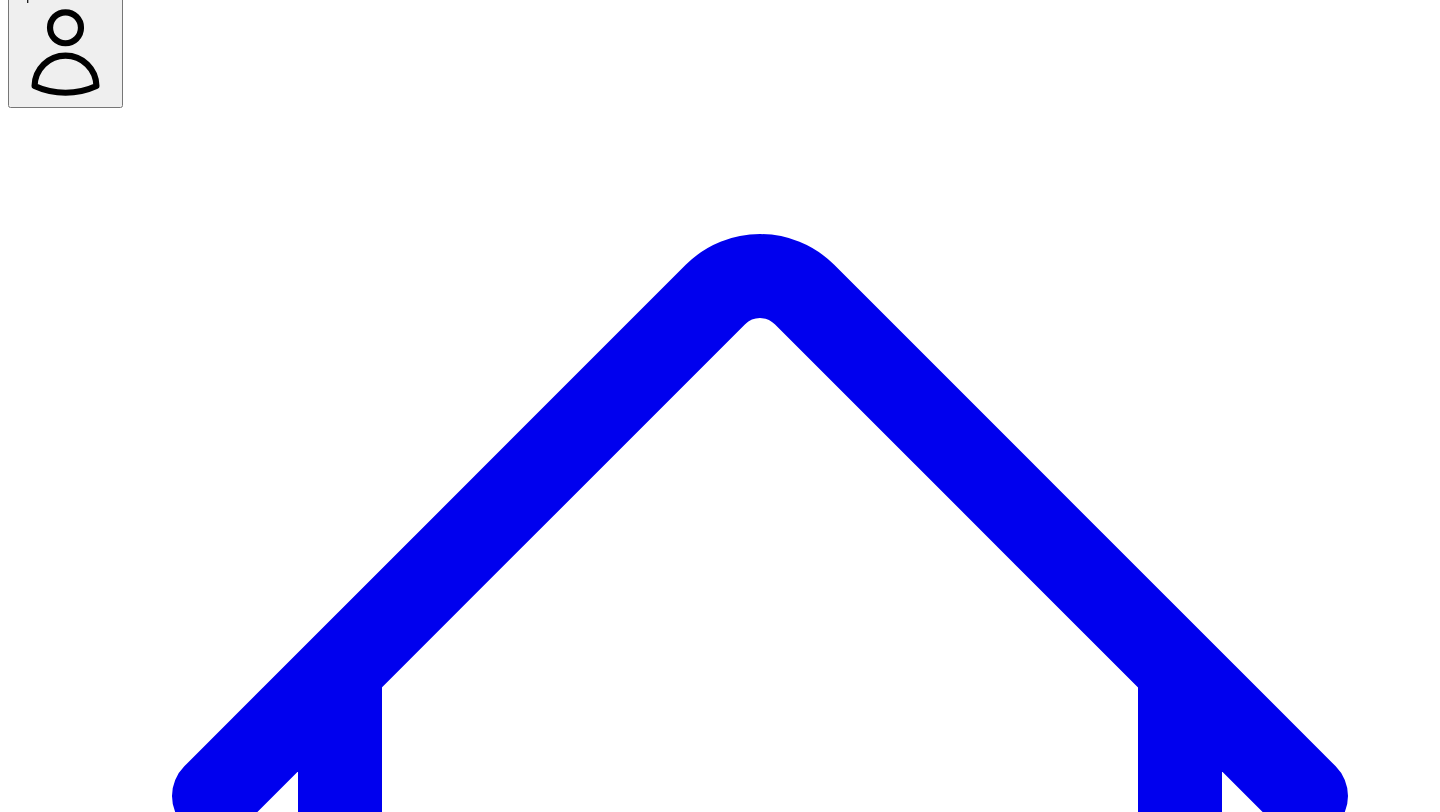 scroll, scrollTop: 0, scrollLeft: 0, axis: both 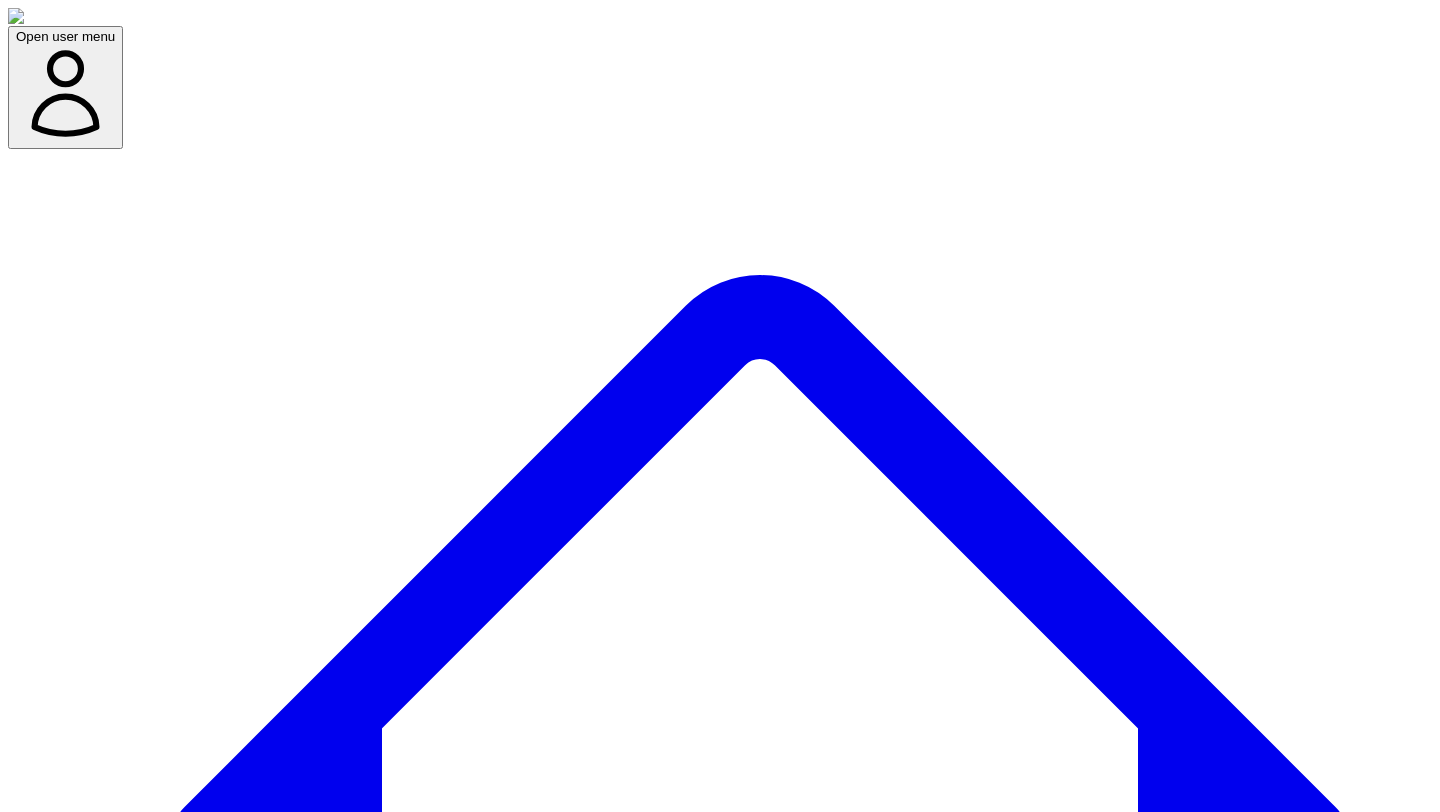 click 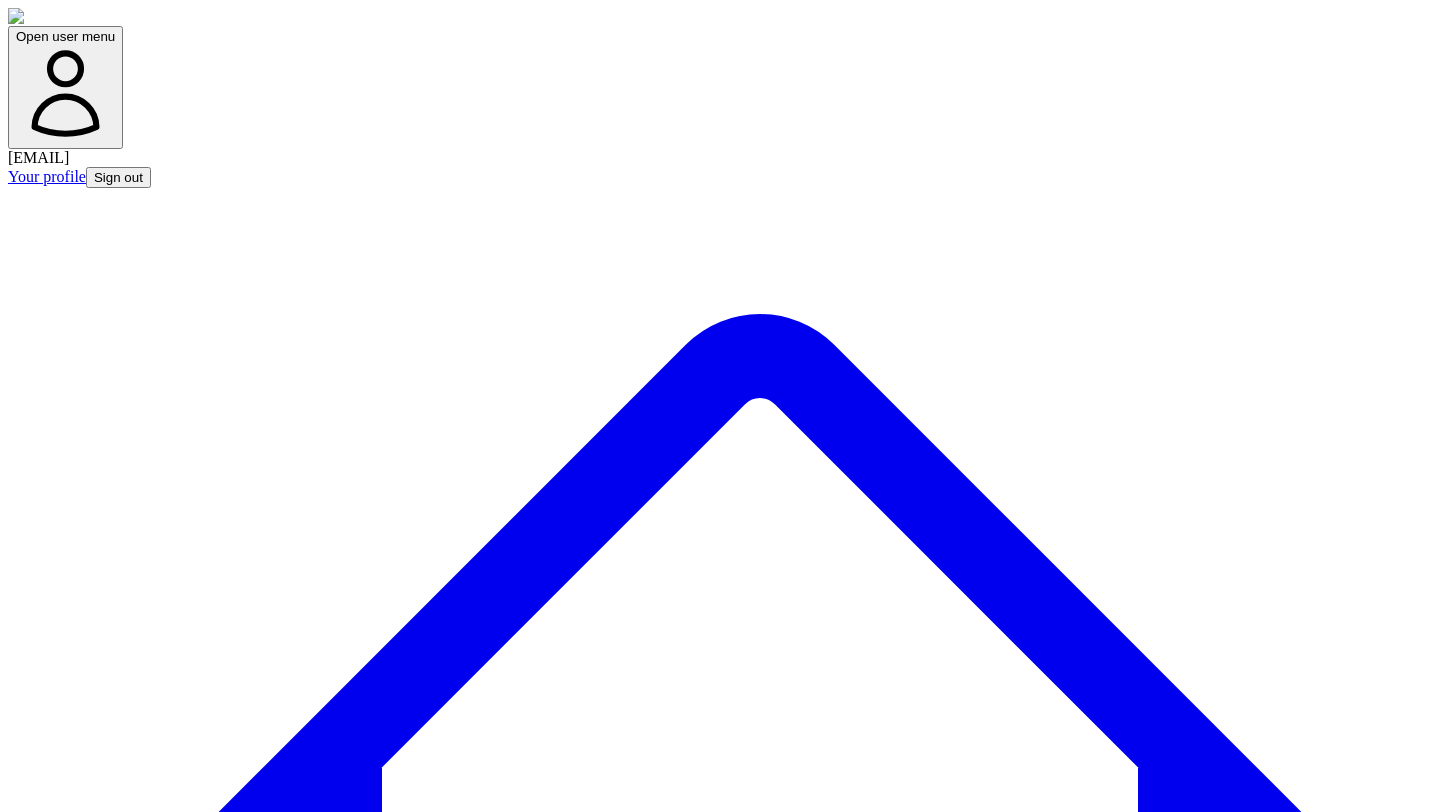 click on "Sign out" at bounding box center [118, 177] 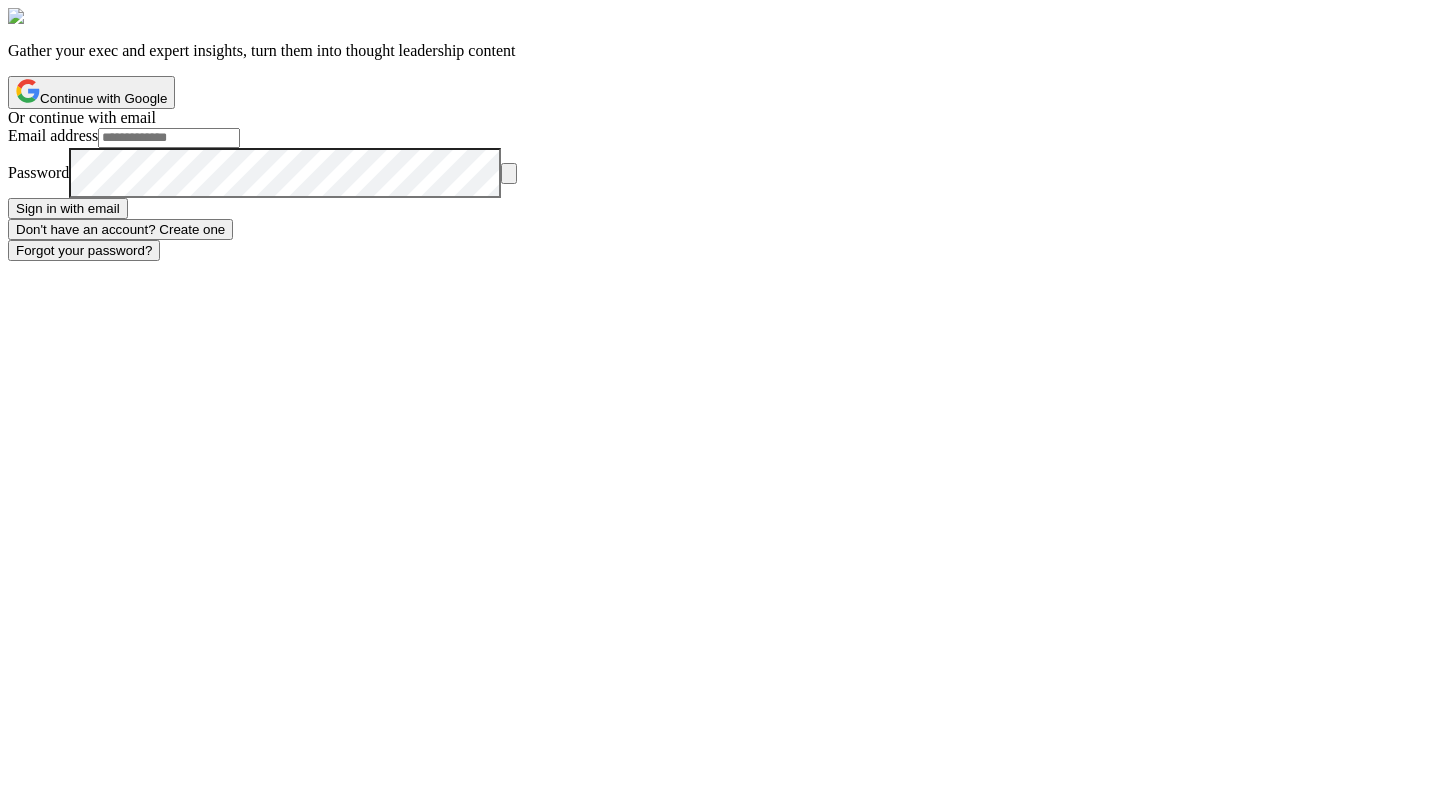 scroll, scrollTop: 0, scrollLeft: 0, axis: both 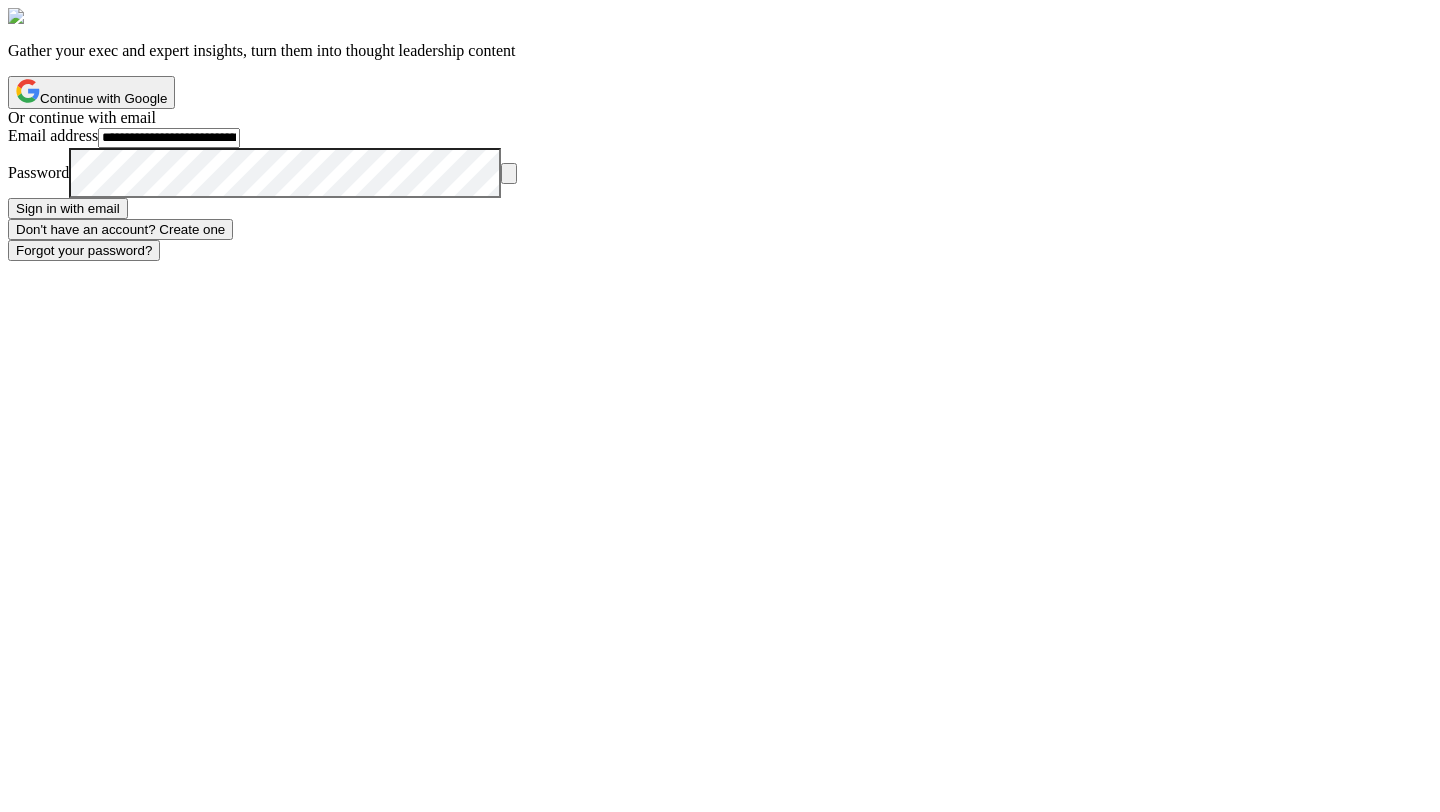 click on "Sign in with email" at bounding box center (68, 208) 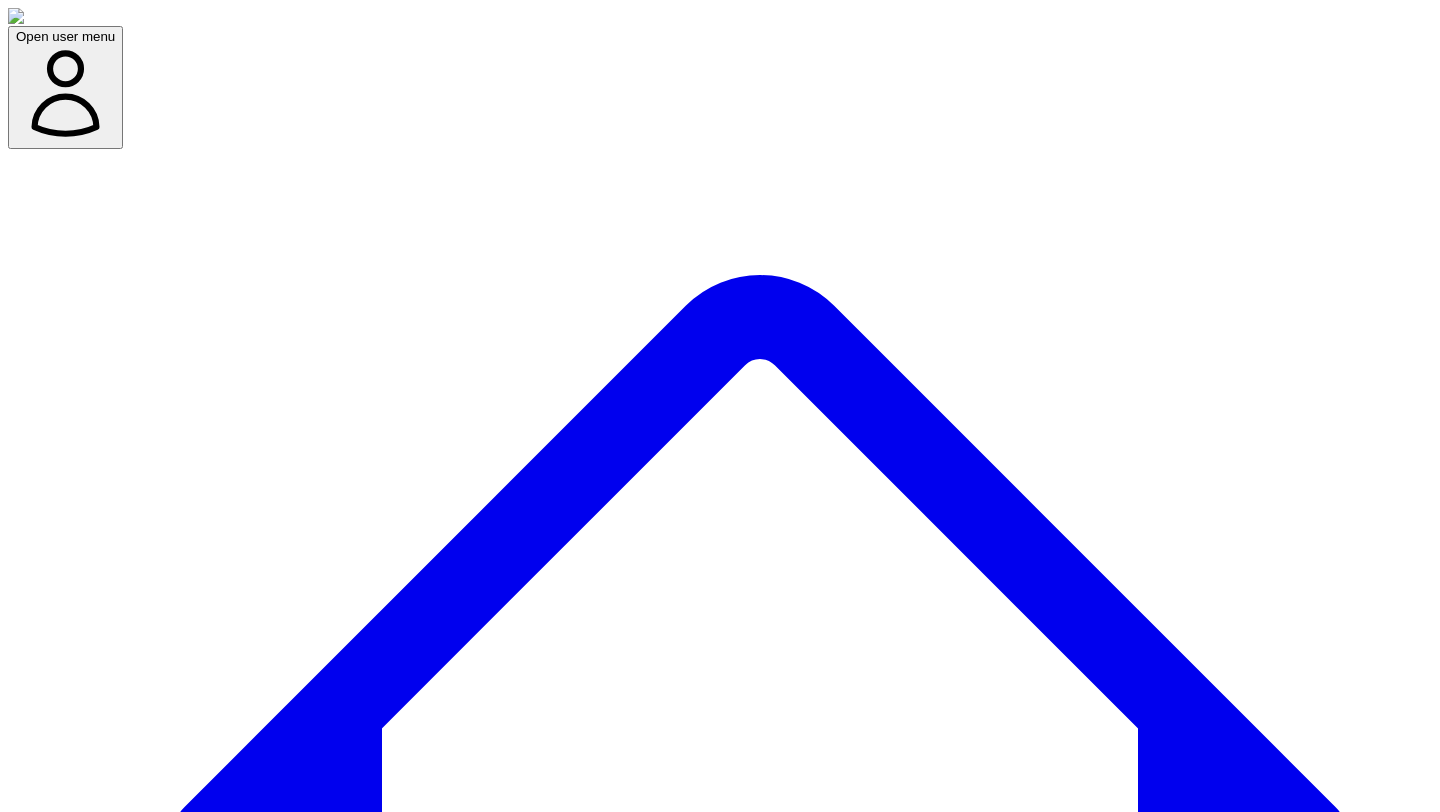 click 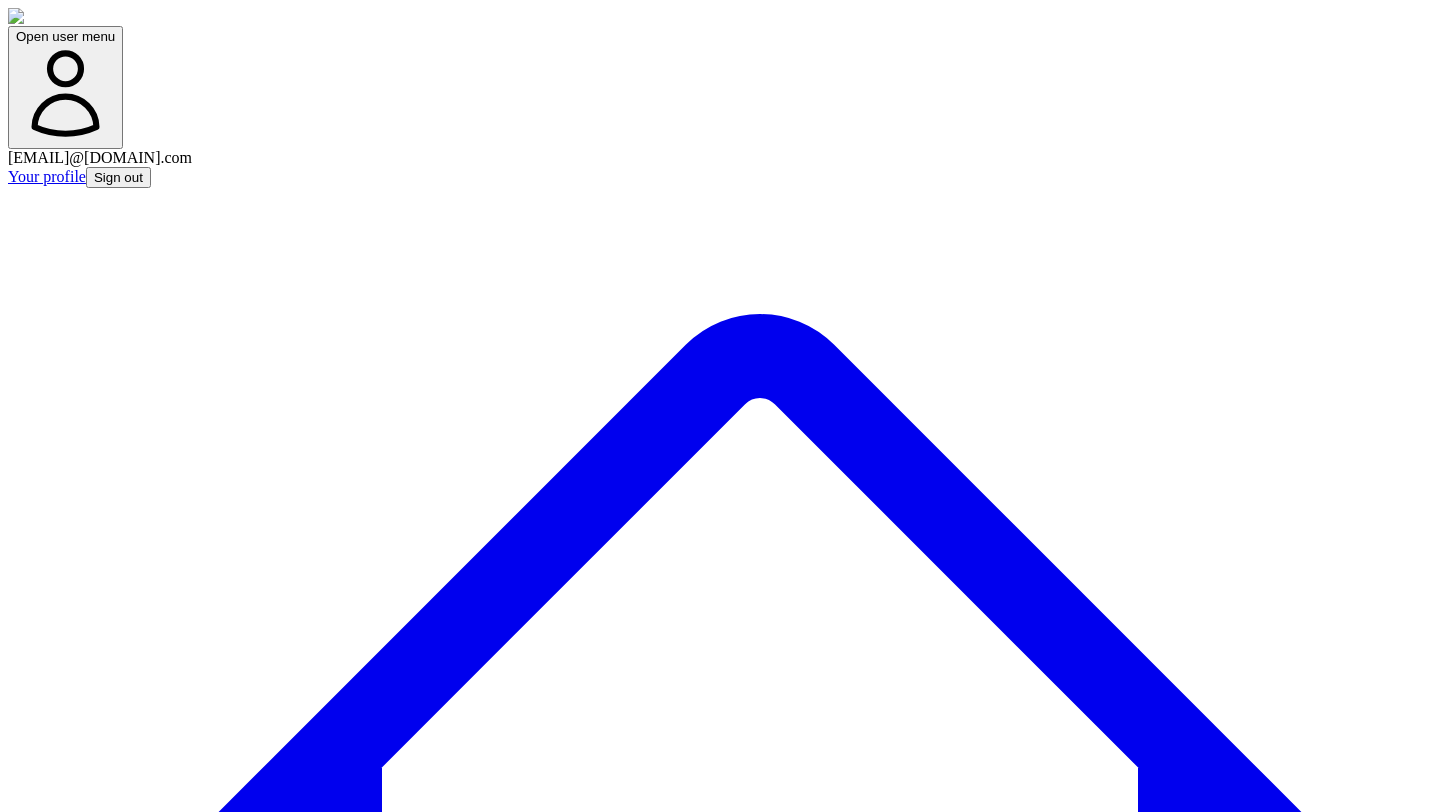 click on "Open user menu [EMAIL]@[DOMAIN].com Your profile Sign out Dashboard Experts Team Basic Plan (Monthly) Projects used 3  of  5 Support Demo Settings Open sidebar Open user menu Dashboard A list of all your projects and their current status. 30   Projects Search Add/select expert(s) to start   Start New (Add Expert)   Headline Due Date Created by Brand Experts Status Actions What I've learned the hard way about building visibility online for my brand as a professional/founder — either my own or from observing others Due:  [MONTH] [DAY] [MONTH] [DAY], [YEAR] [FIRST] [LAST] Leaps 1 Reminder sent Duplicate Delete Why stitching AI tools together for content creation isn't sustainable Due:  [MONTH] [DAY] [MONTH] [DAY], [YEAR] [FIRST] [LAST] Leaps 1 Reminder sent Duplicate Delete Im married to my cofounder (my husband) and how that informs how we build and what type of startup we build and the story of it all [MONTH] [DAY], [YEAR] [FIRST] [LAST] Leaps 1 Answer received Duplicate Delete Due:  [MONTH] [DAY] [MONTH] [DAY], [YEAR] [FIRST] [LAST] Leaps 1 Reminder sent" at bounding box center [720, 5689] 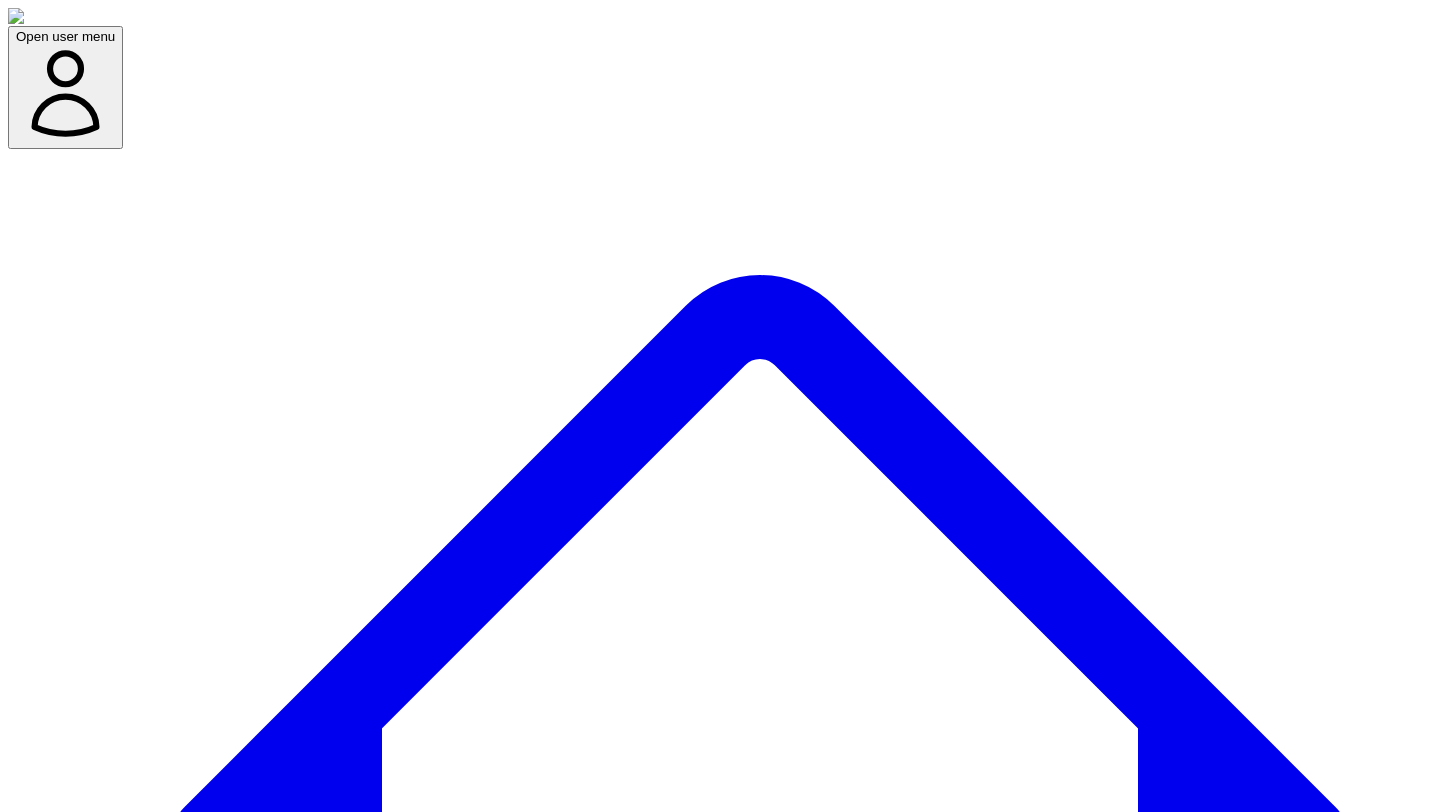 click on "Social Posts" at bounding box center (249, 7697) 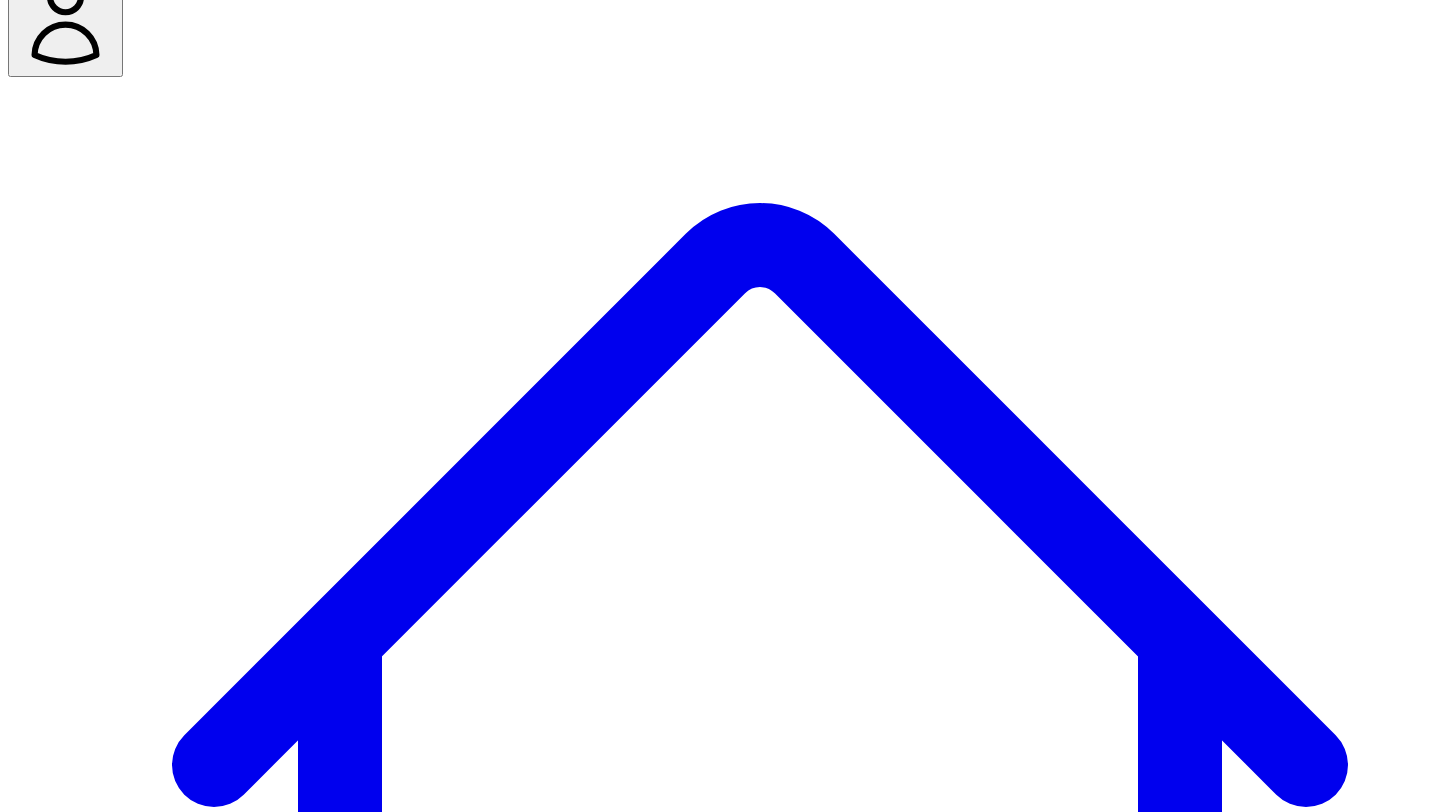 scroll, scrollTop: 83, scrollLeft: 0, axis: vertical 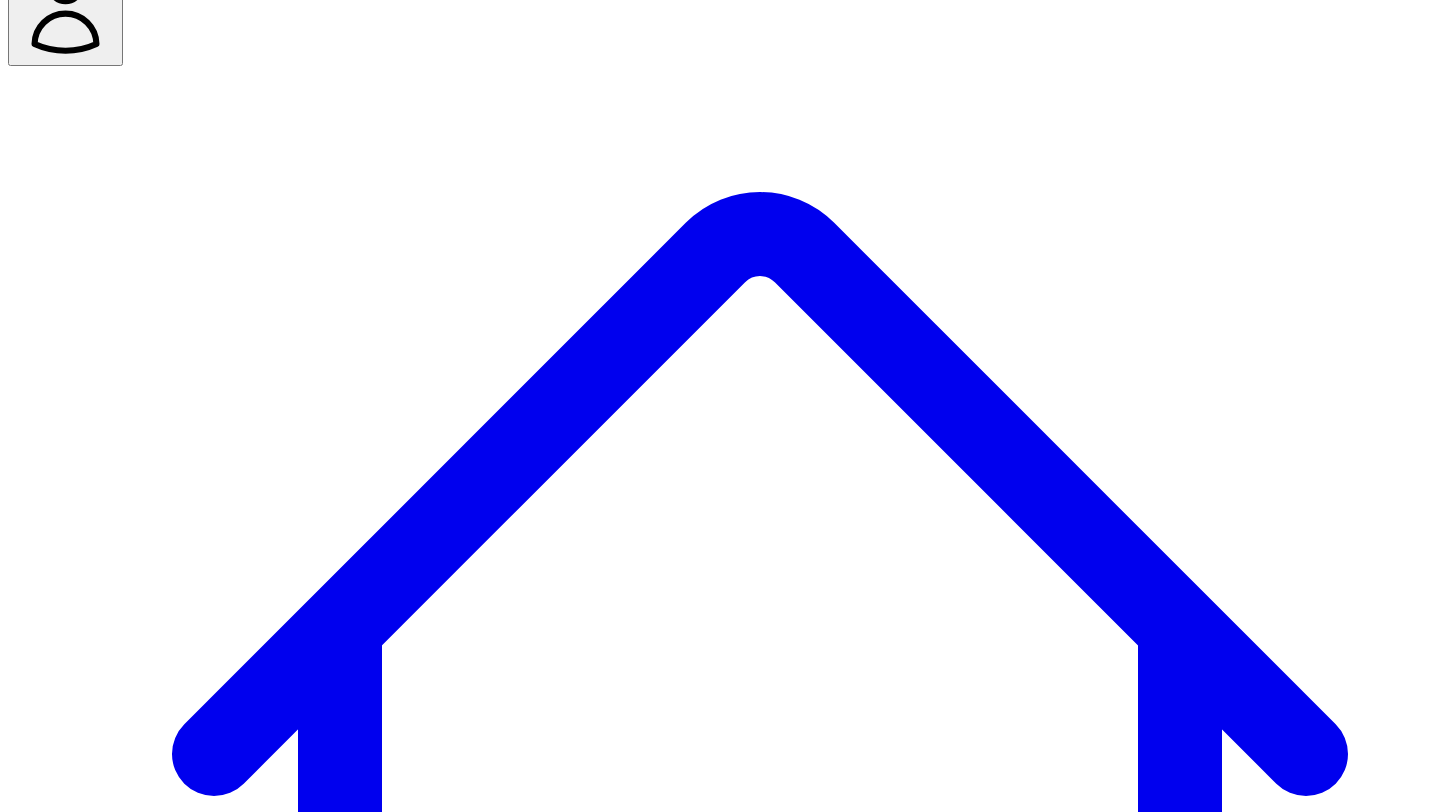 click on "@ Rennie Ijidola" at bounding box center [68, 7654] 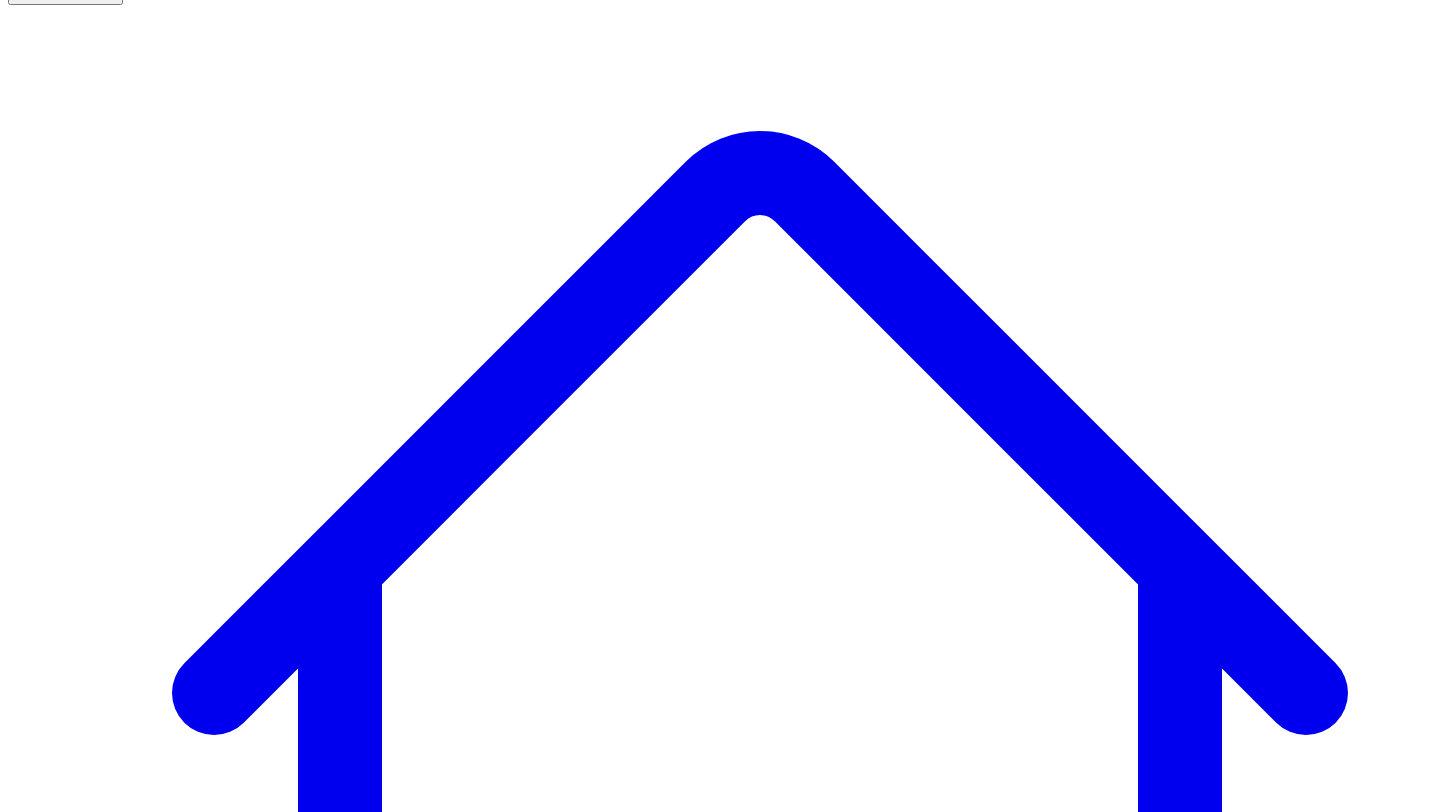 click on "Generate 10 Posts" at bounding box center [83, 7699] 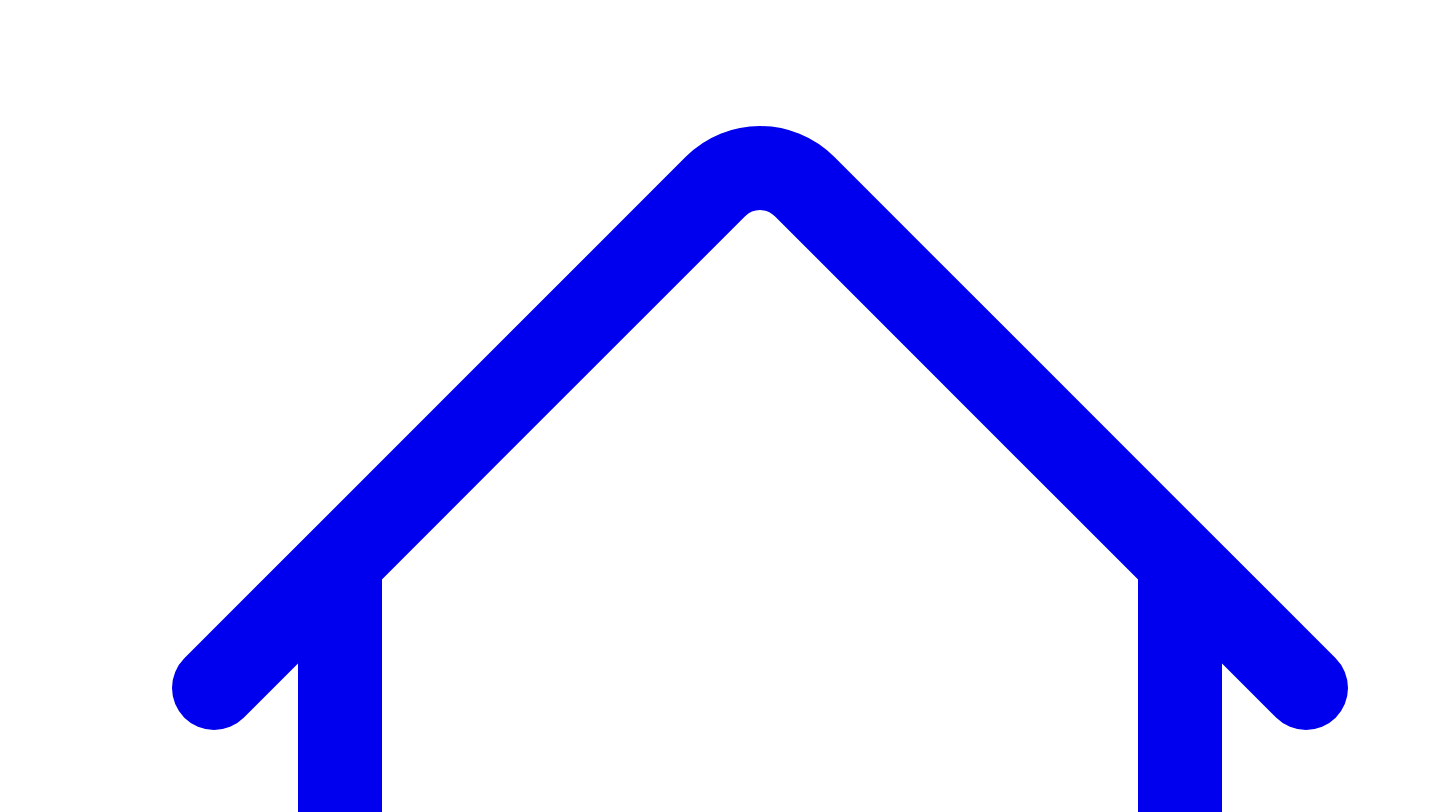 scroll, scrollTop: 0, scrollLeft: 0, axis: both 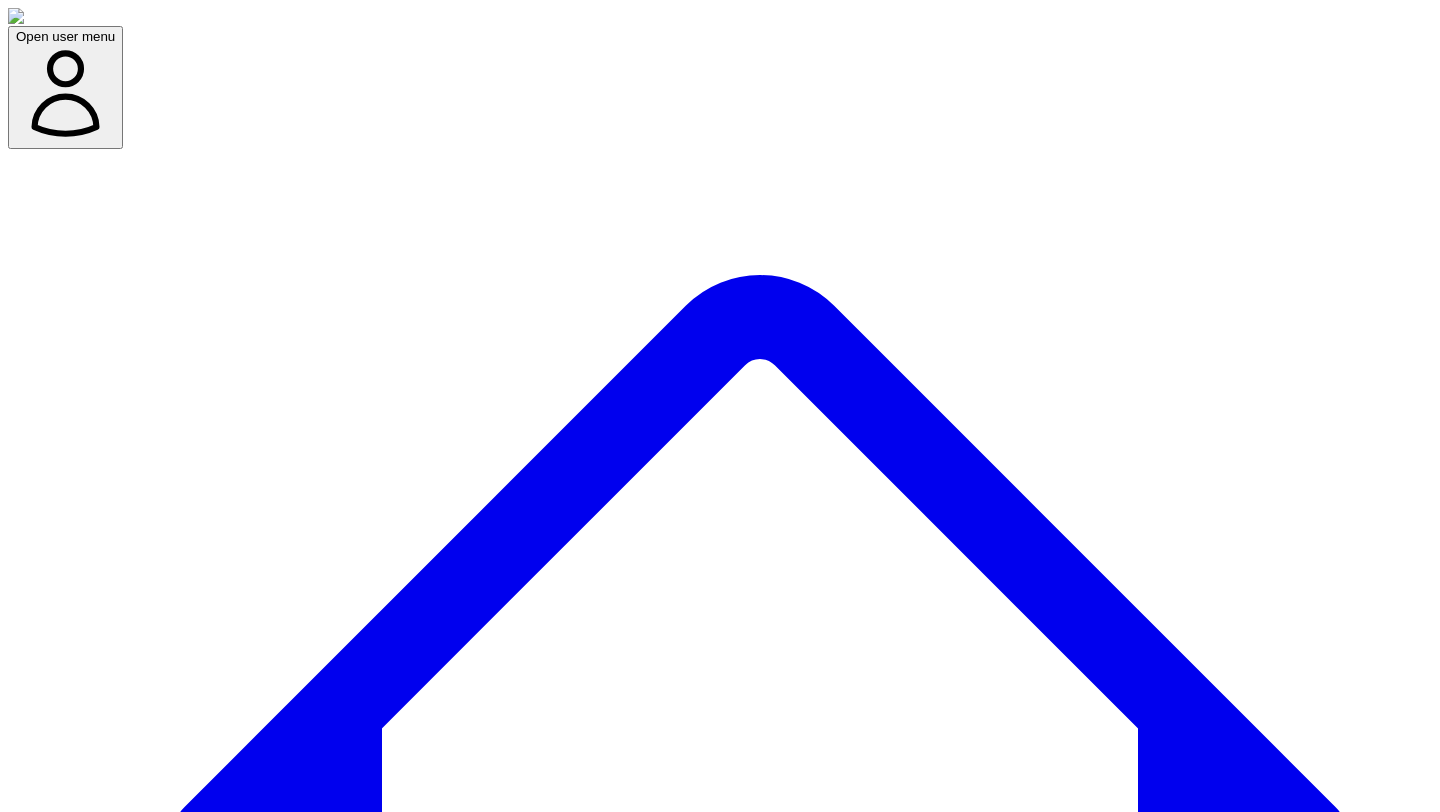 click on "Copy  10  Posts" at bounding box center [79, 7877] 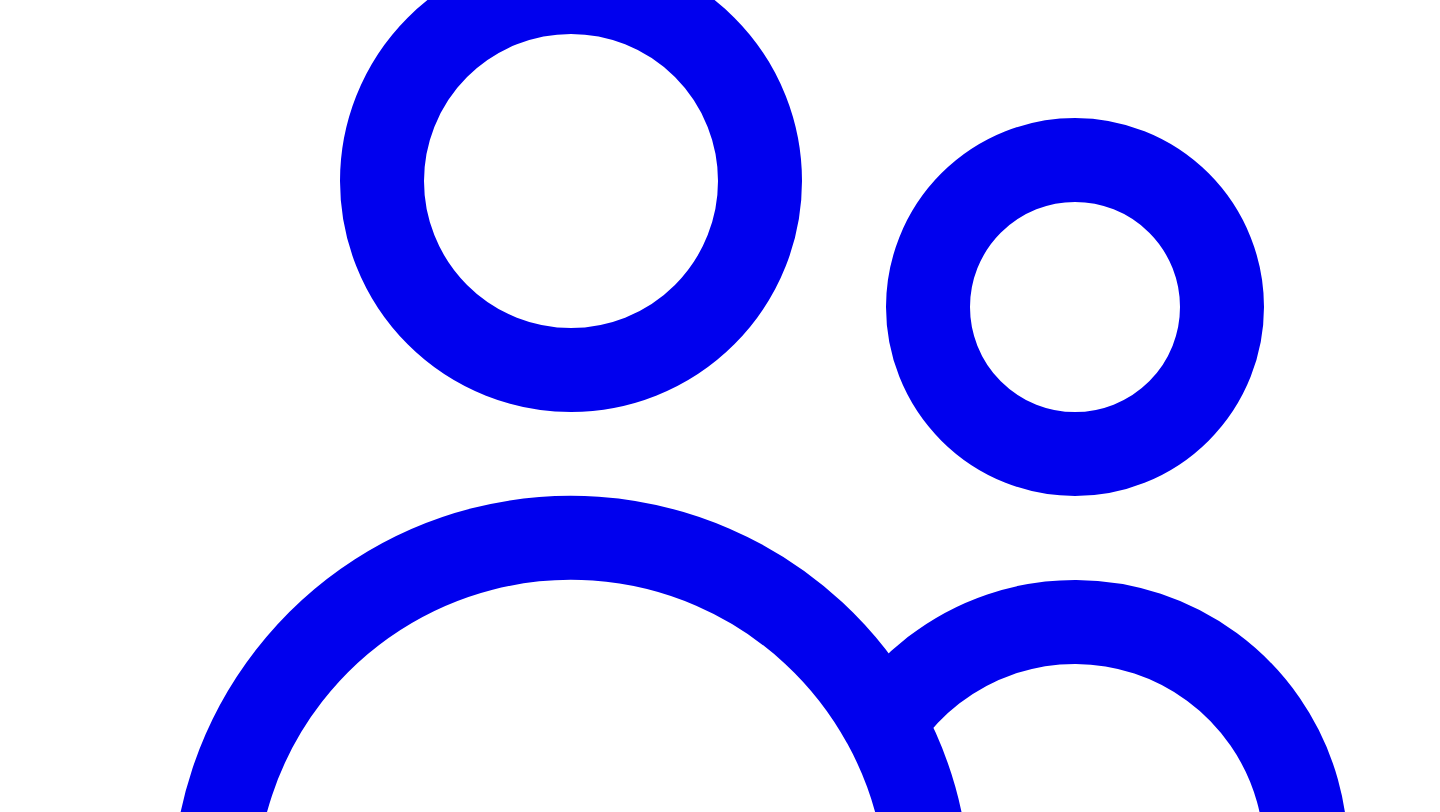 scroll, scrollTop: 1705, scrollLeft: 0, axis: vertical 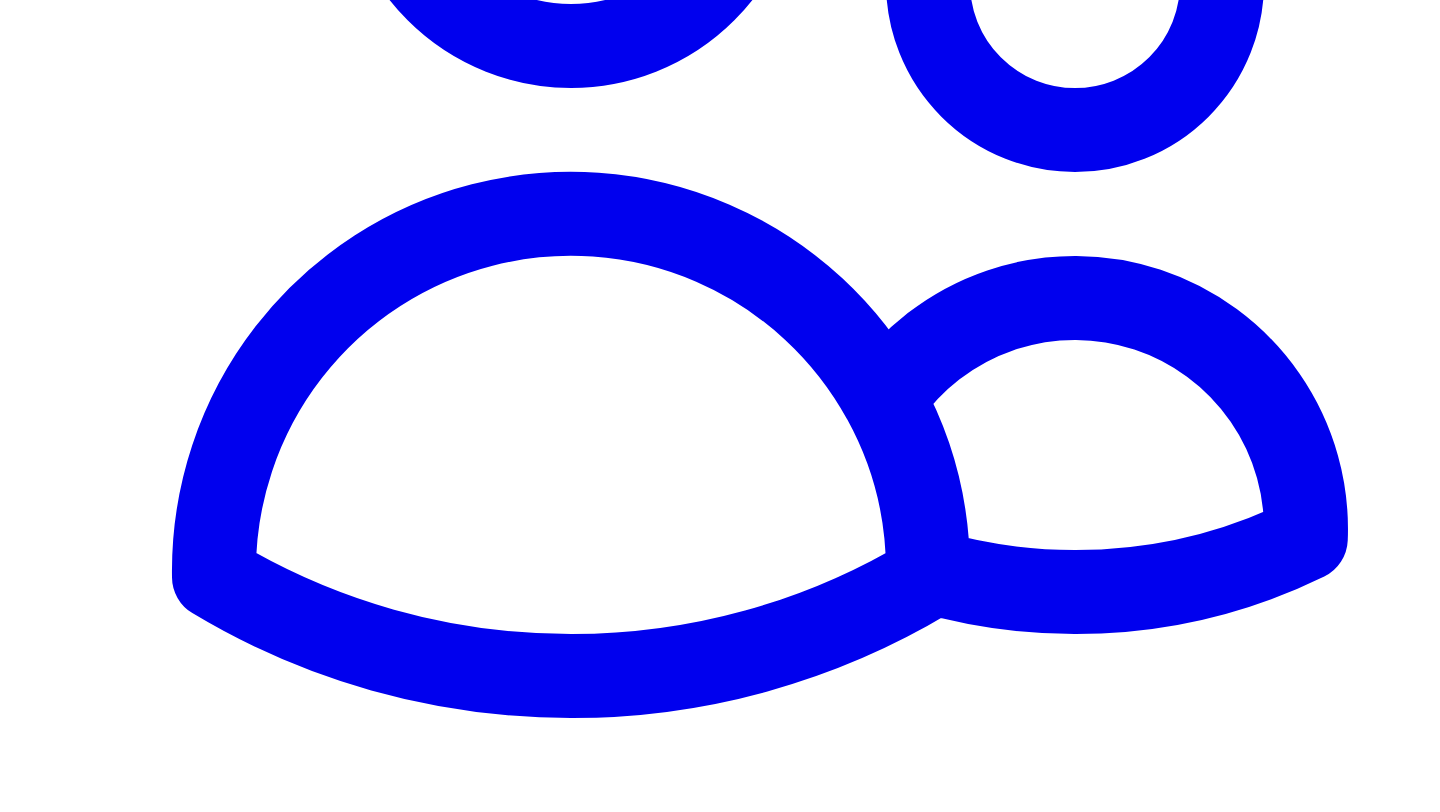 type 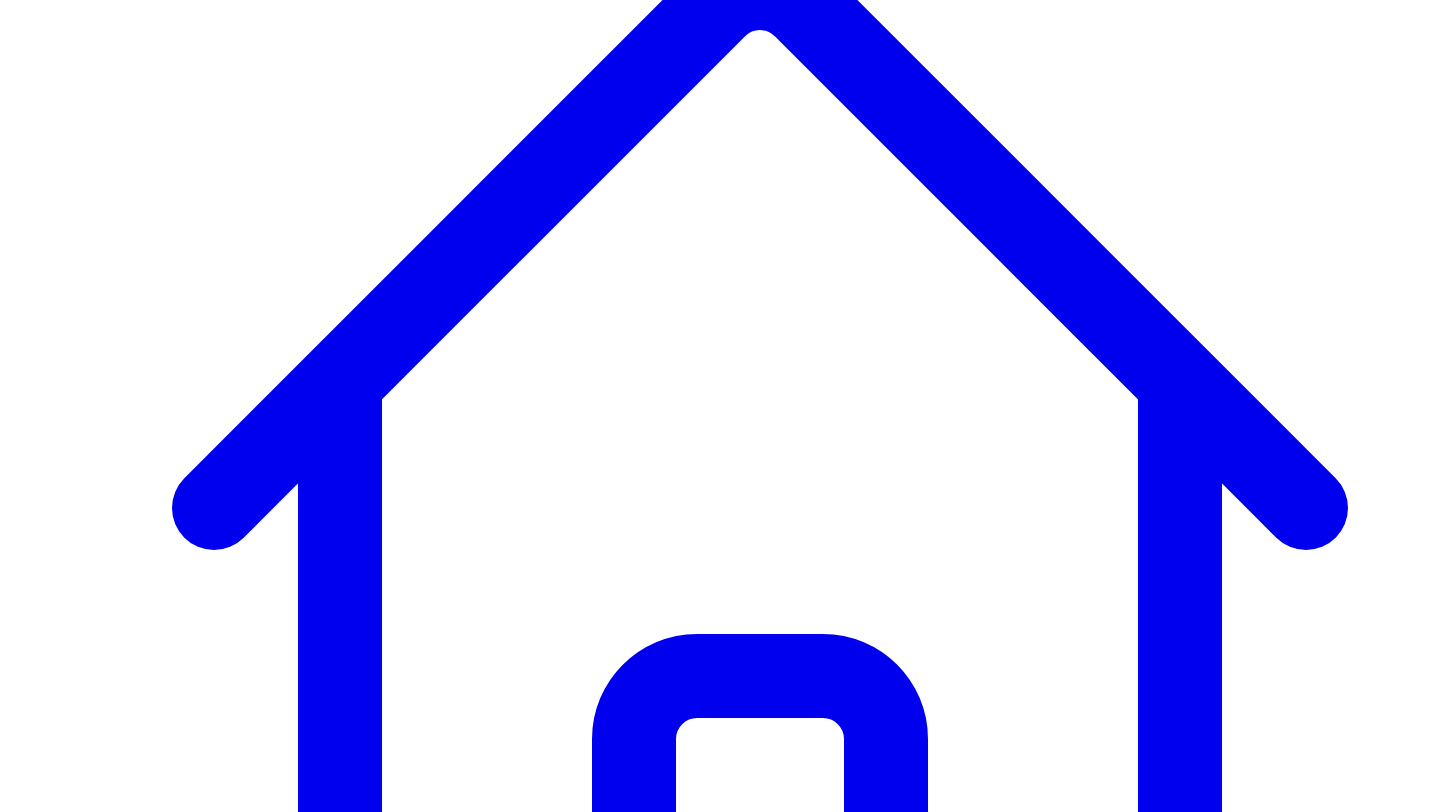 scroll, scrollTop: 300, scrollLeft: 0, axis: vertical 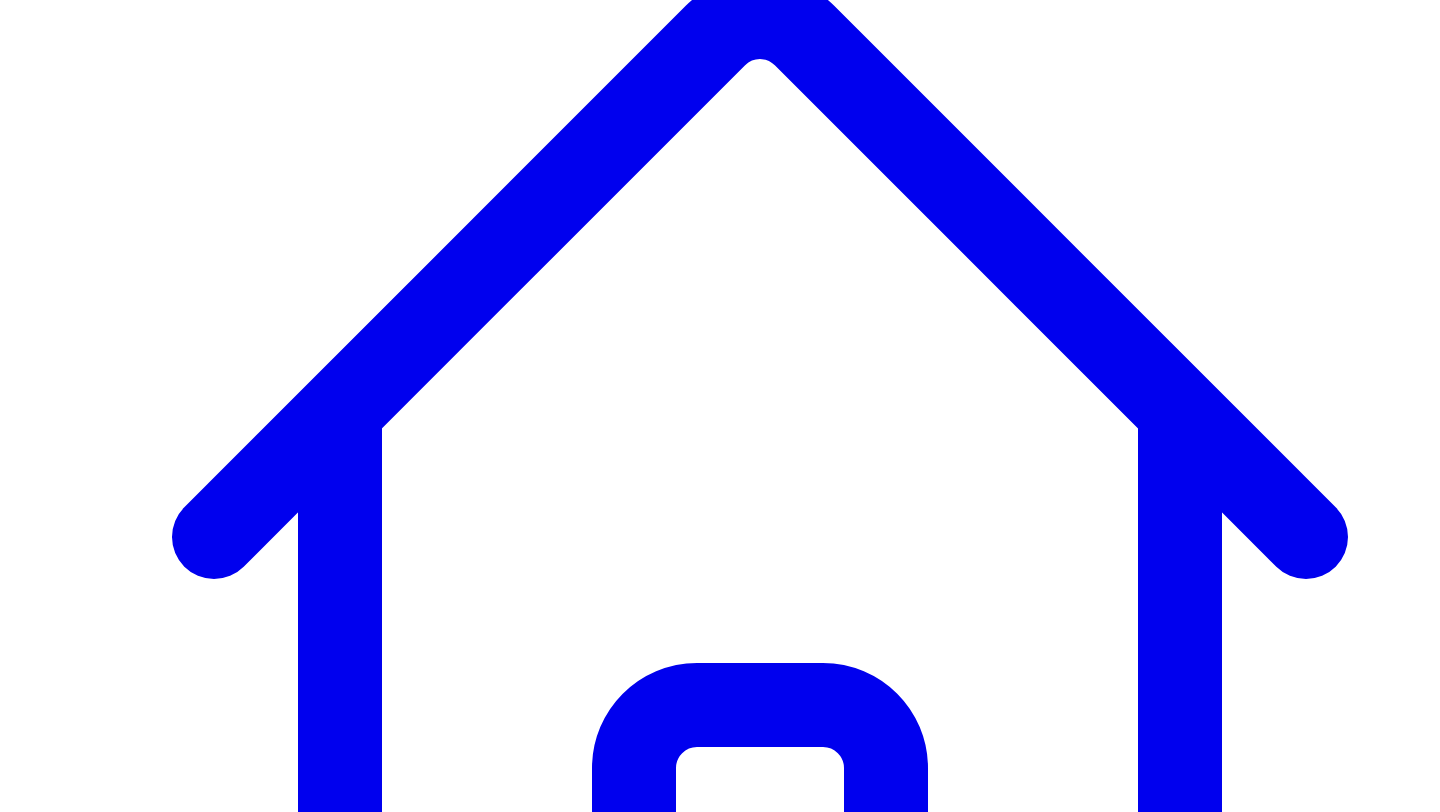 click on "Open user menu" at bounding box center (65, -213) 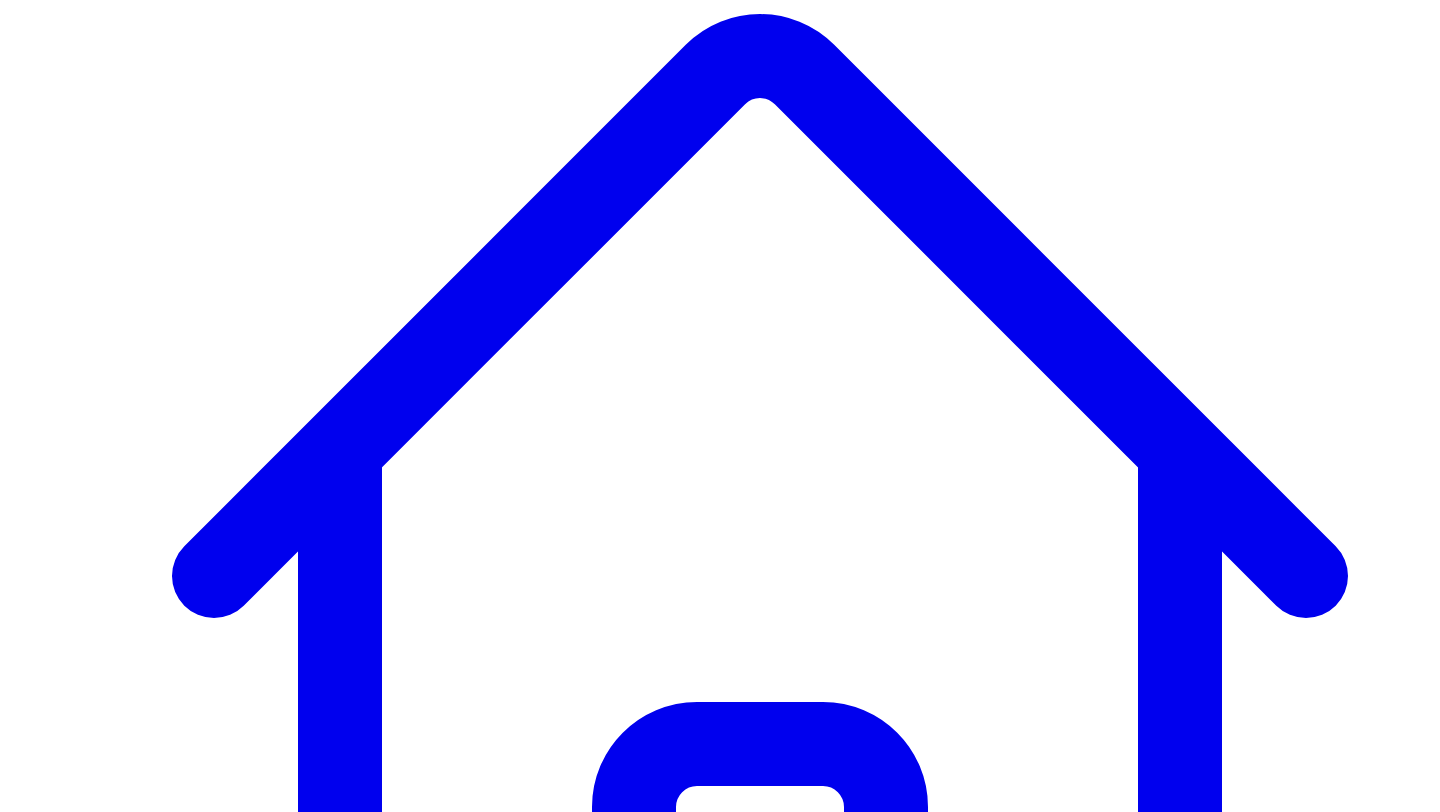 scroll, scrollTop: 0, scrollLeft: 0, axis: both 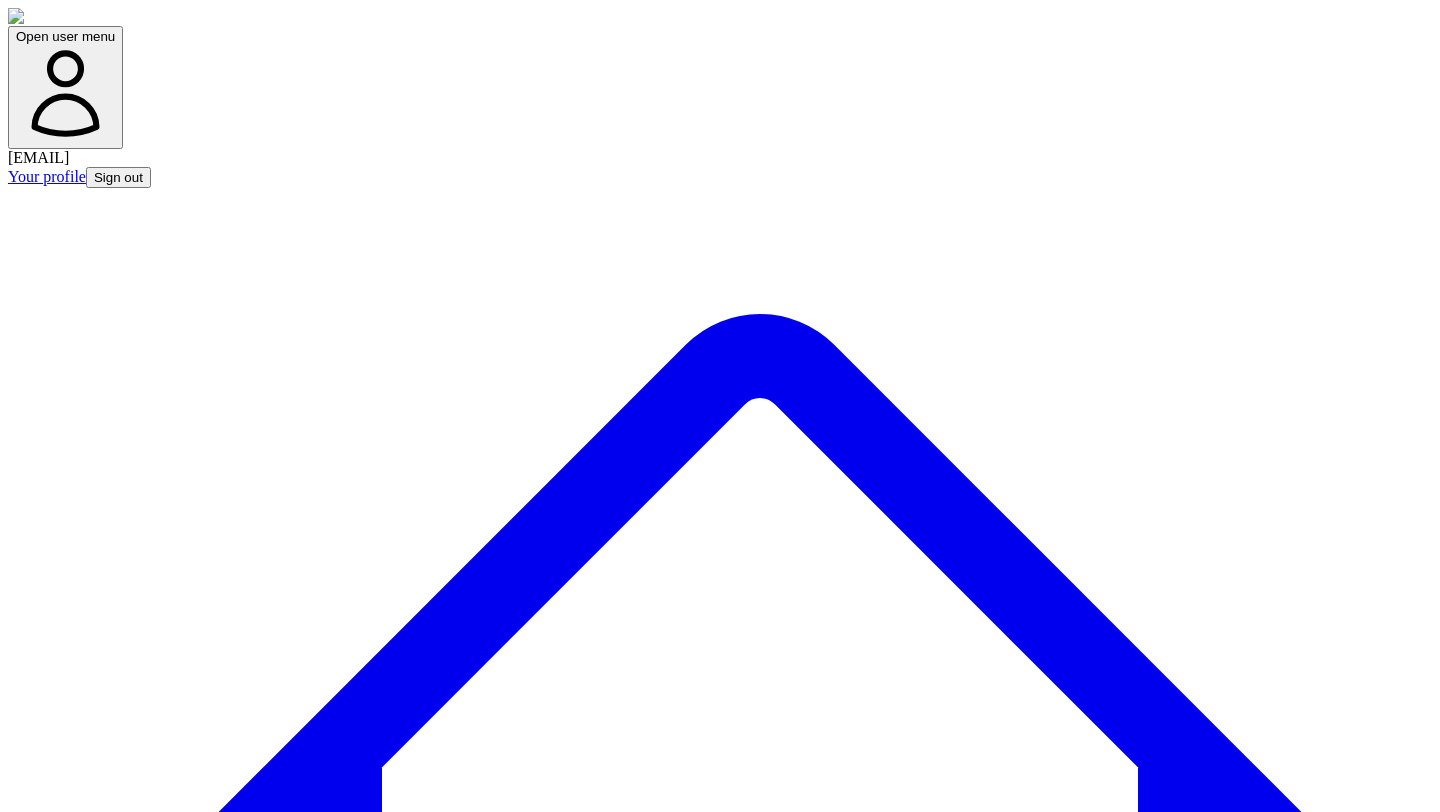 click on "Sign out" at bounding box center [118, 177] 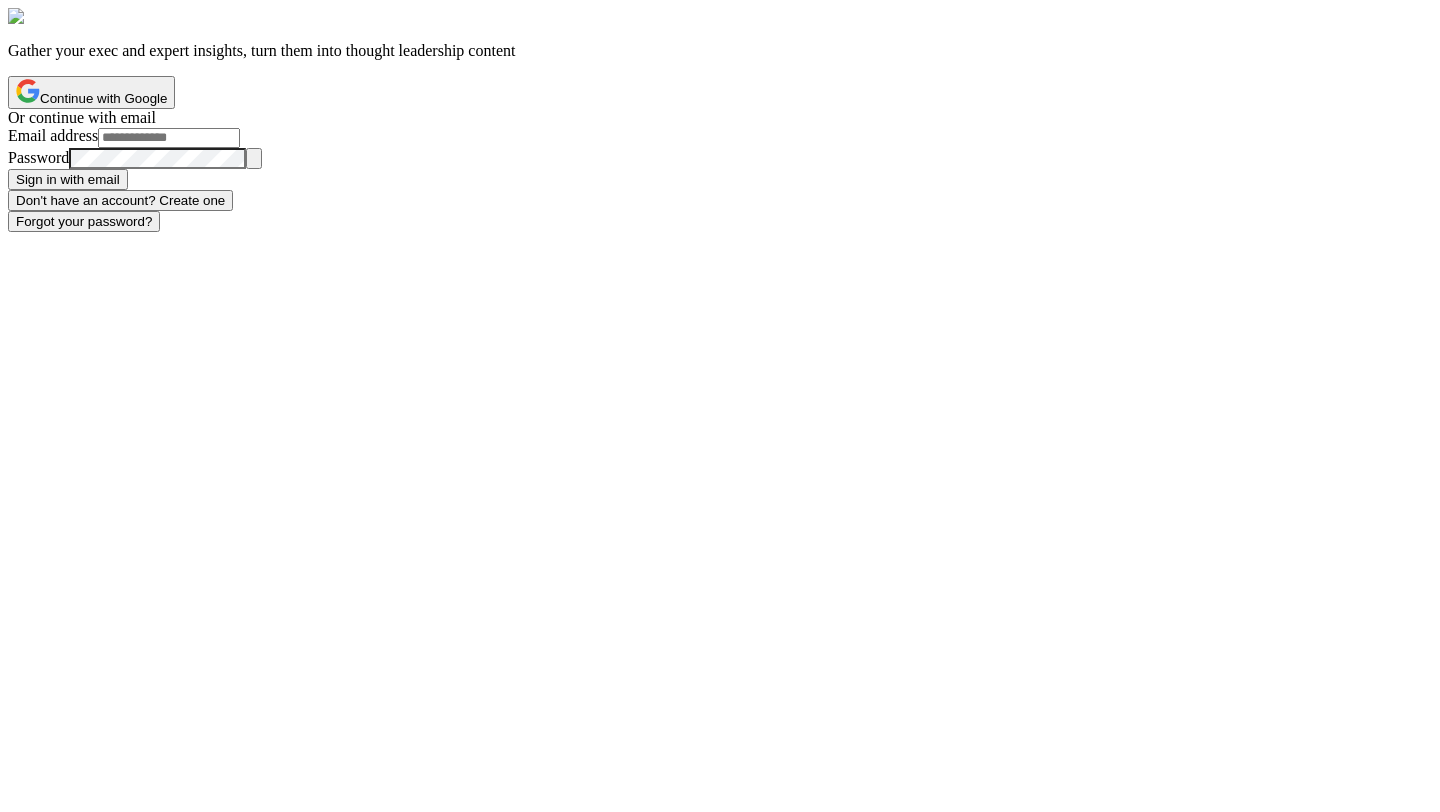 scroll, scrollTop: 0, scrollLeft: 0, axis: both 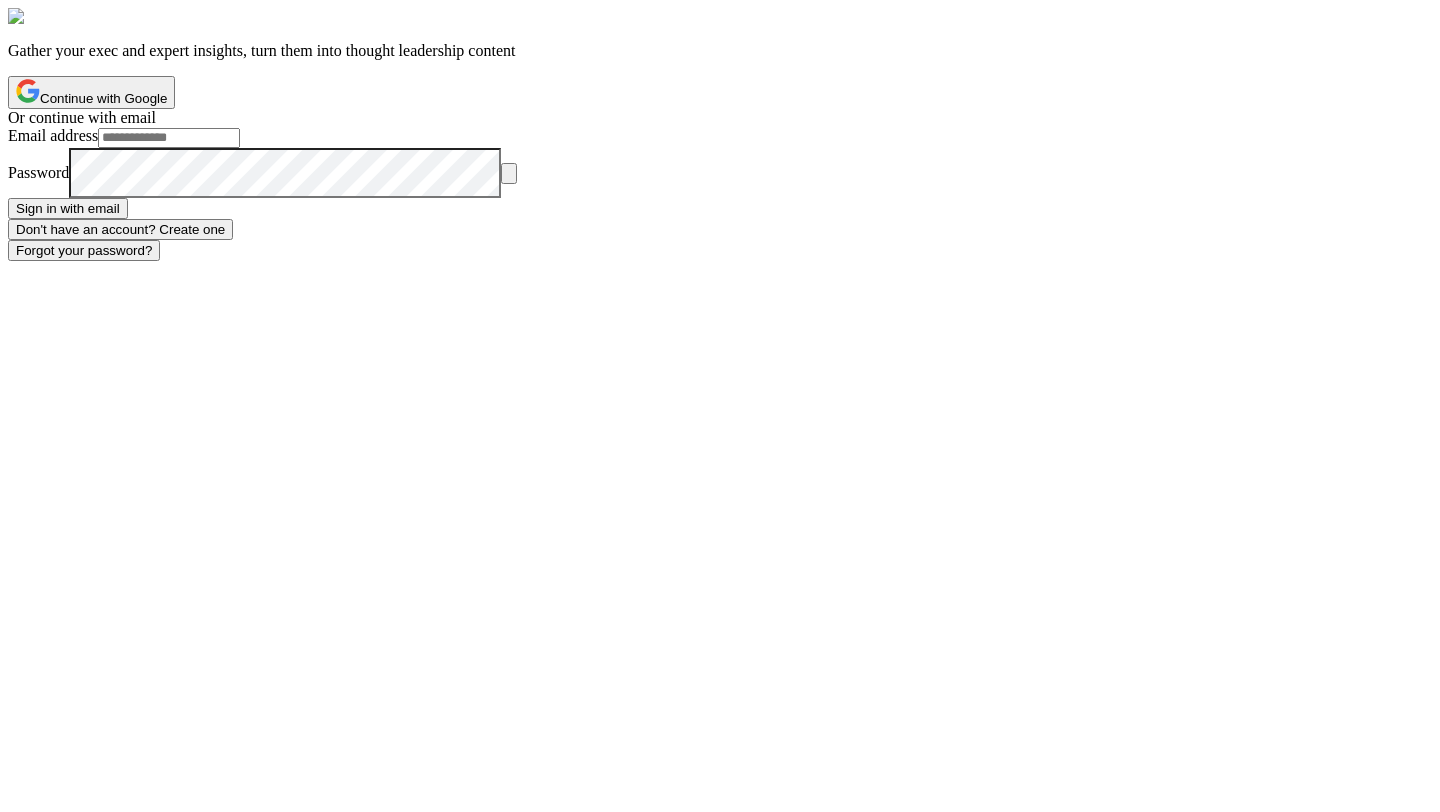 click on "Continue with Google" at bounding box center (91, 92) 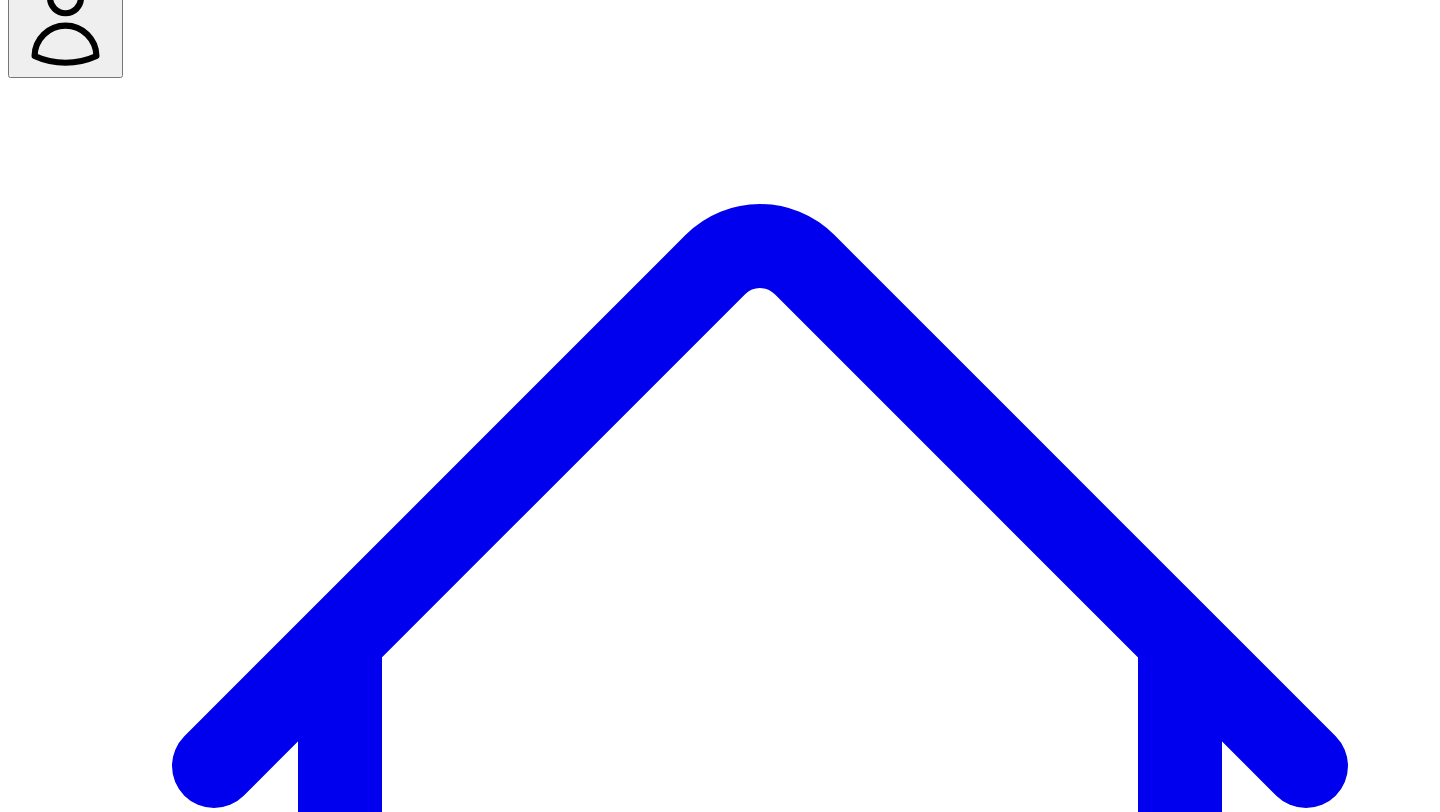 scroll, scrollTop: 54, scrollLeft: 0, axis: vertical 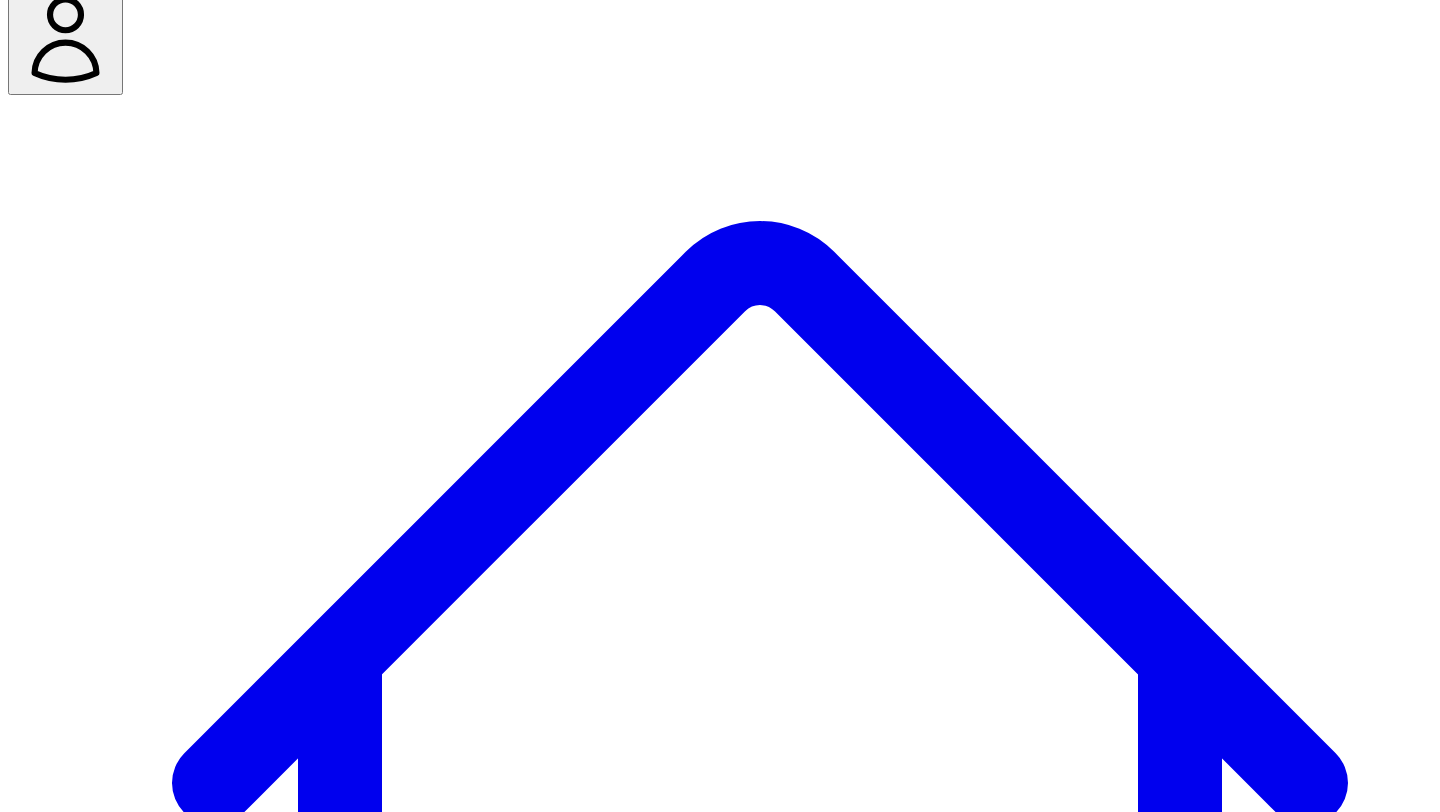 click on "Amidst 1000s of layoffs, this is how workers are thriving with personal branding" at bounding box center (269, 9626) 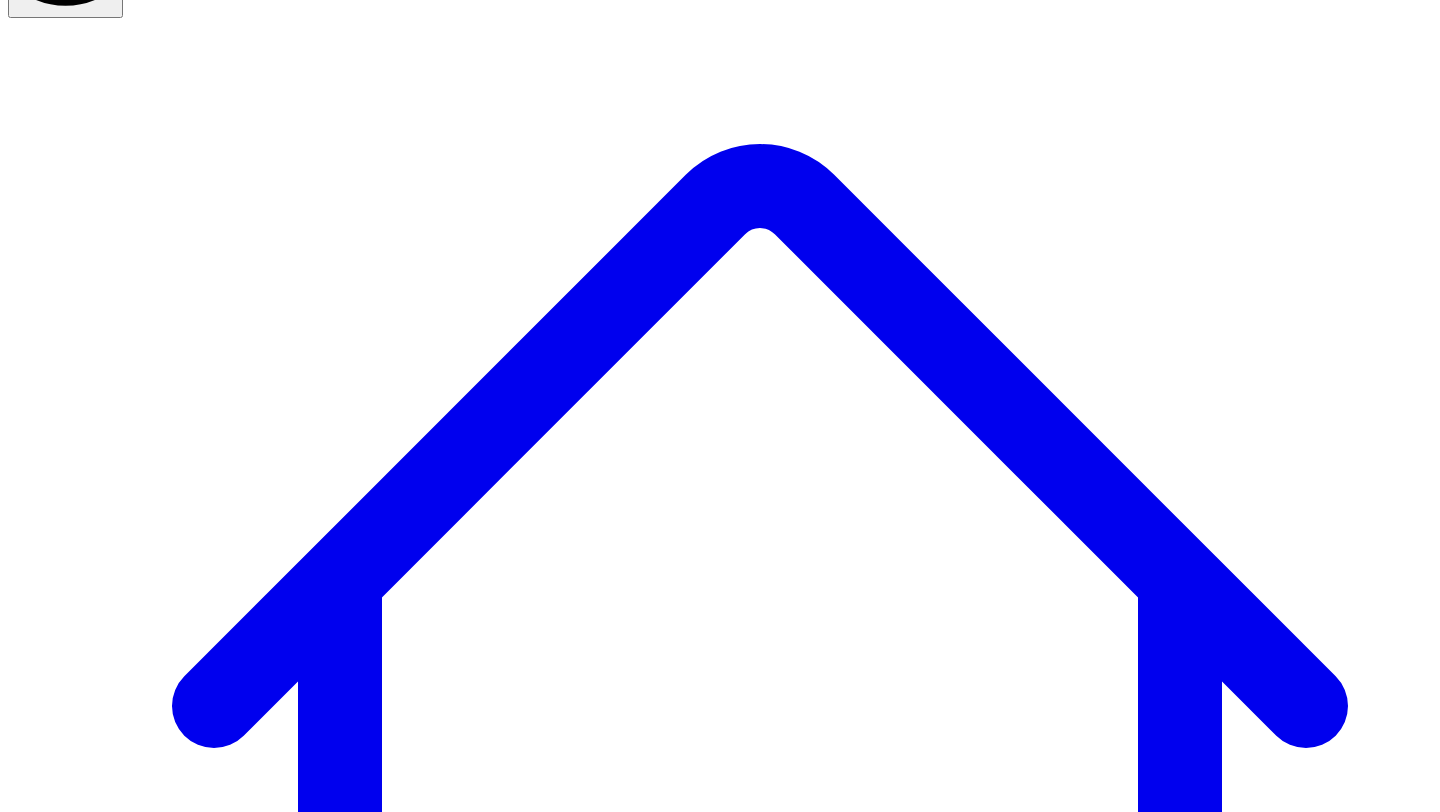 scroll, scrollTop: 144, scrollLeft: 0, axis: vertical 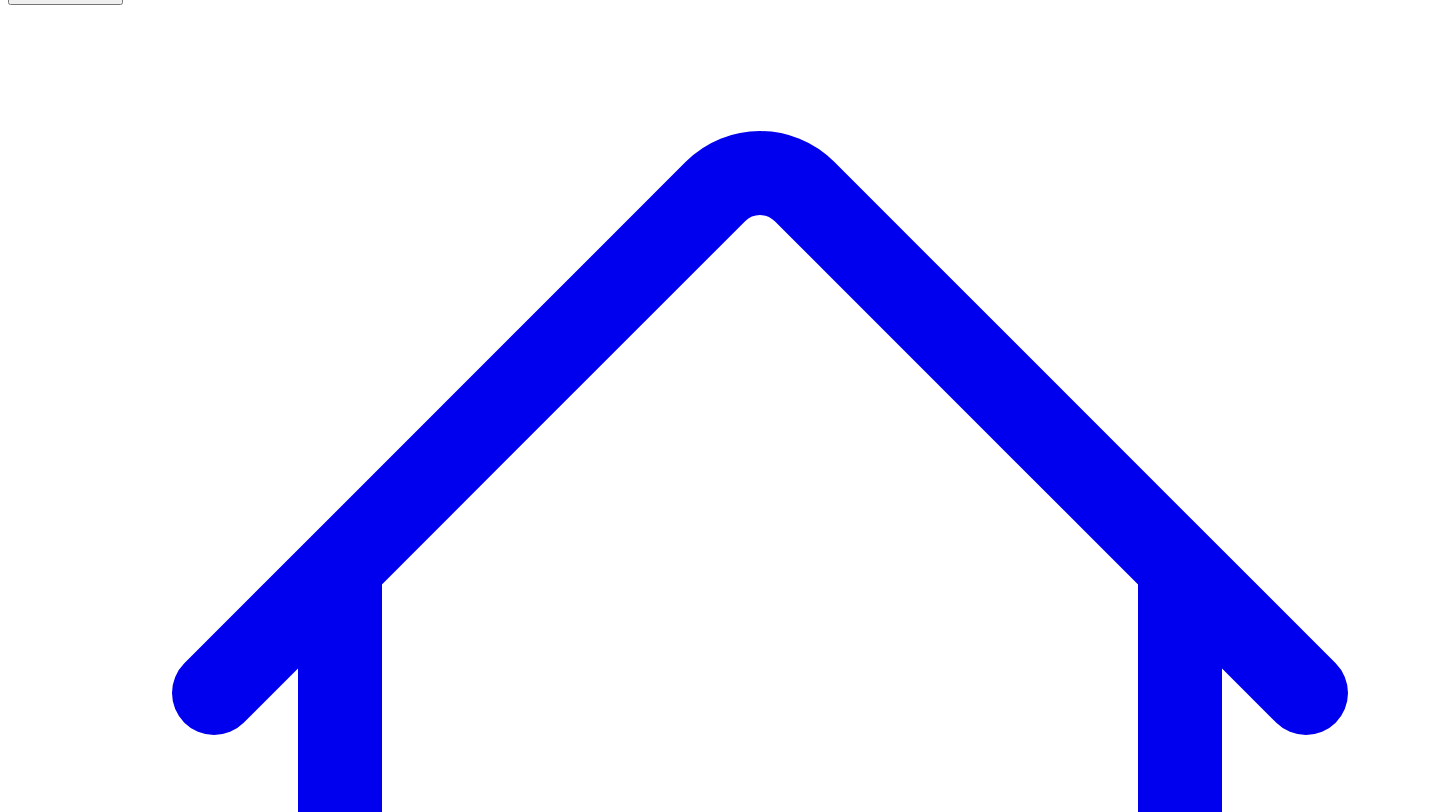 click on "@ [FULL_NAME] 0  post s" at bounding box center [85, 7622] 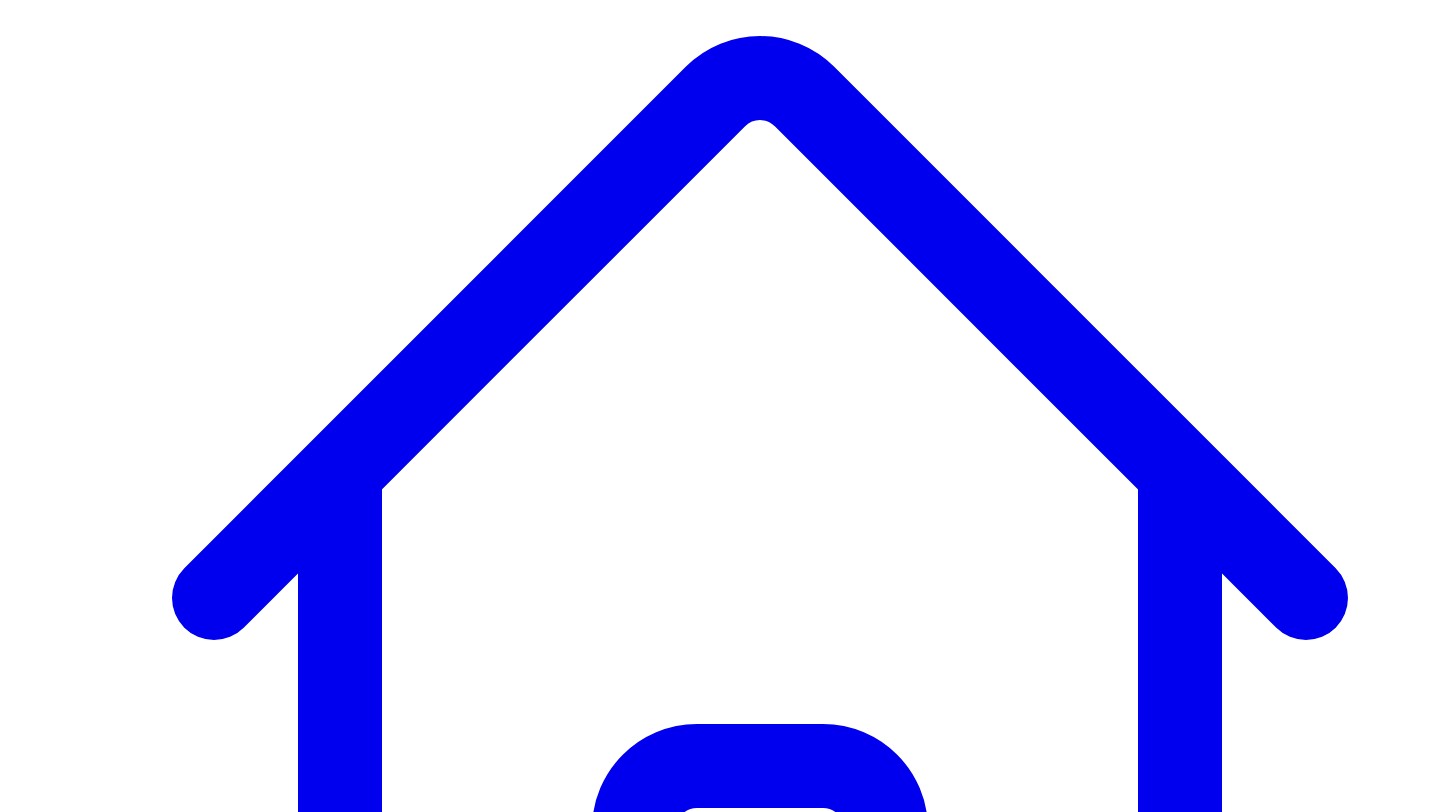 scroll, scrollTop: 144, scrollLeft: 0, axis: vertical 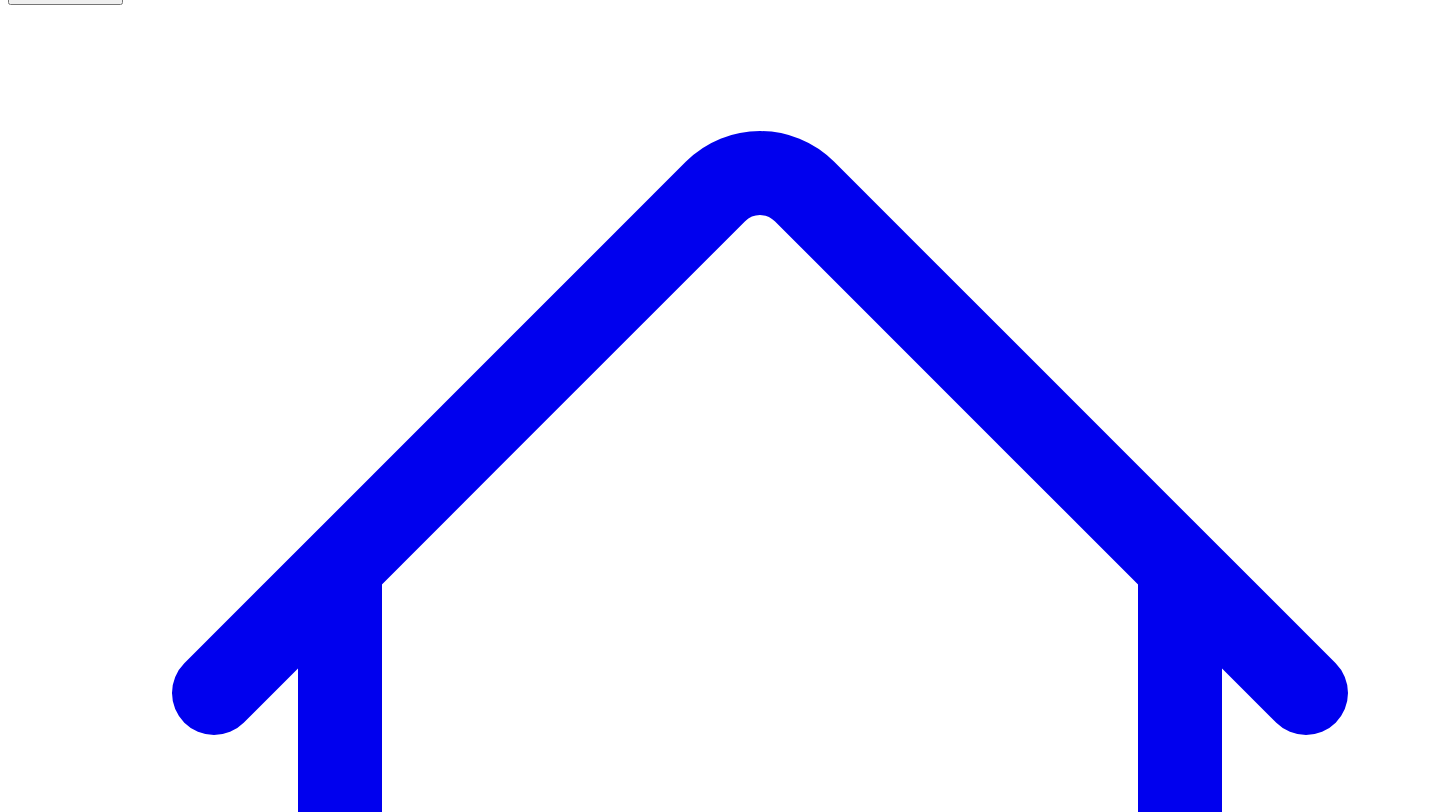 click on "@ [FULL_NAME] 0  post s" at bounding box center [85, 7556] 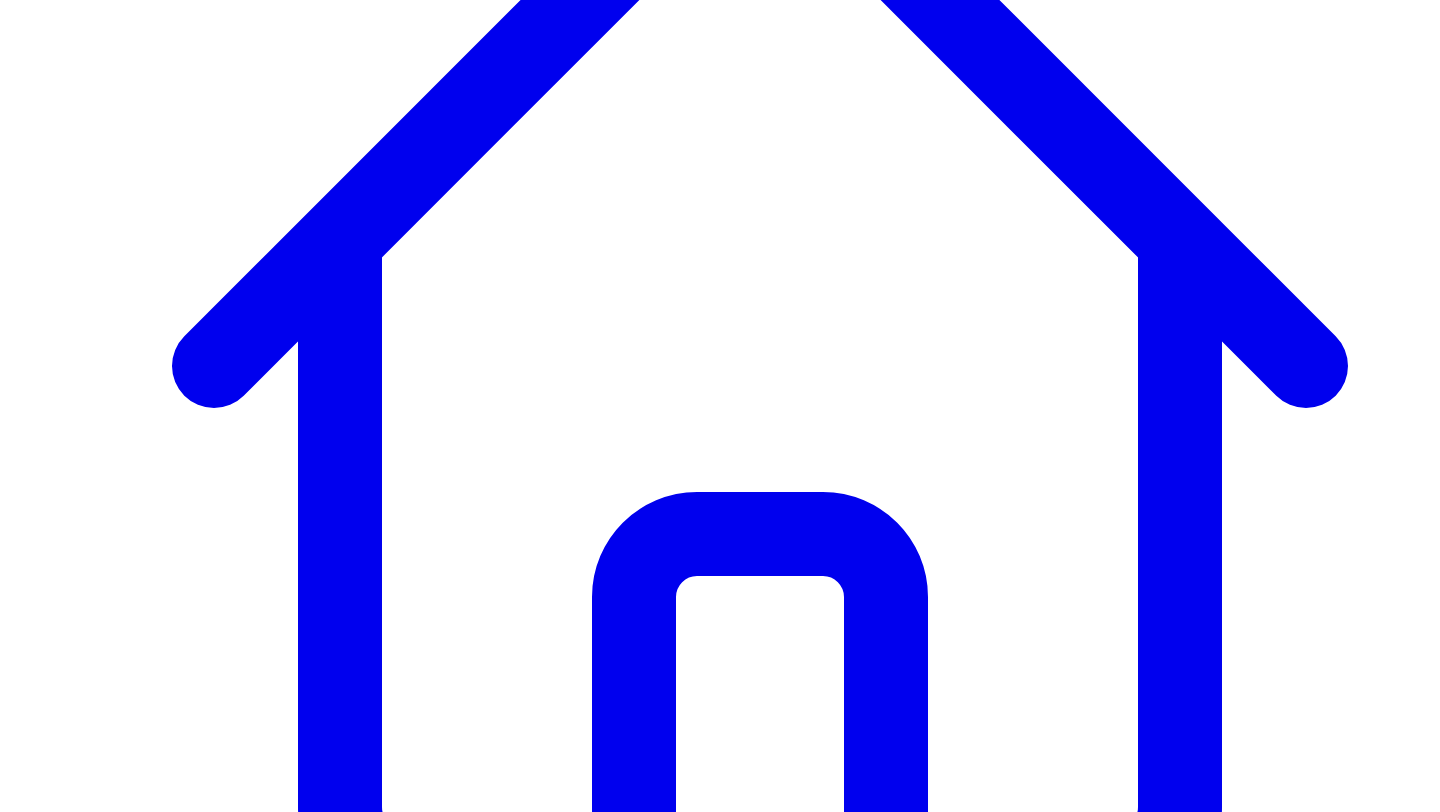 scroll, scrollTop: 144, scrollLeft: 0, axis: vertical 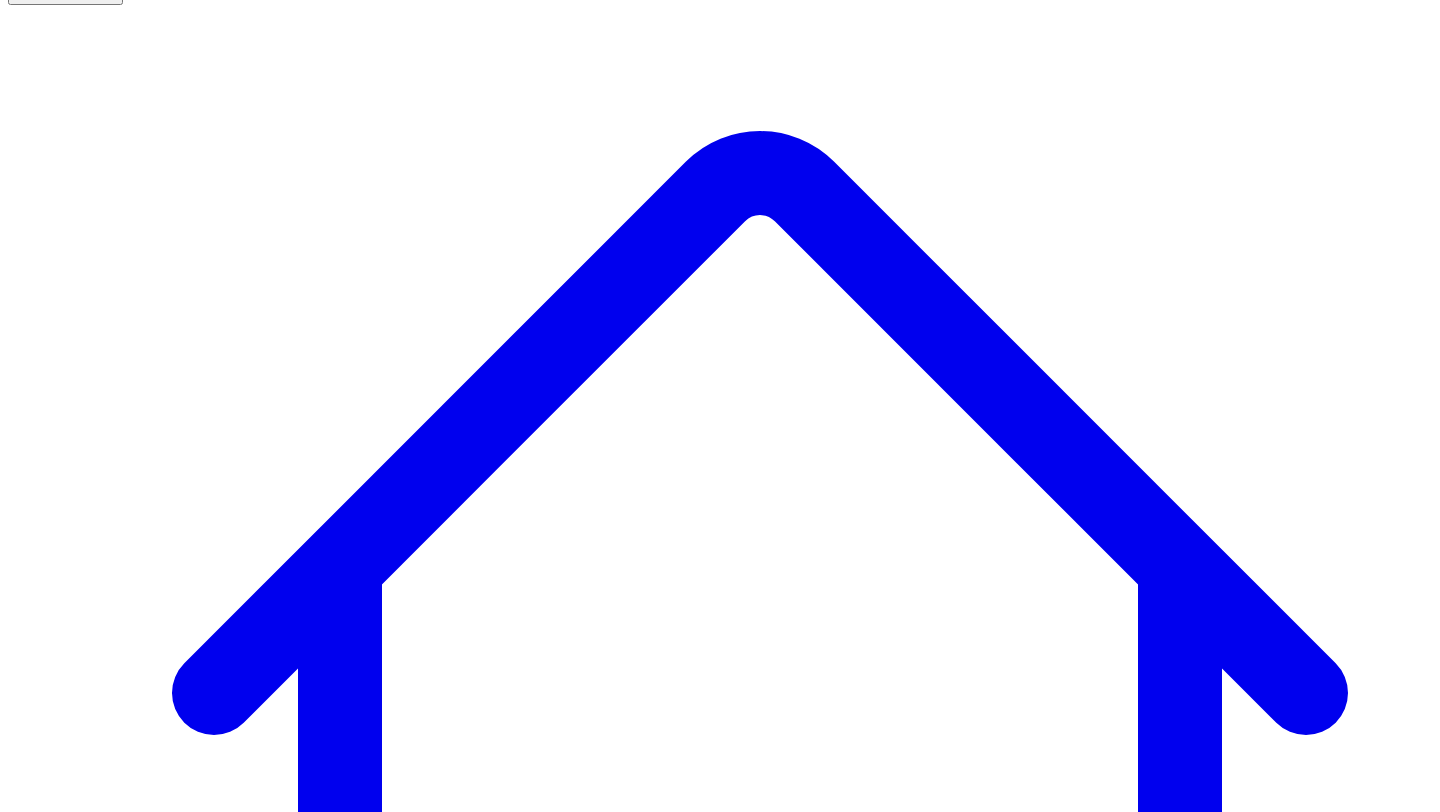 click on "@ [FULL_NAME] 10  post s" at bounding box center [89, 7622] 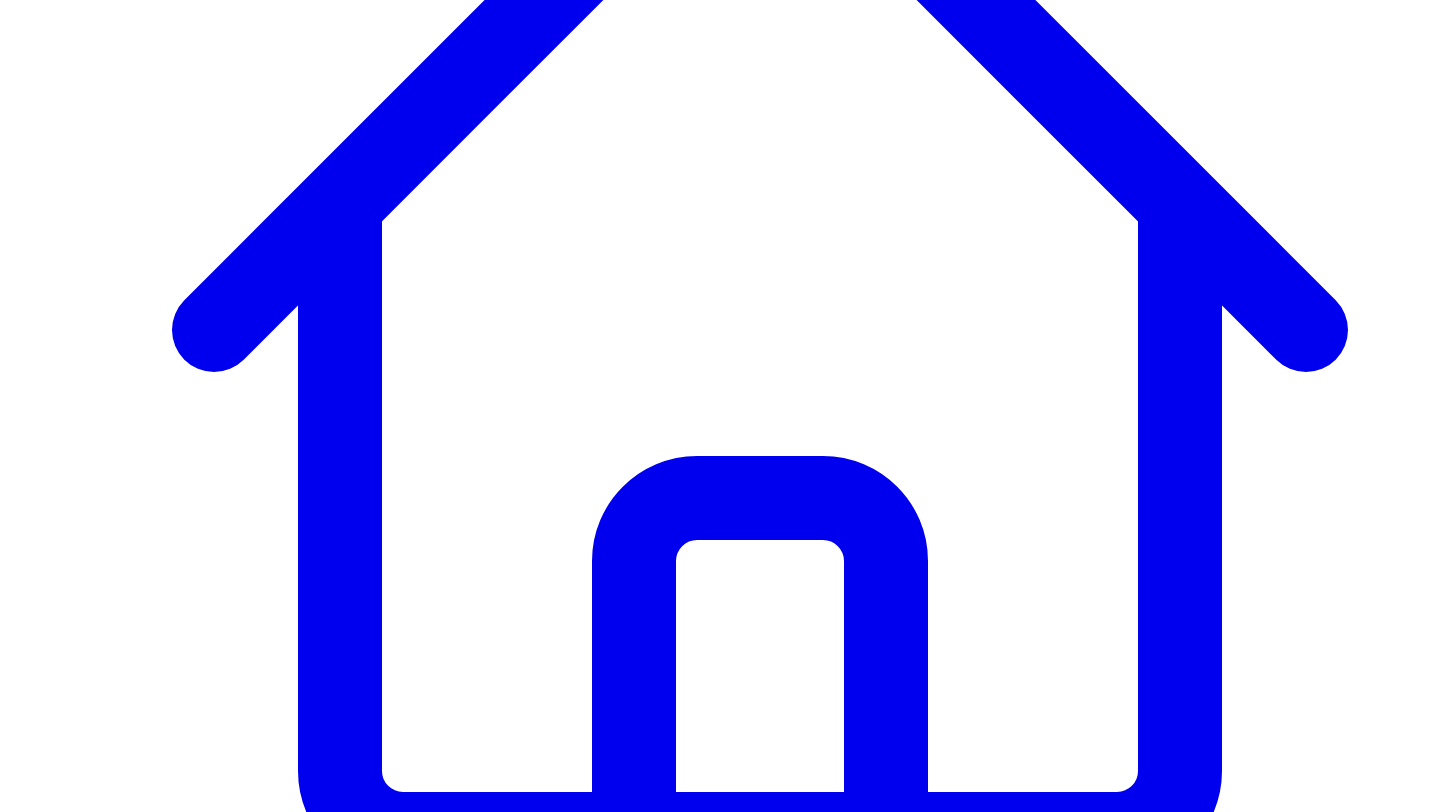 scroll, scrollTop: 504, scrollLeft: 0, axis: vertical 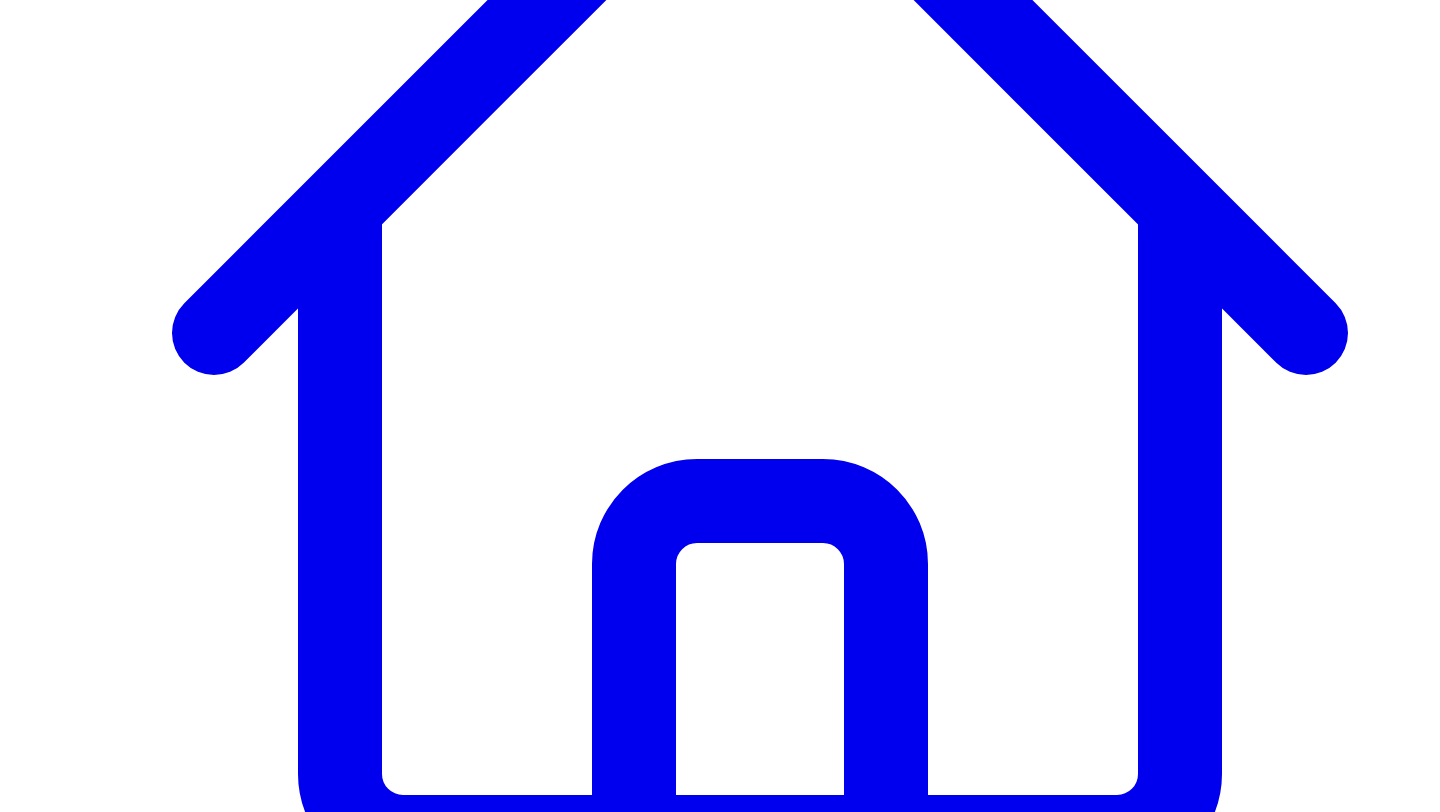 type 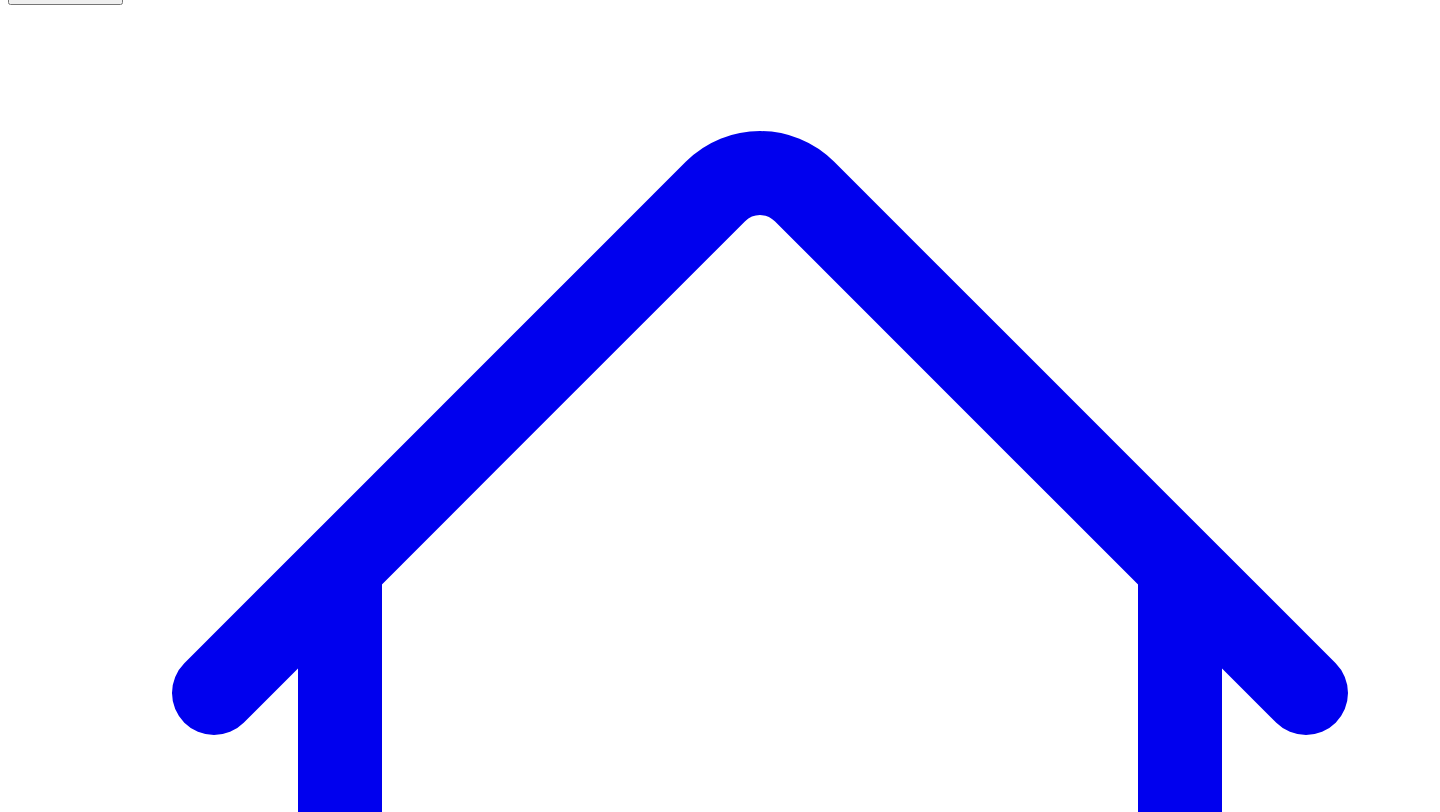 click on "@ [FULL_NAME] 10  post s" at bounding box center (89, 7636) 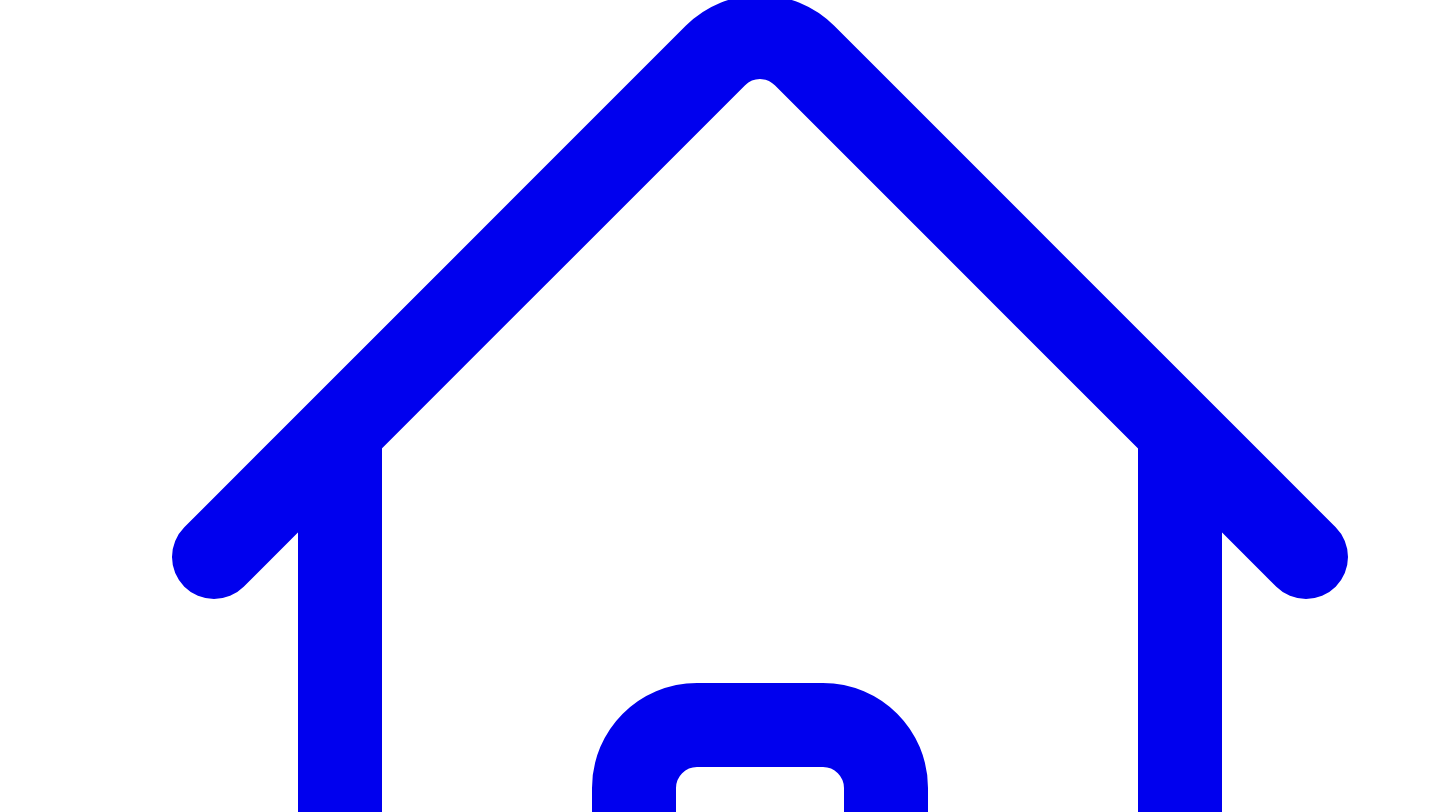 scroll, scrollTop: 278, scrollLeft: 0, axis: vertical 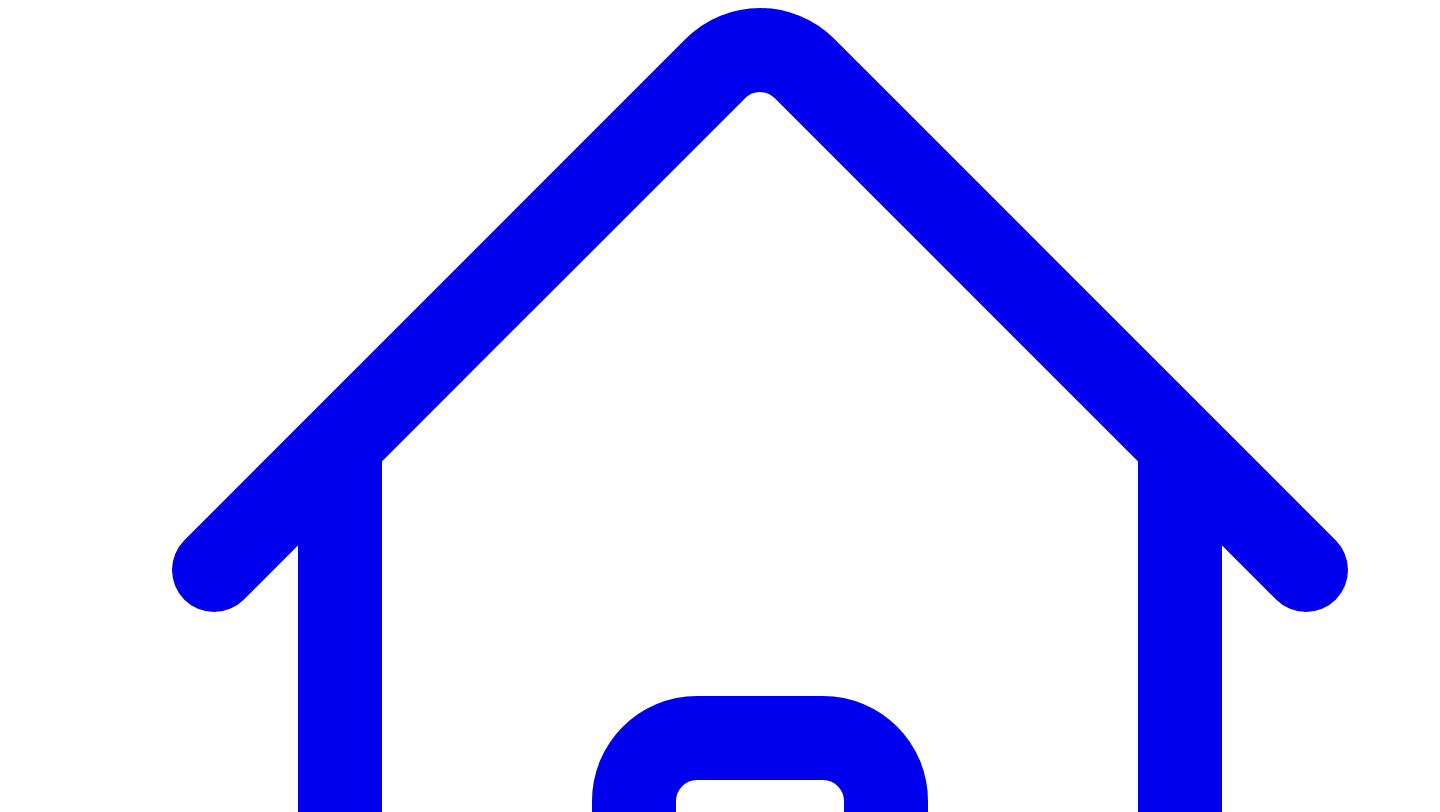 type 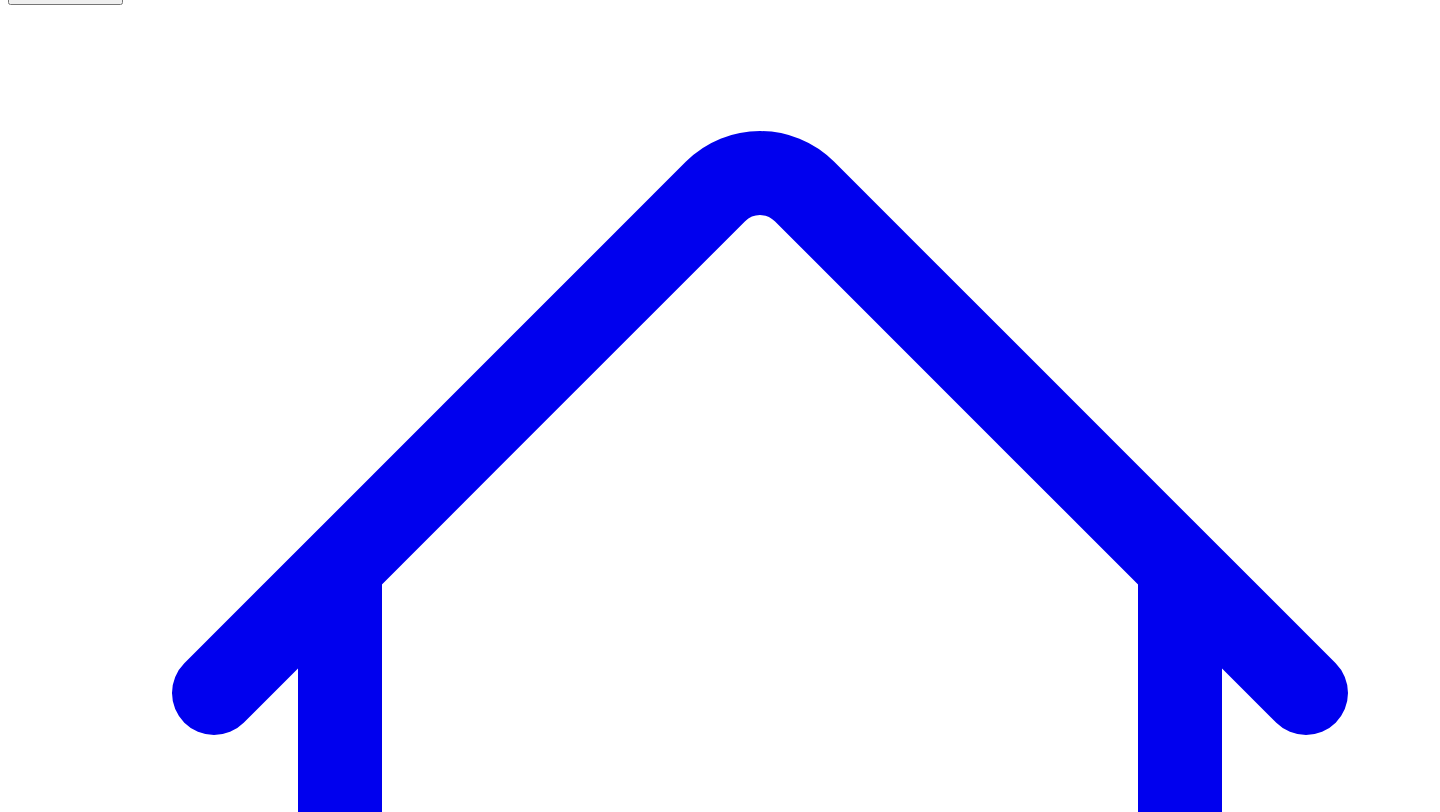 click on "@ [FULL_NAME] 0  post s" at bounding box center [85, 7556] 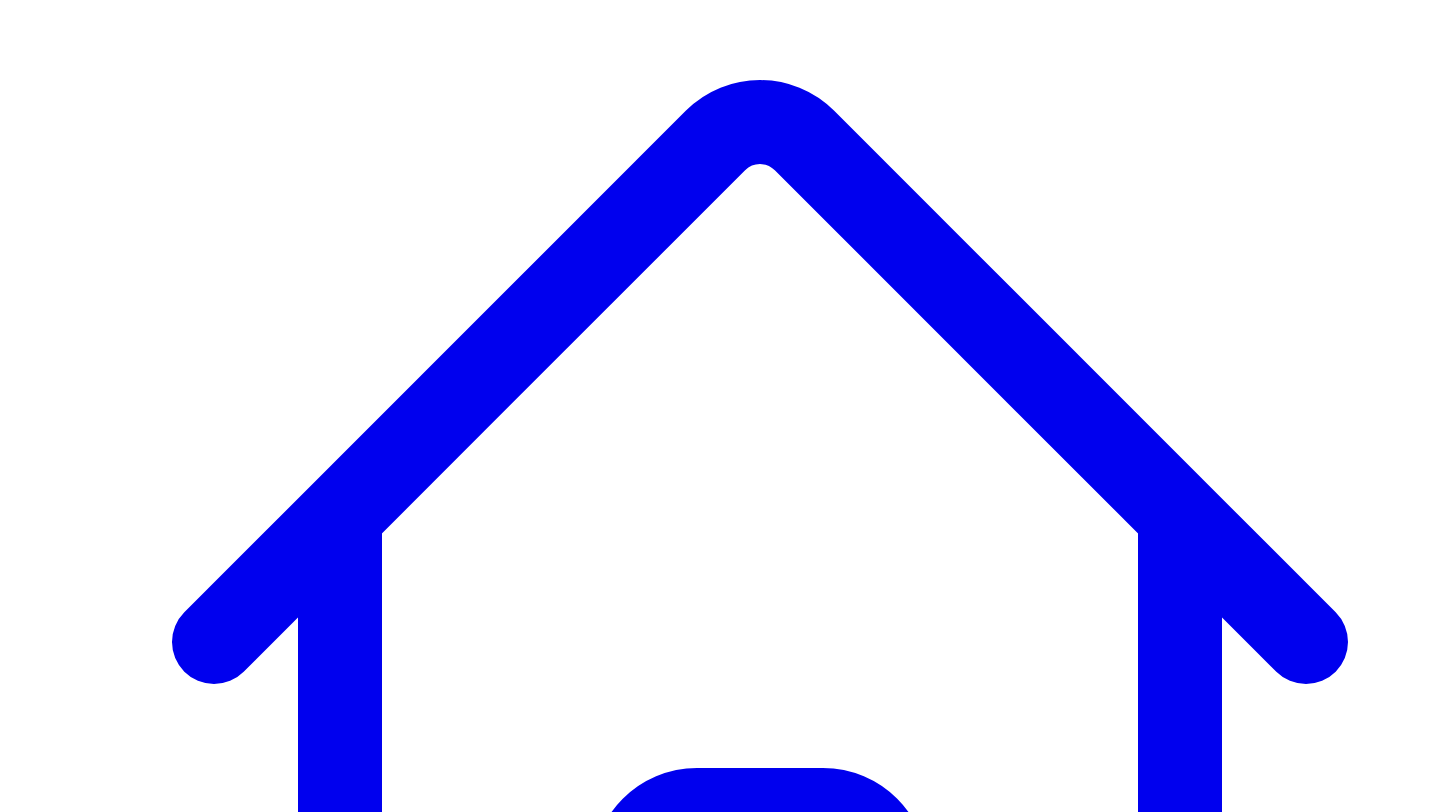 scroll, scrollTop: 177, scrollLeft: 0, axis: vertical 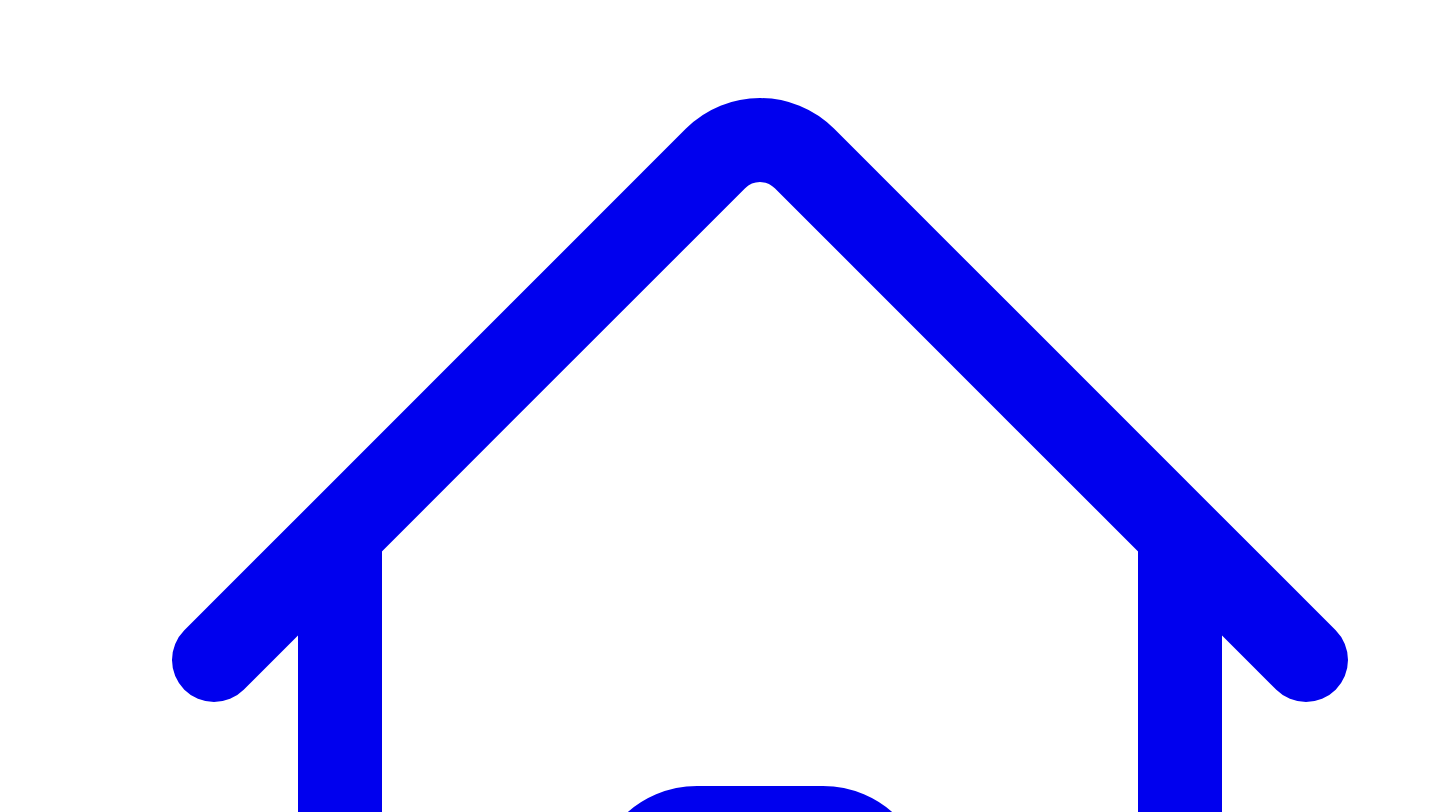 click on "@ [FULL_NAME] 0  post s" at bounding box center (85, 7523) 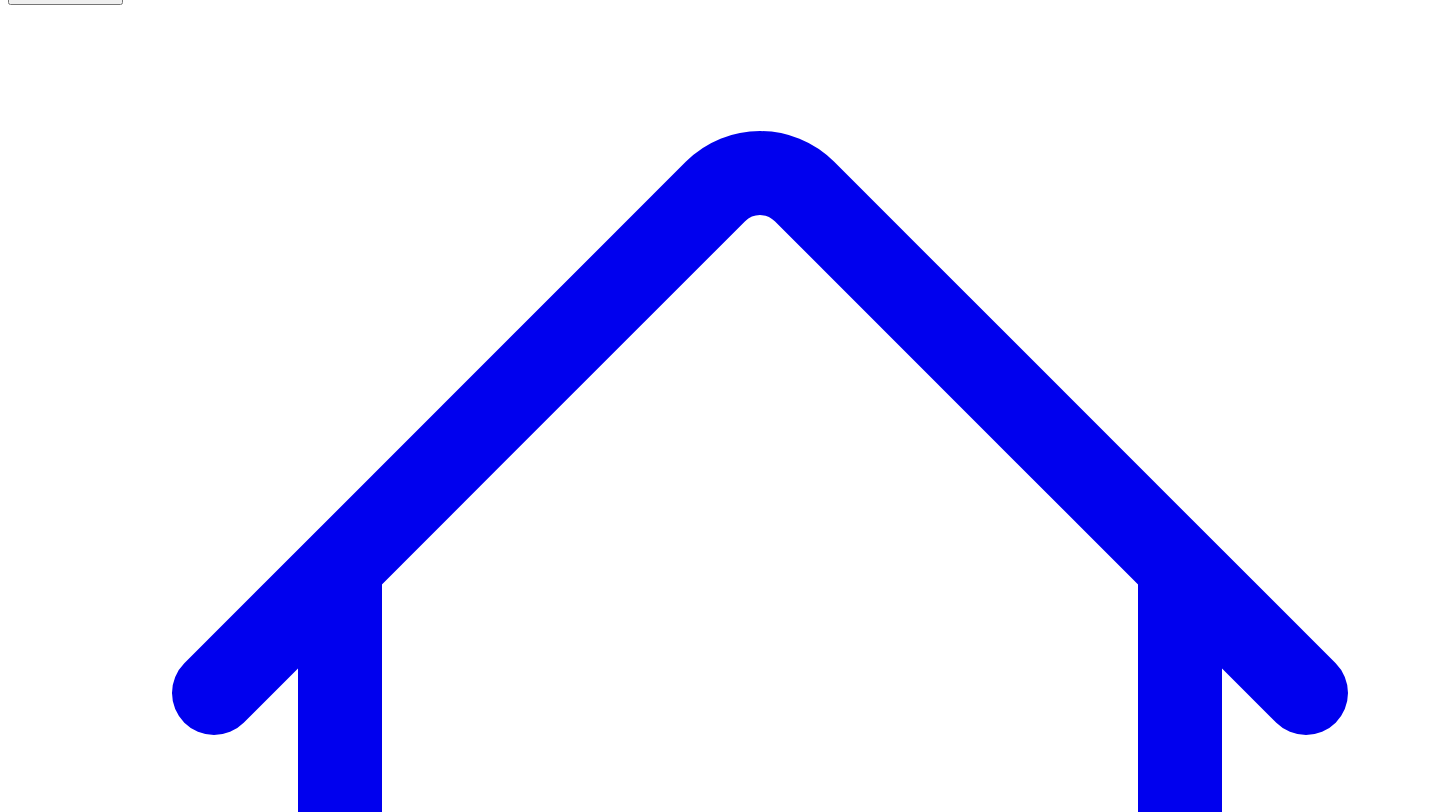 click 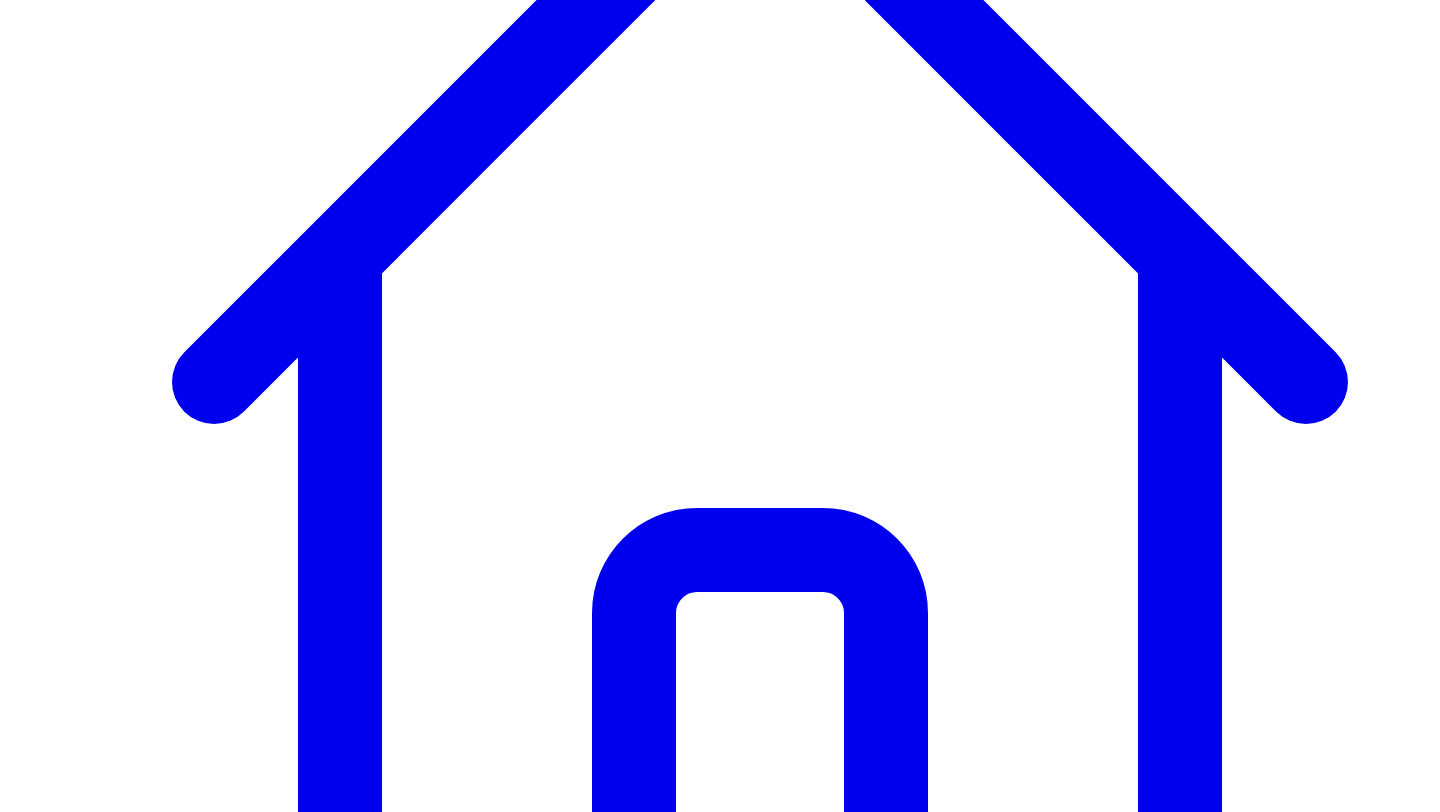 scroll, scrollTop: 453, scrollLeft: 0, axis: vertical 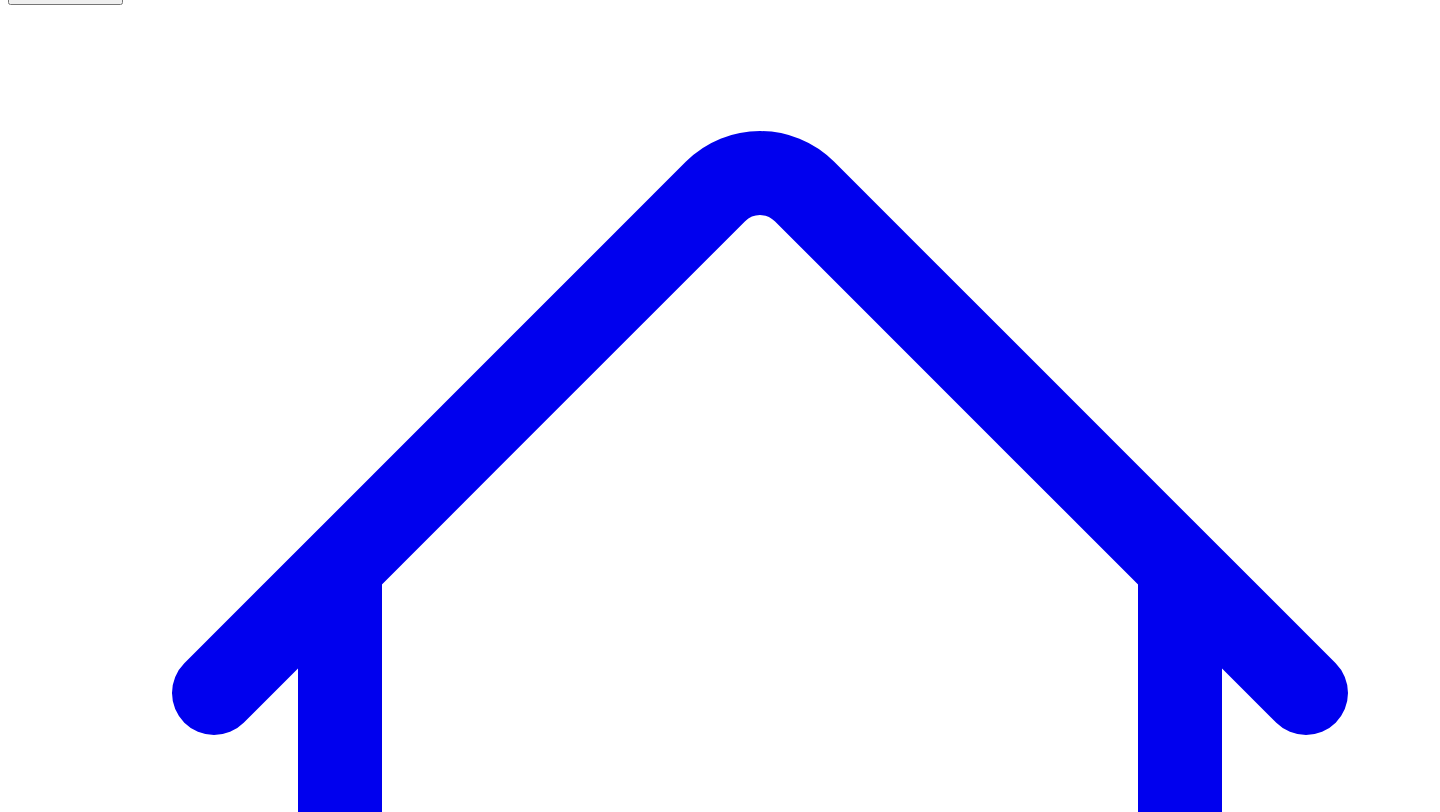 click on "@ [FIRST] [LAST] 10  post s" at bounding box center [89, 7636] 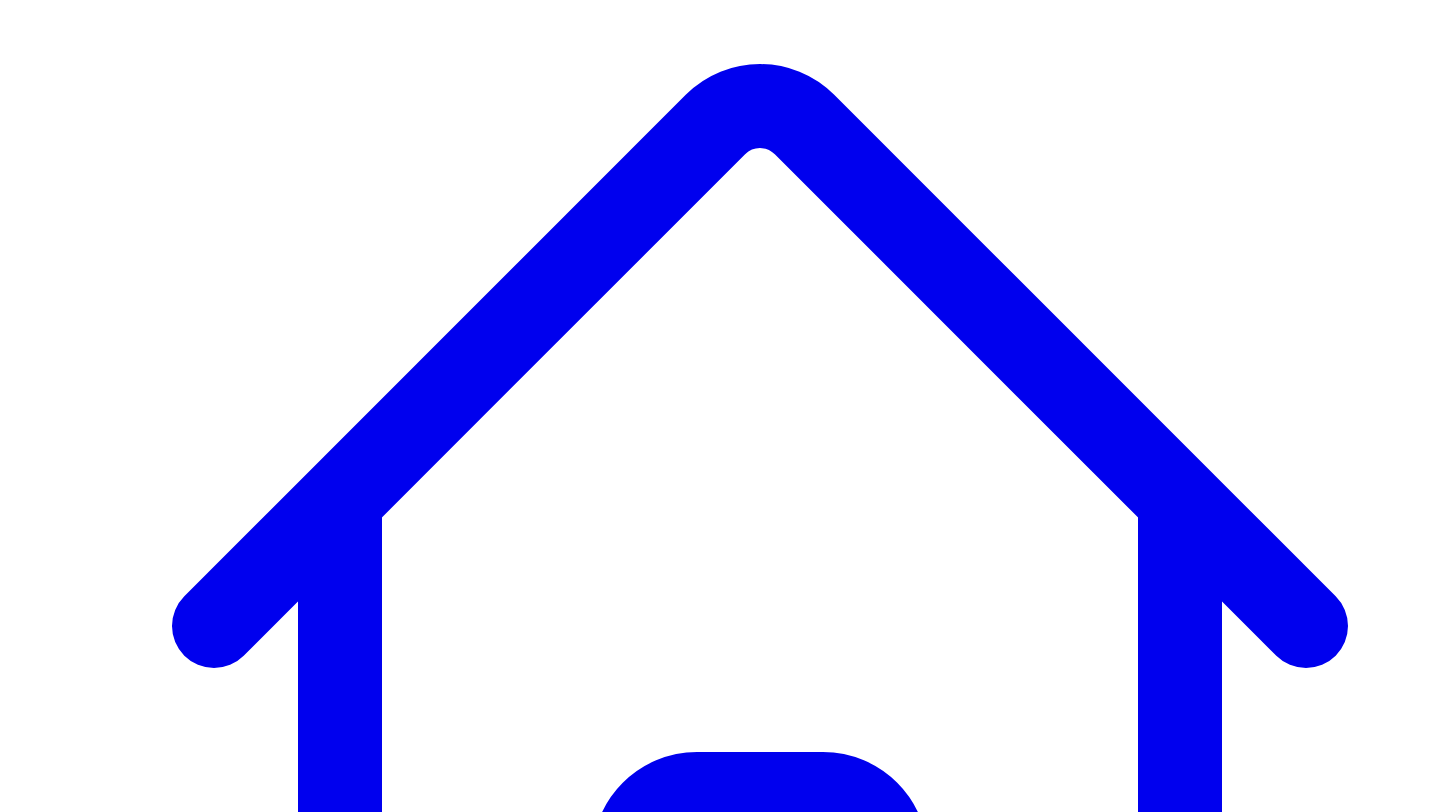 scroll, scrollTop: 144, scrollLeft: 0, axis: vertical 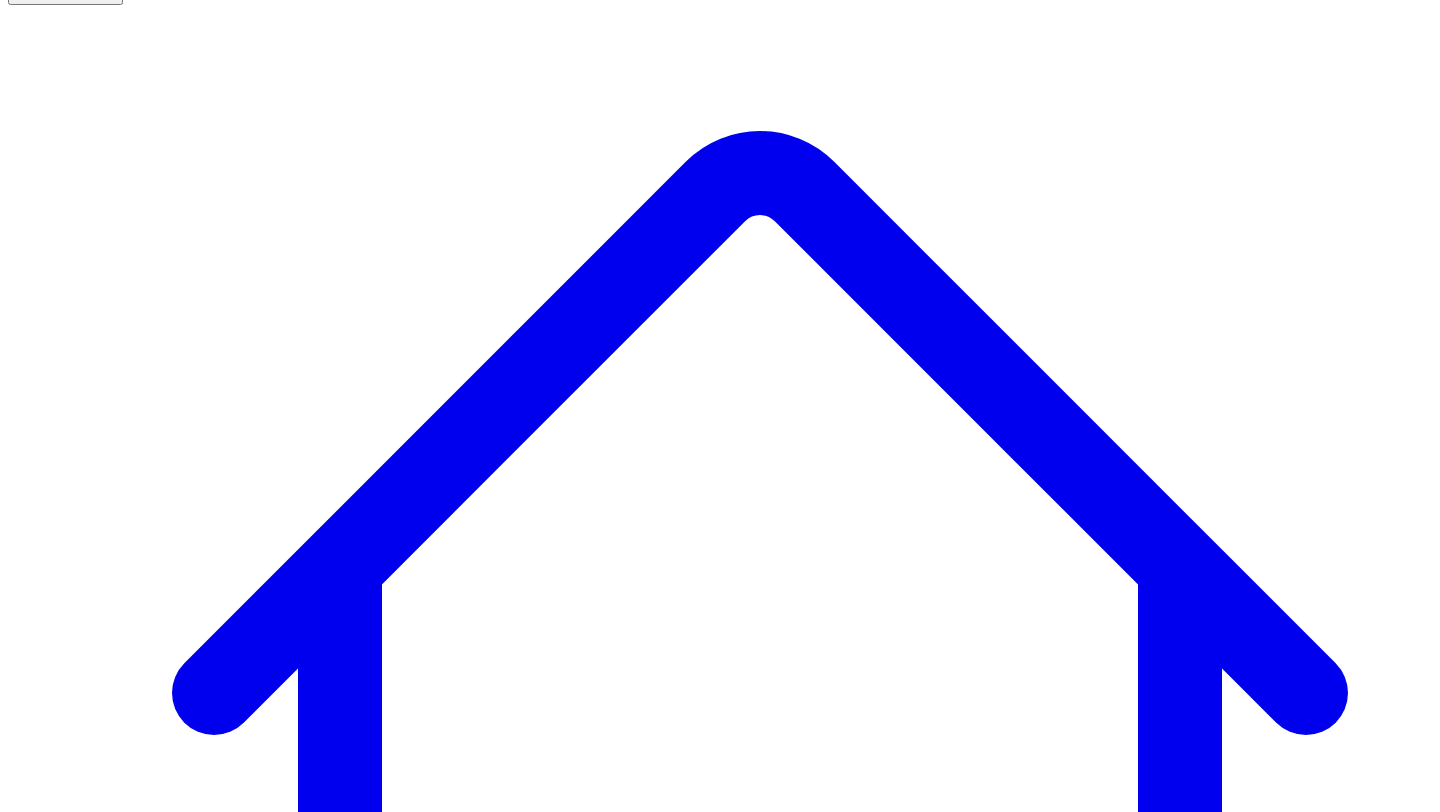 click on "@ [FIRST] [LAST] 0  post s" at bounding box center (85, 7556) 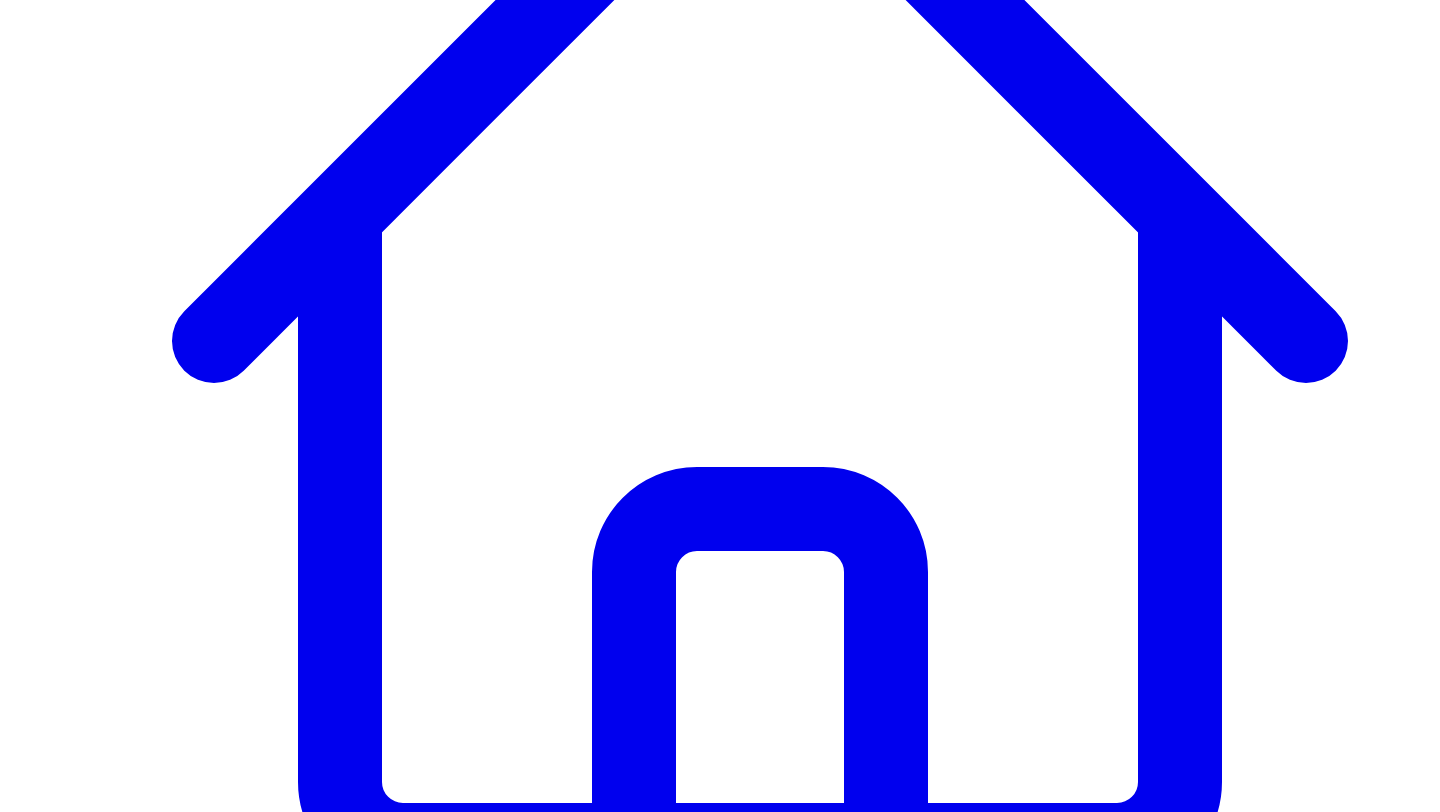 scroll, scrollTop: 507, scrollLeft: 0, axis: vertical 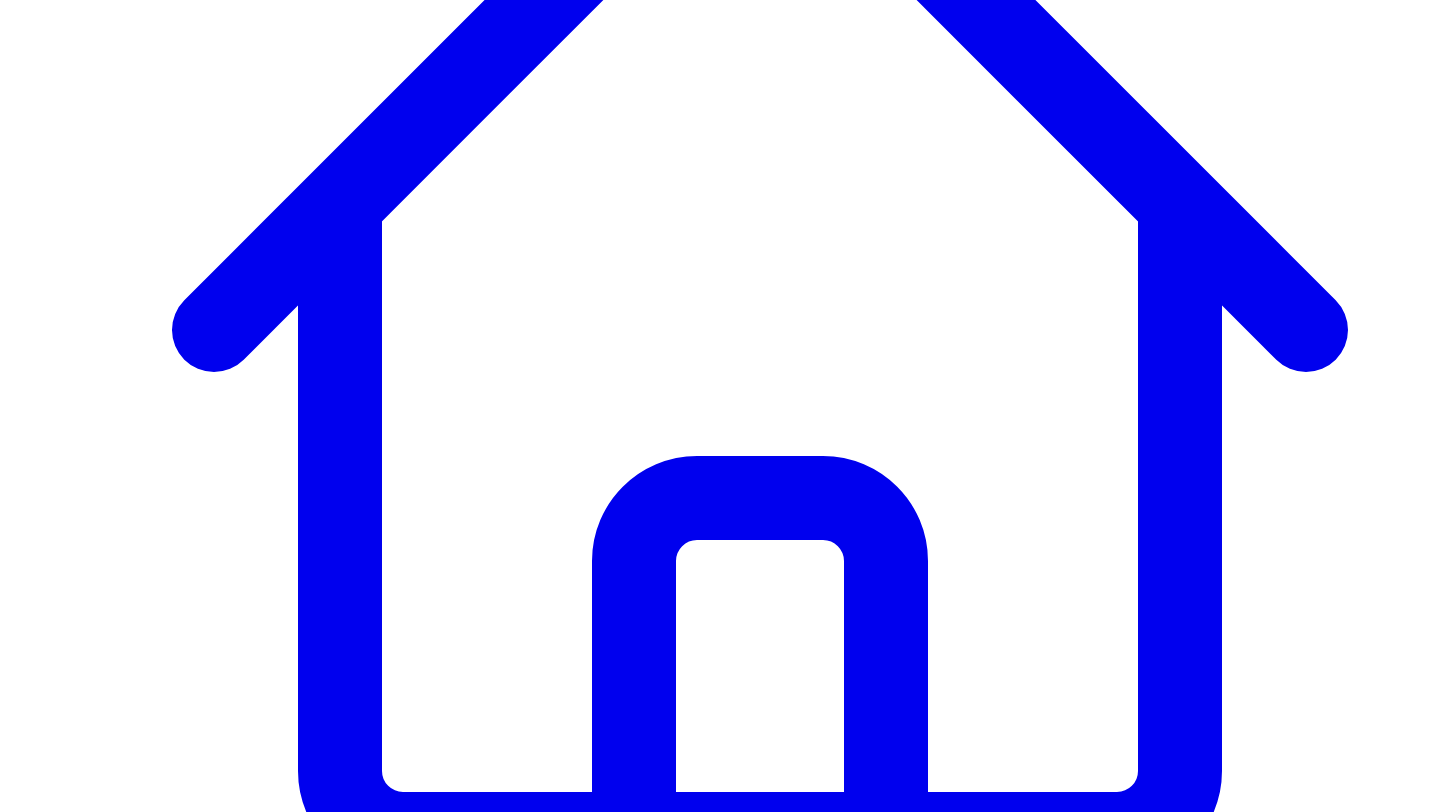type 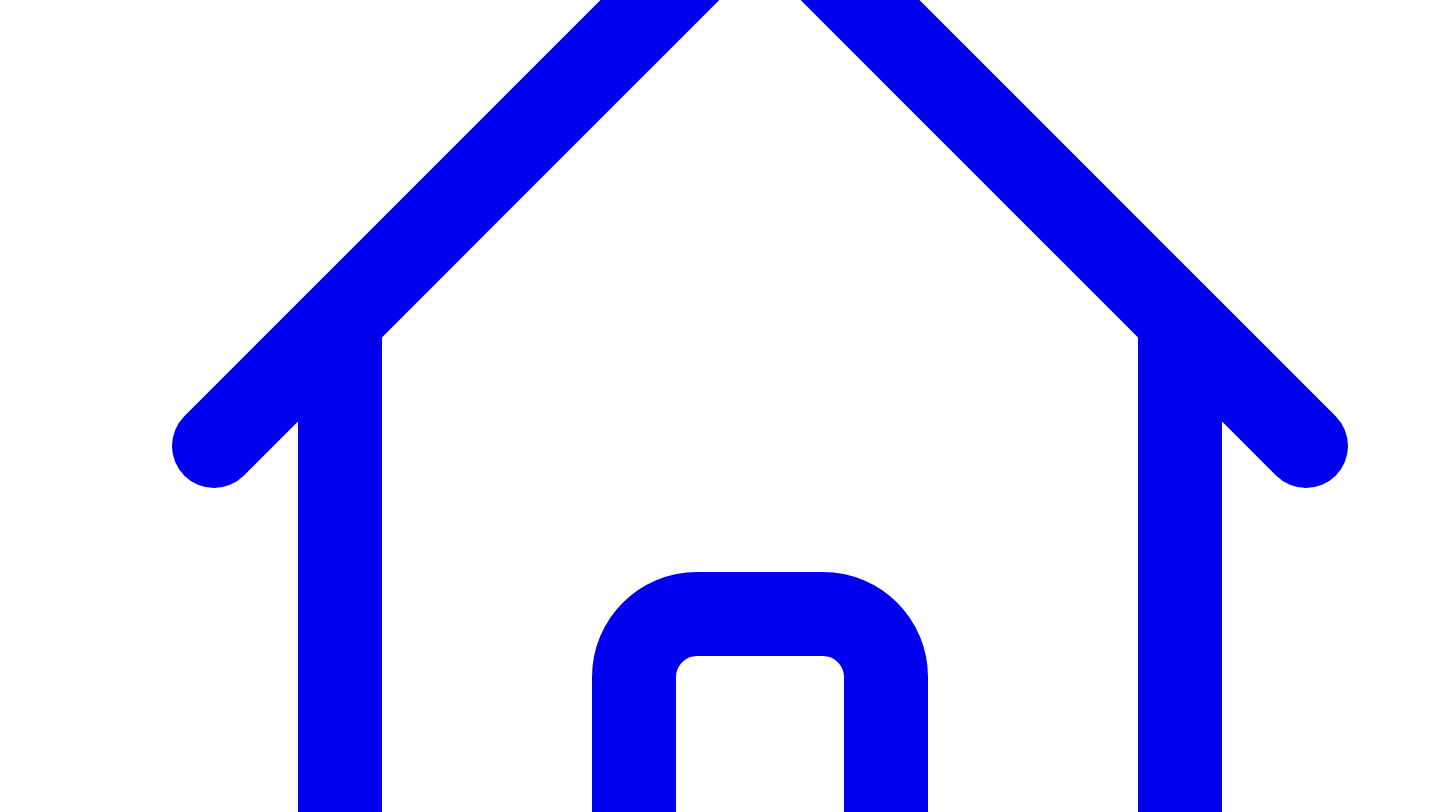 scroll, scrollTop: 377, scrollLeft: 0, axis: vertical 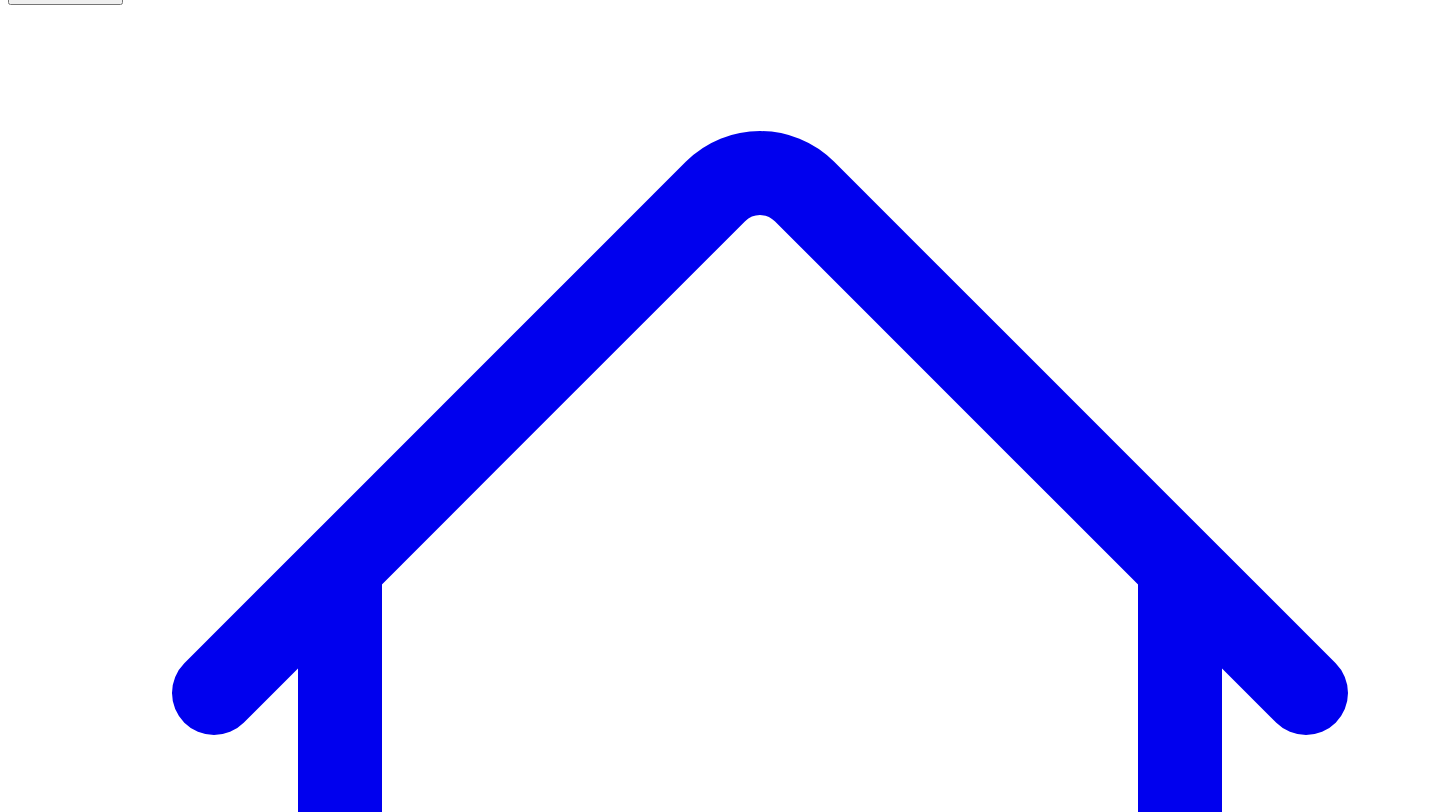 click on "@ [FIRST] [LAST] 10  post s" at bounding box center [89, 7636] 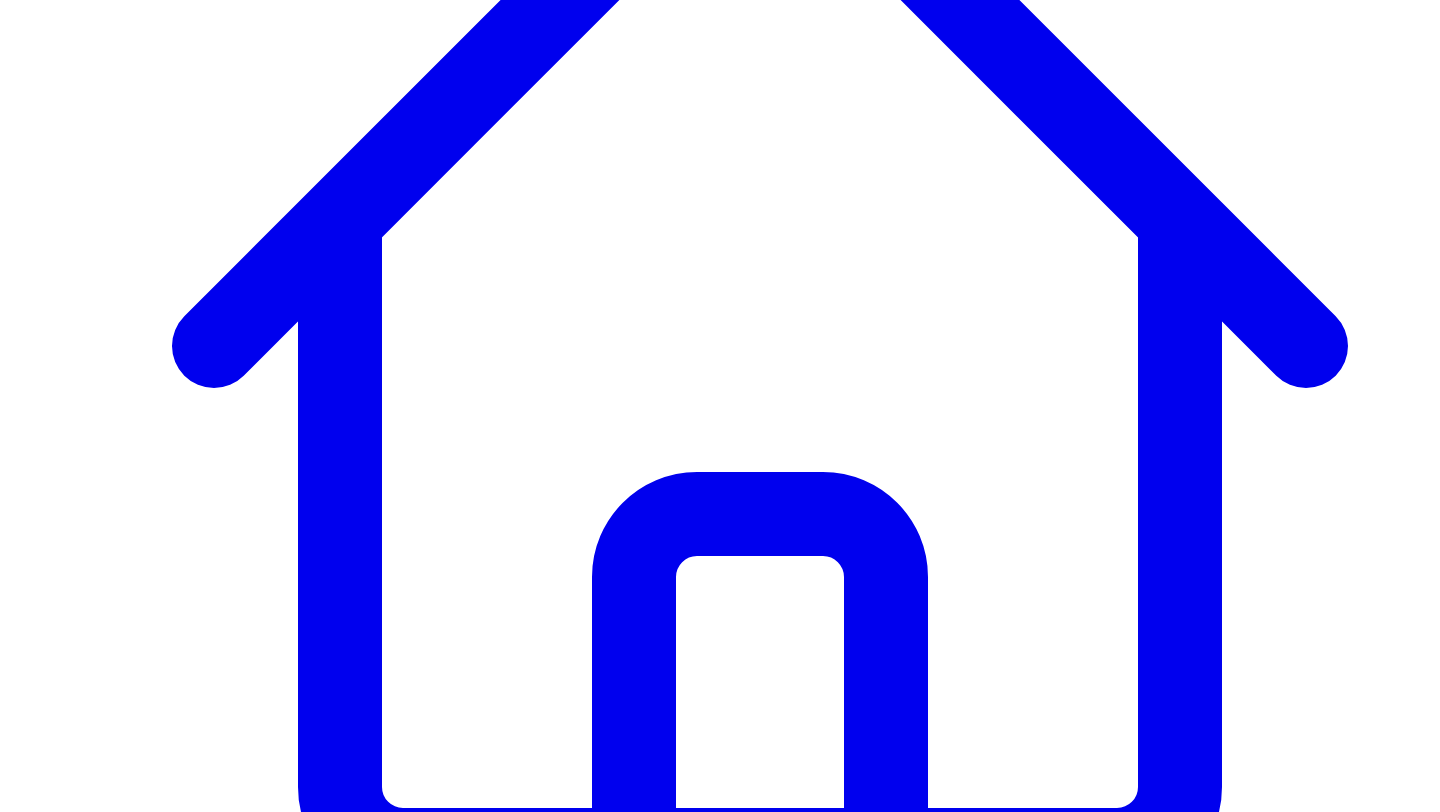 scroll, scrollTop: 487, scrollLeft: 0, axis: vertical 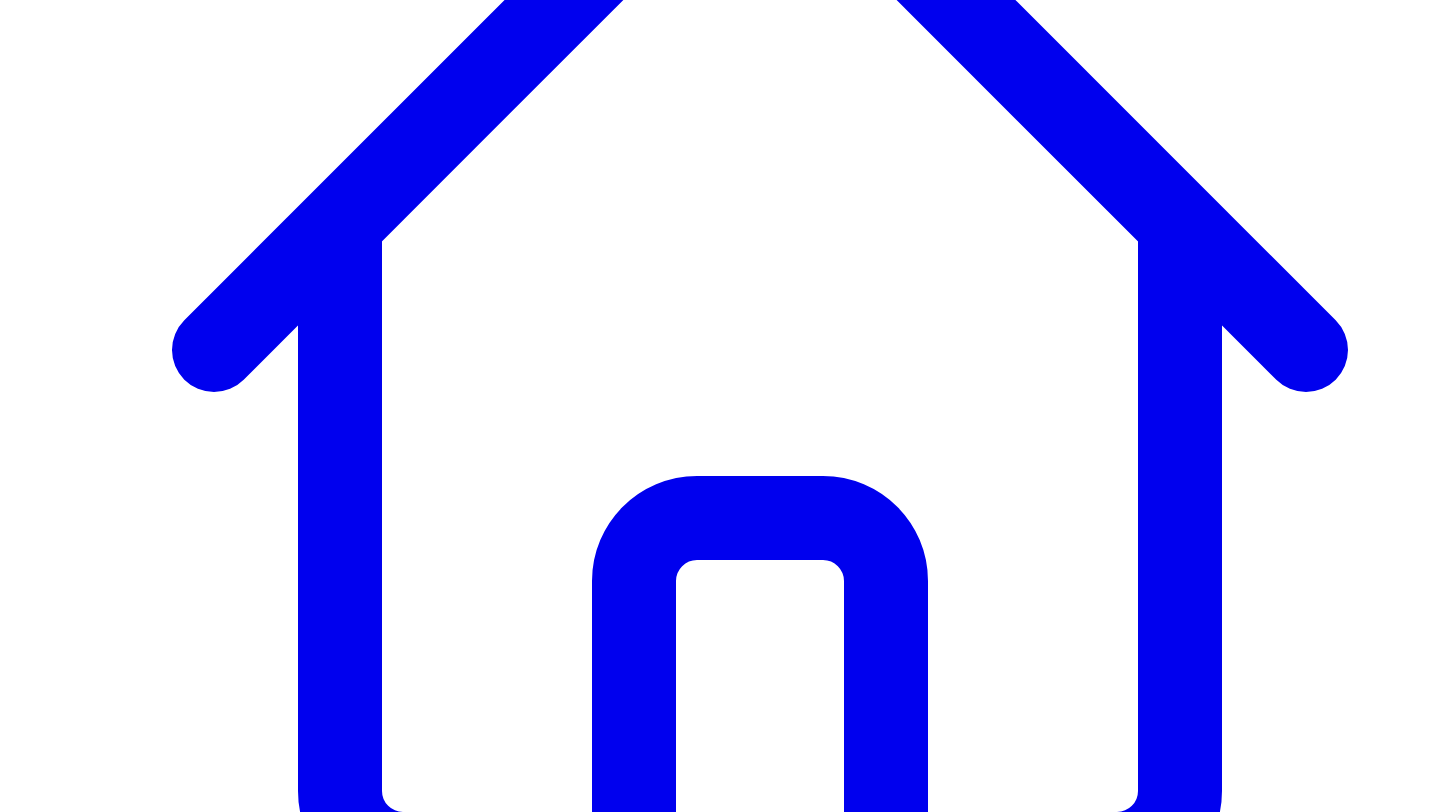 click on "View all suggestions" at bounding box center [76, 7692] 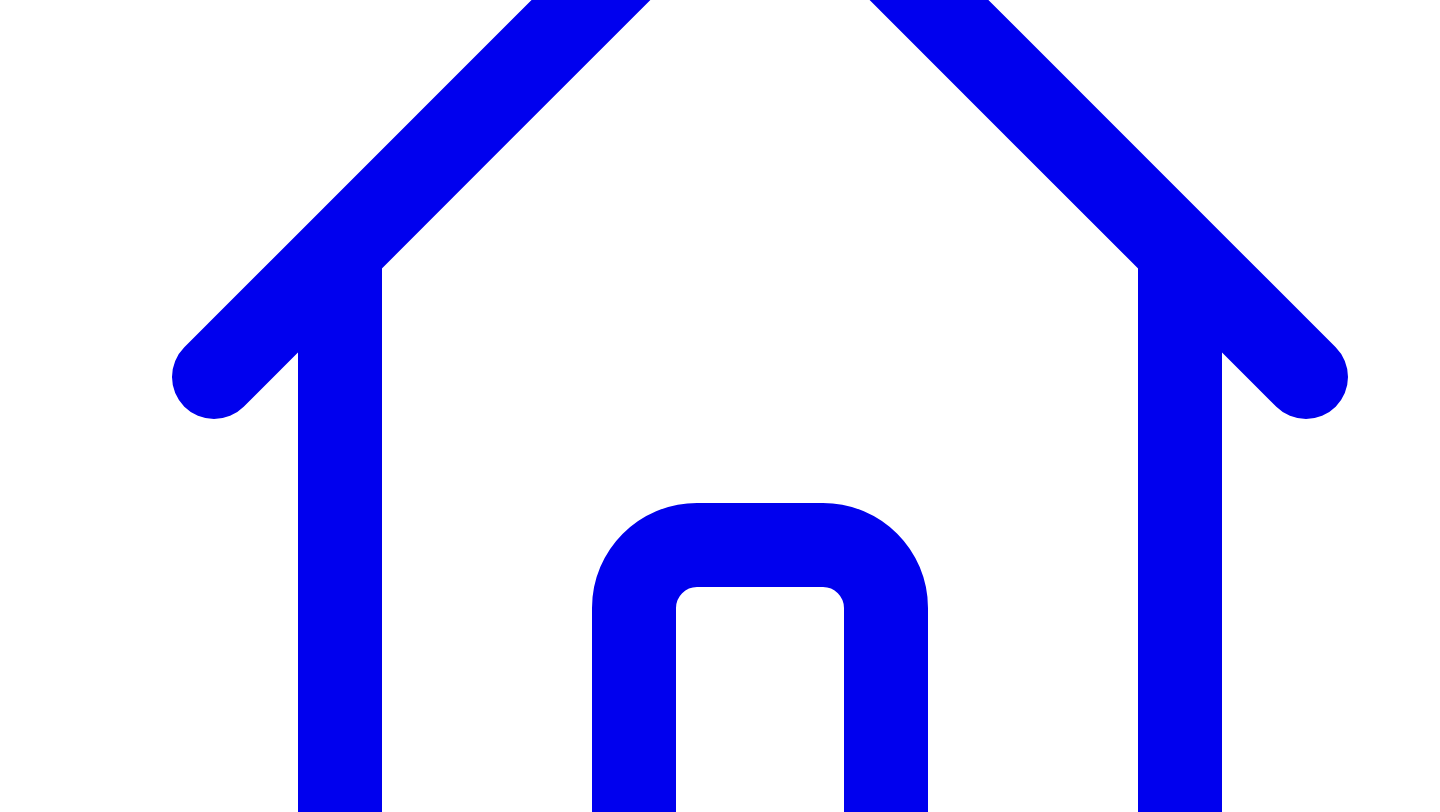 scroll, scrollTop: 449, scrollLeft: 0, axis: vertical 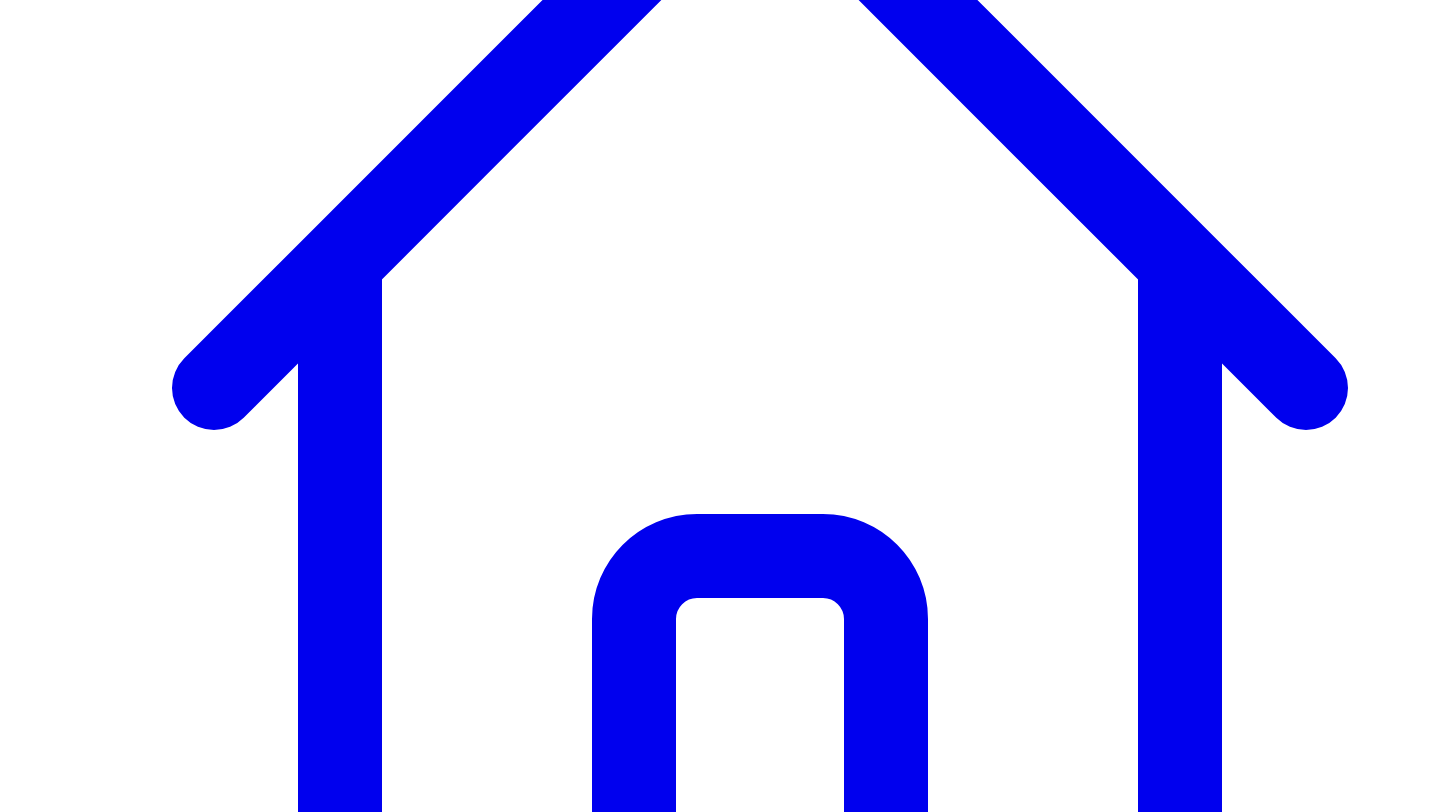 click on "give a custom instruction" at bounding box center [813, 7703] 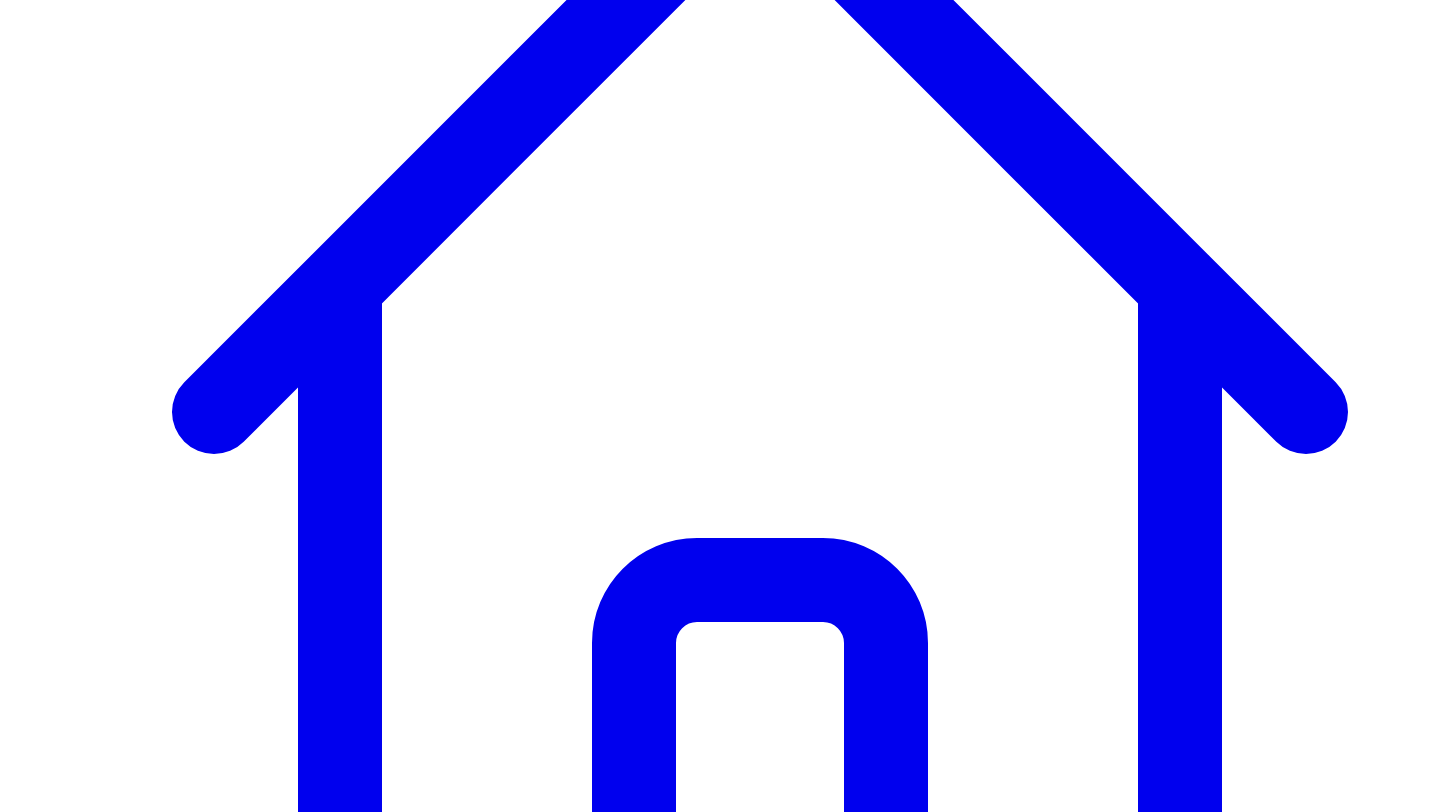 scroll, scrollTop: 414, scrollLeft: 0, axis: vertical 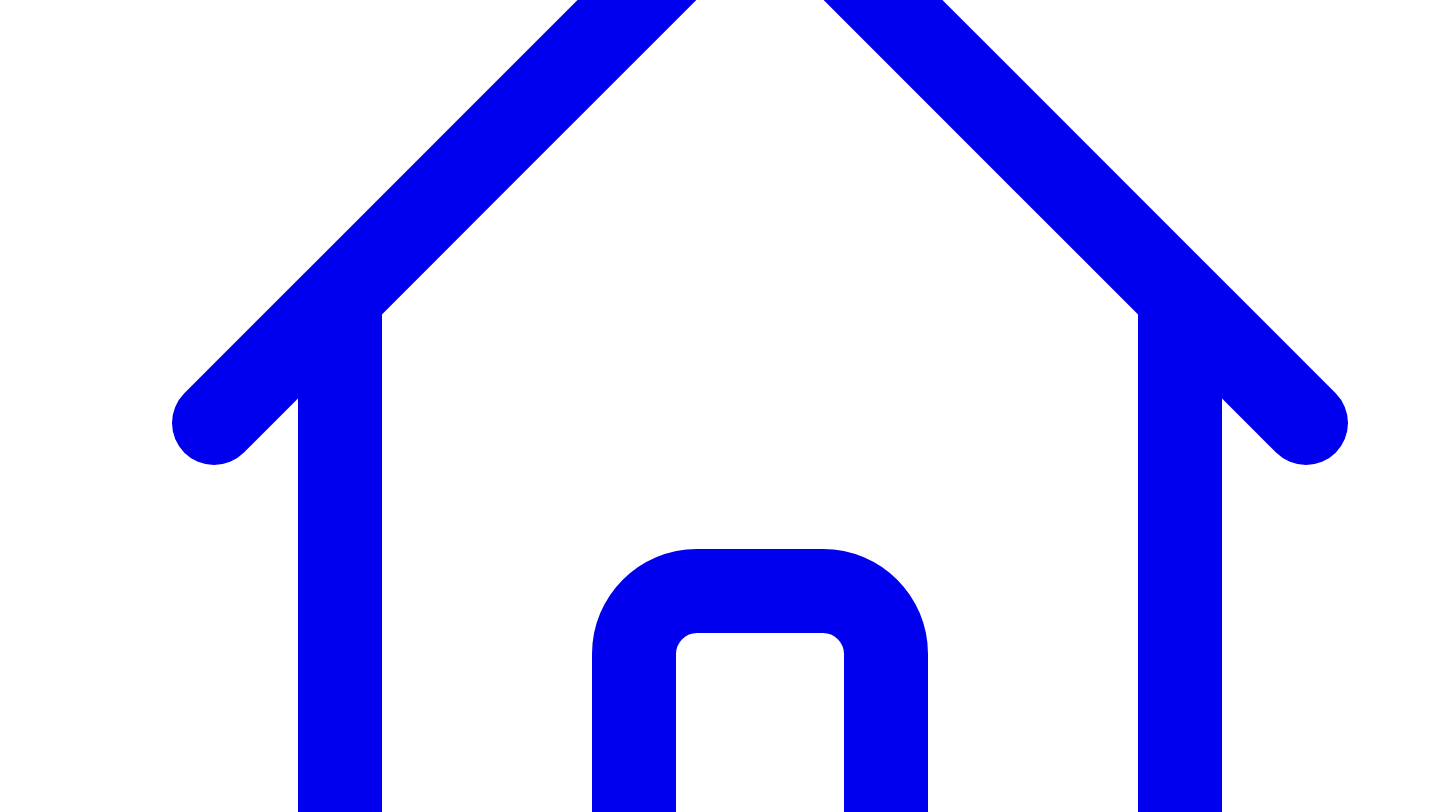 click on "add more details from responses" at bounding box center [113, 7744] 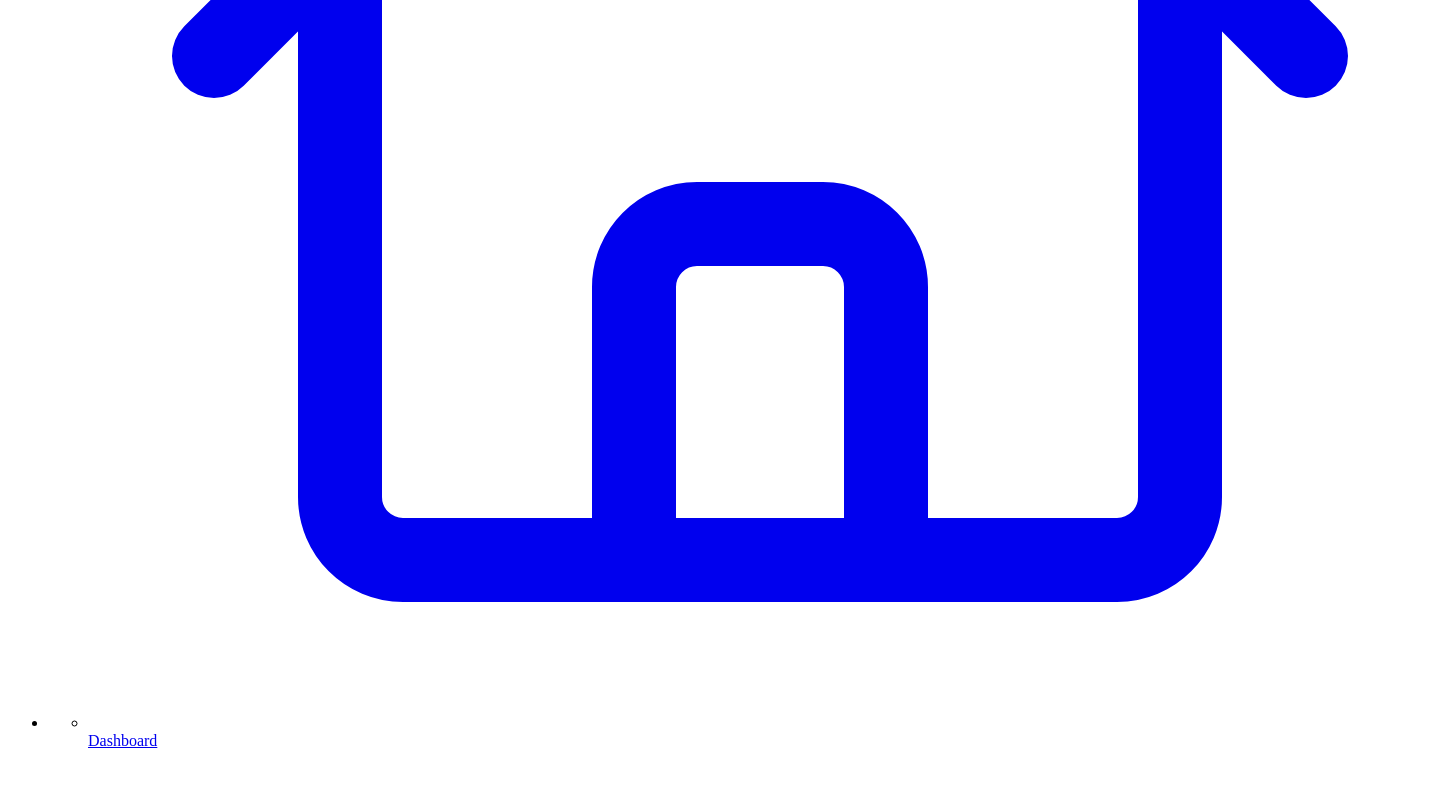 scroll, scrollTop: 753, scrollLeft: 0, axis: vertical 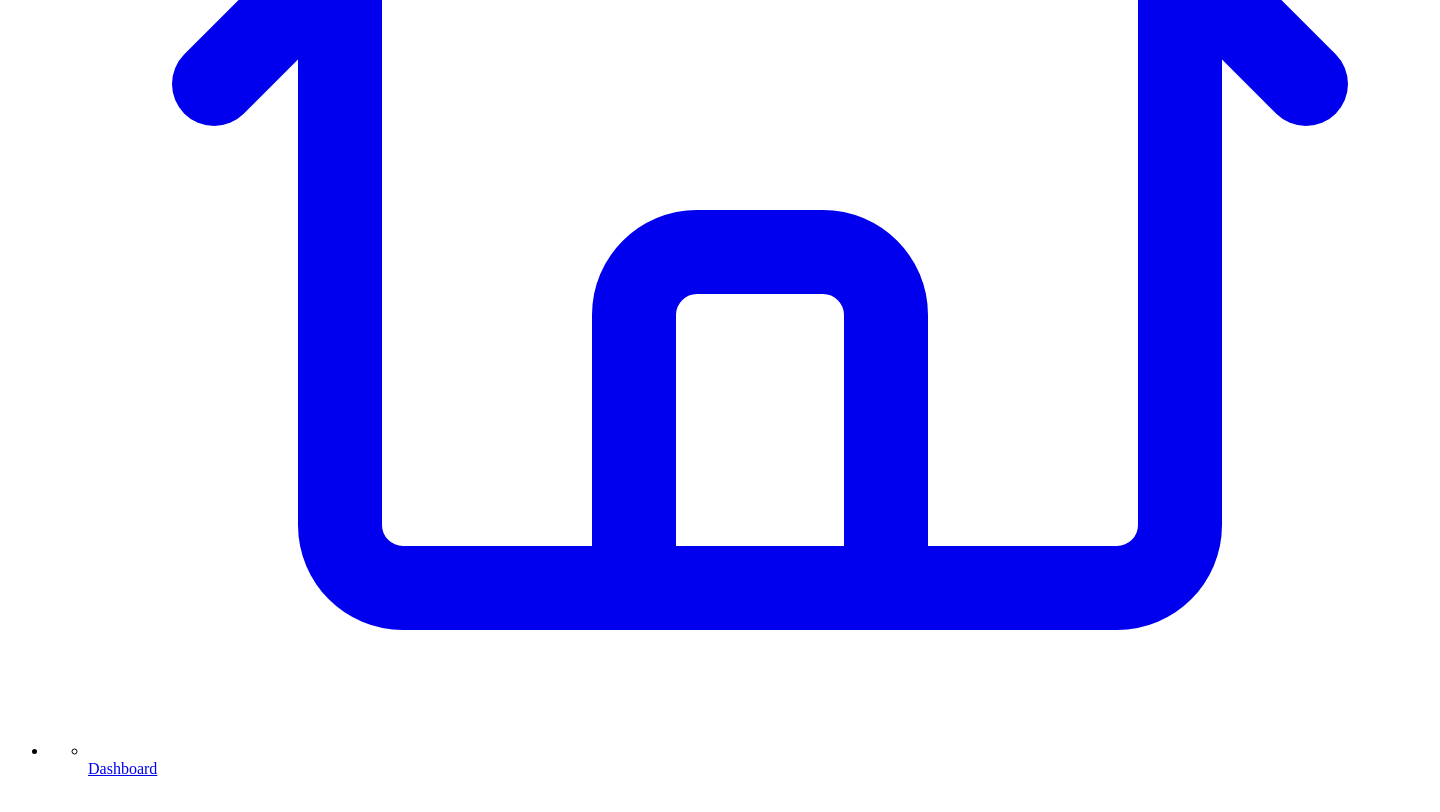 click on "make it shorter" at bounding box center (306, 7587) 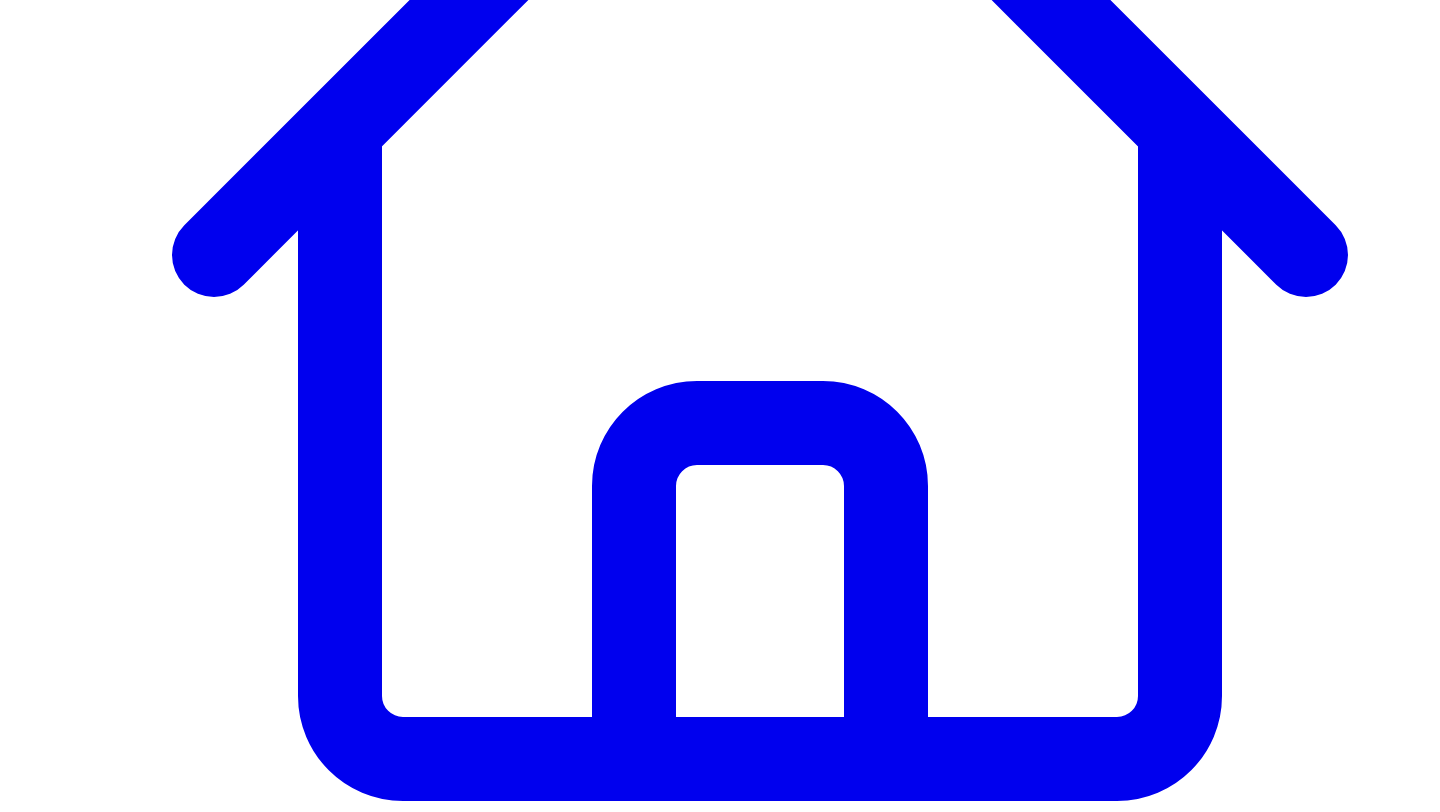 scroll, scrollTop: 489, scrollLeft: 0, axis: vertical 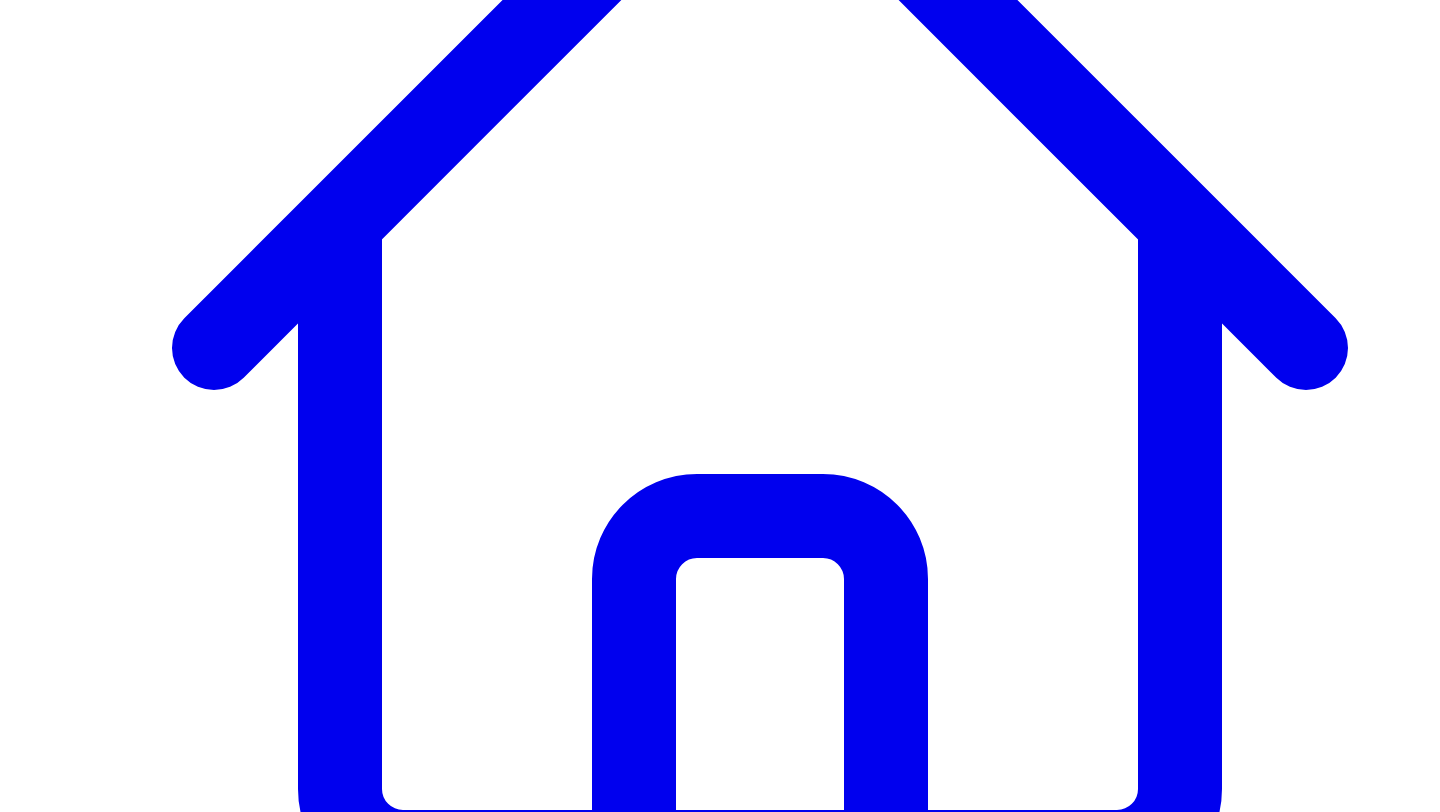 click on "make it shorter" at bounding box center [294, 7785] 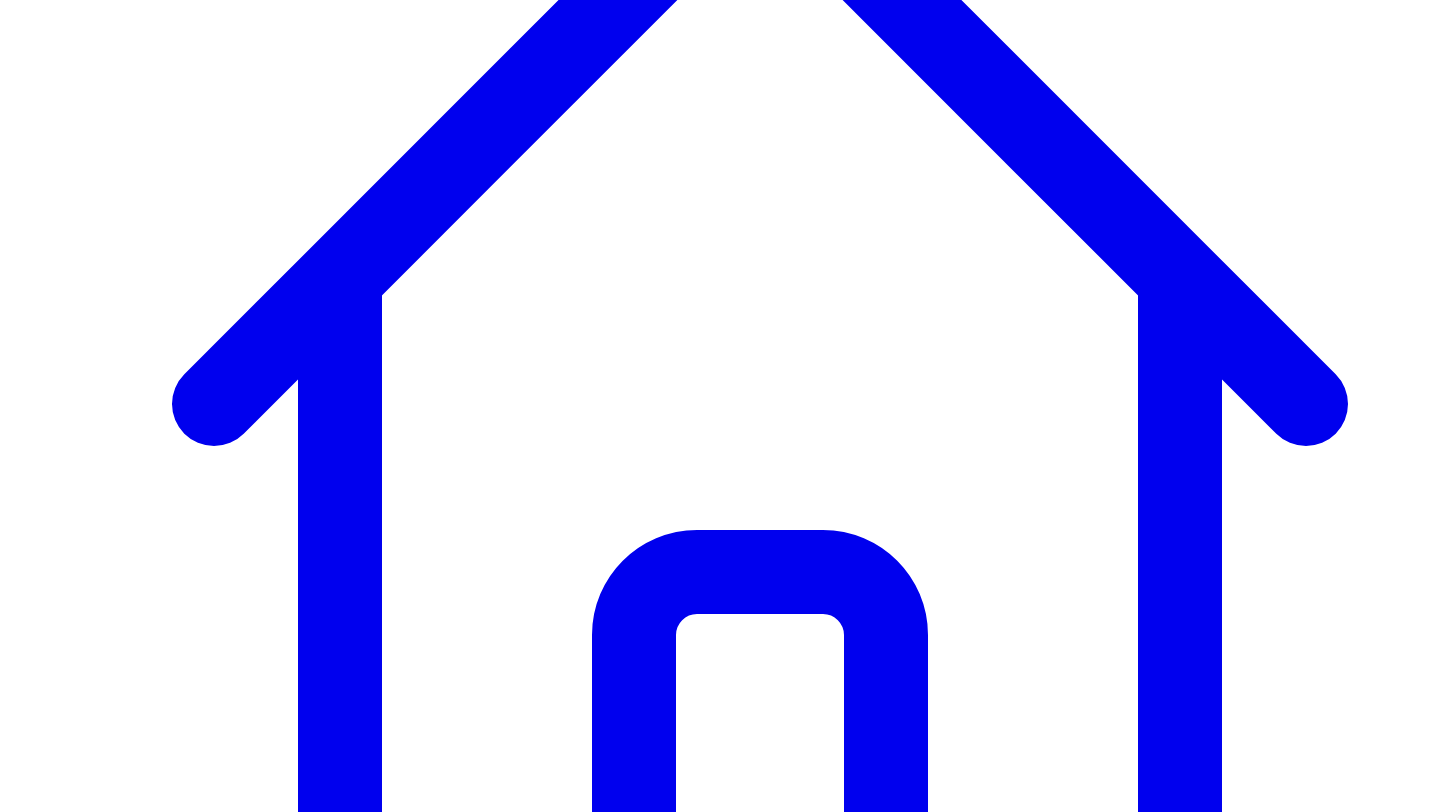 scroll, scrollTop: 476, scrollLeft: 0, axis: vertical 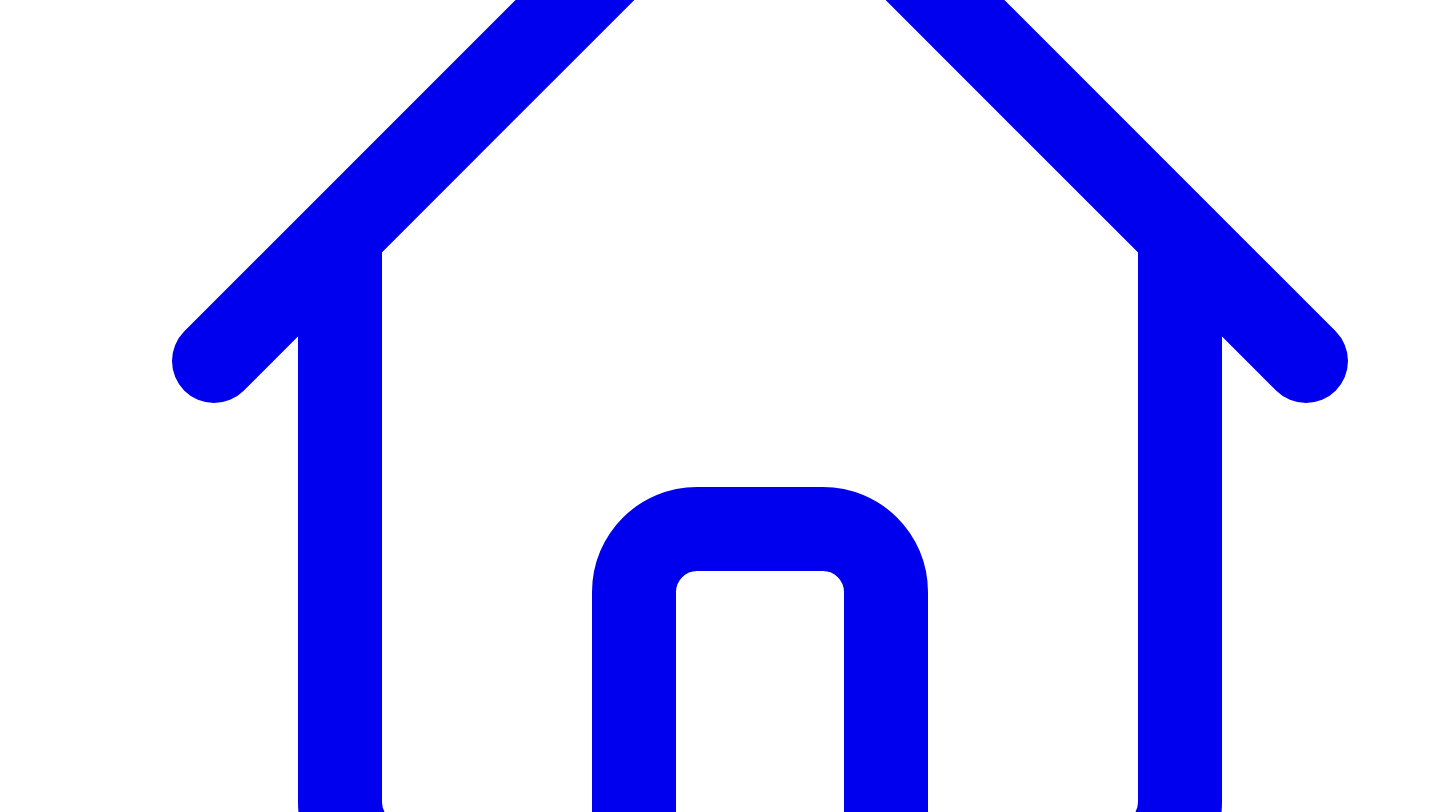 drag, startPoint x: 1236, startPoint y: 657, endPoint x: 1021, endPoint y: 632, distance: 216.44861 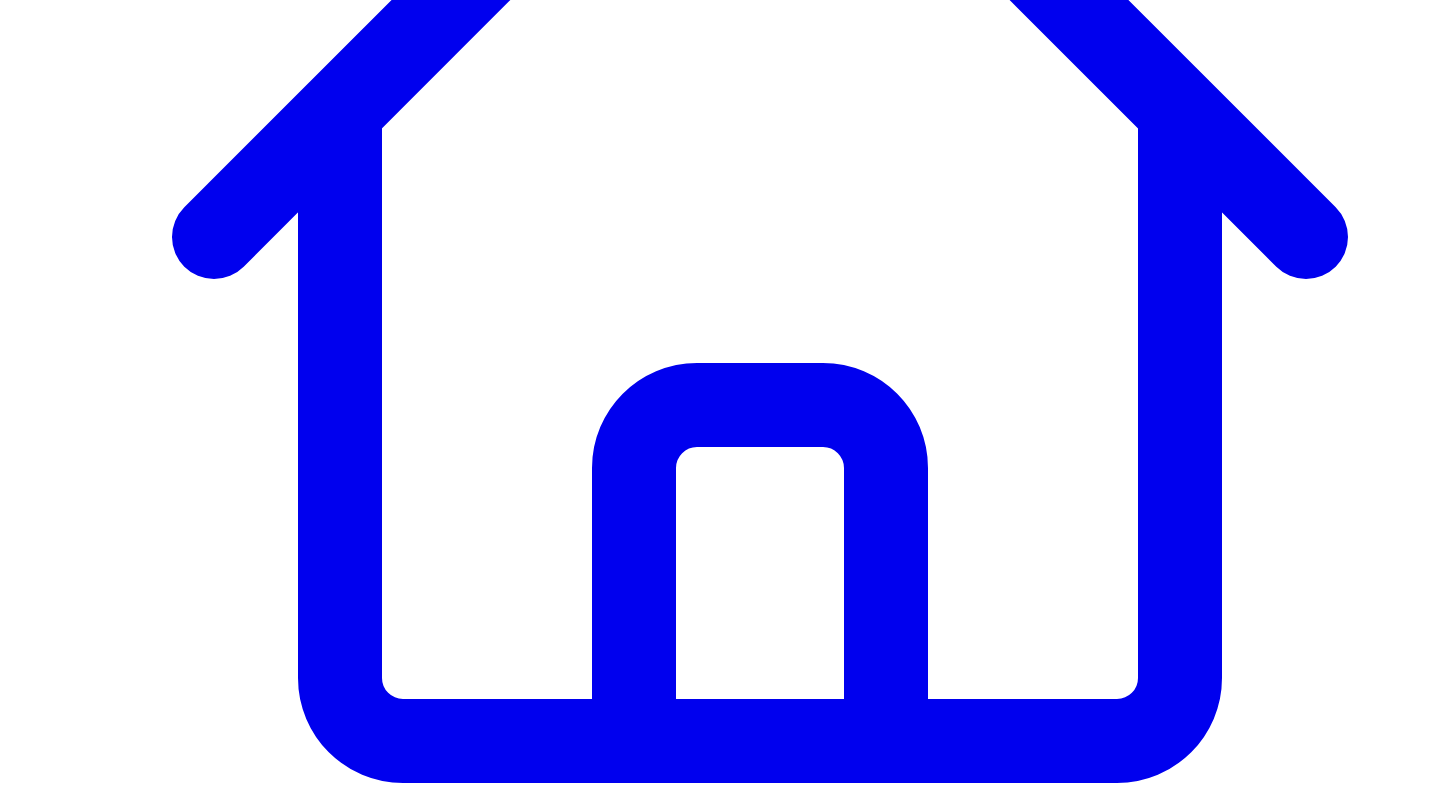 scroll, scrollTop: 144, scrollLeft: 0, axis: vertical 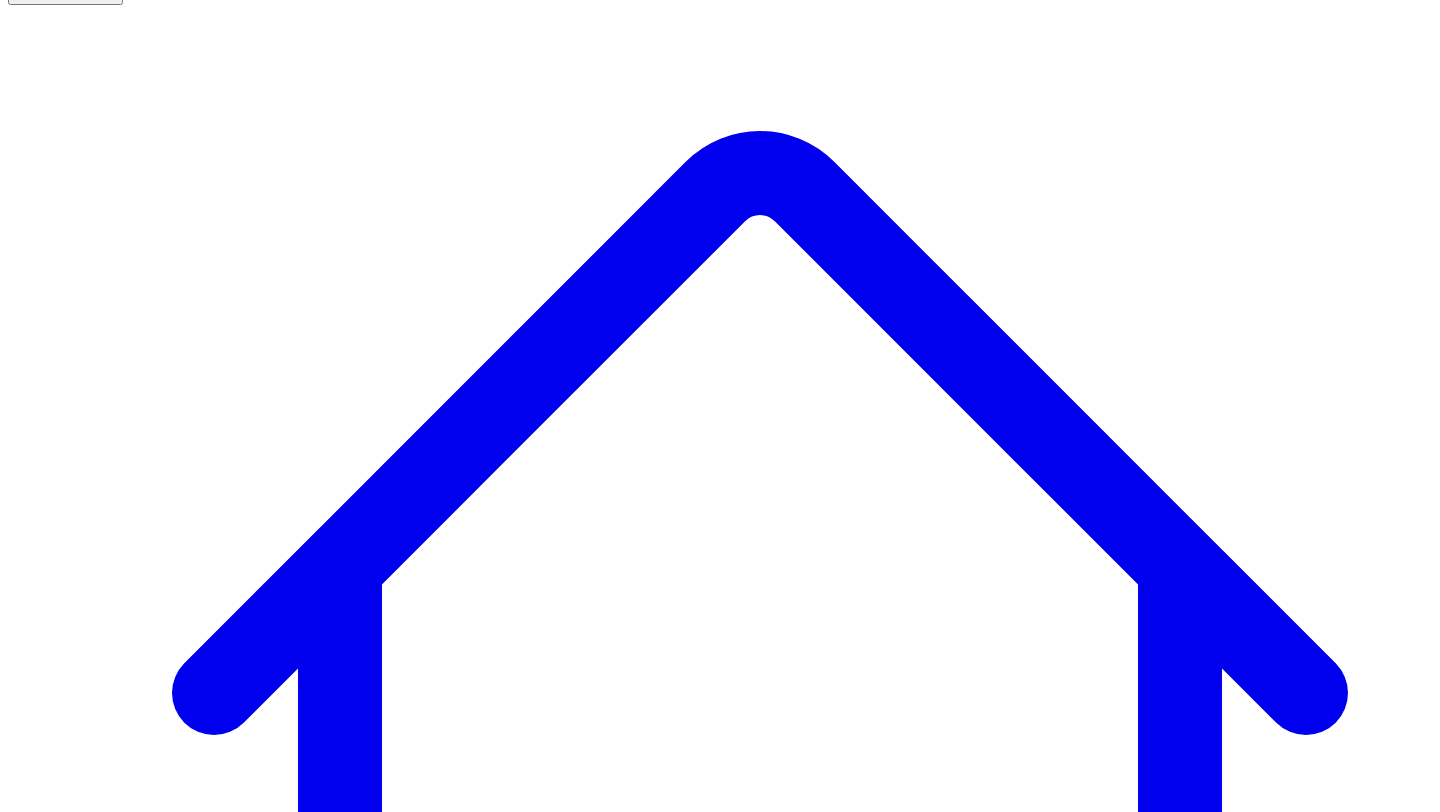 click on "@ [FIRST] [LAST] 10  post s" at bounding box center (89, 7684) 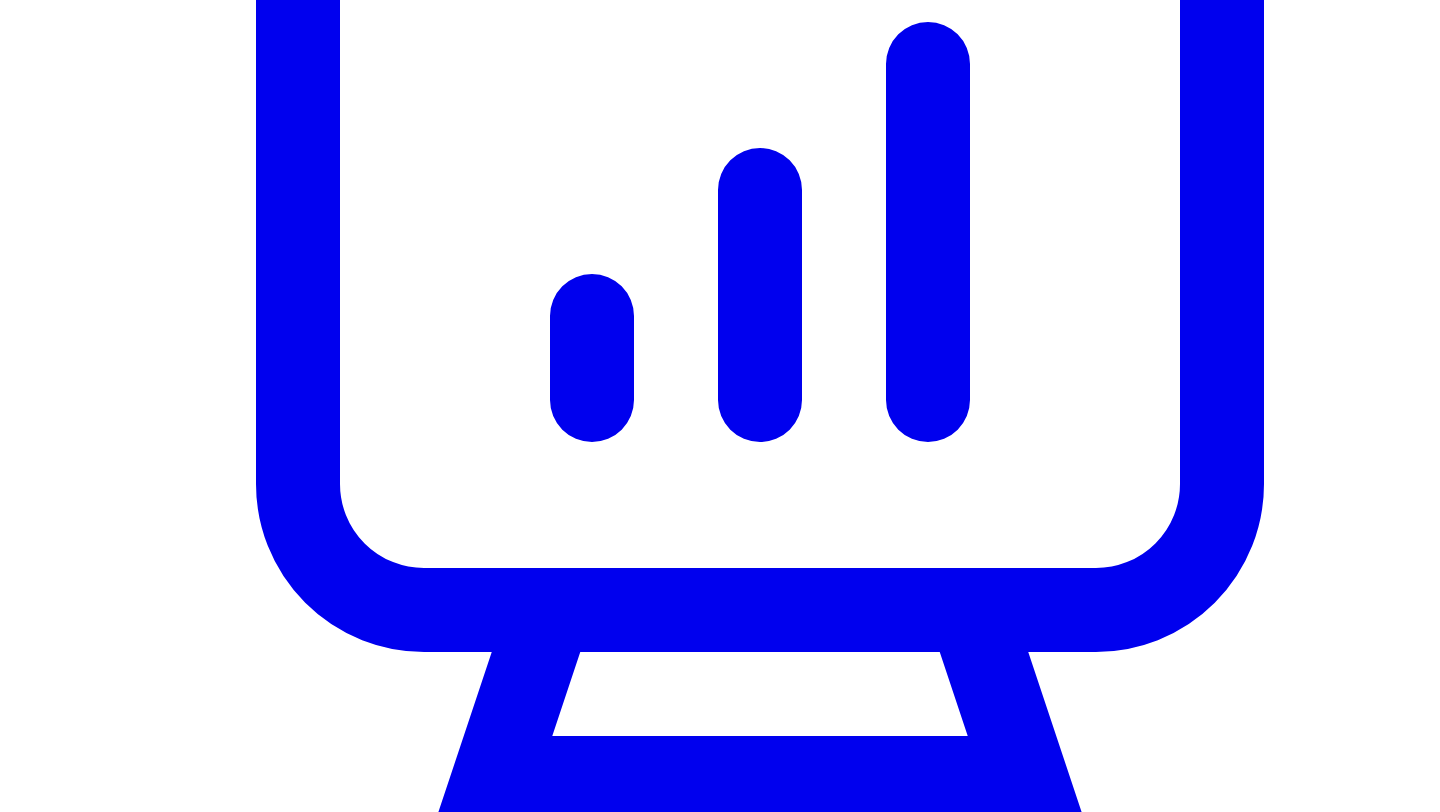 scroll, scrollTop: 4823, scrollLeft: 0, axis: vertical 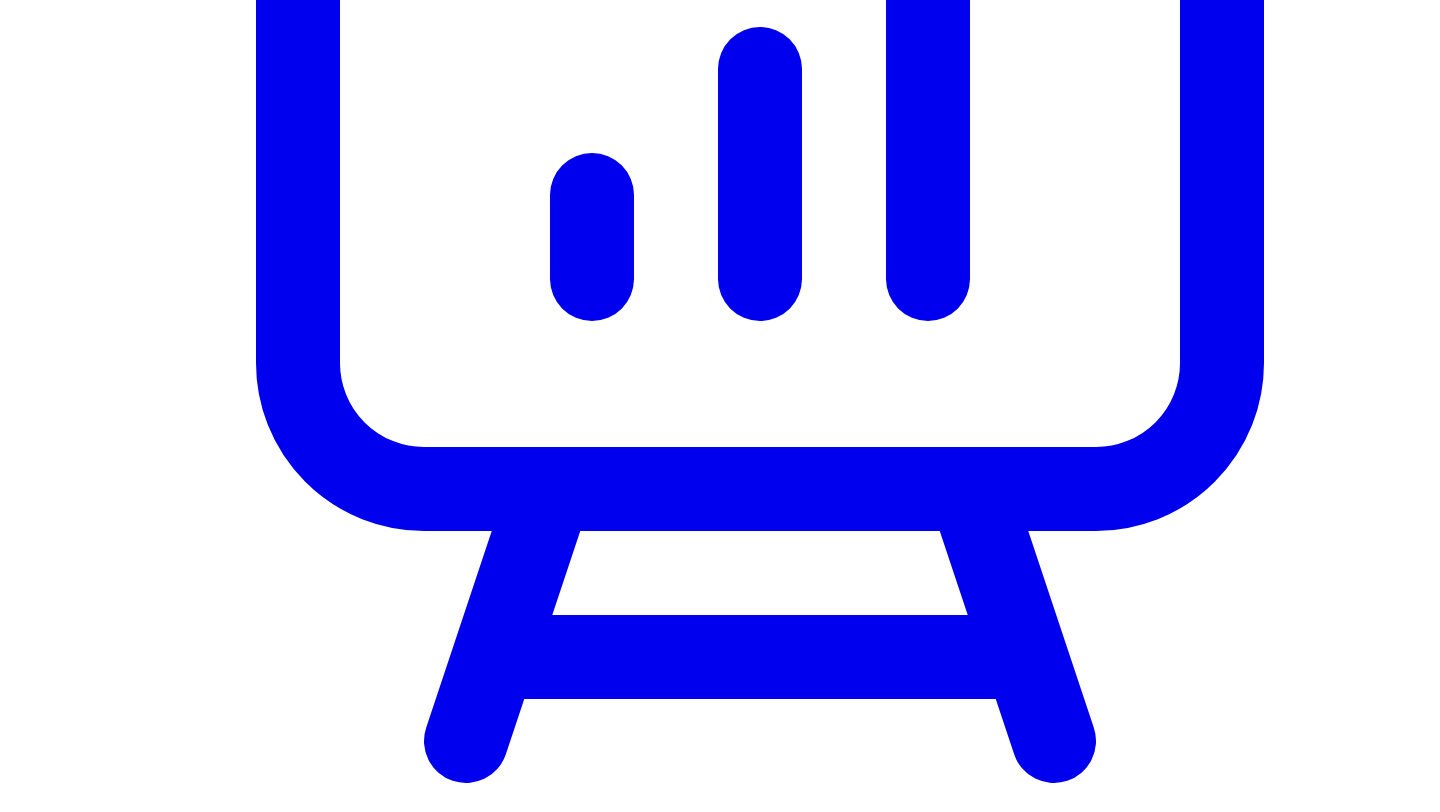 click on "give a custom instruction" at bounding box center [801, 4629] 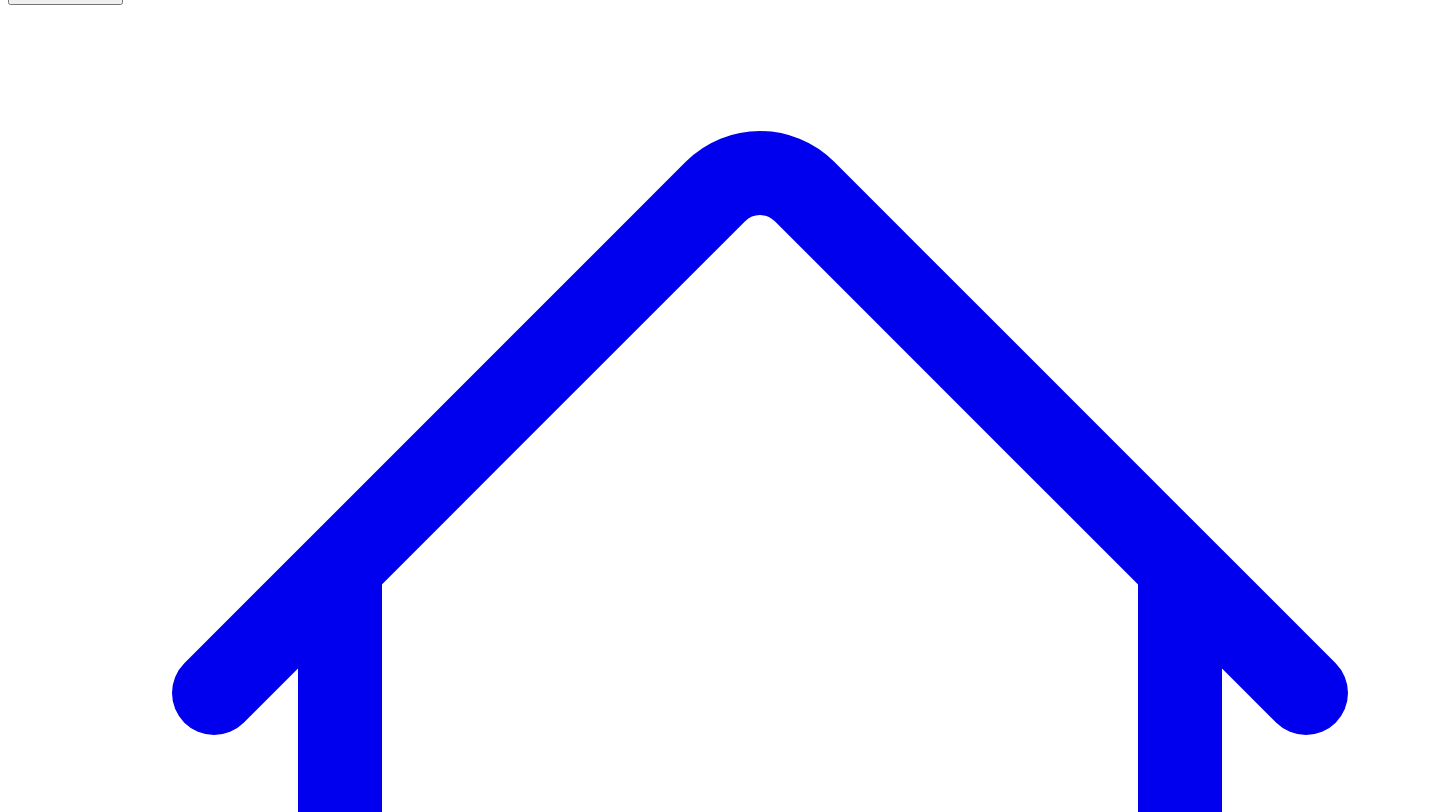 click on "@ [FIRST] [LAST] 10  post s" at bounding box center [89, 7684] 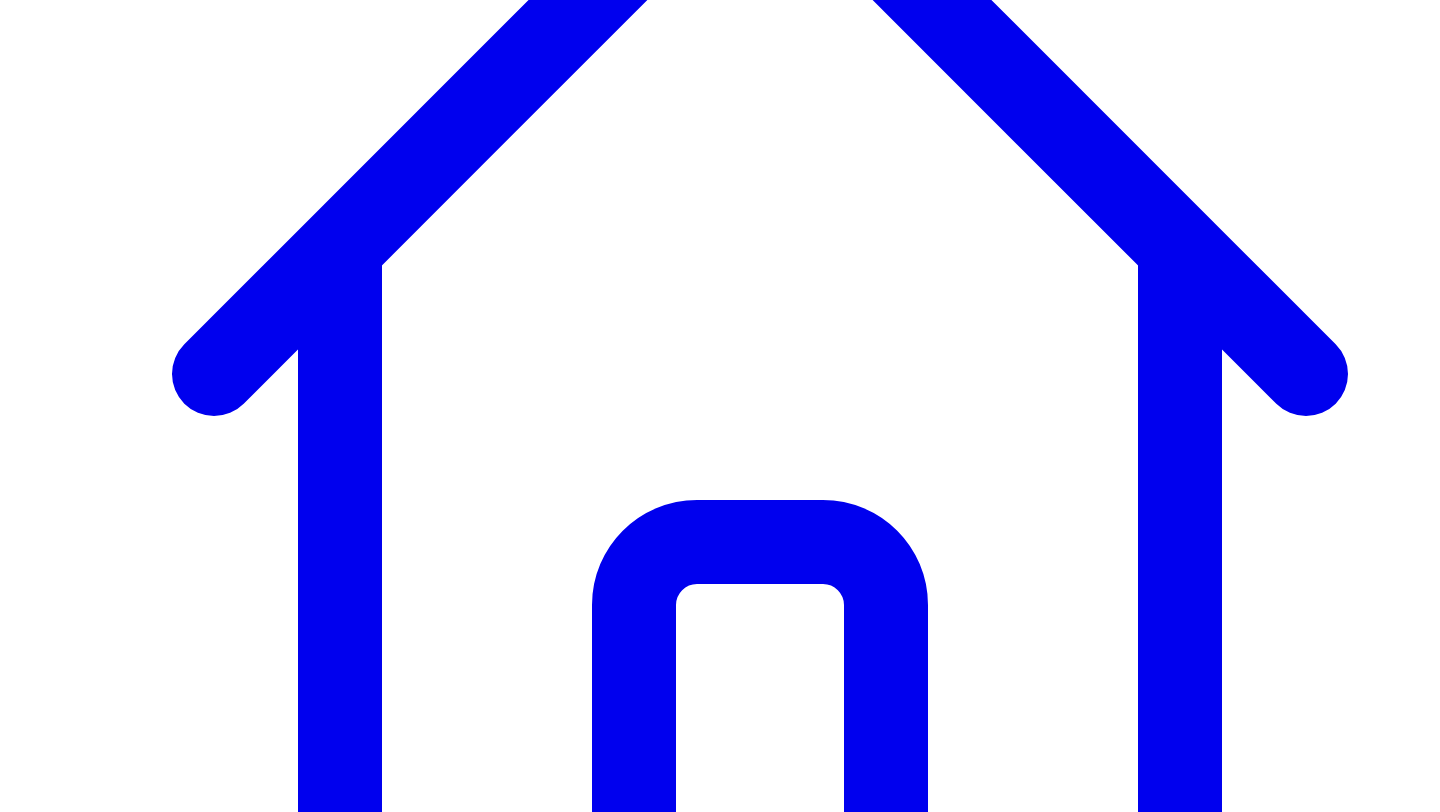 scroll, scrollTop: 529, scrollLeft: 0, axis: vertical 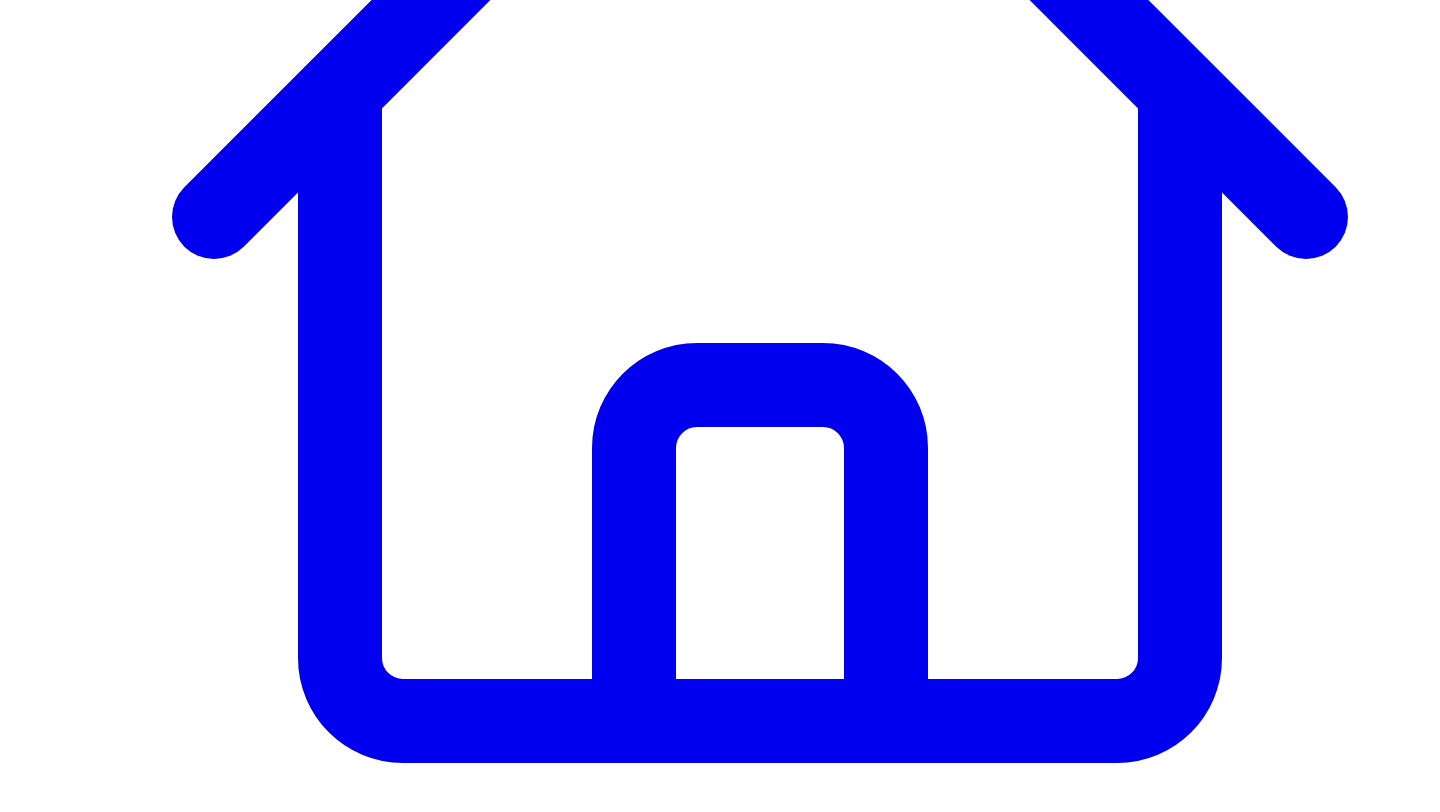 click on "give a custom instruction" at bounding box center [801, 7636] 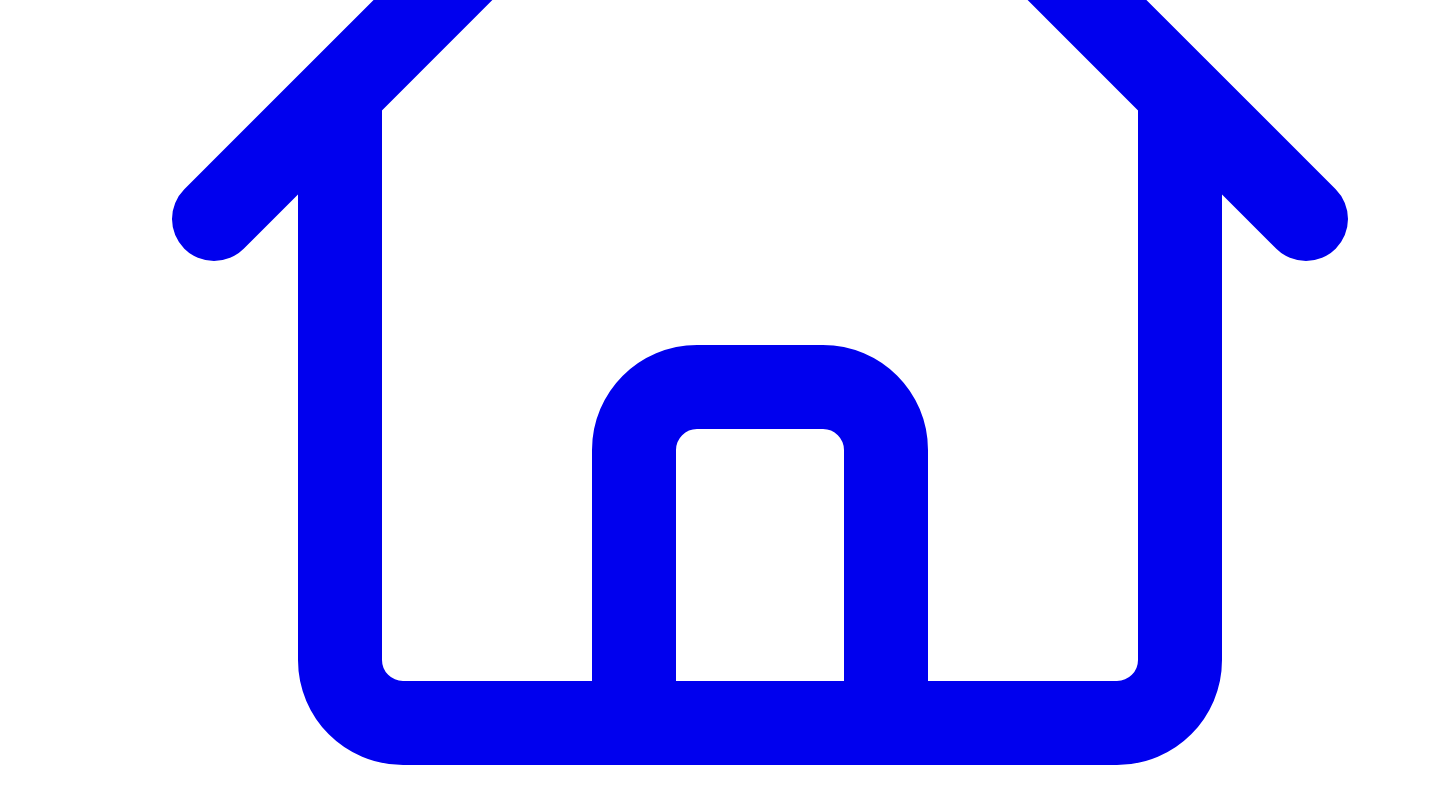 scroll, scrollTop: 566, scrollLeft: 0, axis: vertical 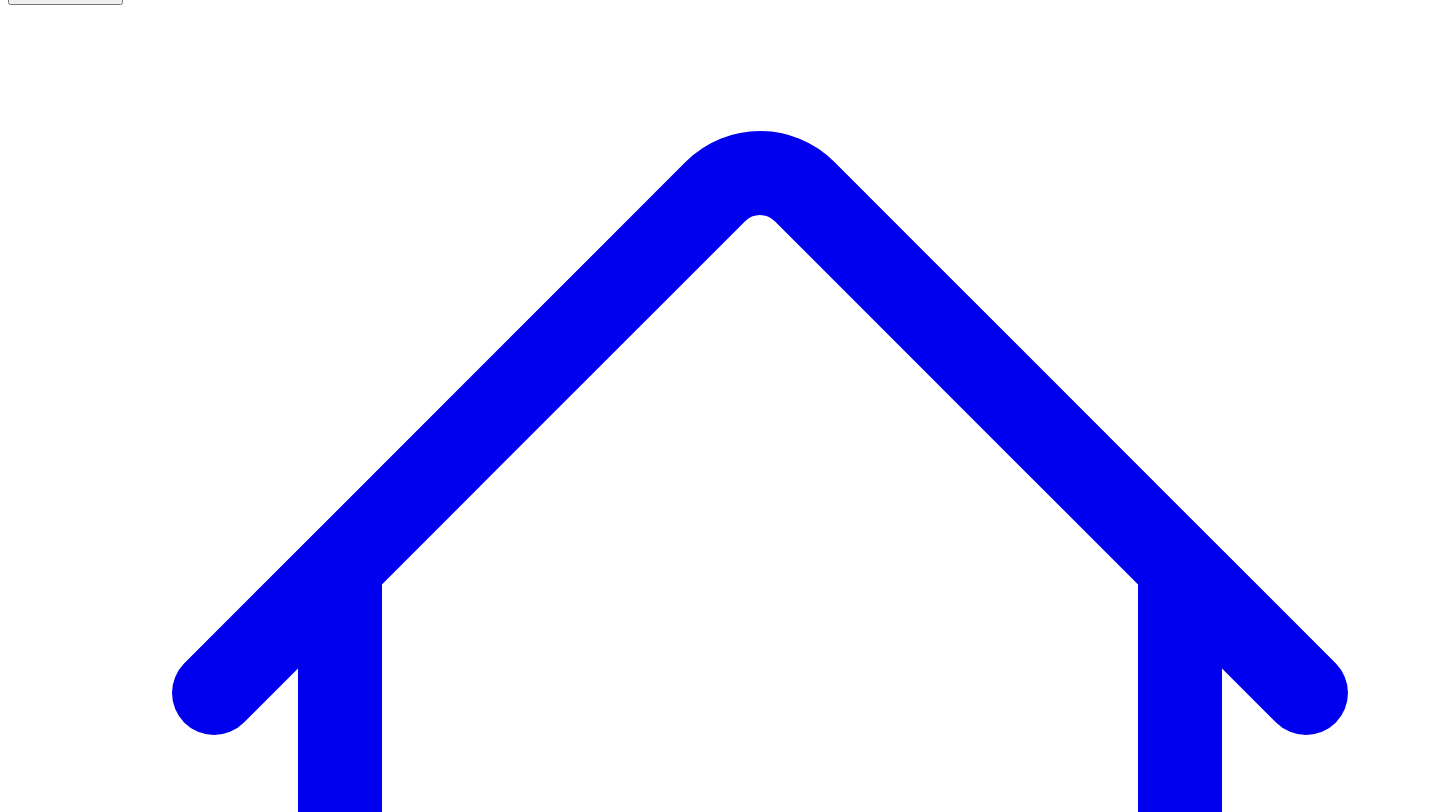 click on "@ Andres Vourakis 10  post s" at bounding box center (89, 7684) 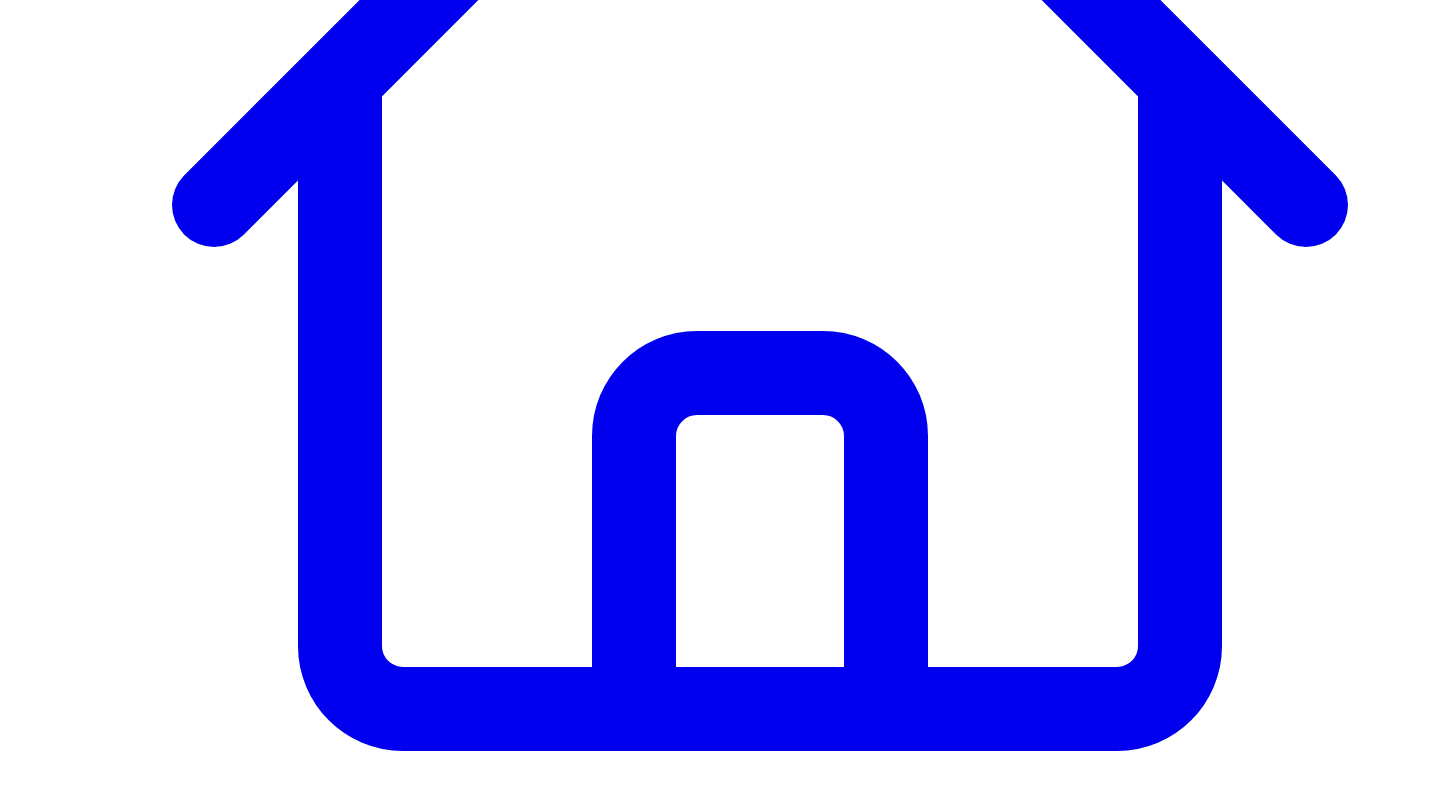 scroll, scrollTop: 634, scrollLeft: 0, axis: vertical 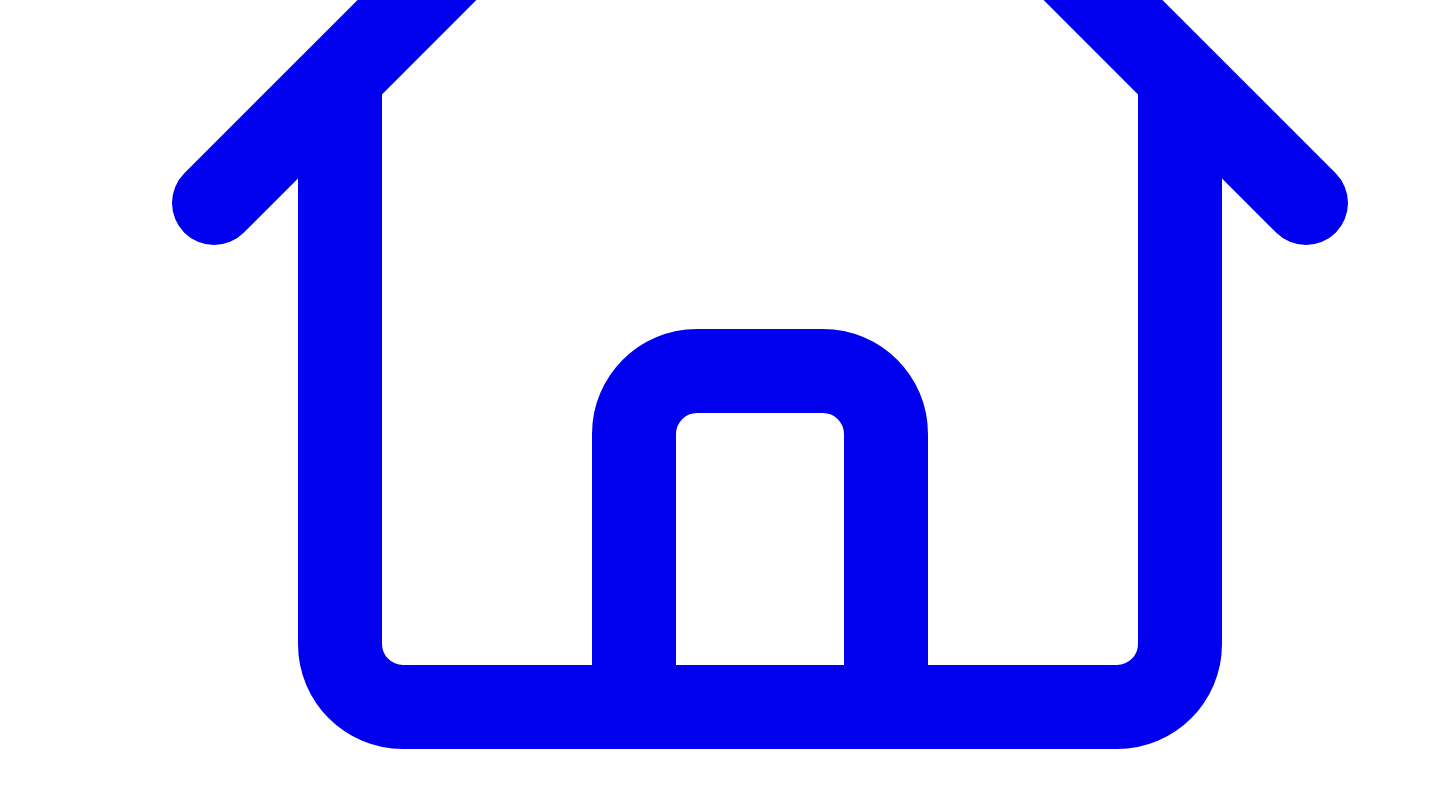 click on "**********" at bounding box center (119, 7672) 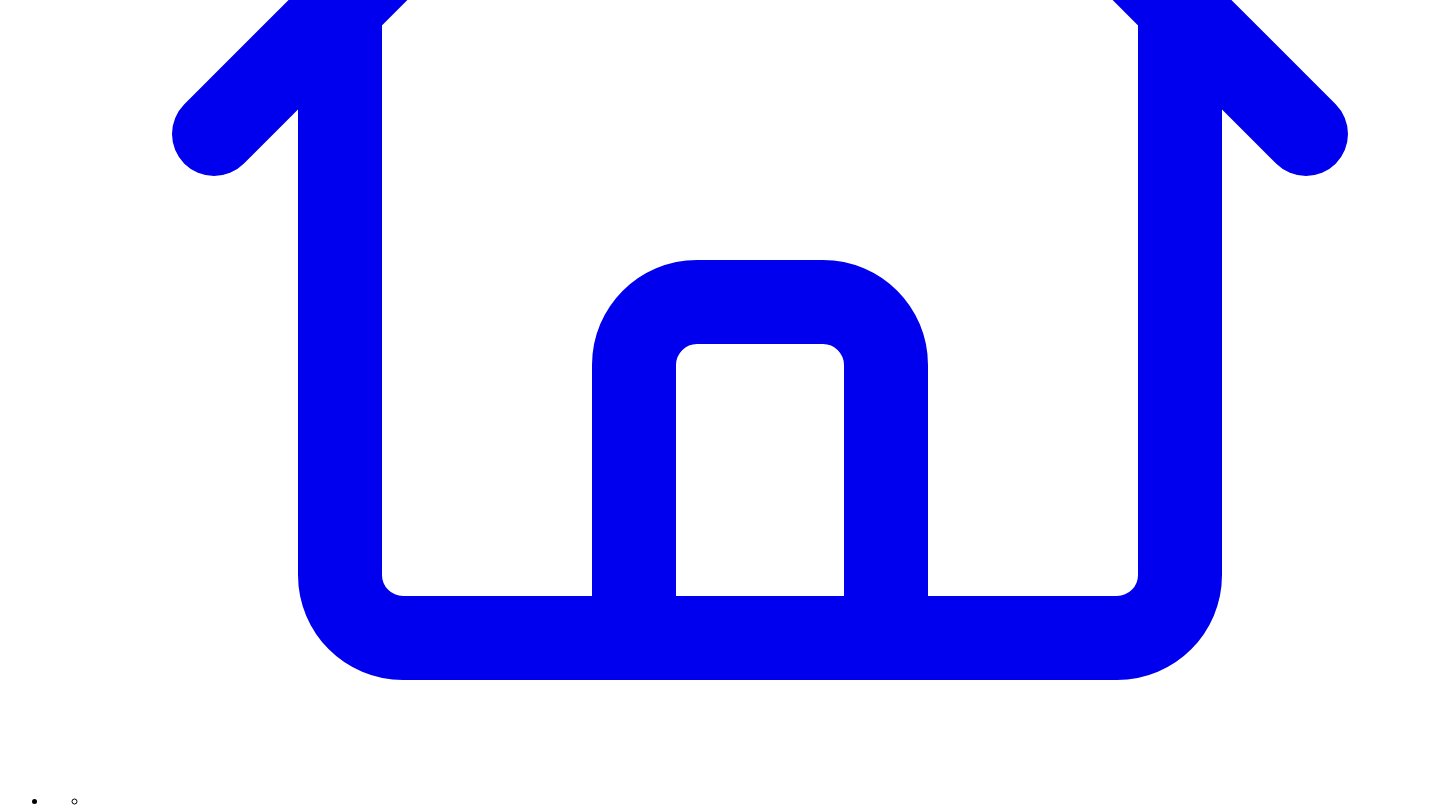 scroll, scrollTop: 581, scrollLeft: 0, axis: vertical 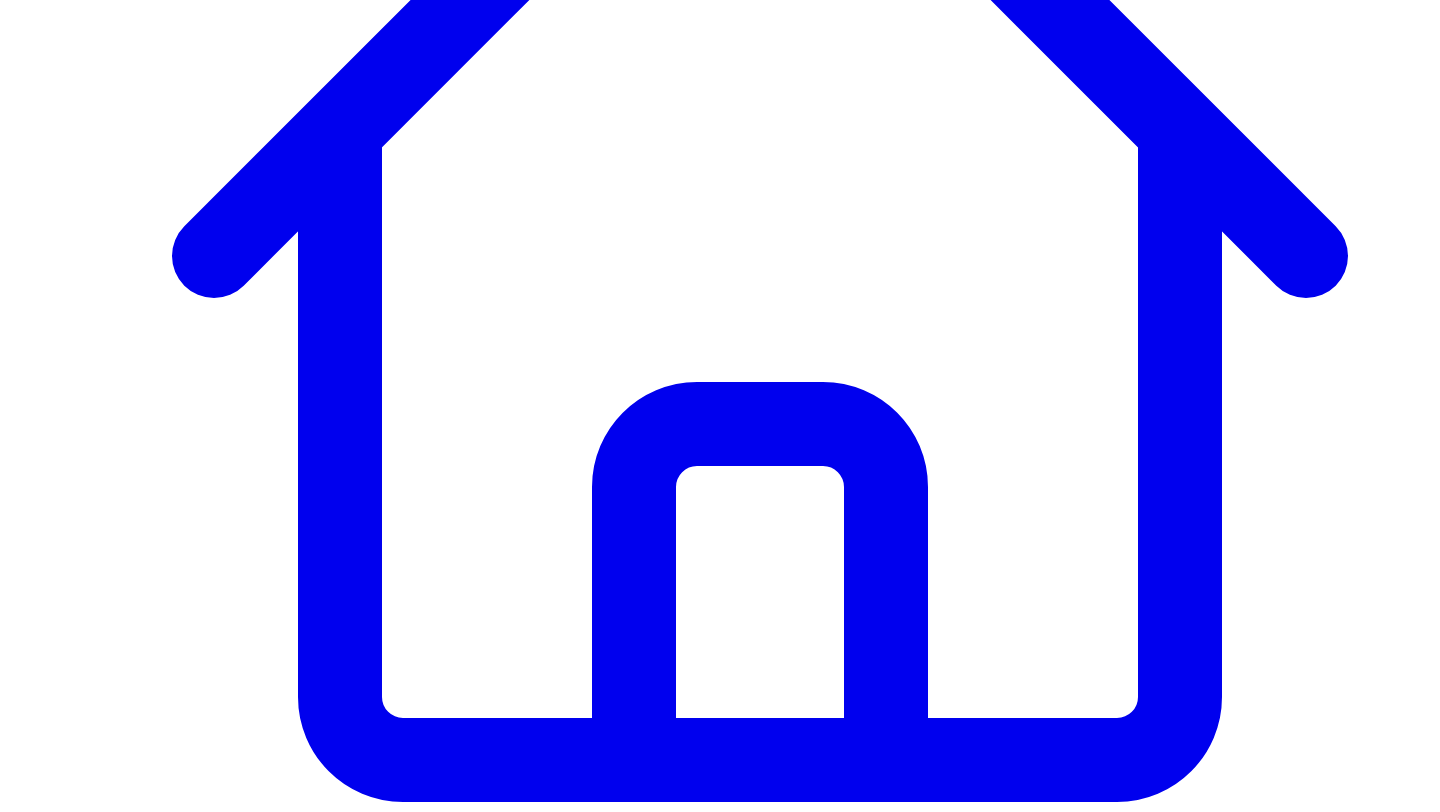 click on "give a custom instruction" at bounding box center (813, 7669) 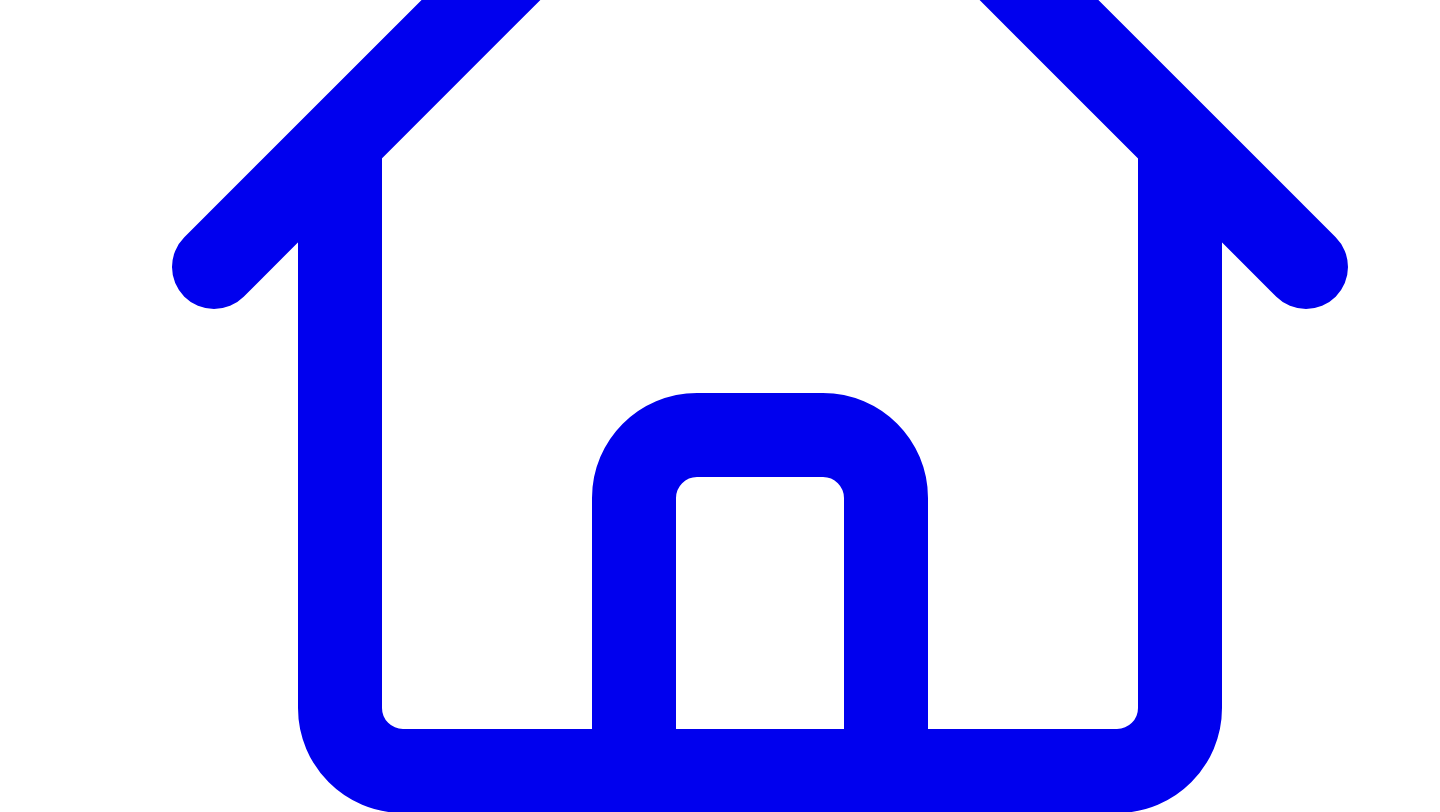 scroll, scrollTop: 561, scrollLeft: 0, axis: vertical 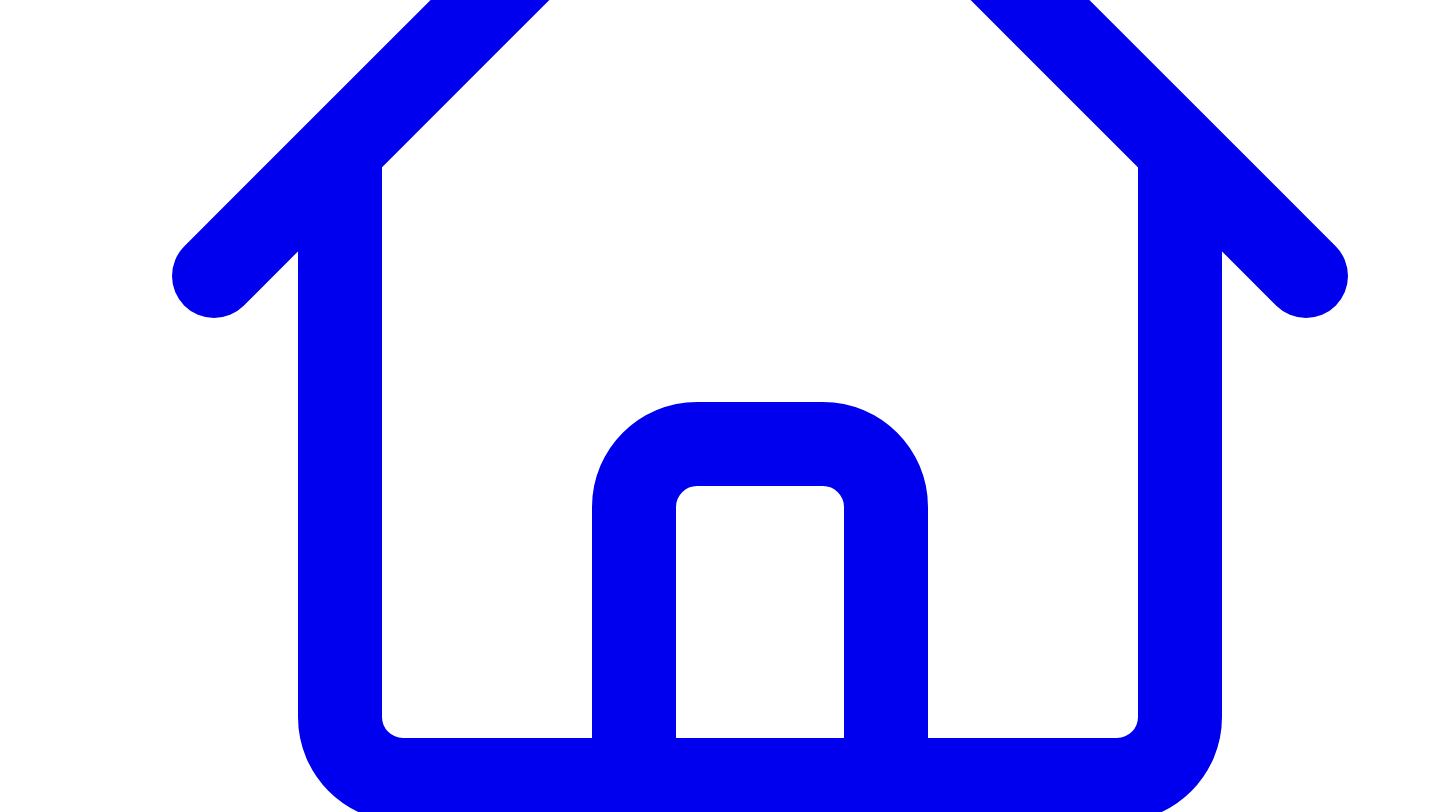 click at bounding box center (254, 7446) 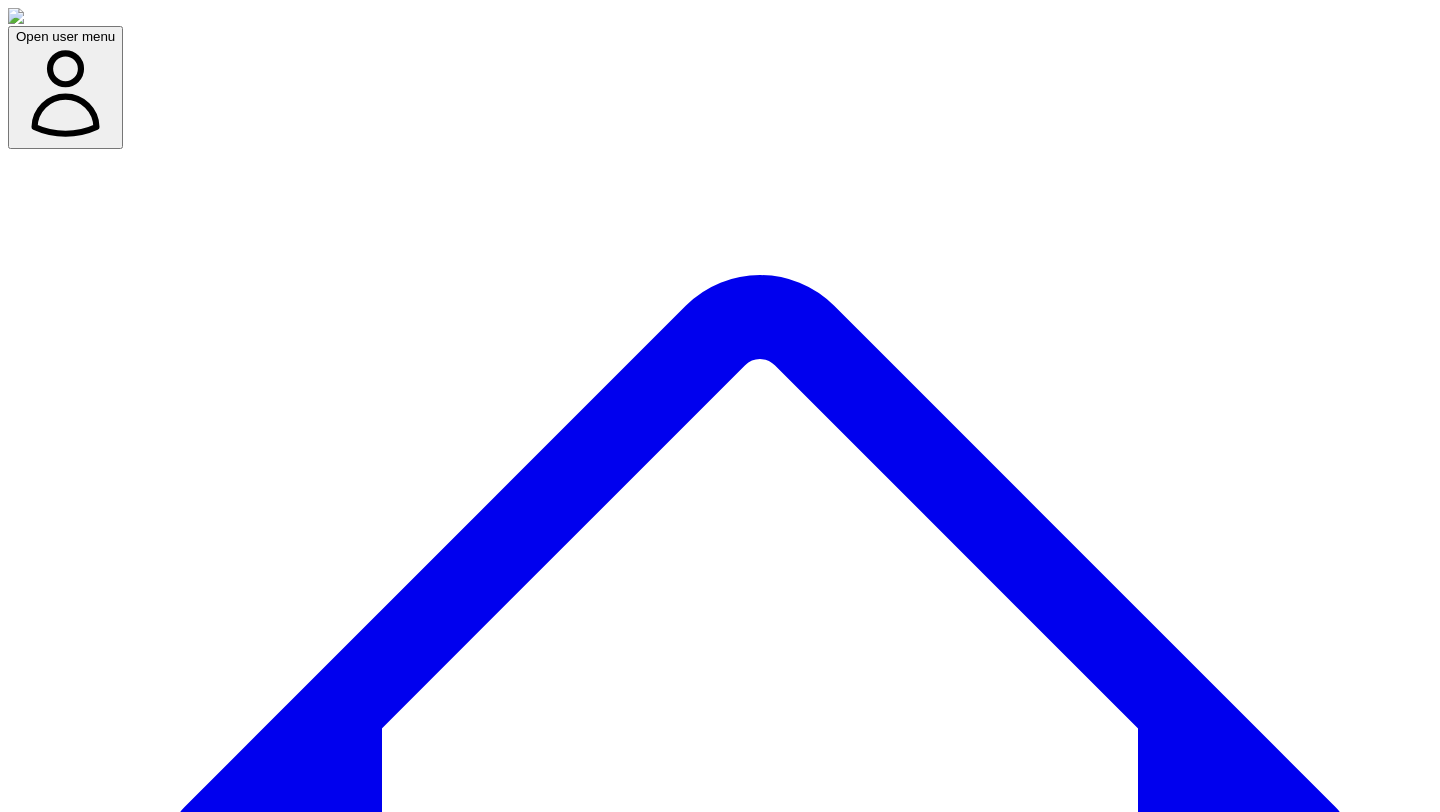 scroll, scrollTop: 144, scrollLeft: 0, axis: vertical 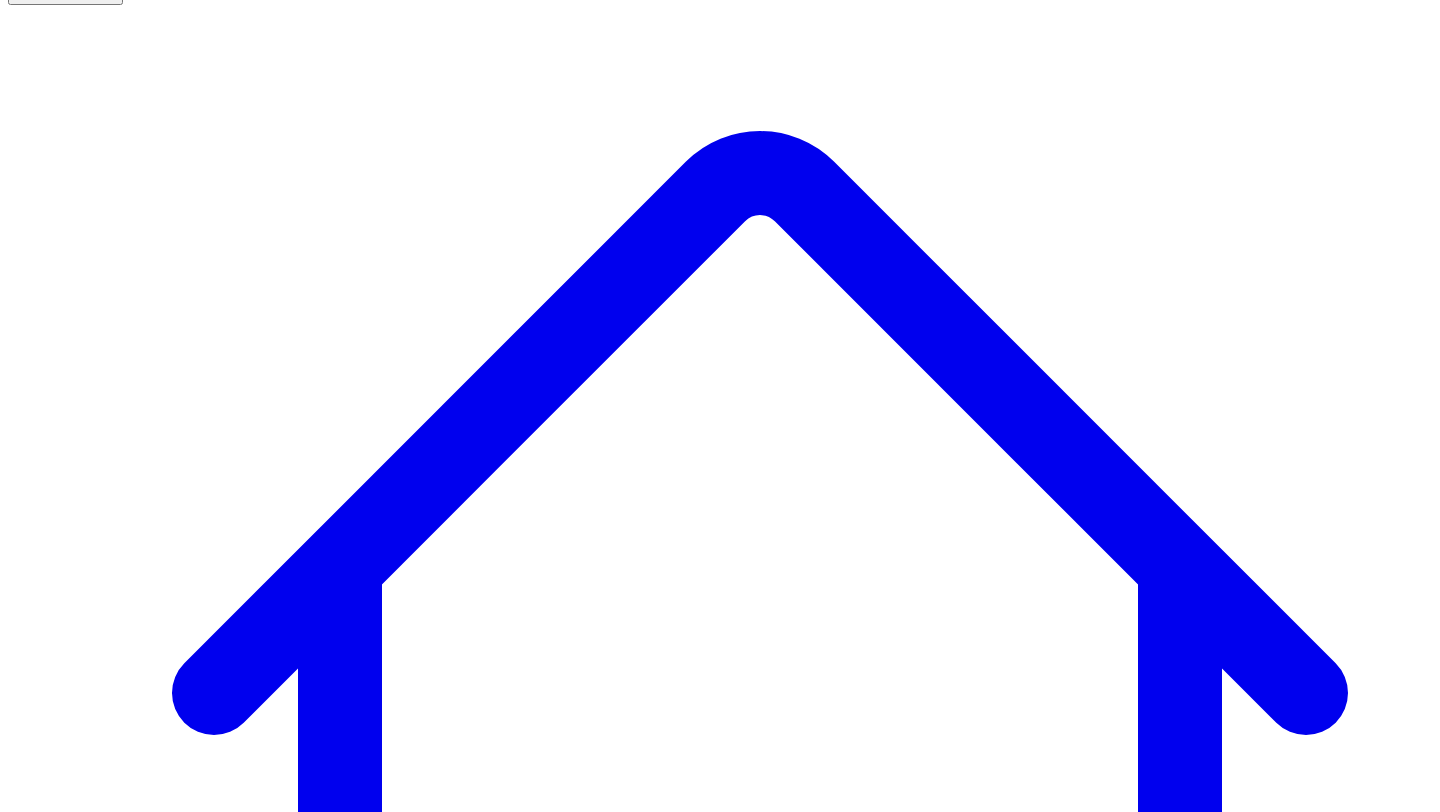 click on "Social Posts" at bounding box center (249, 7516) 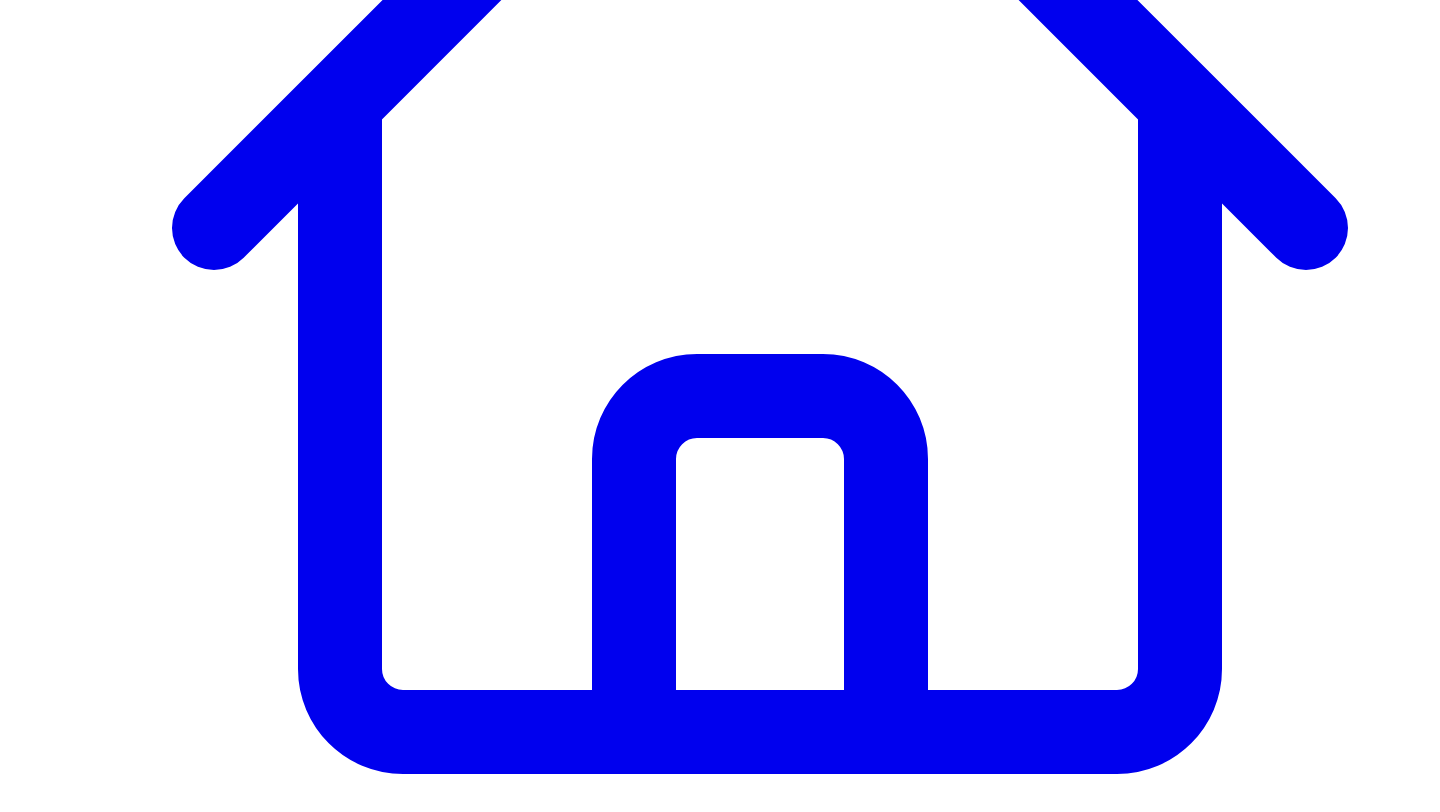 scroll, scrollTop: 626, scrollLeft: 0, axis: vertical 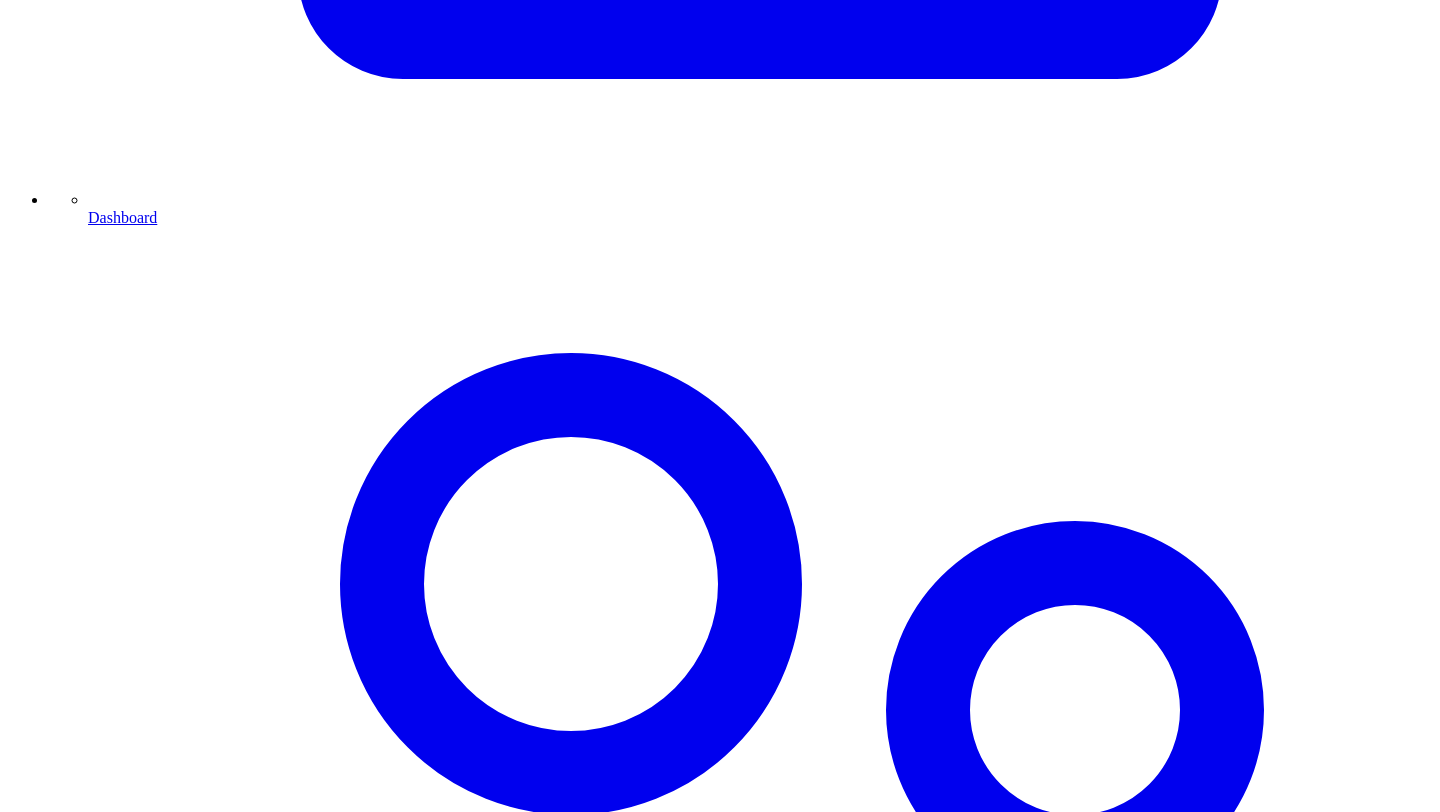 click 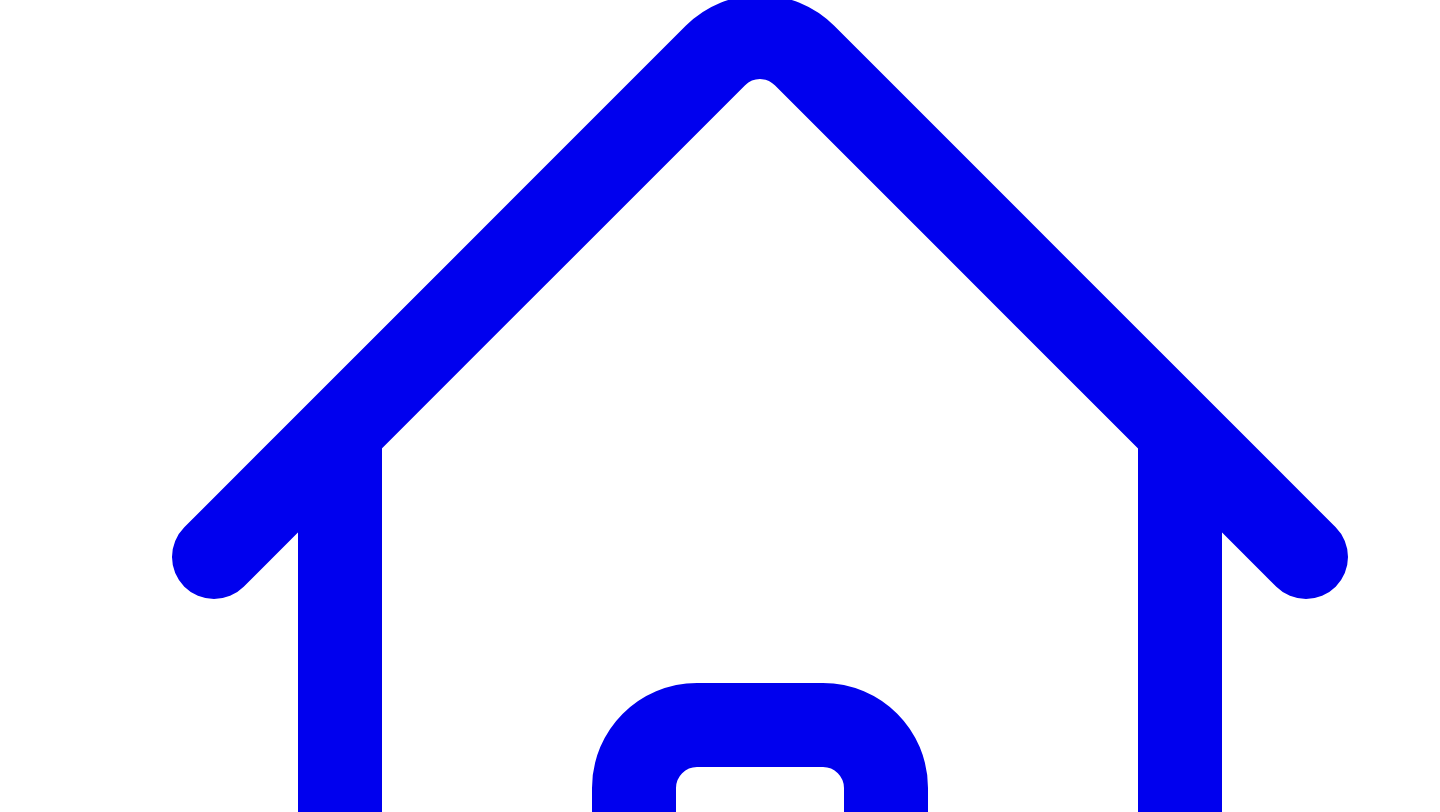 click at bounding box center [254, 7665] 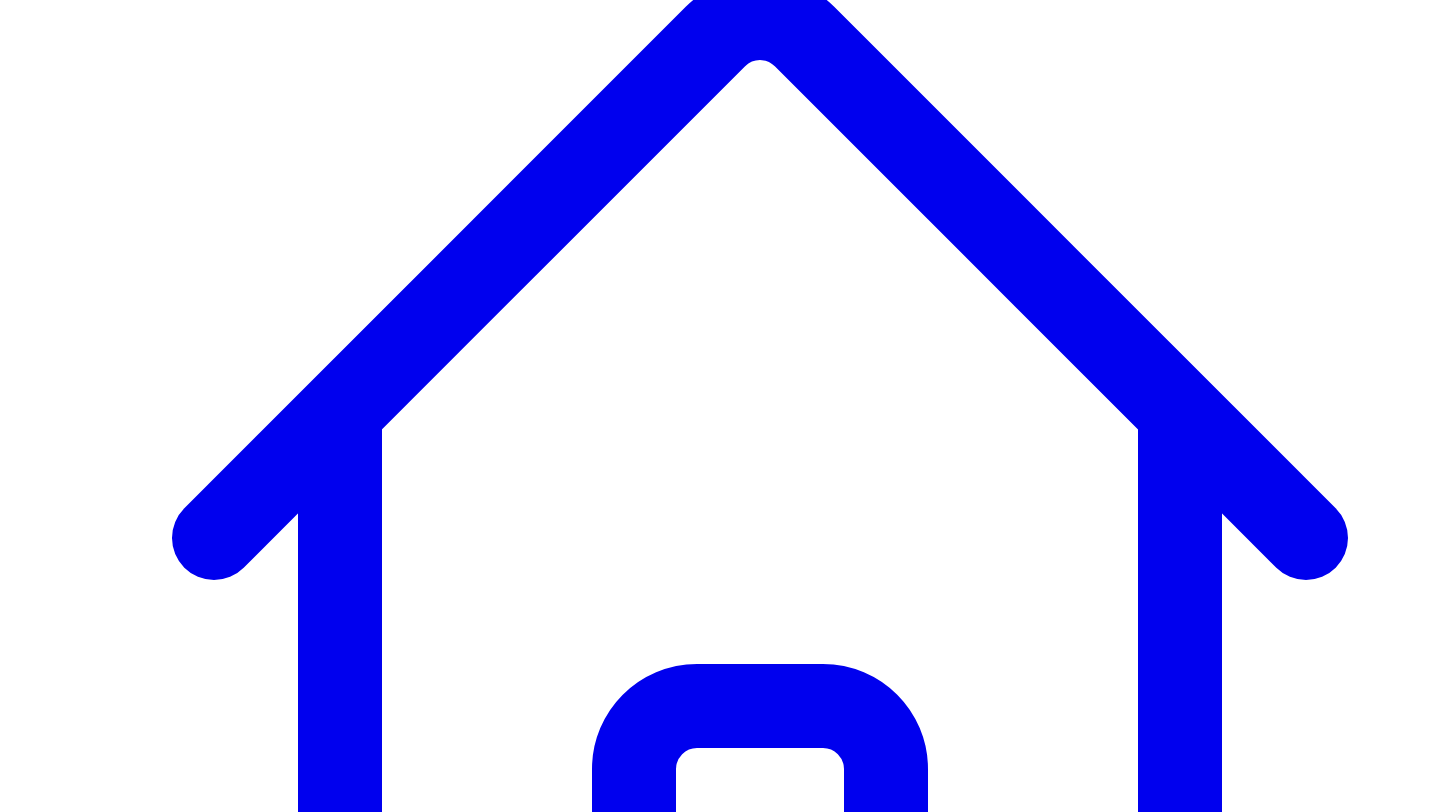 click on "Save I like this but... add more details from responses make it shorter make it sound more like, worded from the responses give a custom instruction" at bounding box center [720, 7701] 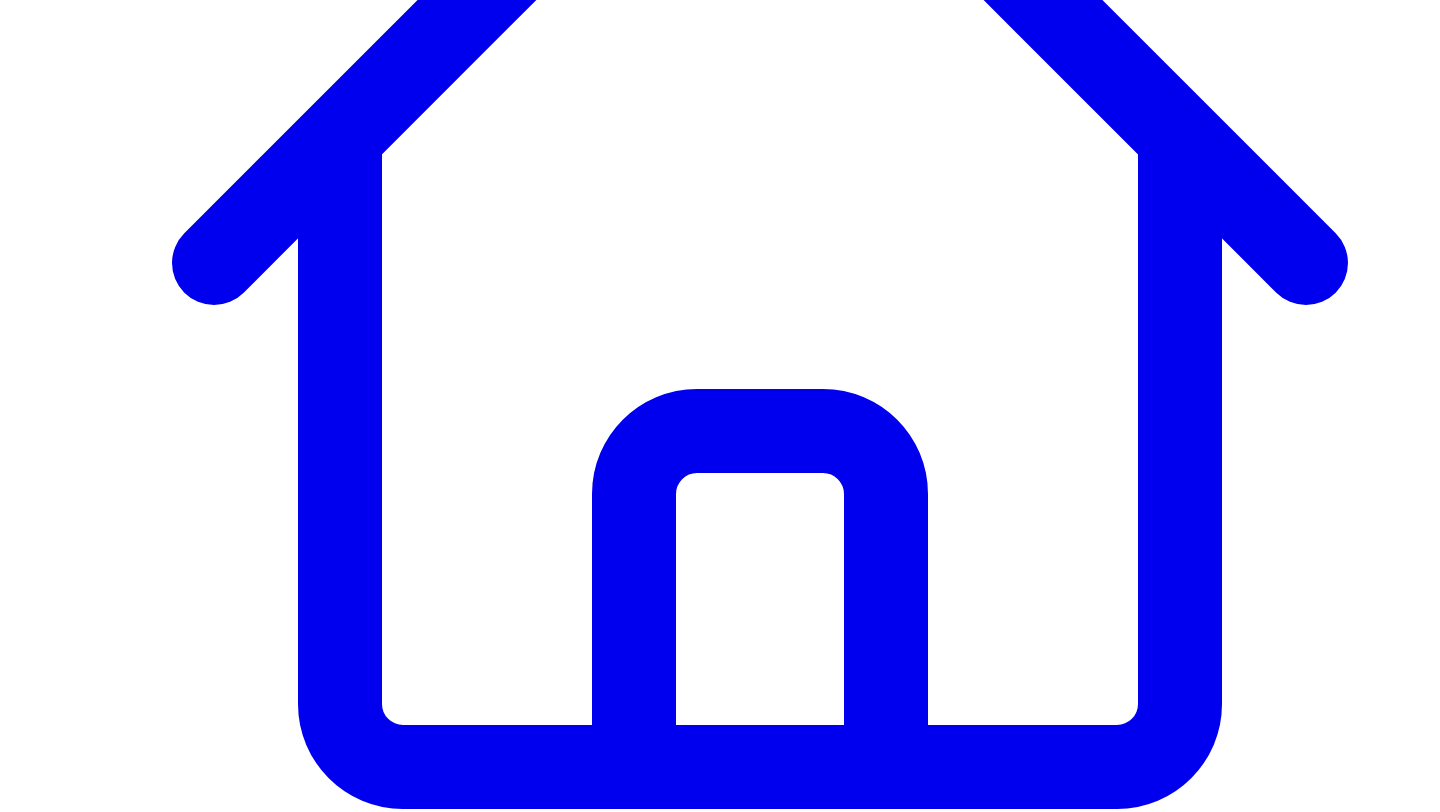 scroll, scrollTop: 578, scrollLeft: 0, axis: vertical 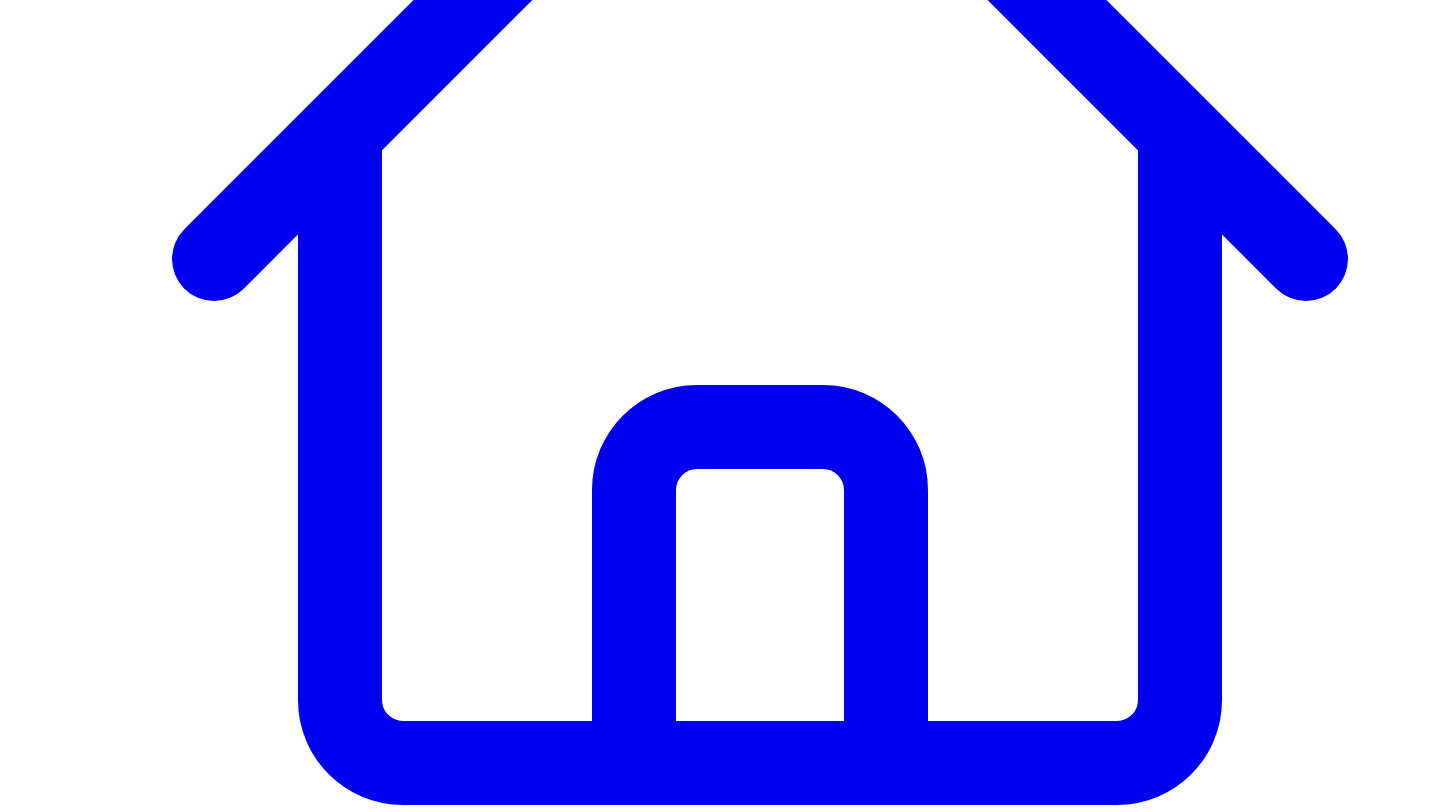 click on "give a custom instruction" at bounding box center [801, 7678] 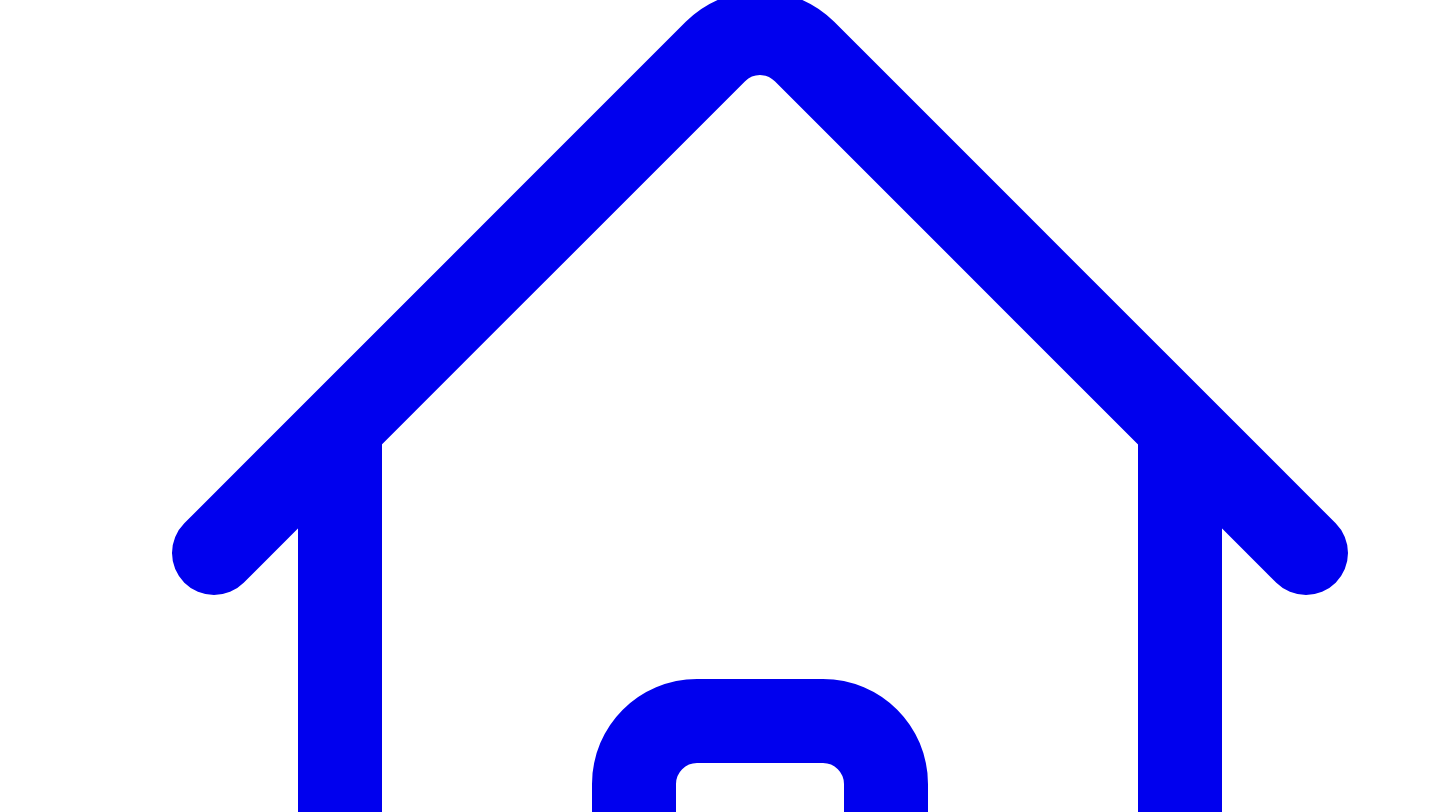 scroll, scrollTop: 275, scrollLeft: 0, axis: vertical 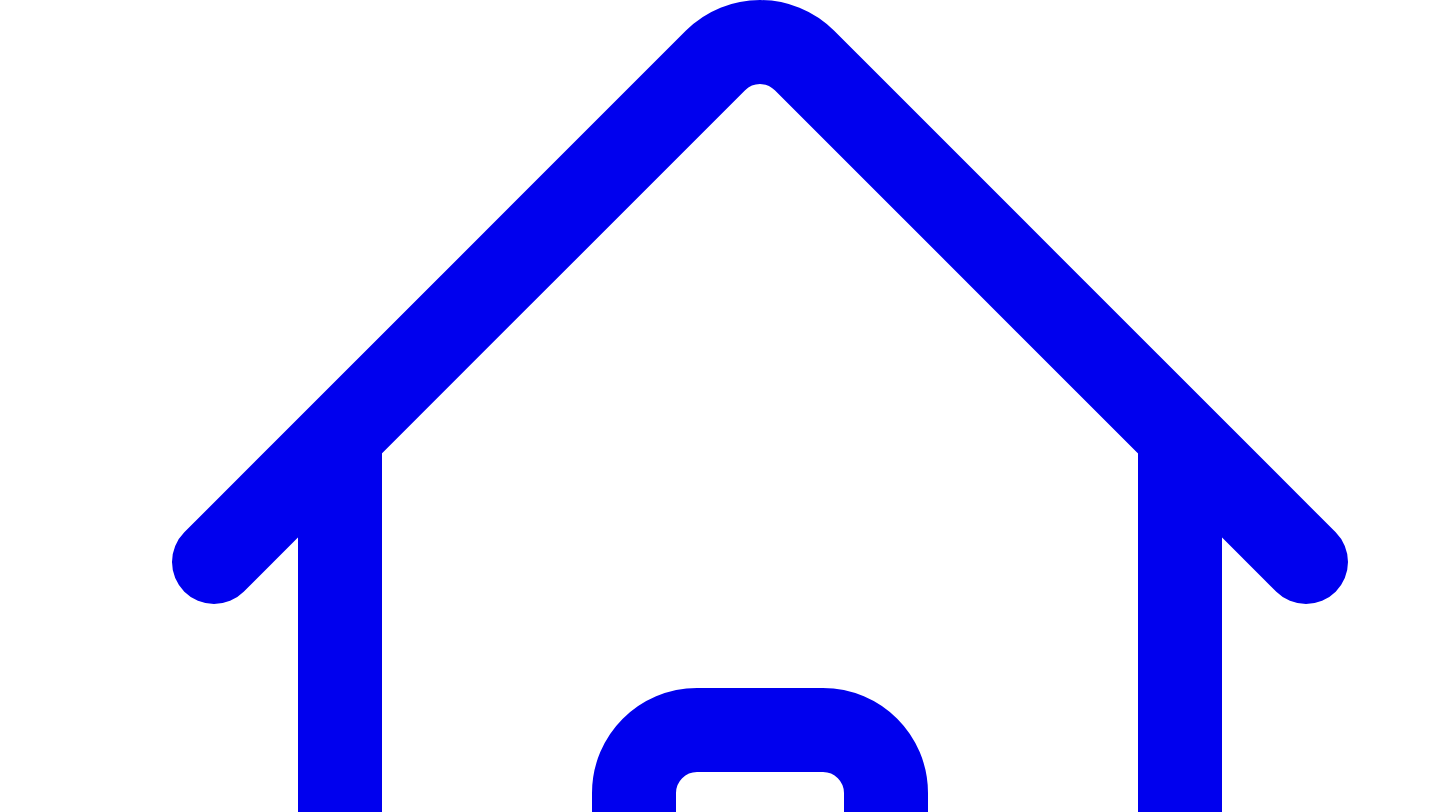 click on "**********" at bounding box center [720, 8925] 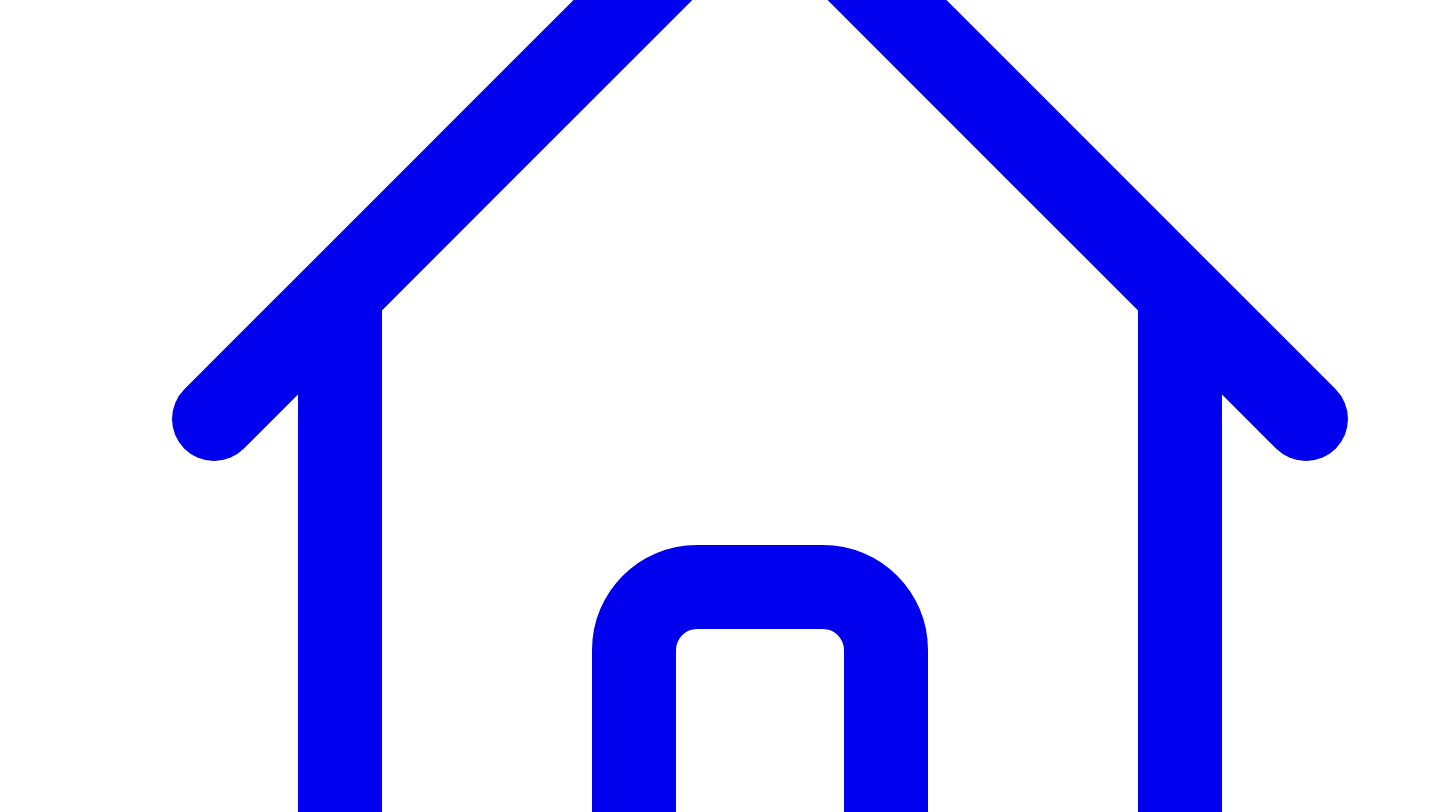 scroll, scrollTop: 144, scrollLeft: 0, axis: vertical 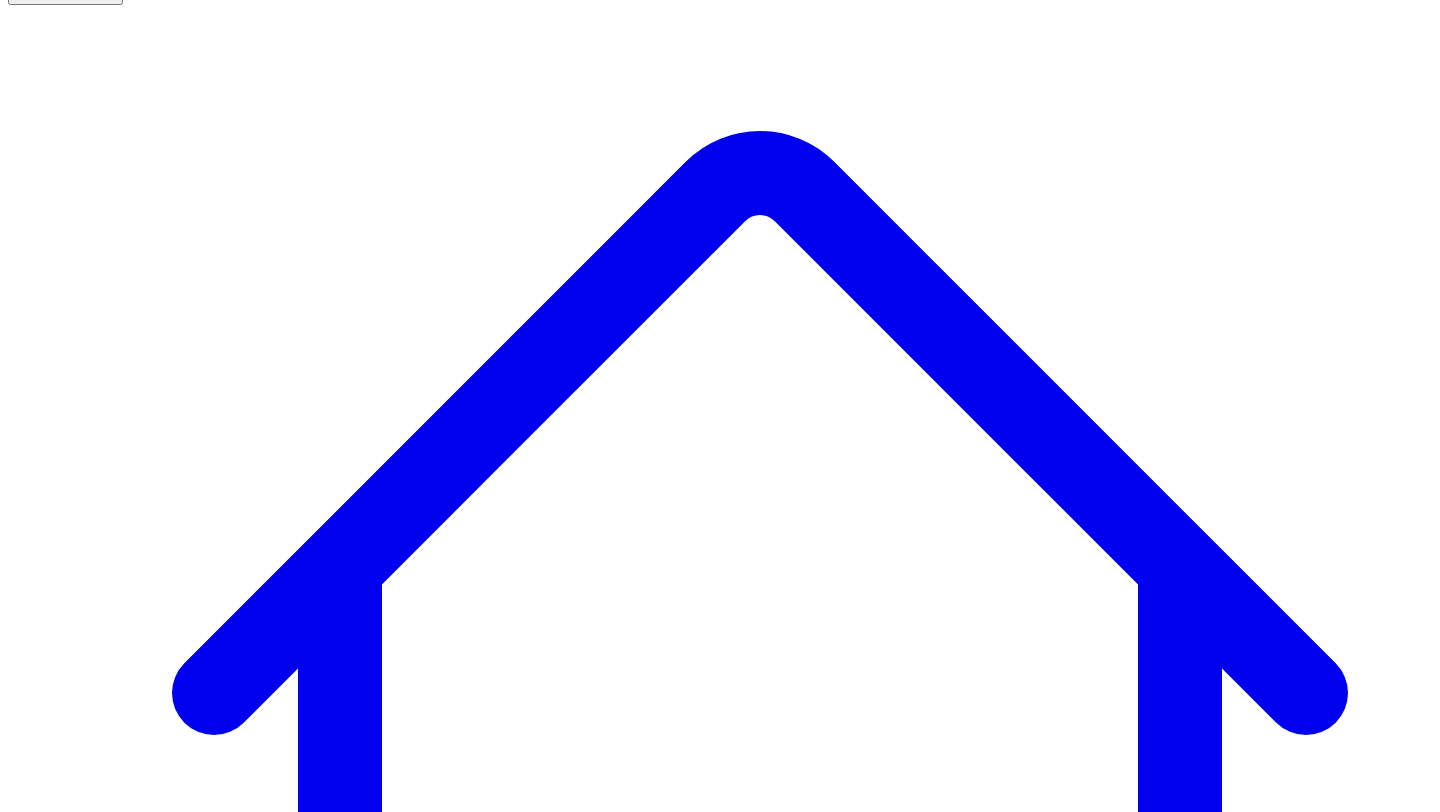 click on "@ [FIRST] [LAST] 10  post s" at bounding box center [91, 7684] 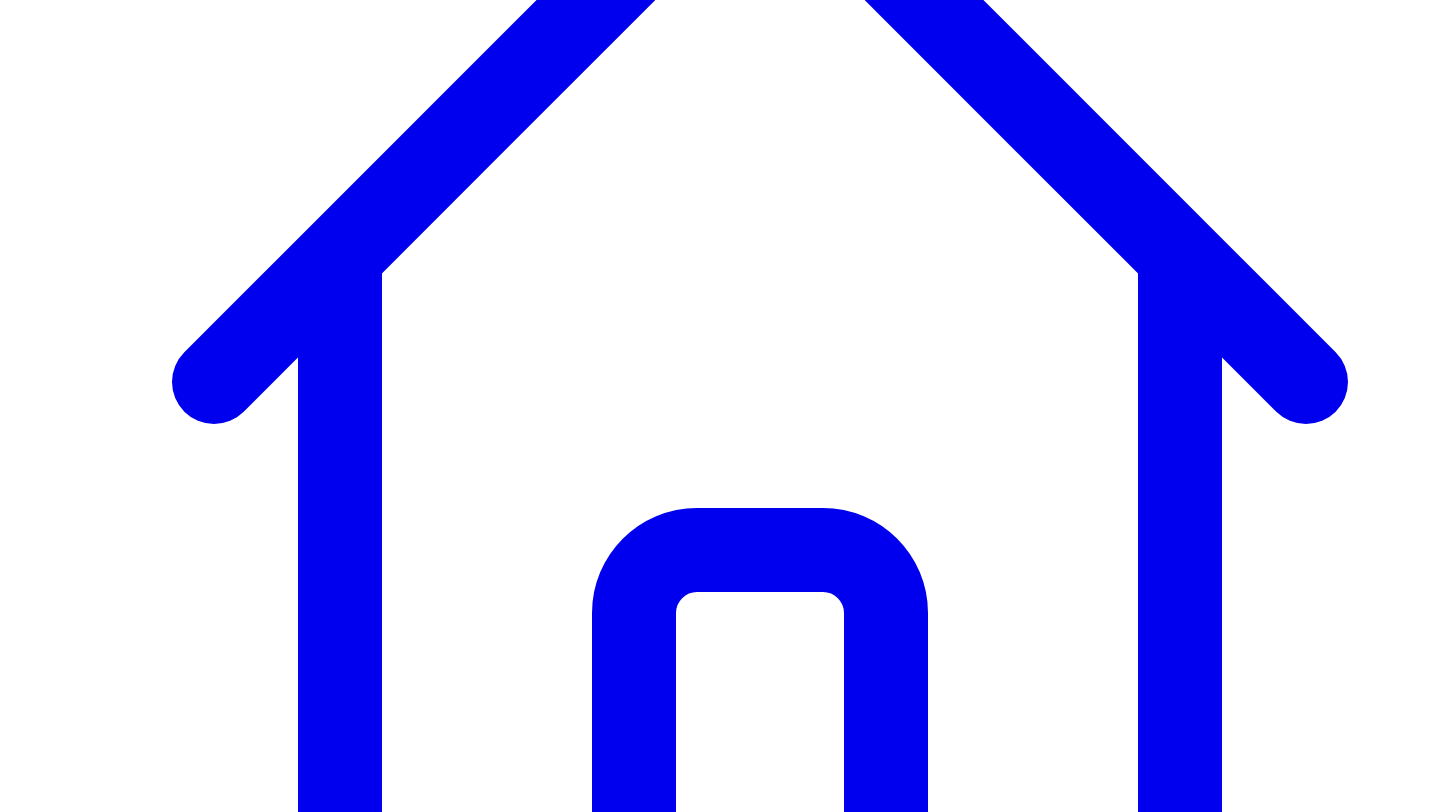 scroll, scrollTop: 452, scrollLeft: 0, axis: vertical 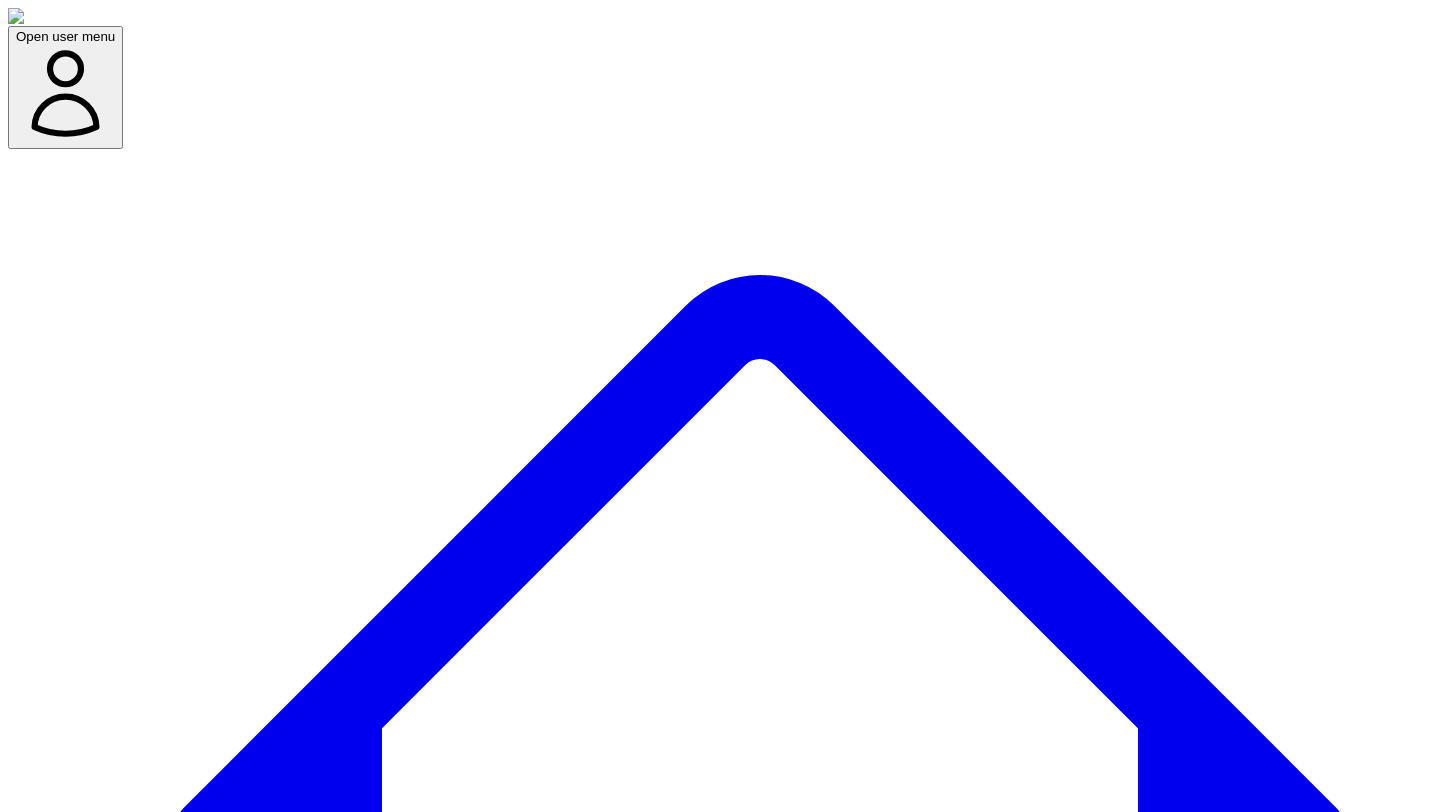 click on "Social Posts" at bounding box center [249, 7660] 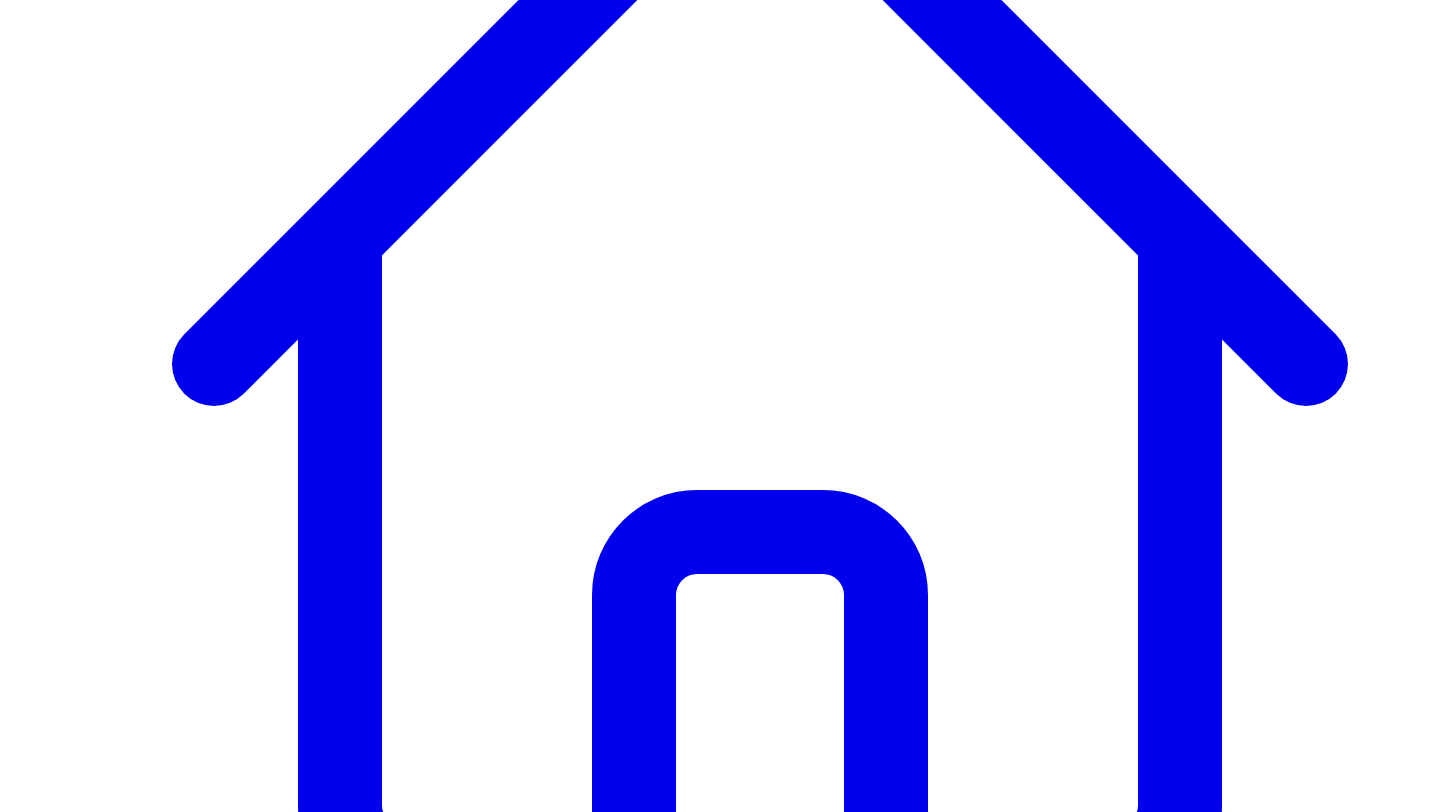 scroll, scrollTop: 477, scrollLeft: 0, axis: vertical 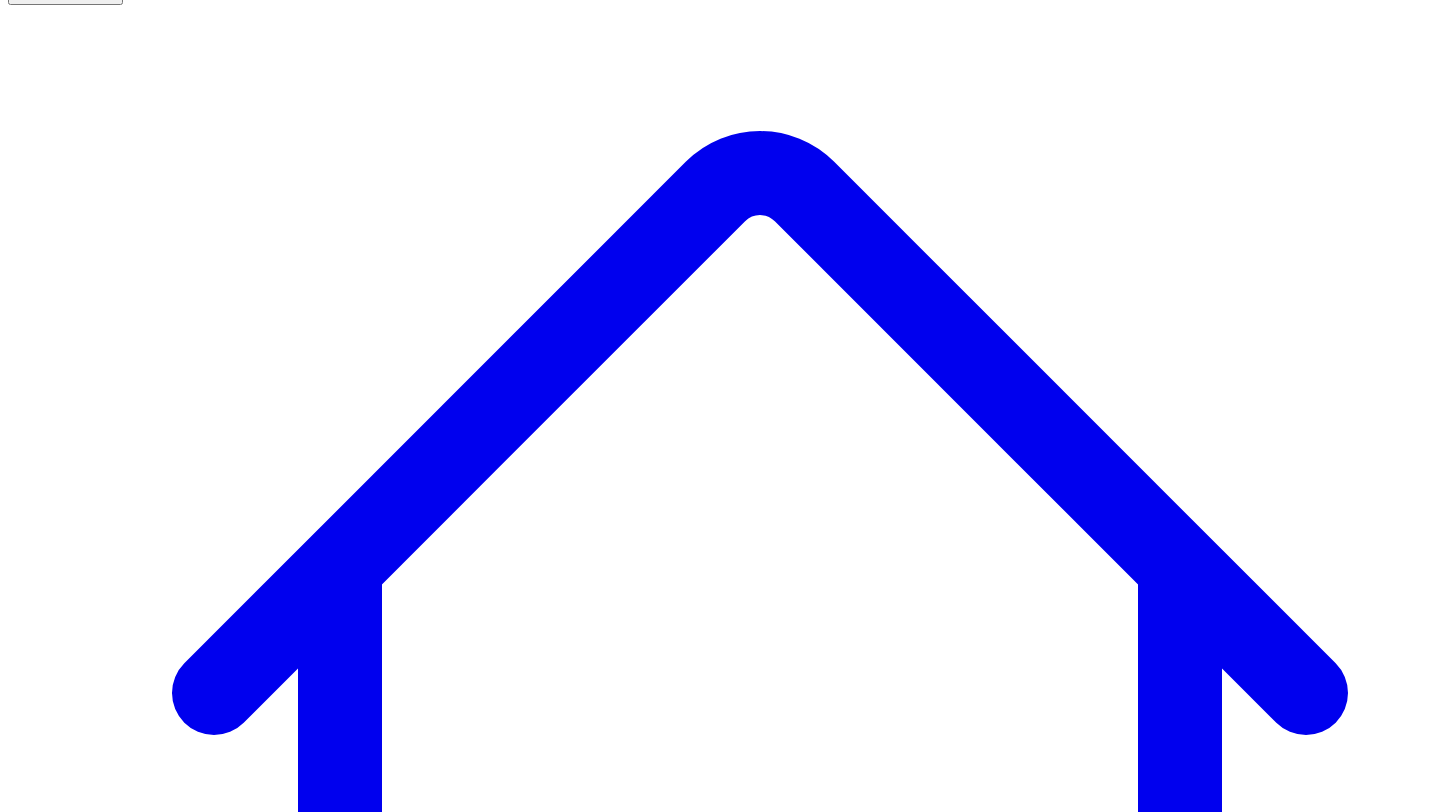 click on "@ [FIRST] [LAST] 10  post s" at bounding box center (91, 7622) 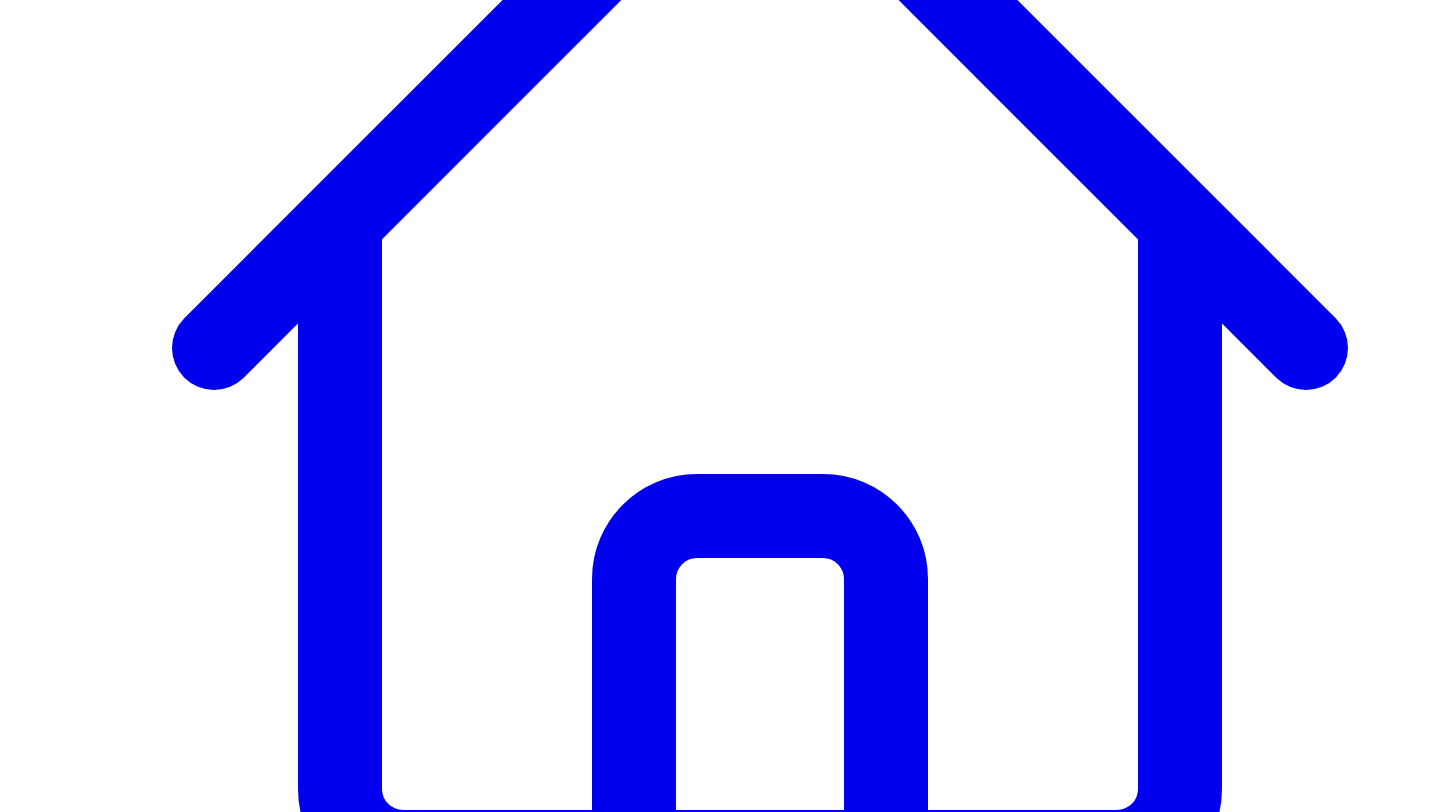 scroll, scrollTop: 464, scrollLeft: 0, axis: vertical 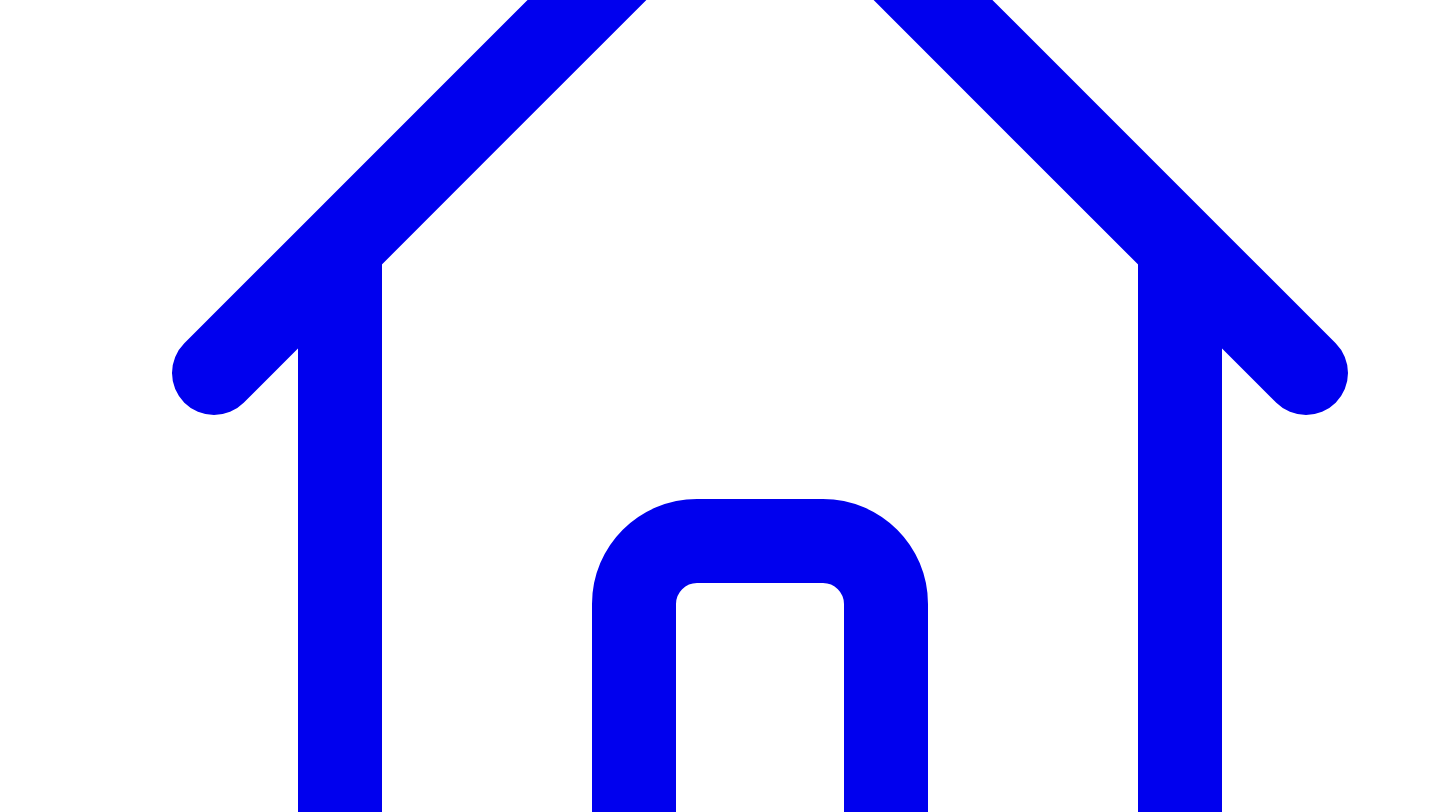 click on "give a custom instruction" at bounding box center (729, 7718) 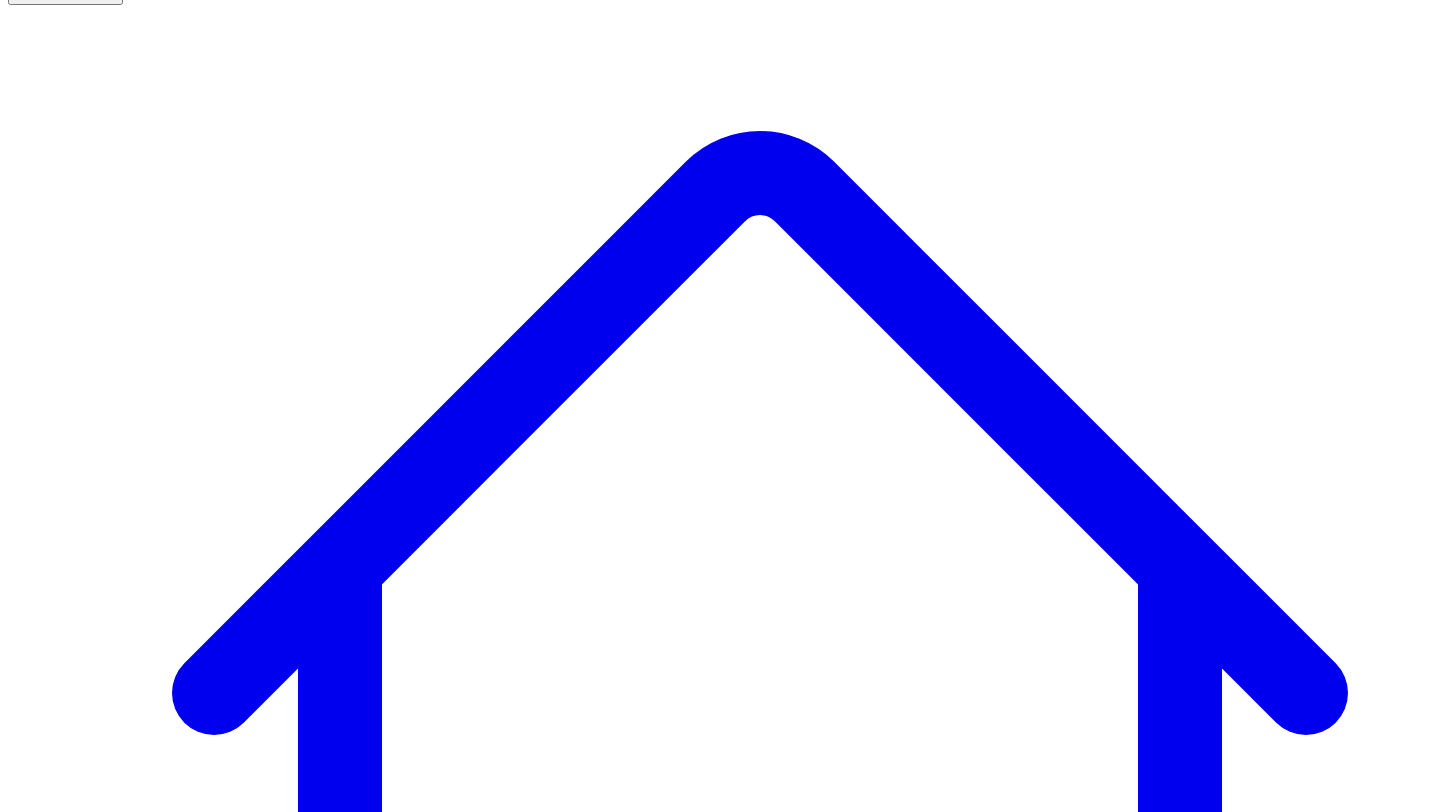 click on "@ [FIRST] [LAST] 10  post s" at bounding box center [91, 7622] 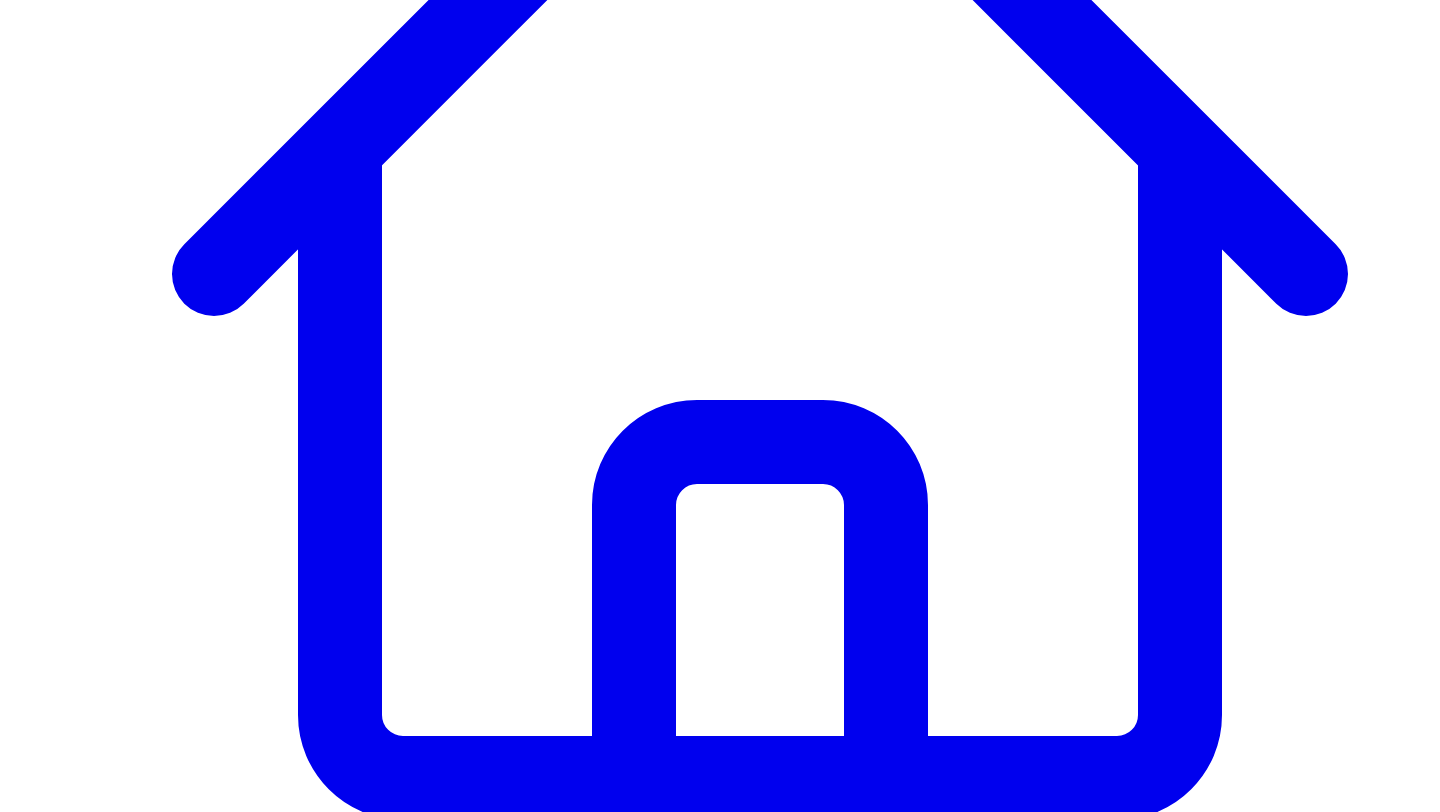 scroll, scrollTop: 529, scrollLeft: 0, axis: vertical 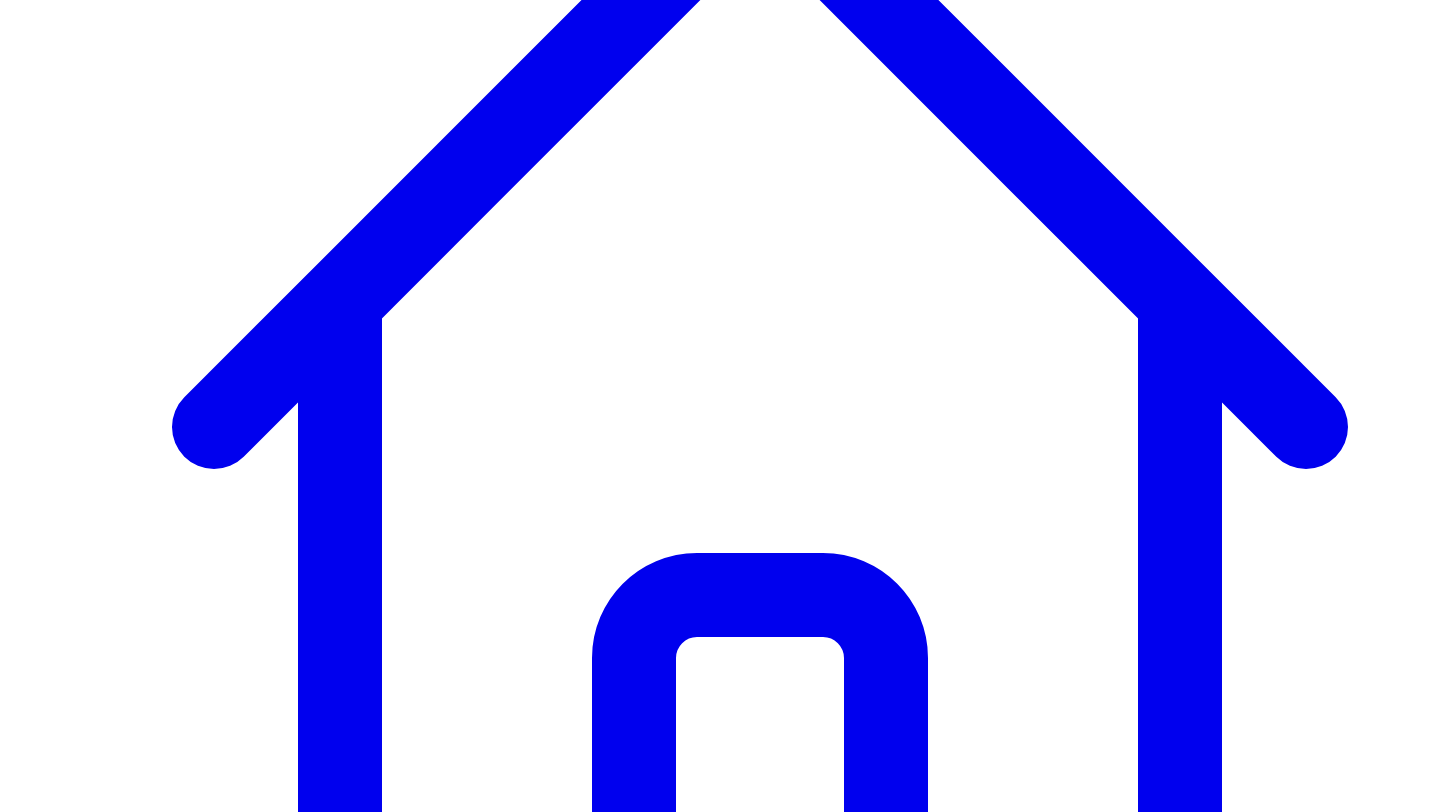 click on "Copy  10  Posts" at bounding box center (79, 7435) 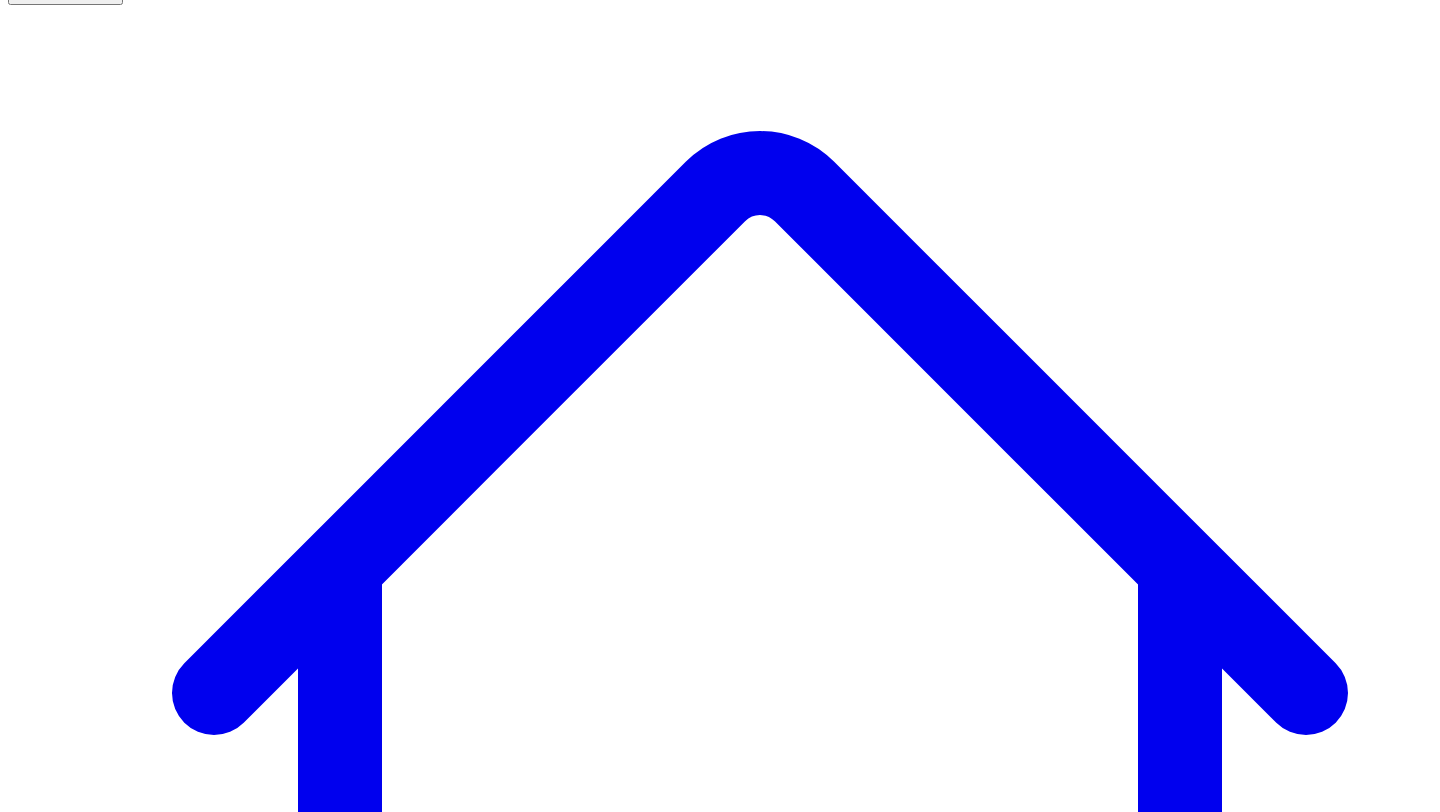 click on "@ [FIRST] [LAST] 10  post s" at bounding box center (91, 7622) 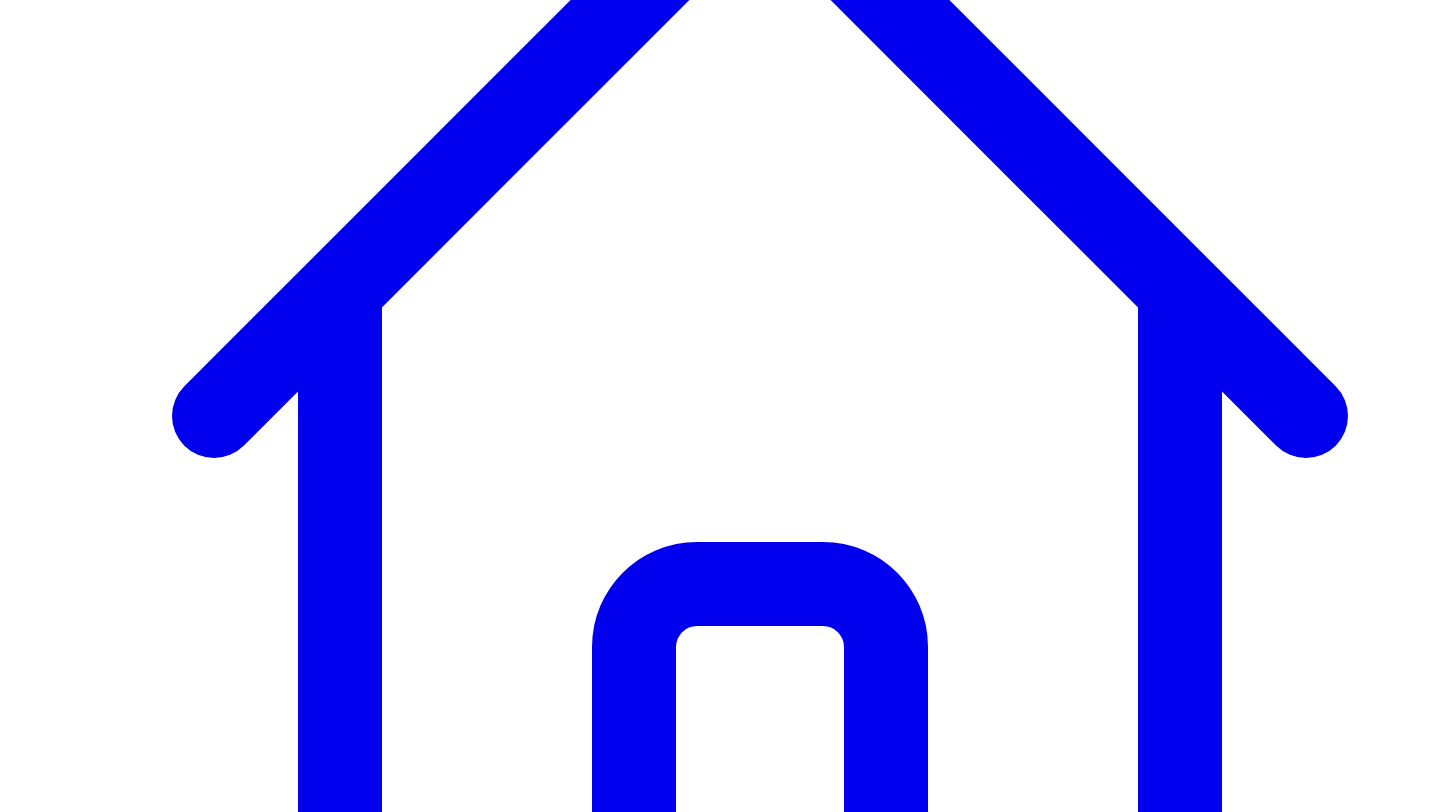 scroll, scrollTop: 446, scrollLeft: 0, axis: vertical 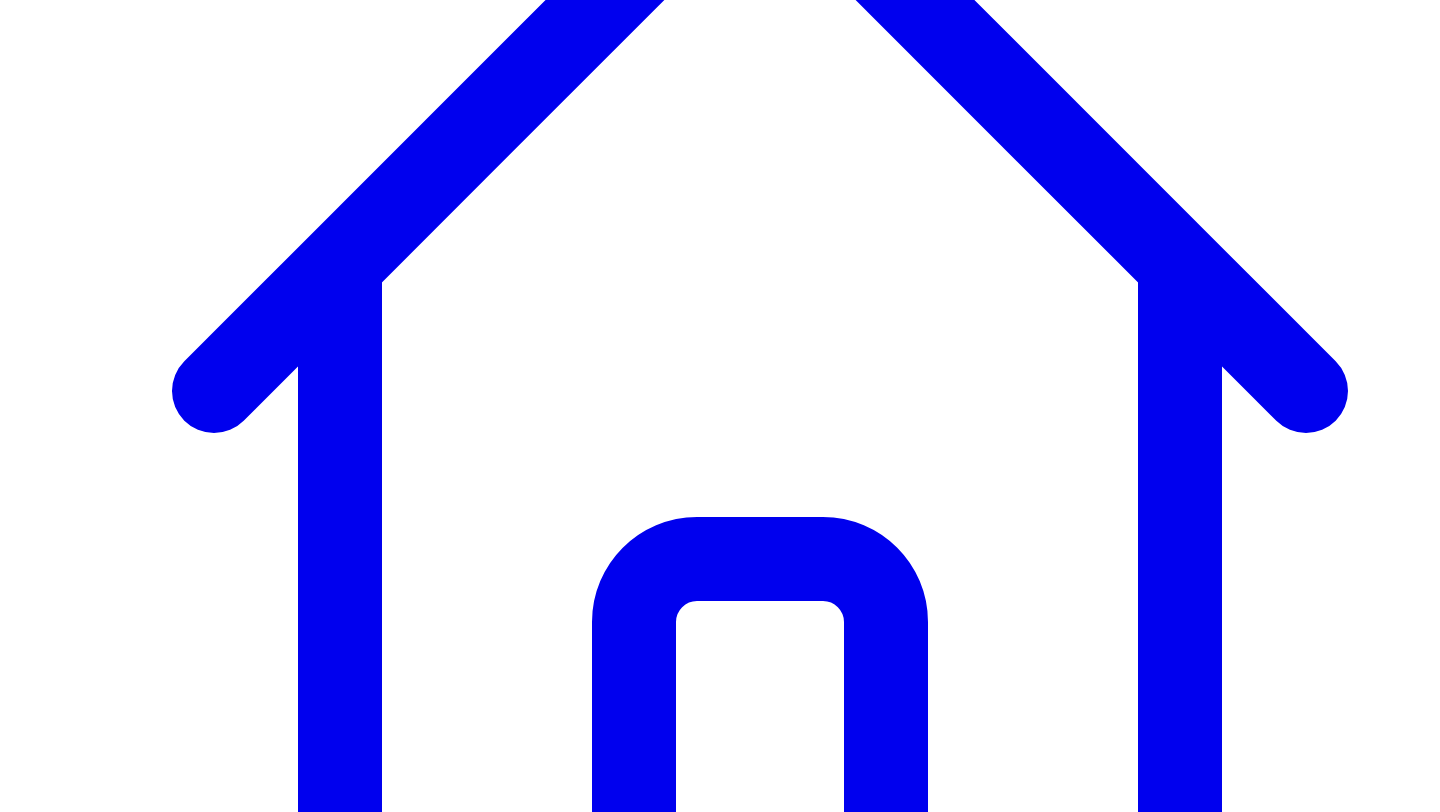 type 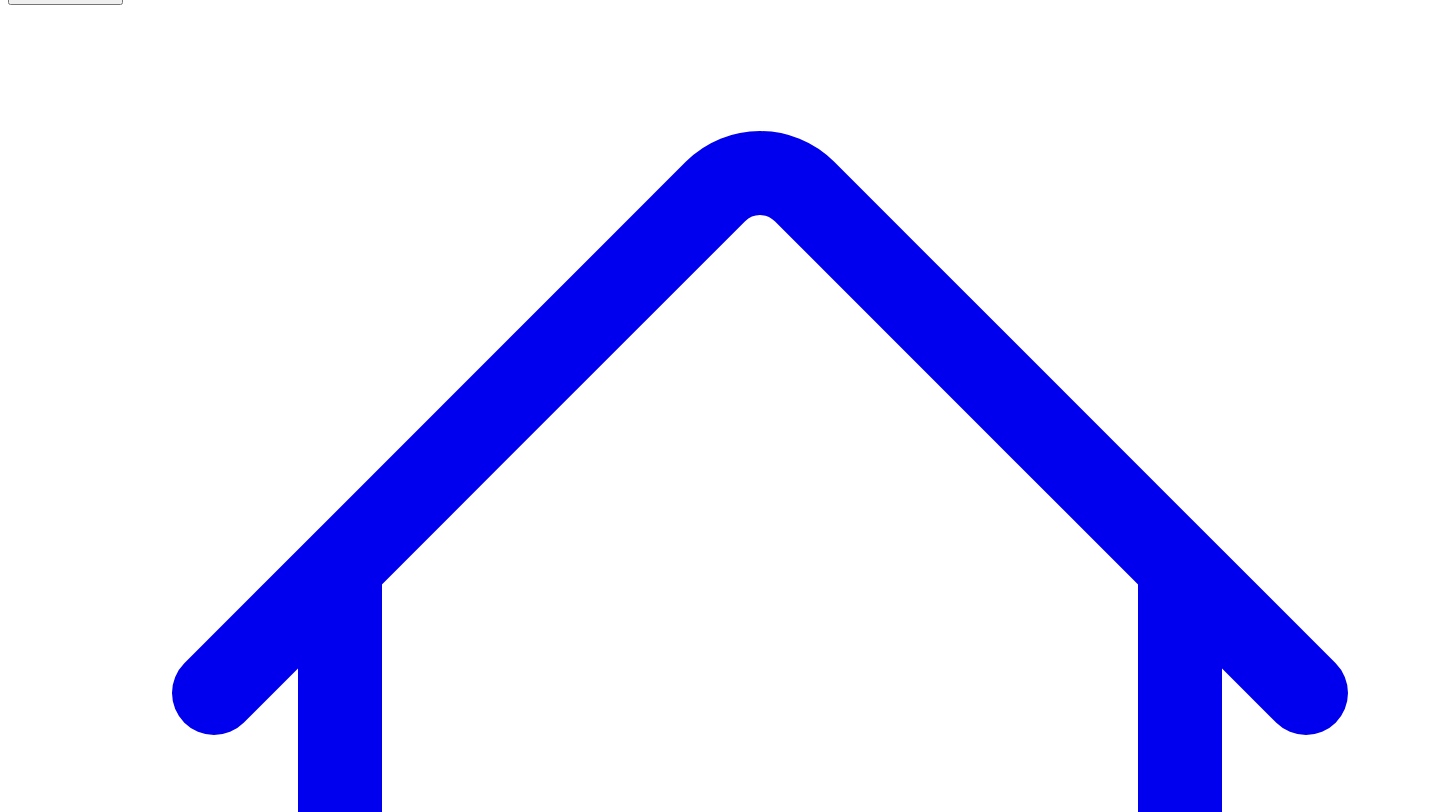 click on "@ [FIRST] [LAST] 10  post s" at bounding box center [91, 7622] 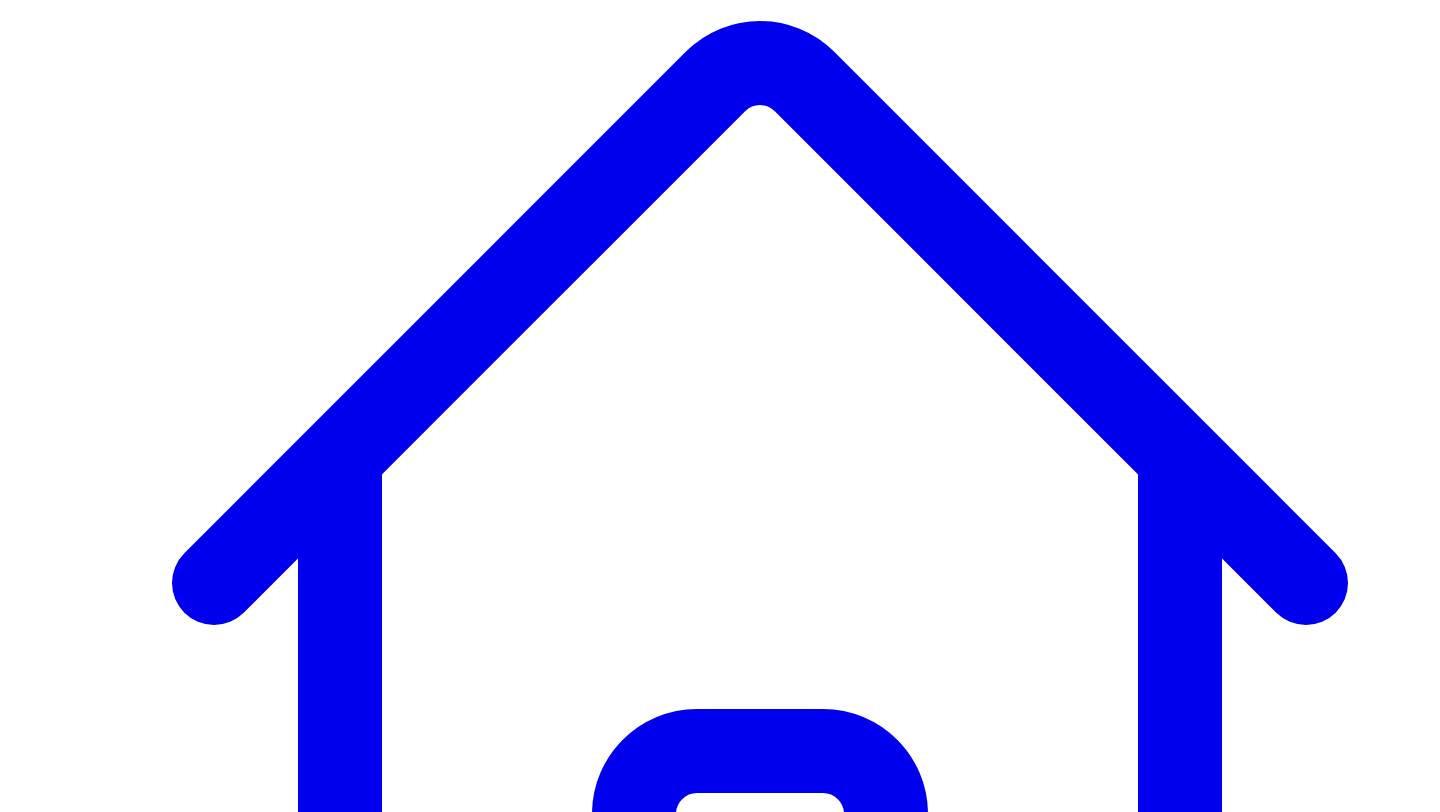 scroll, scrollTop: 253, scrollLeft: 0, axis: vertical 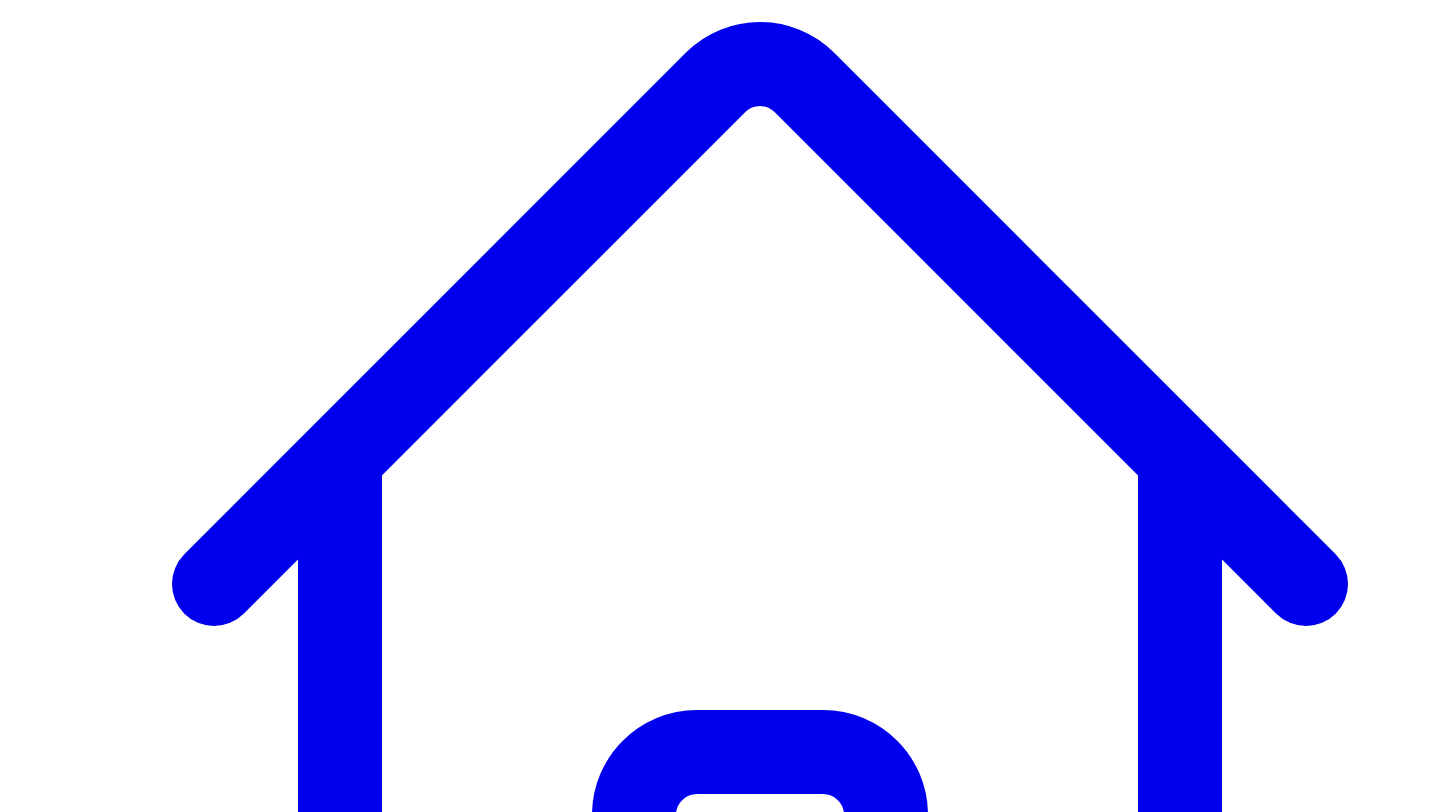 type 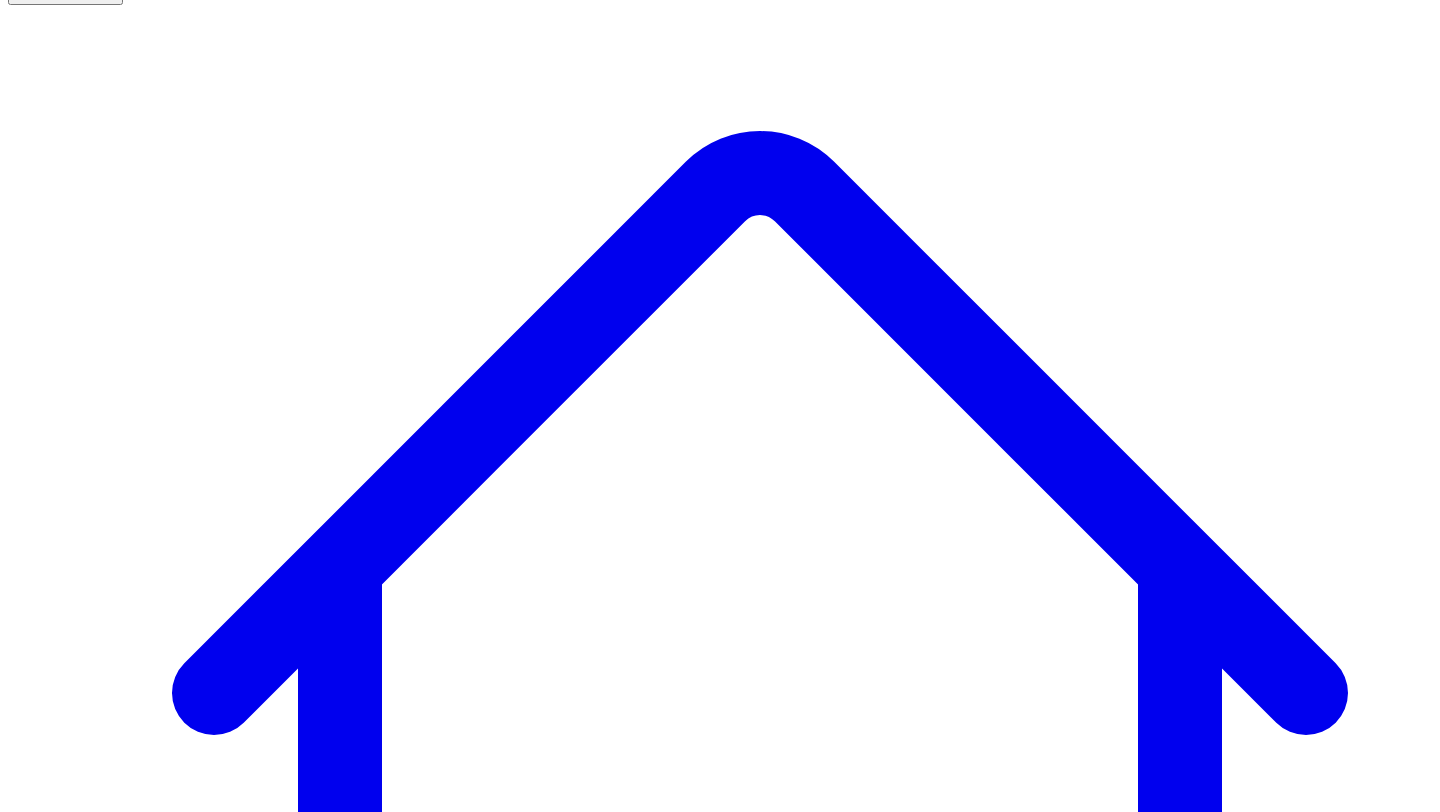 click on "@ [FIRST] [LAST] 10  post s" at bounding box center [91, 7622] 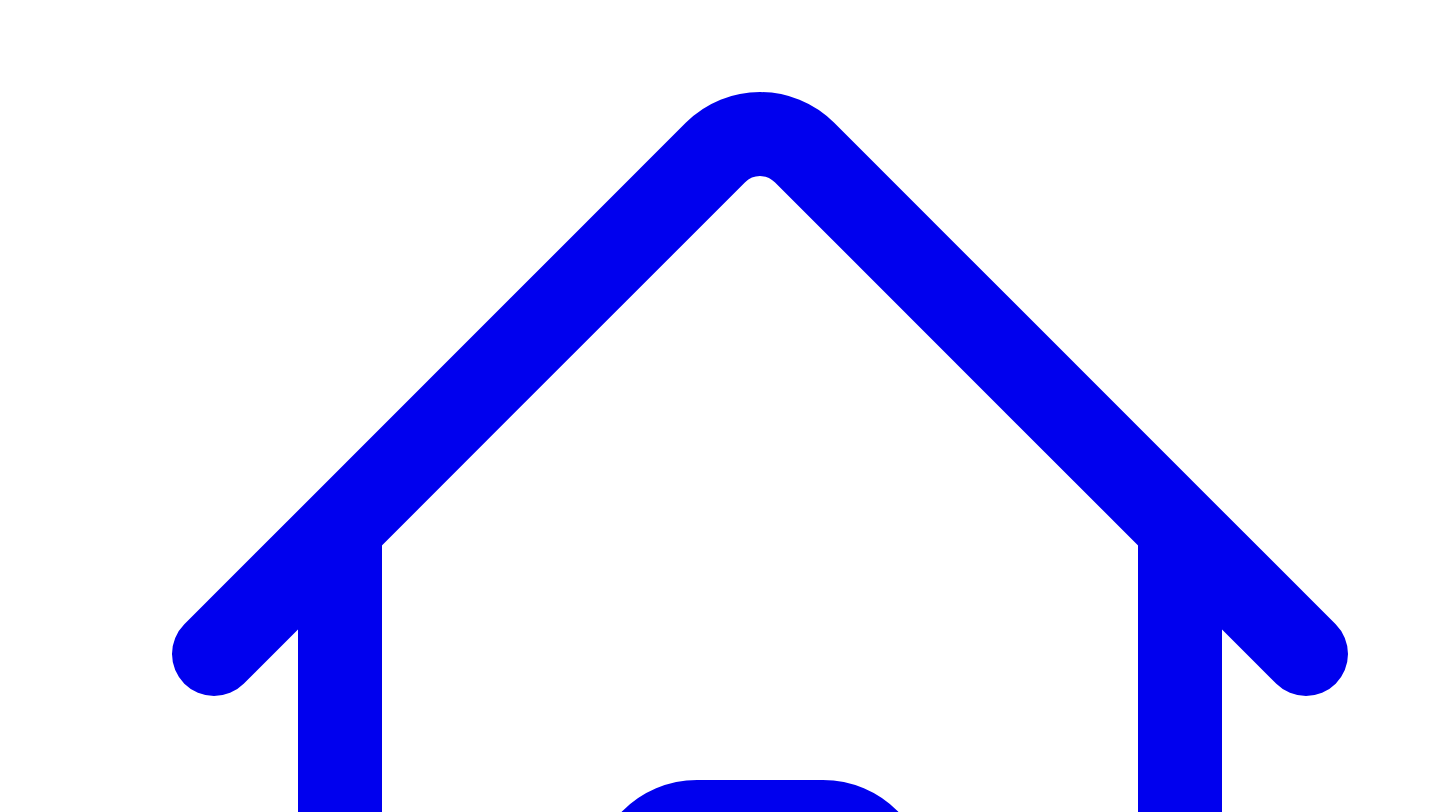 scroll, scrollTop: 197, scrollLeft: 0, axis: vertical 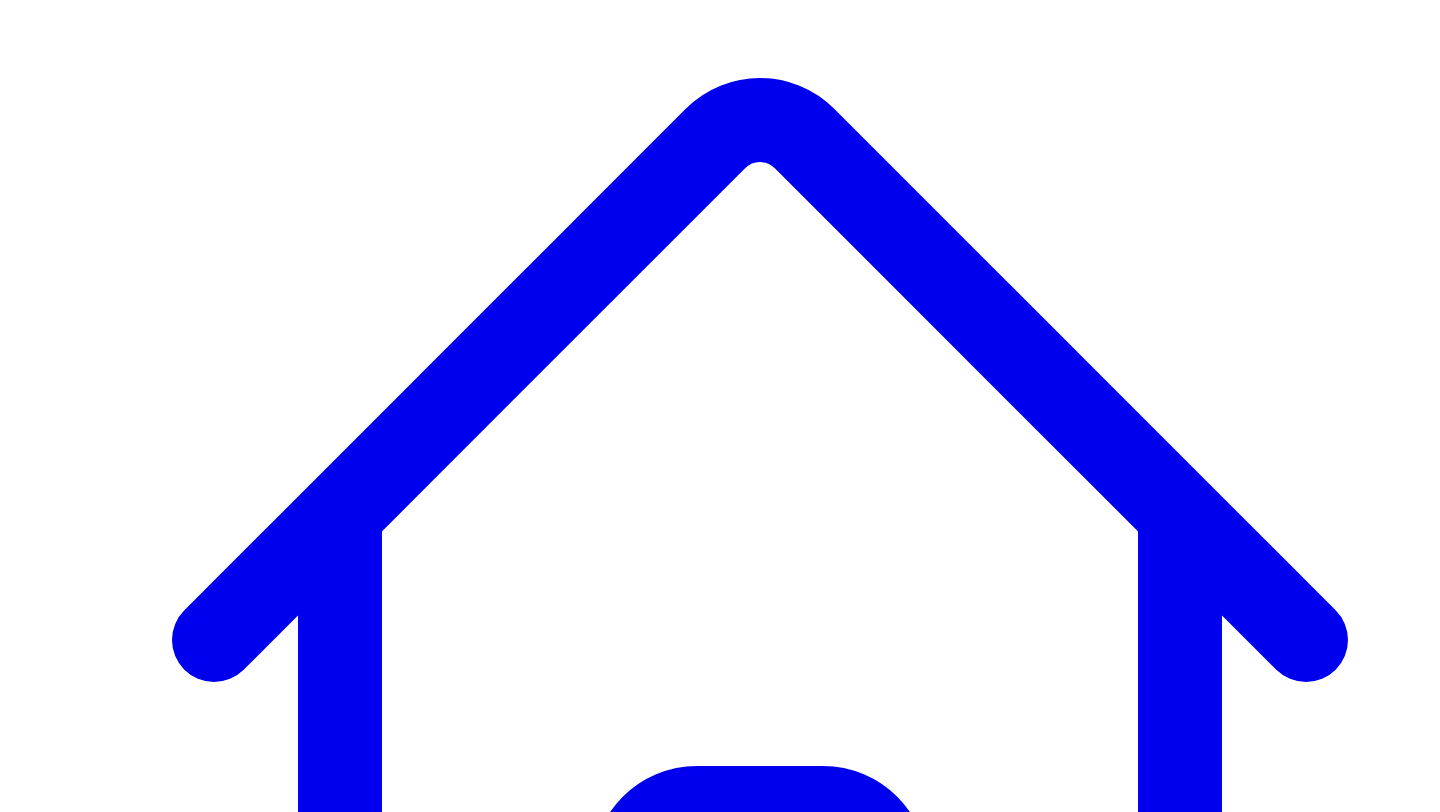 click on "@ [FIRST] [LAST] 10  post s" at bounding box center [91, 7583] 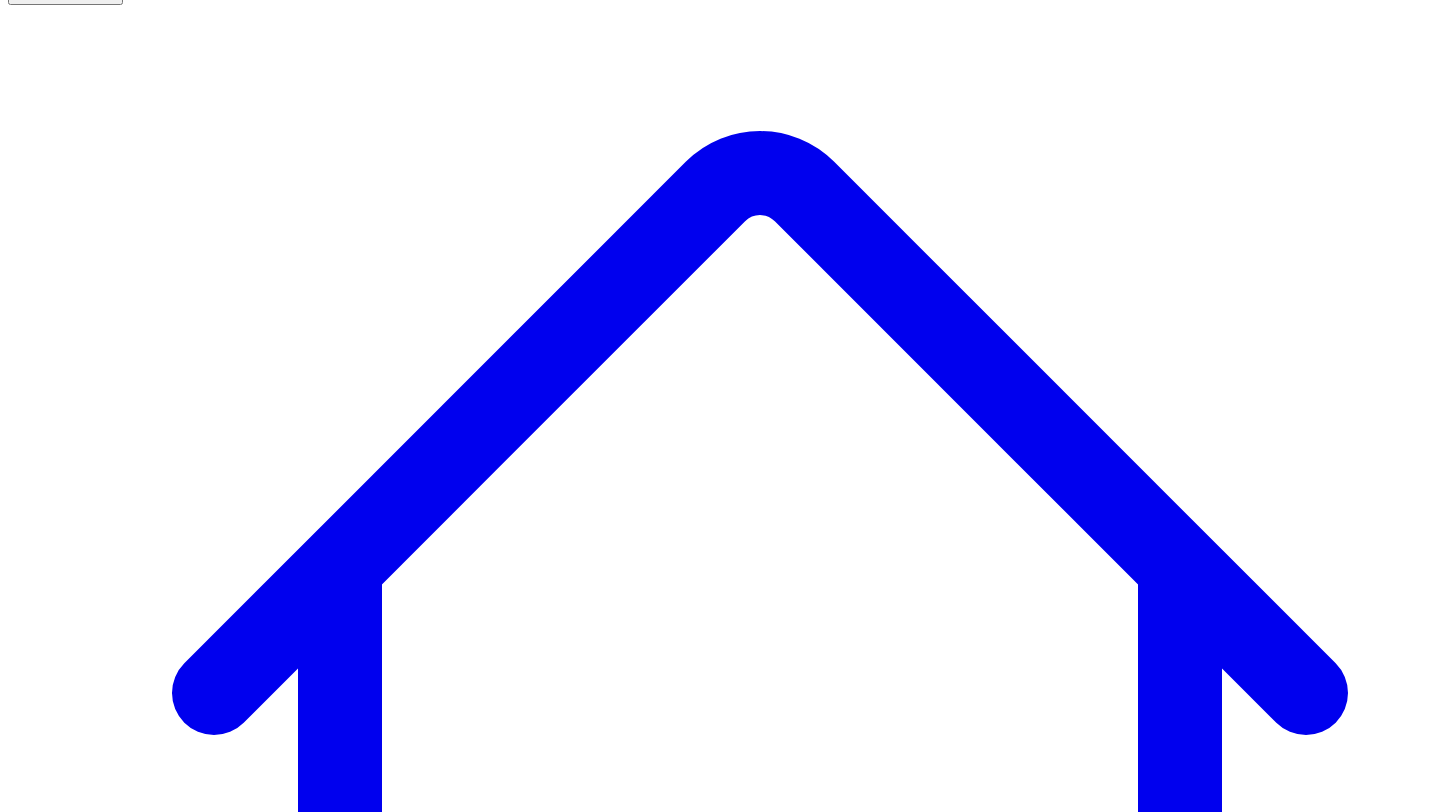 click on "@ [FIRST] [LAST] 10  post s" at bounding box center [91, 7622] 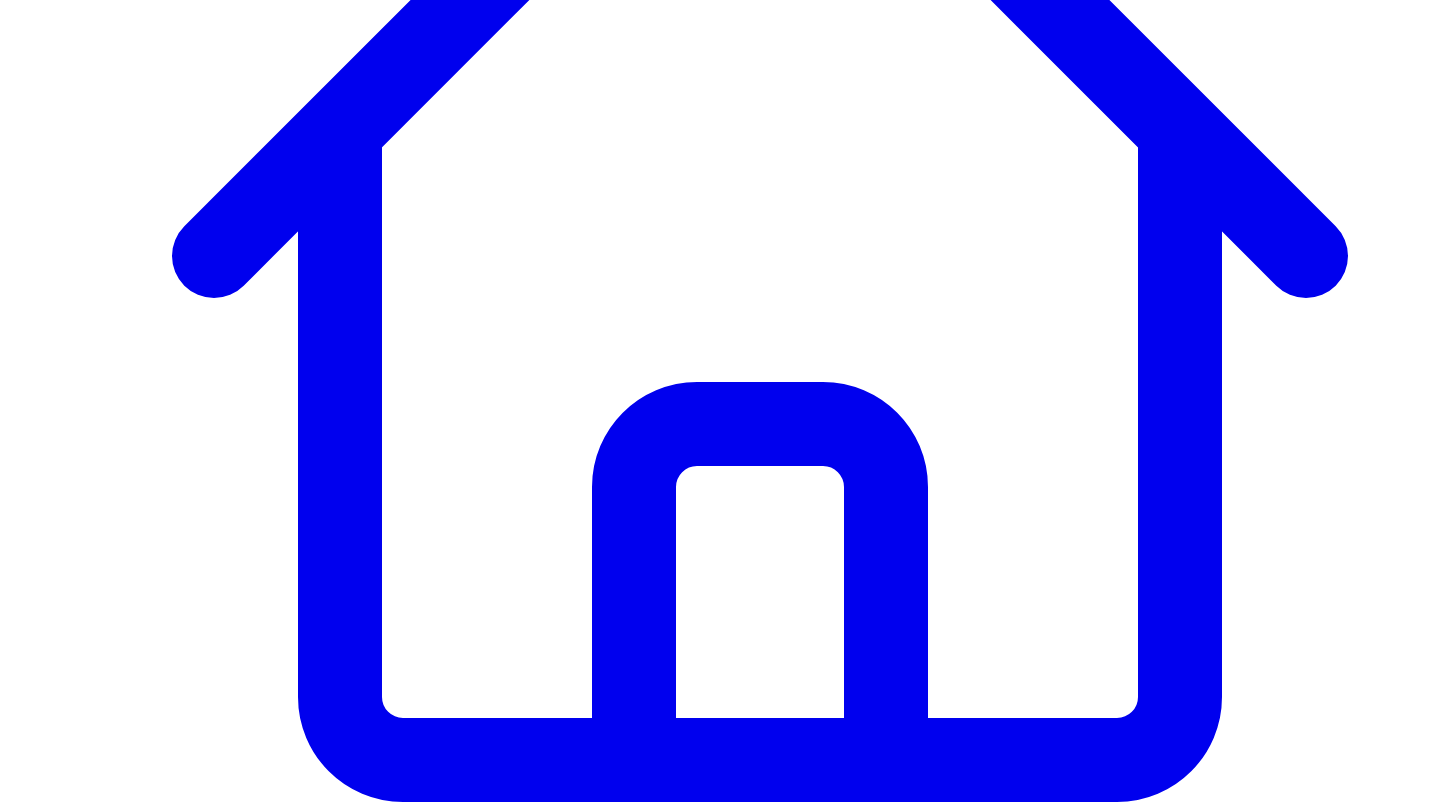 scroll, scrollTop: 582, scrollLeft: 0, axis: vertical 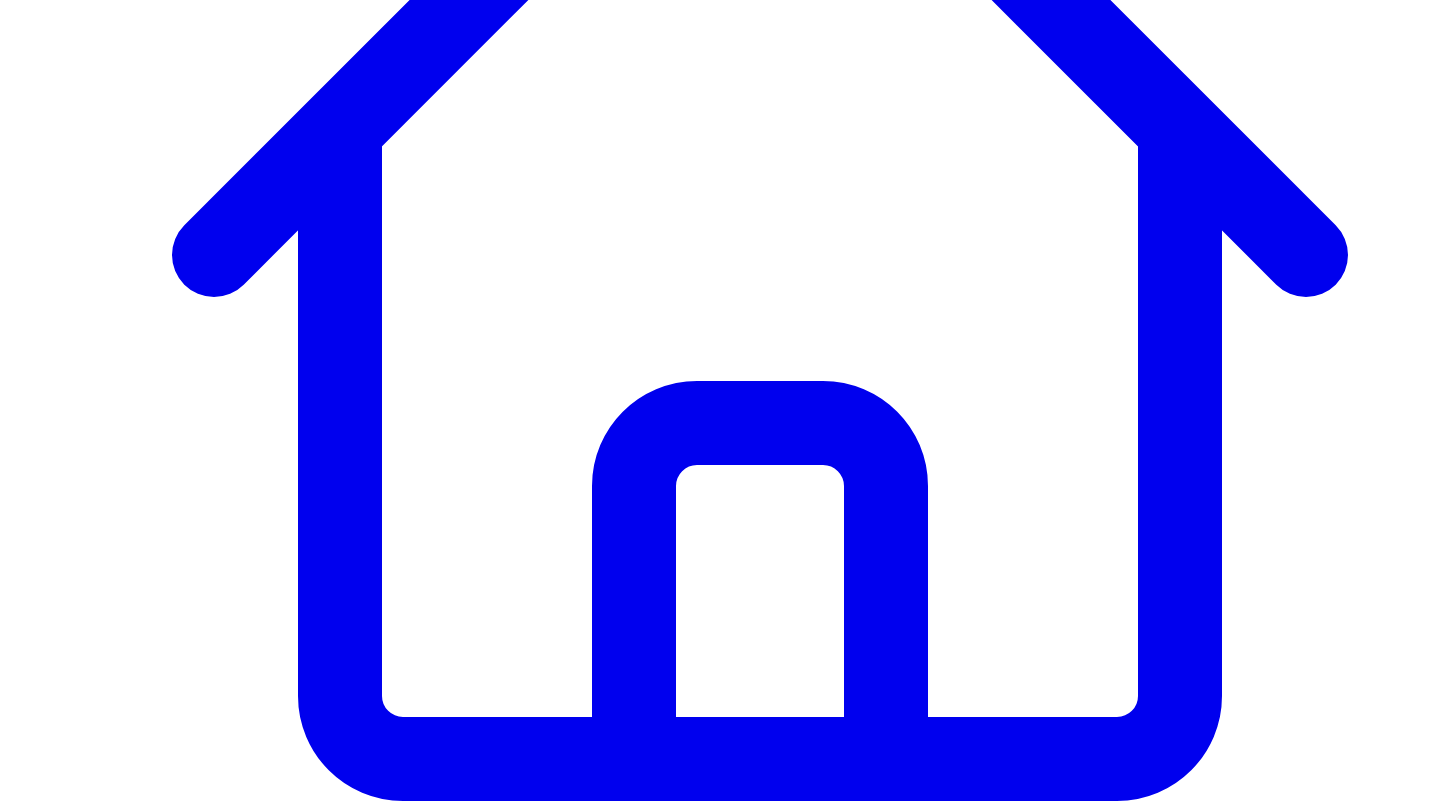 click on "make it shorter" at bounding box center (306, 7606) 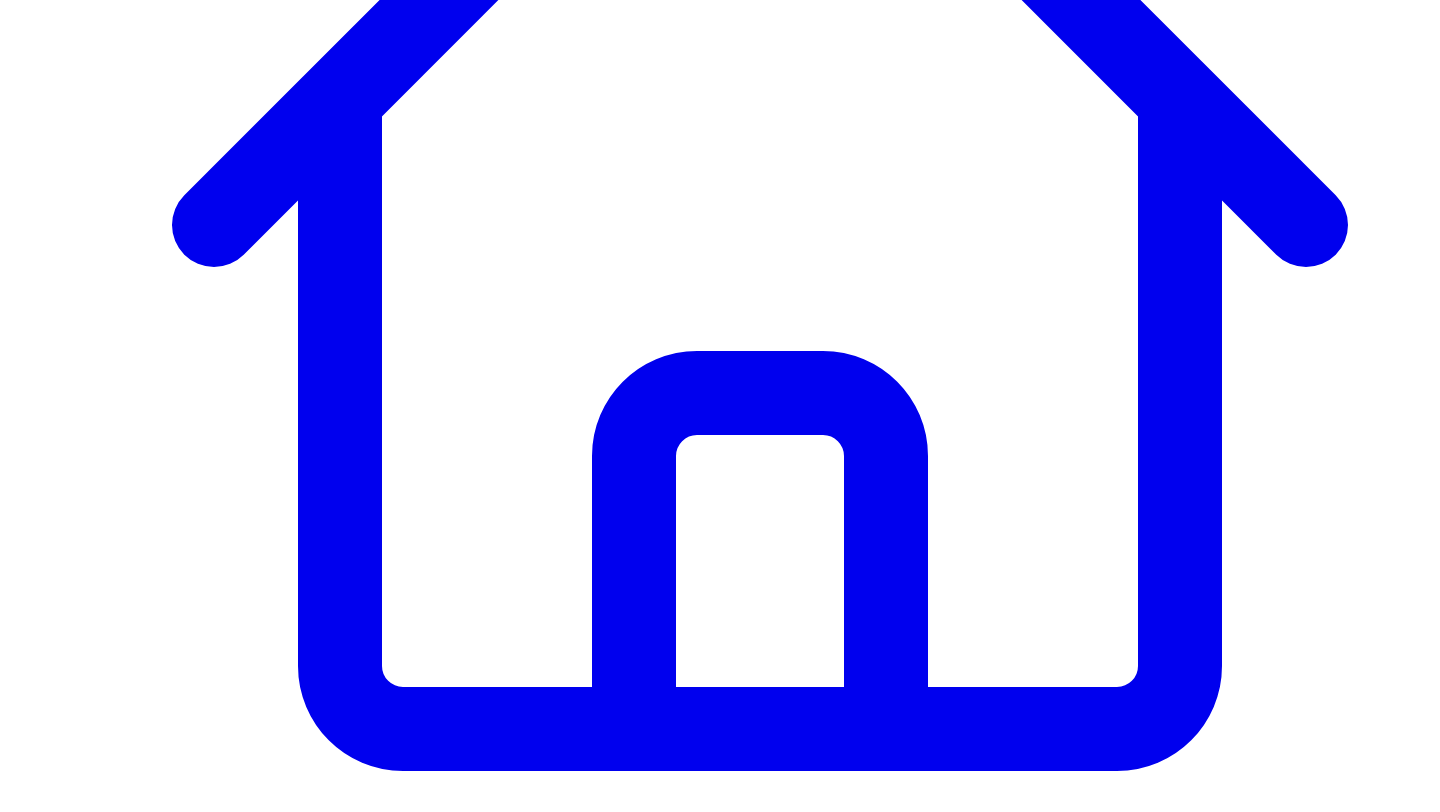 scroll, scrollTop: 556, scrollLeft: 0, axis: vertical 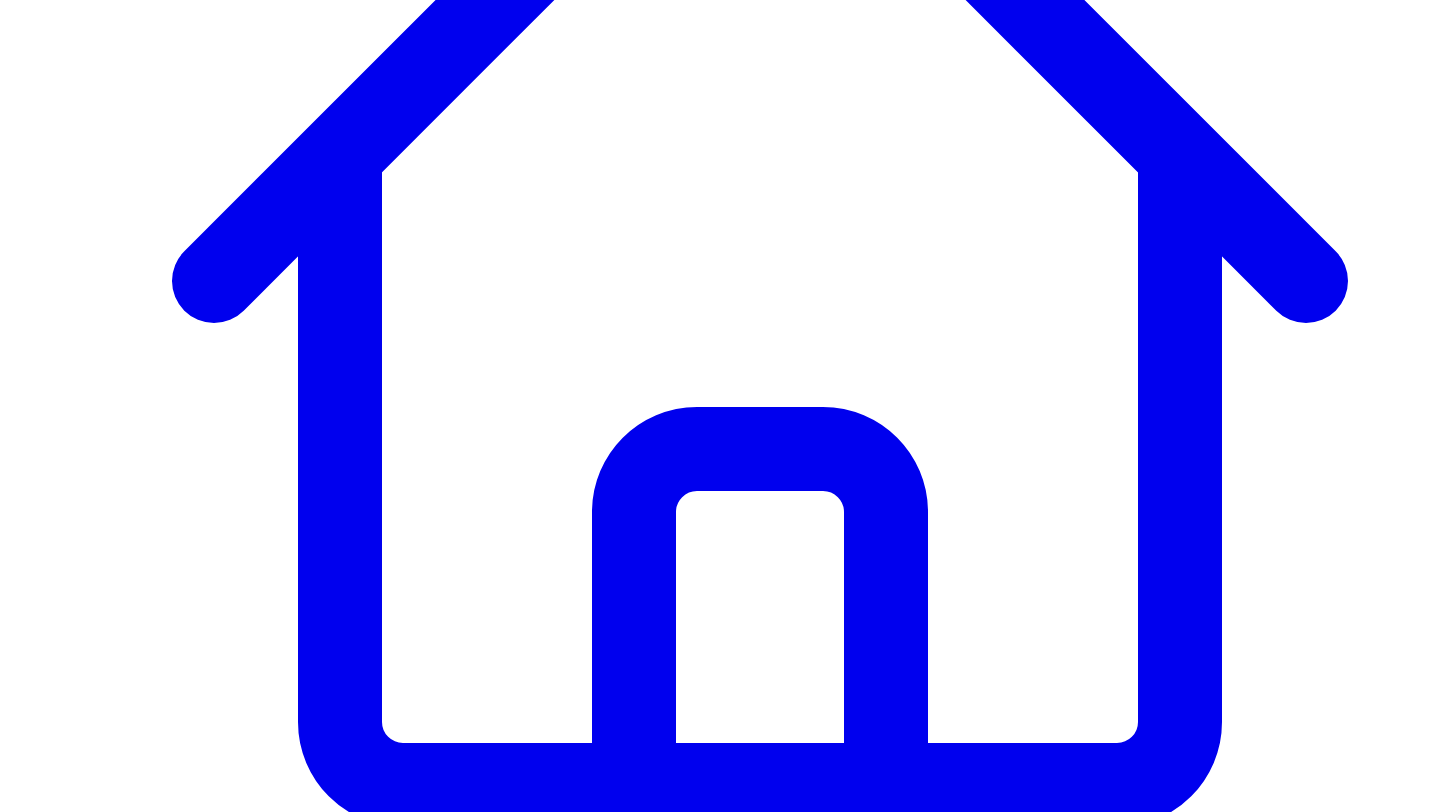 click on "add more details from responses" at bounding box center [113, 7682] 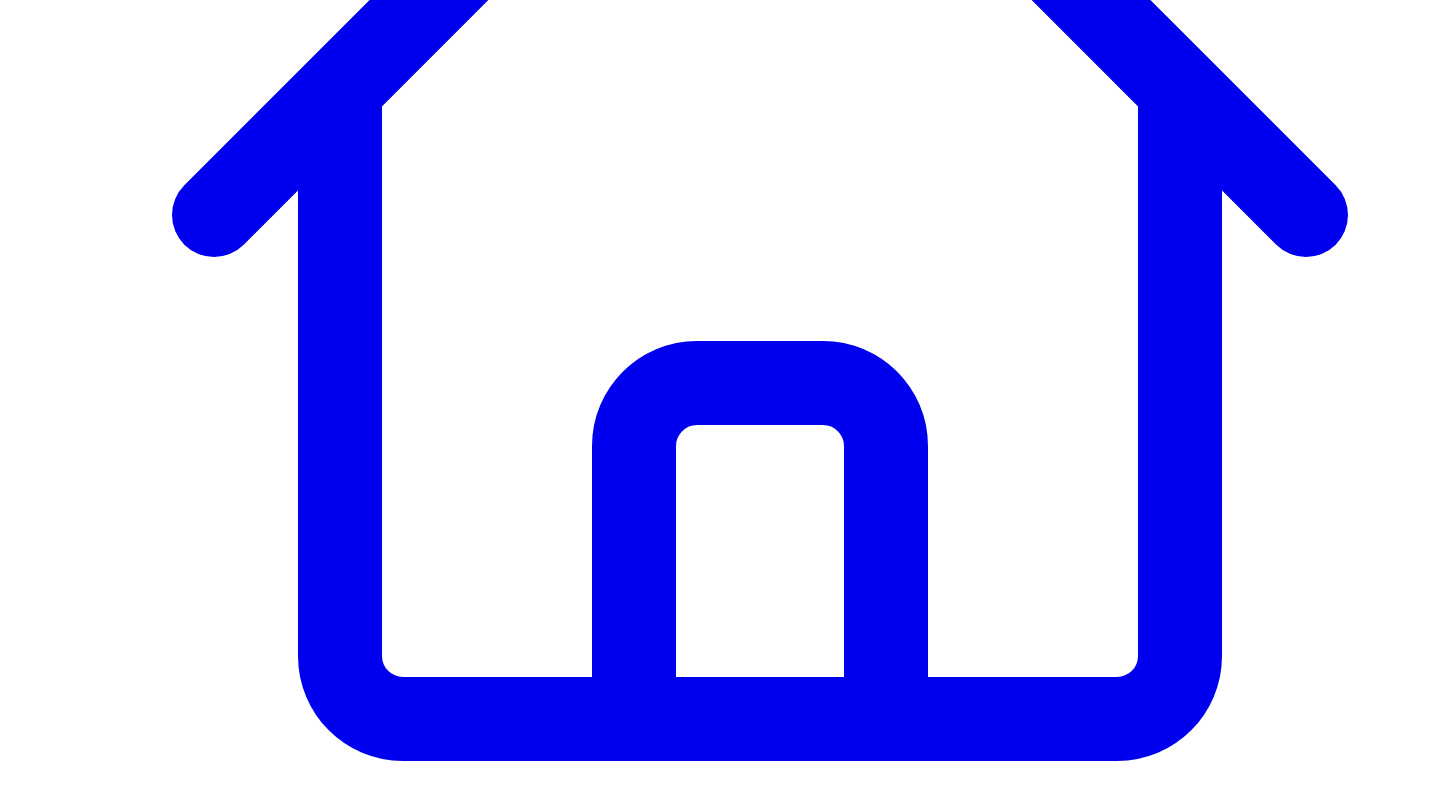 scroll, scrollTop: 618, scrollLeft: 0, axis: vertical 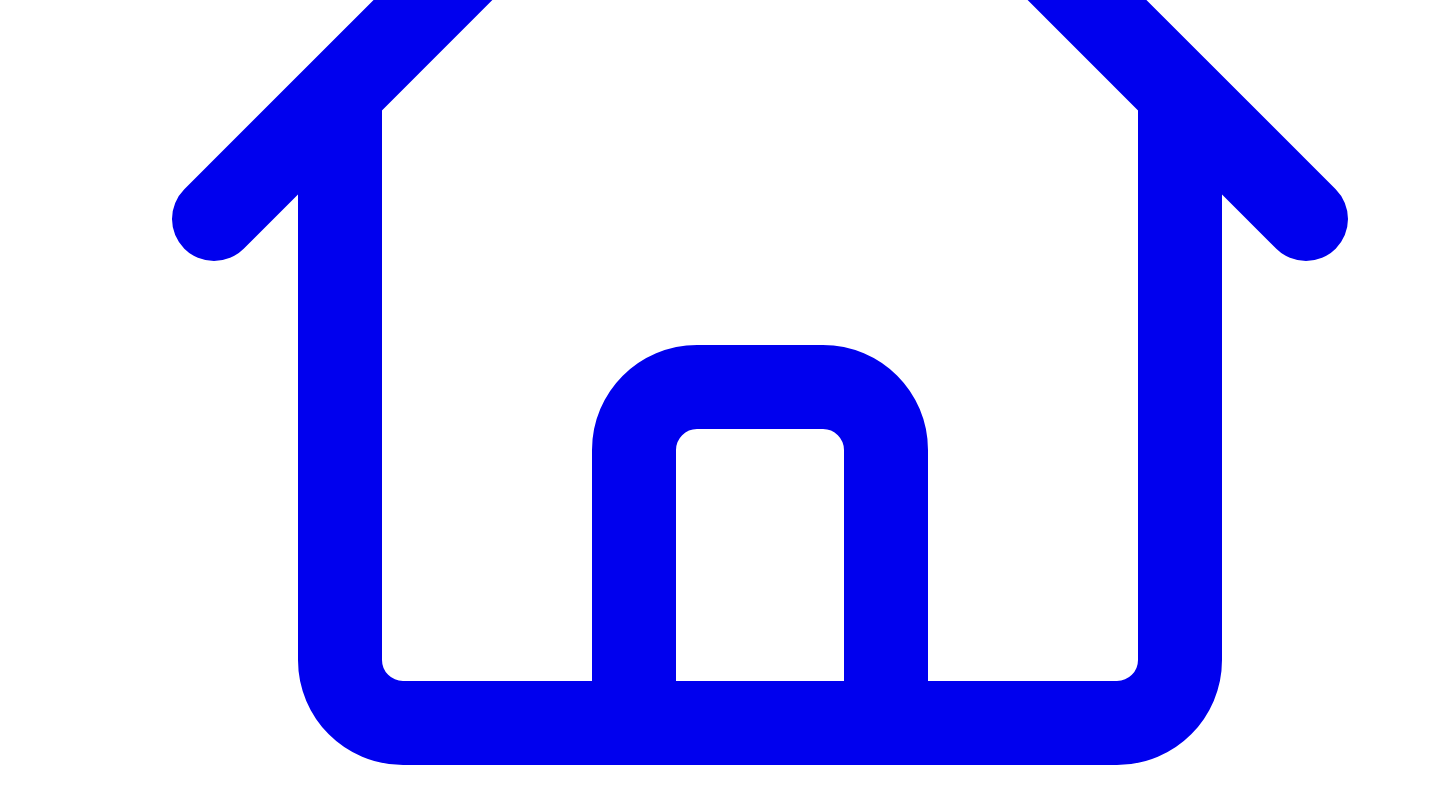 click on "give a custom instruction" at bounding box center (801, 7692) 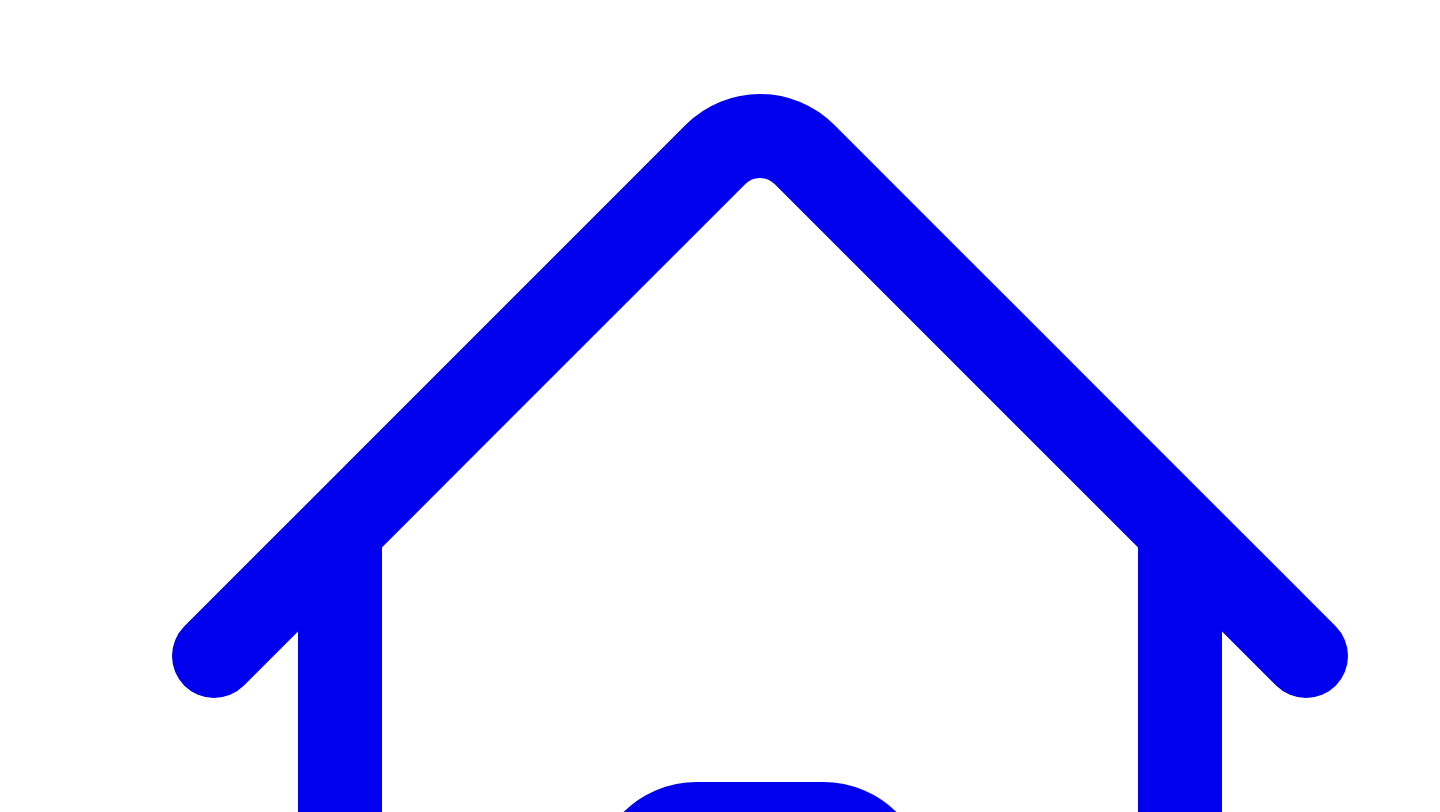 scroll, scrollTop: 0, scrollLeft: 0, axis: both 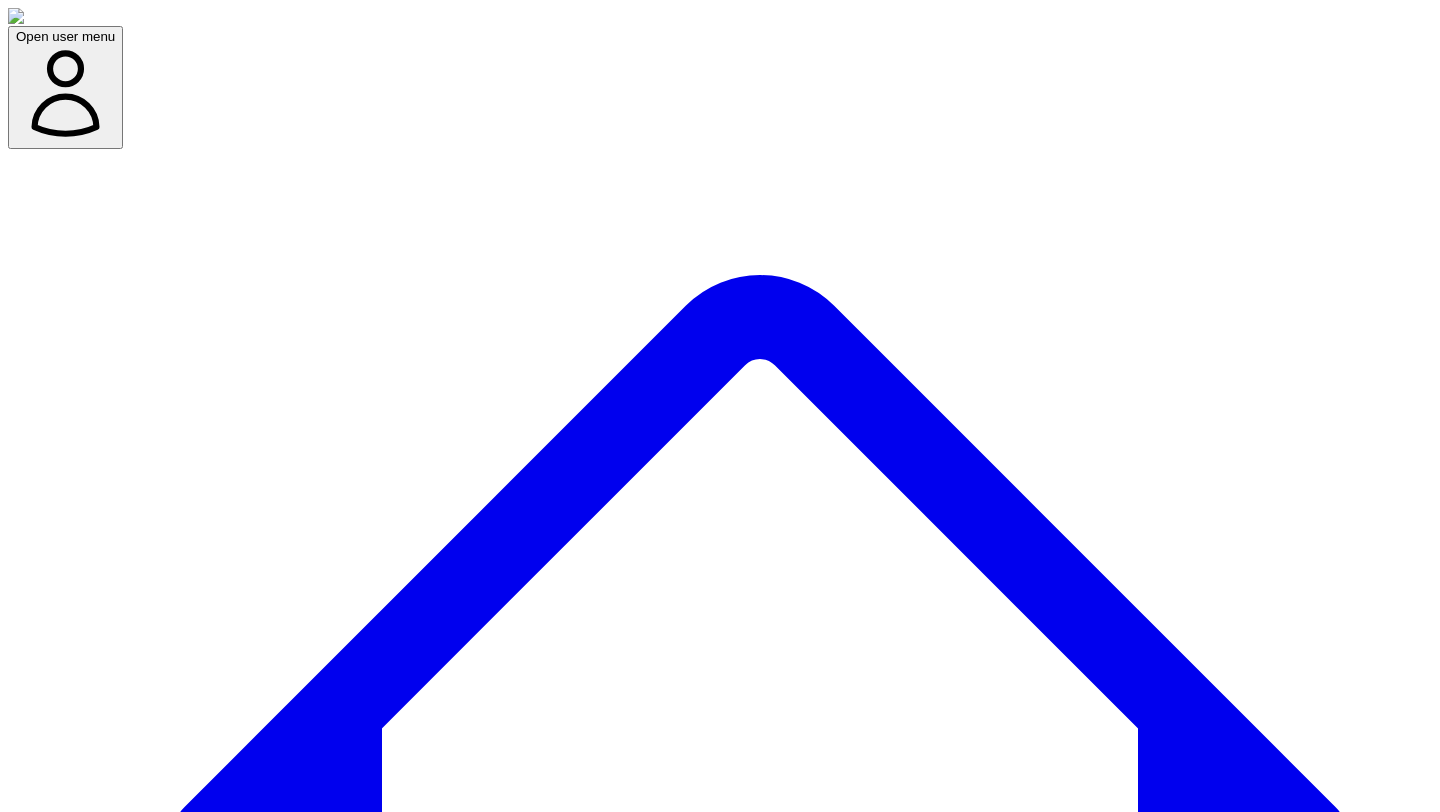 click on "Responses" at bounding box center [73, 7660] 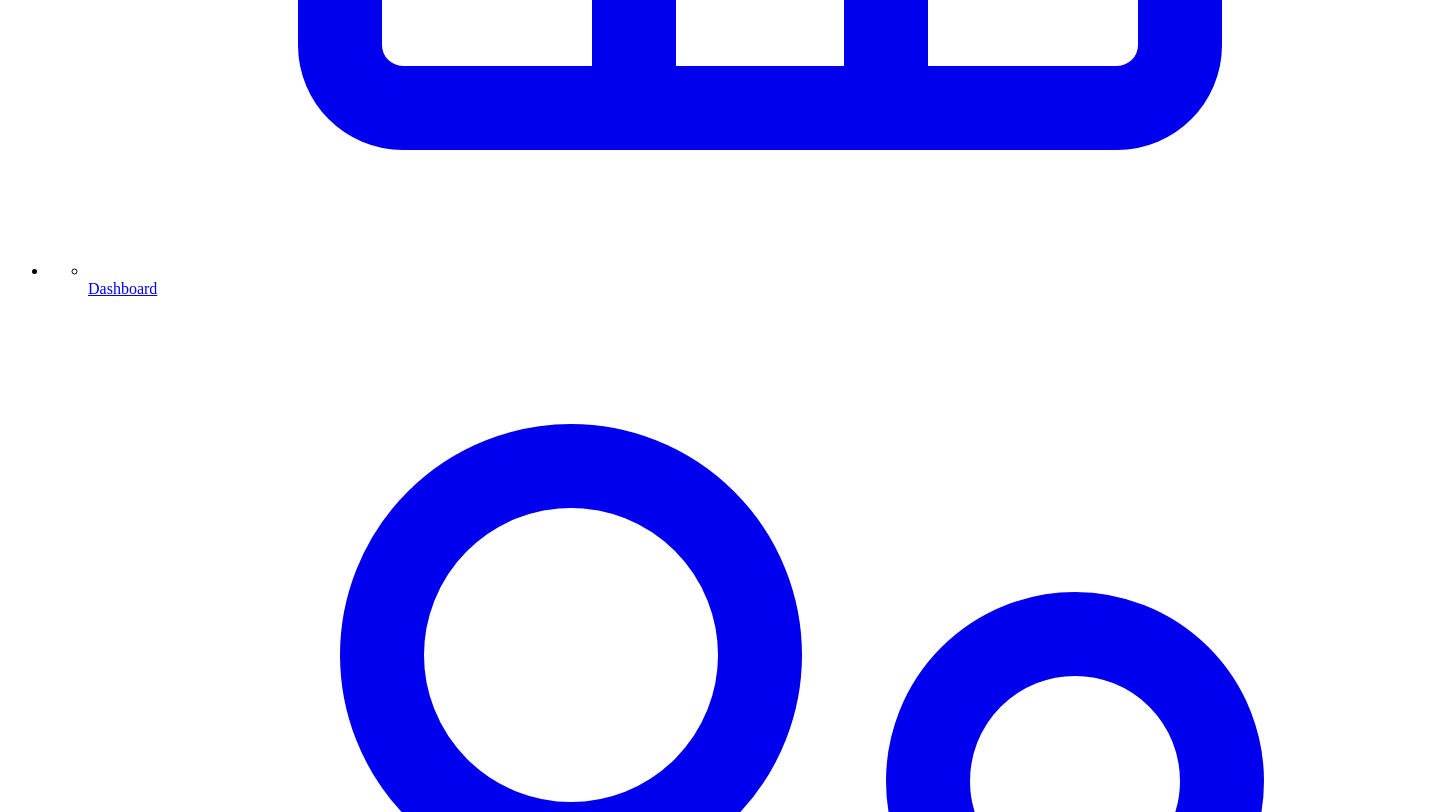 scroll, scrollTop: 1252, scrollLeft: 0, axis: vertical 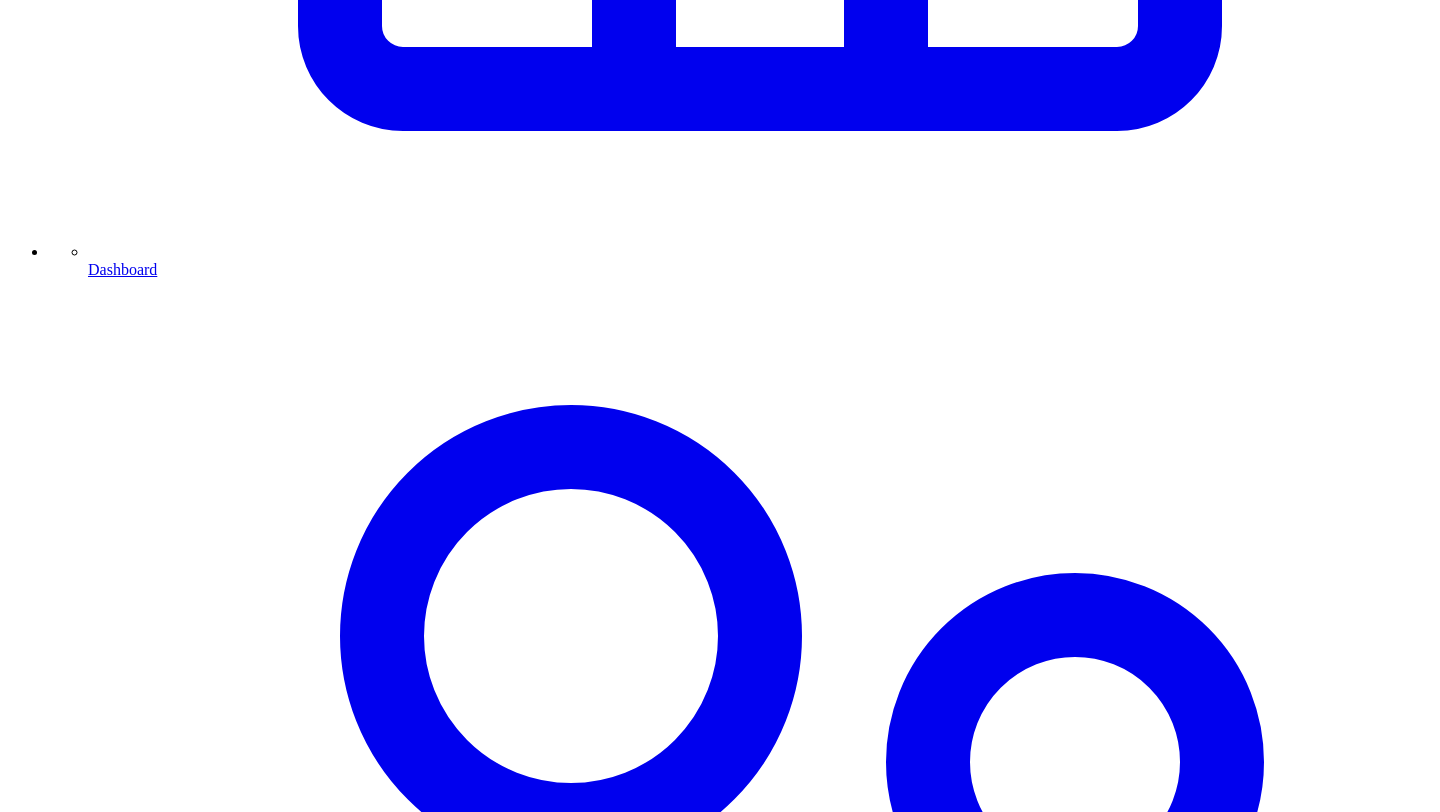 click on "View 3 more responses" at bounding box center (720, 7709) 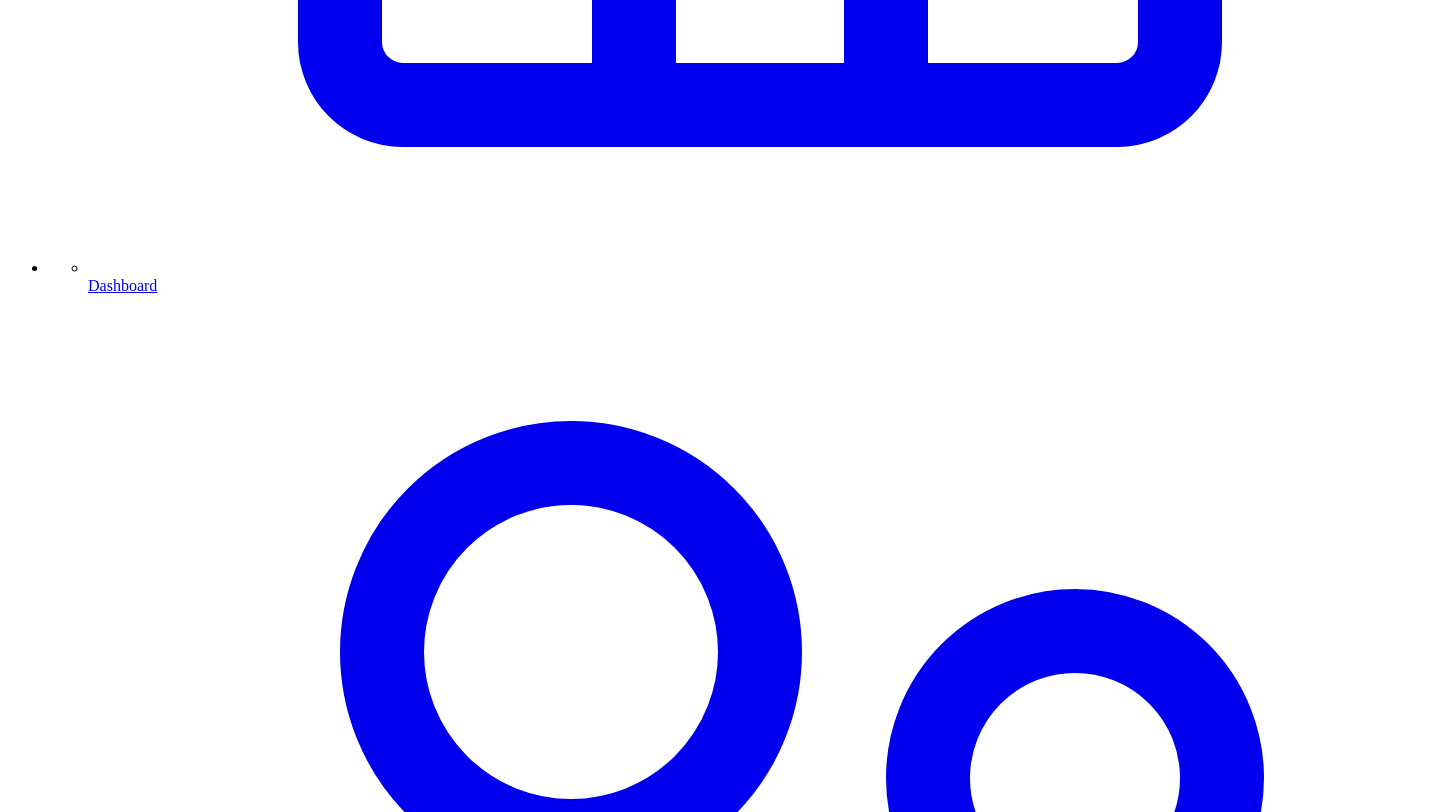 scroll, scrollTop: 1230, scrollLeft: 0, axis: vertical 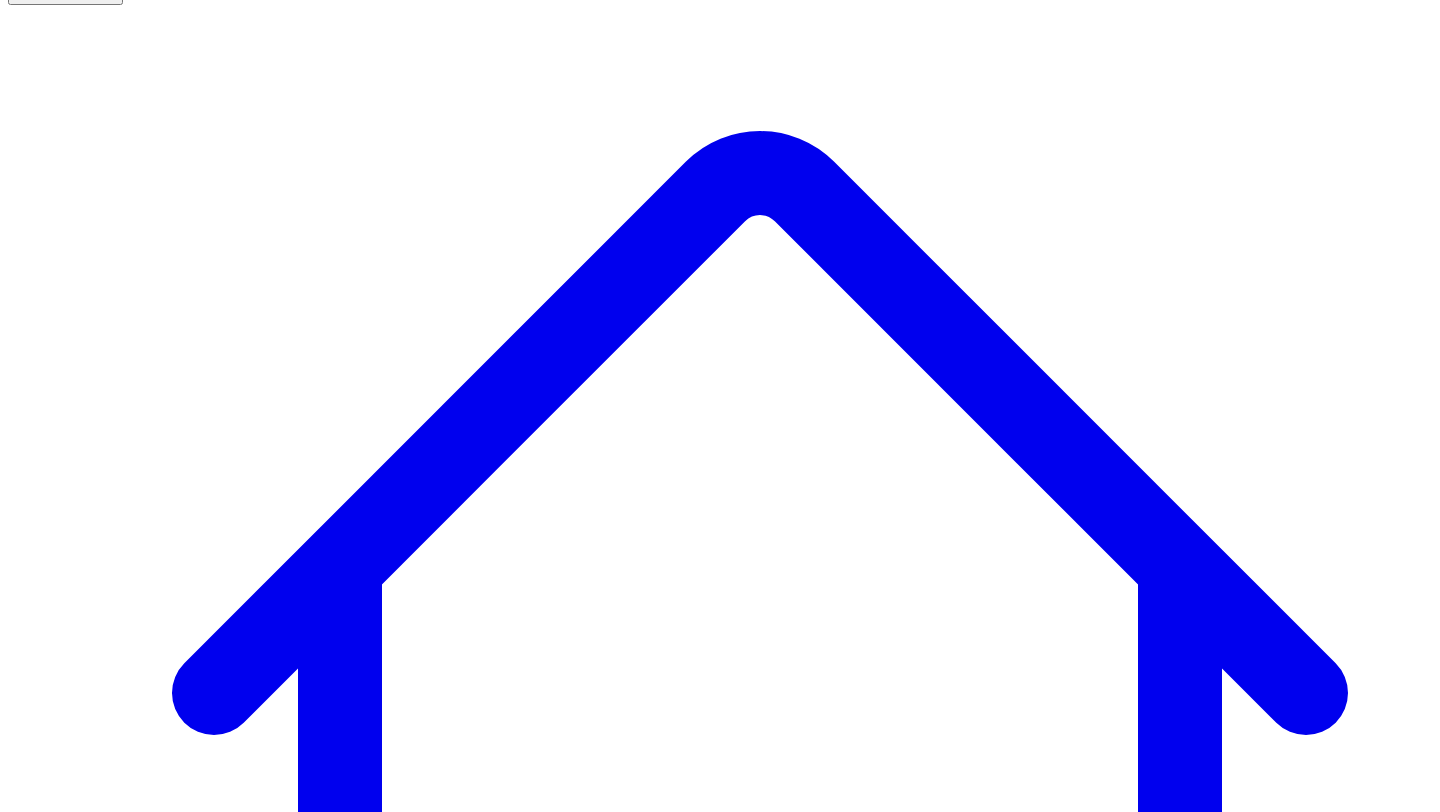 click on "Social Posts" at bounding box center [249, 7516] 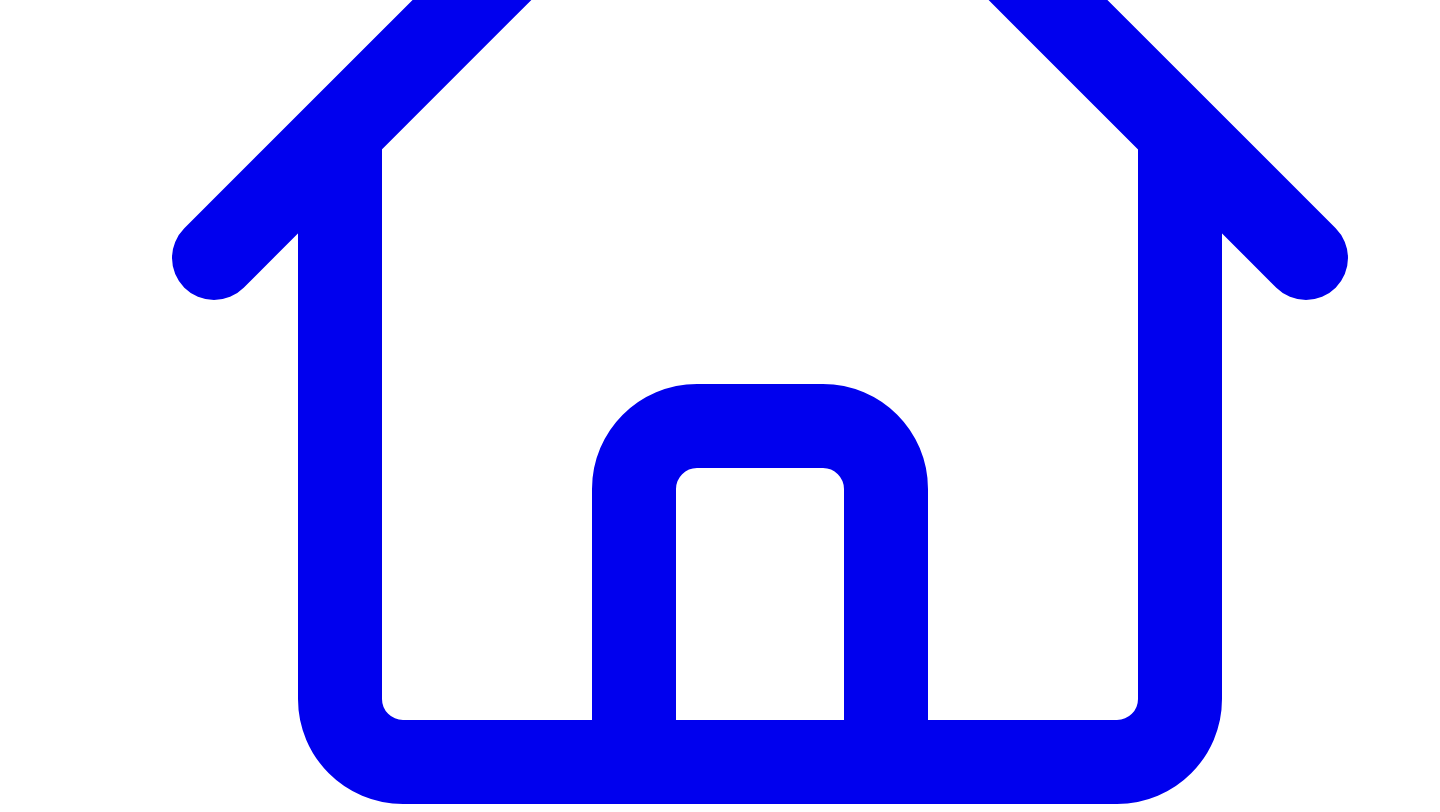 scroll, scrollTop: 592, scrollLeft: 0, axis: vertical 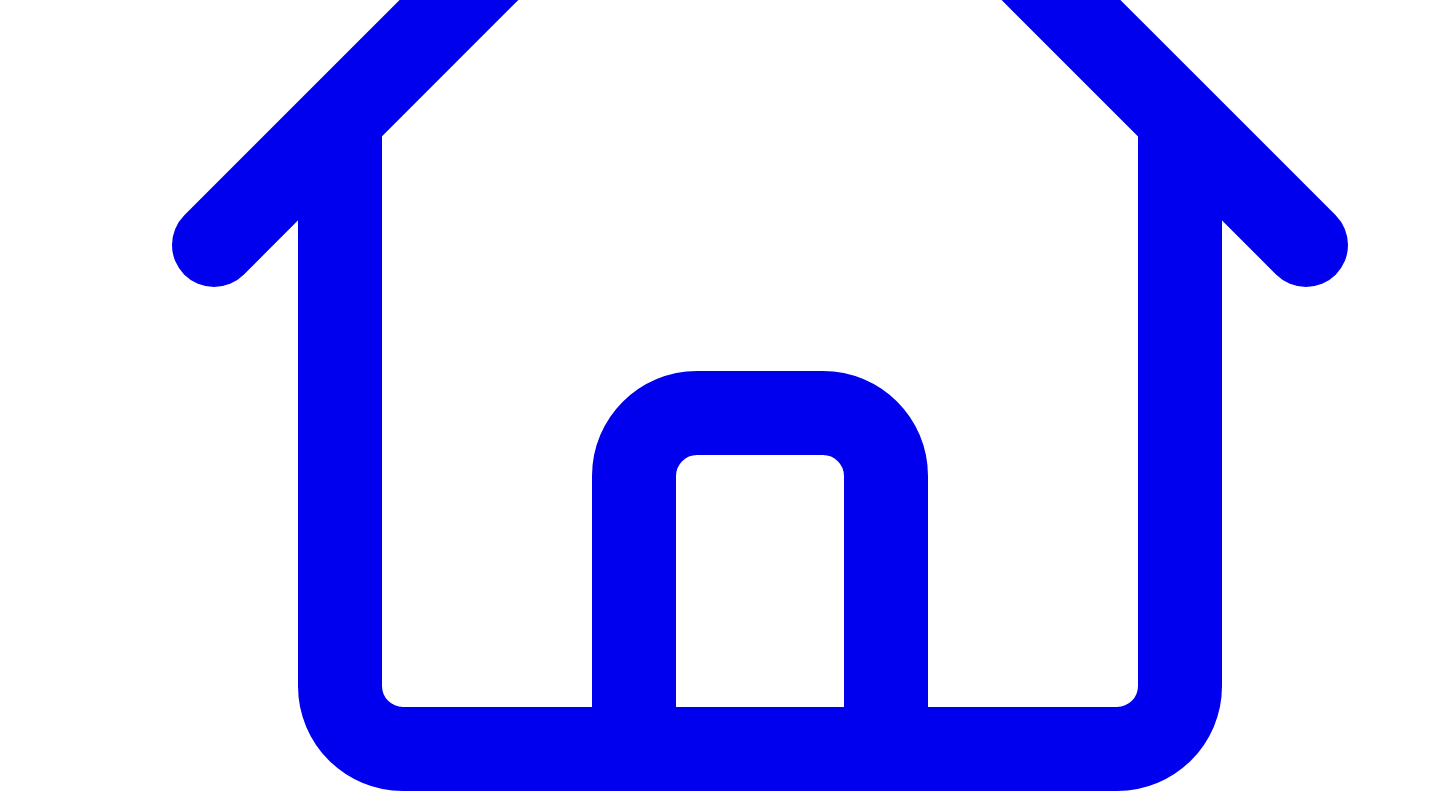 click on "make it shorter" at bounding box center (294, 7584) 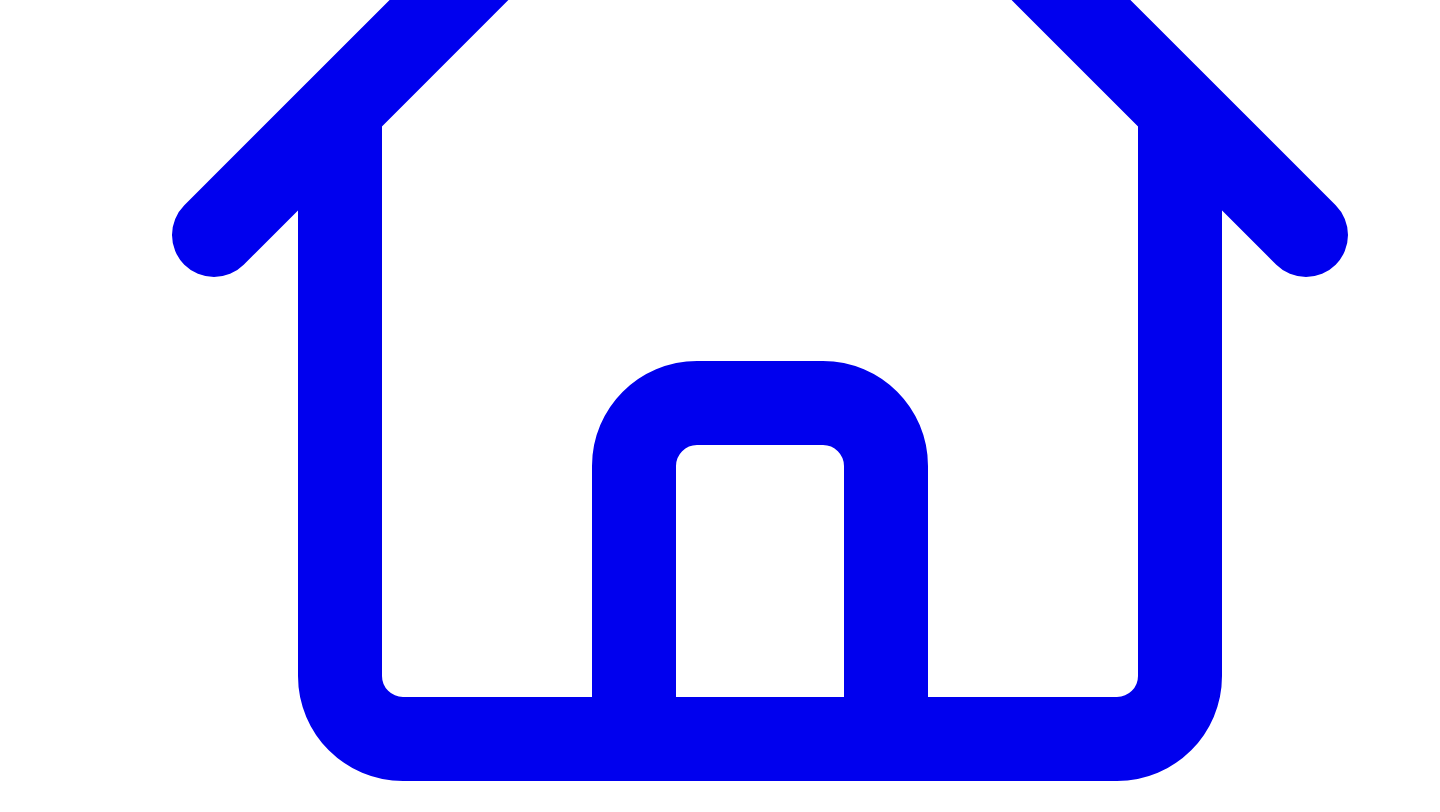 scroll, scrollTop: 672, scrollLeft: 0, axis: vertical 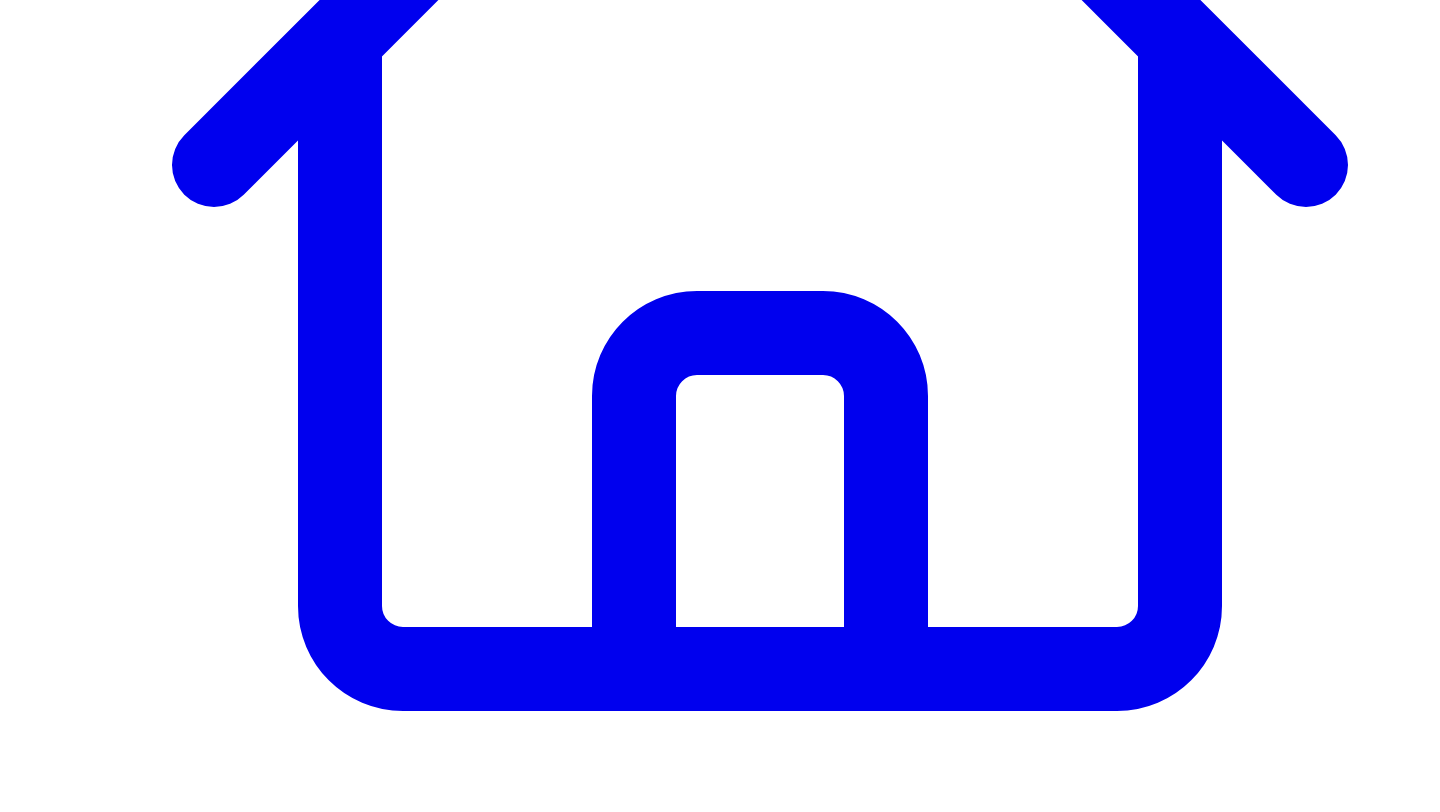 click on "make it shorter" at bounding box center (306, 7560) 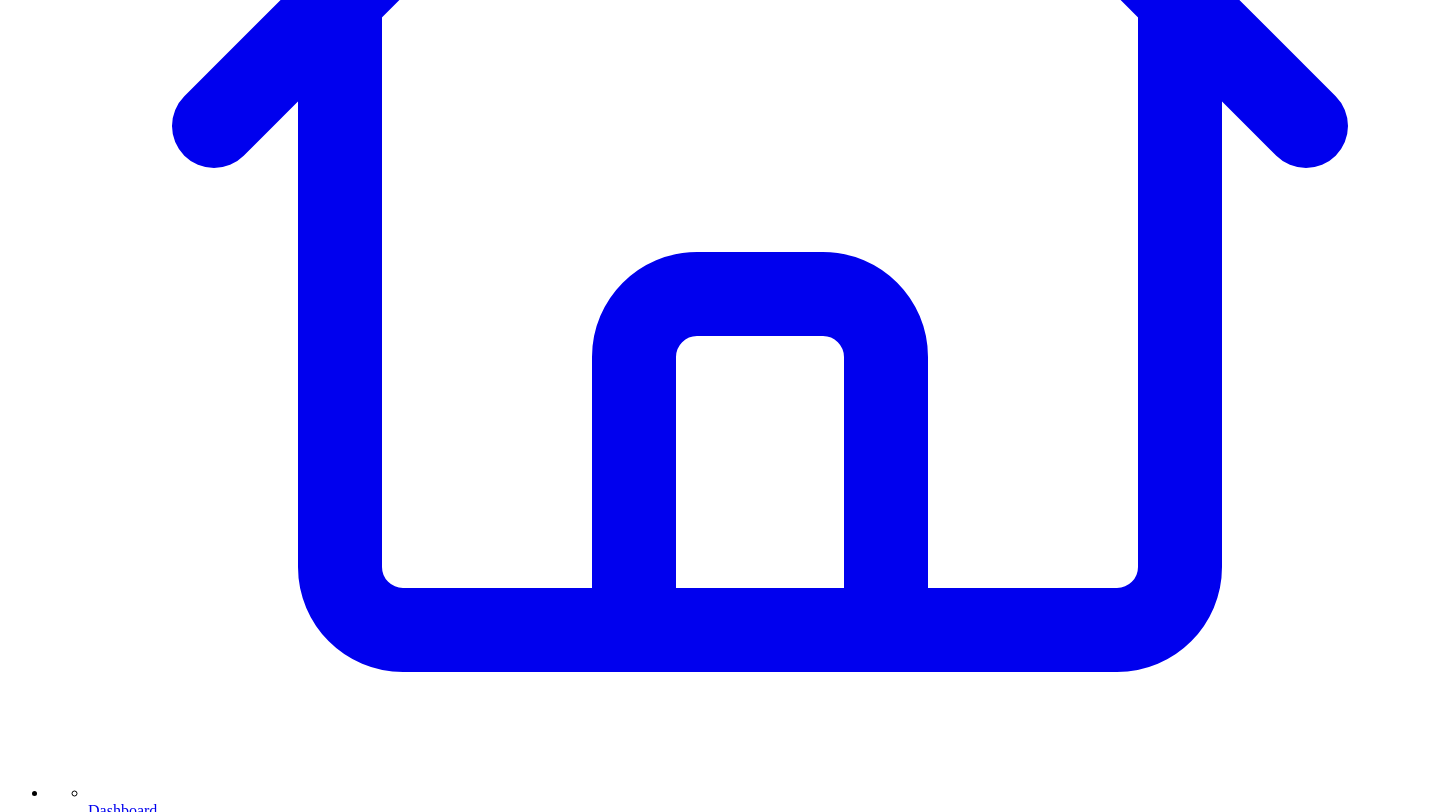 scroll, scrollTop: 726, scrollLeft: 0, axis: vertical 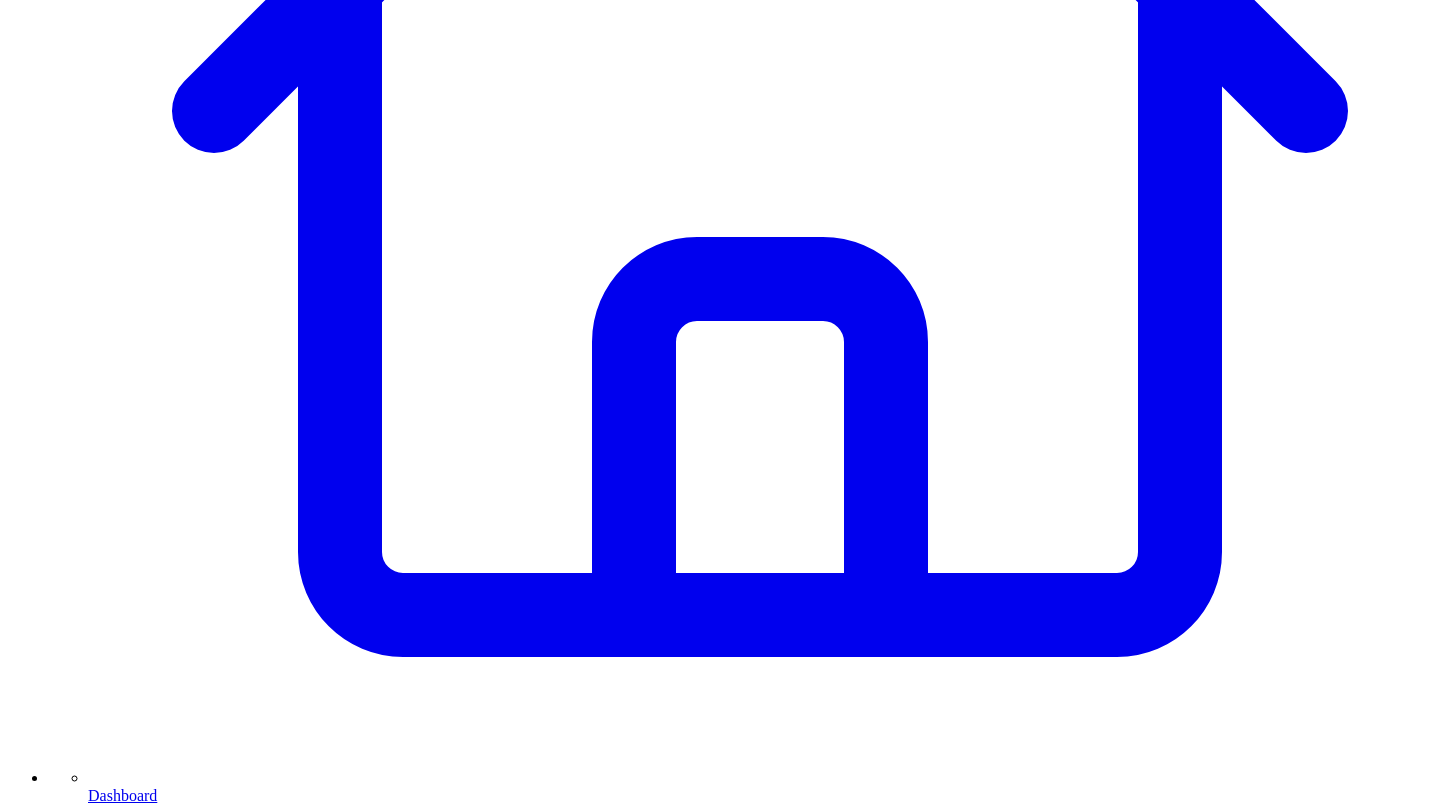 click on "give a custom instruction" at bounding box center (801, 7494) 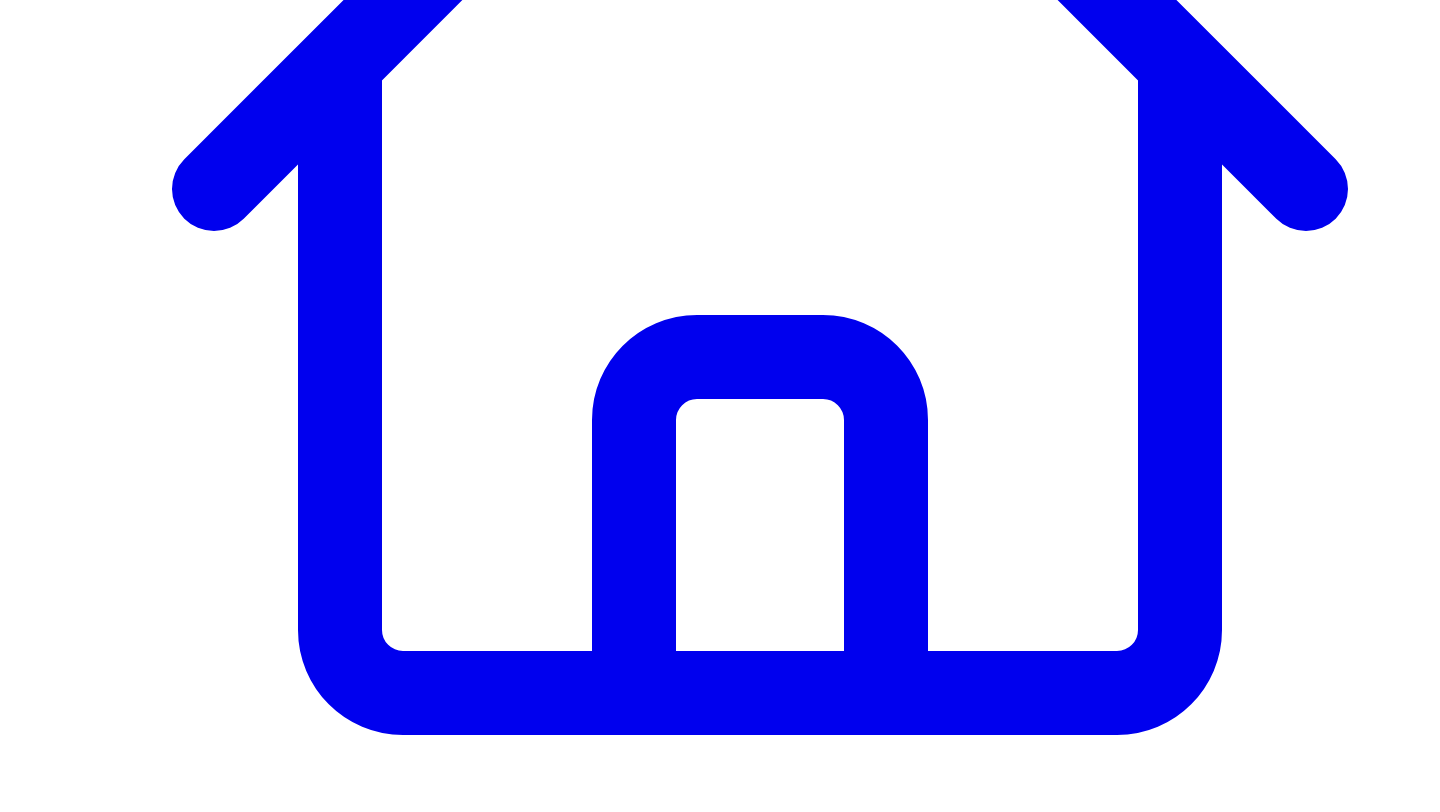 scroll, scrollTop: 647, scrollLeft: 0, axis: vertical 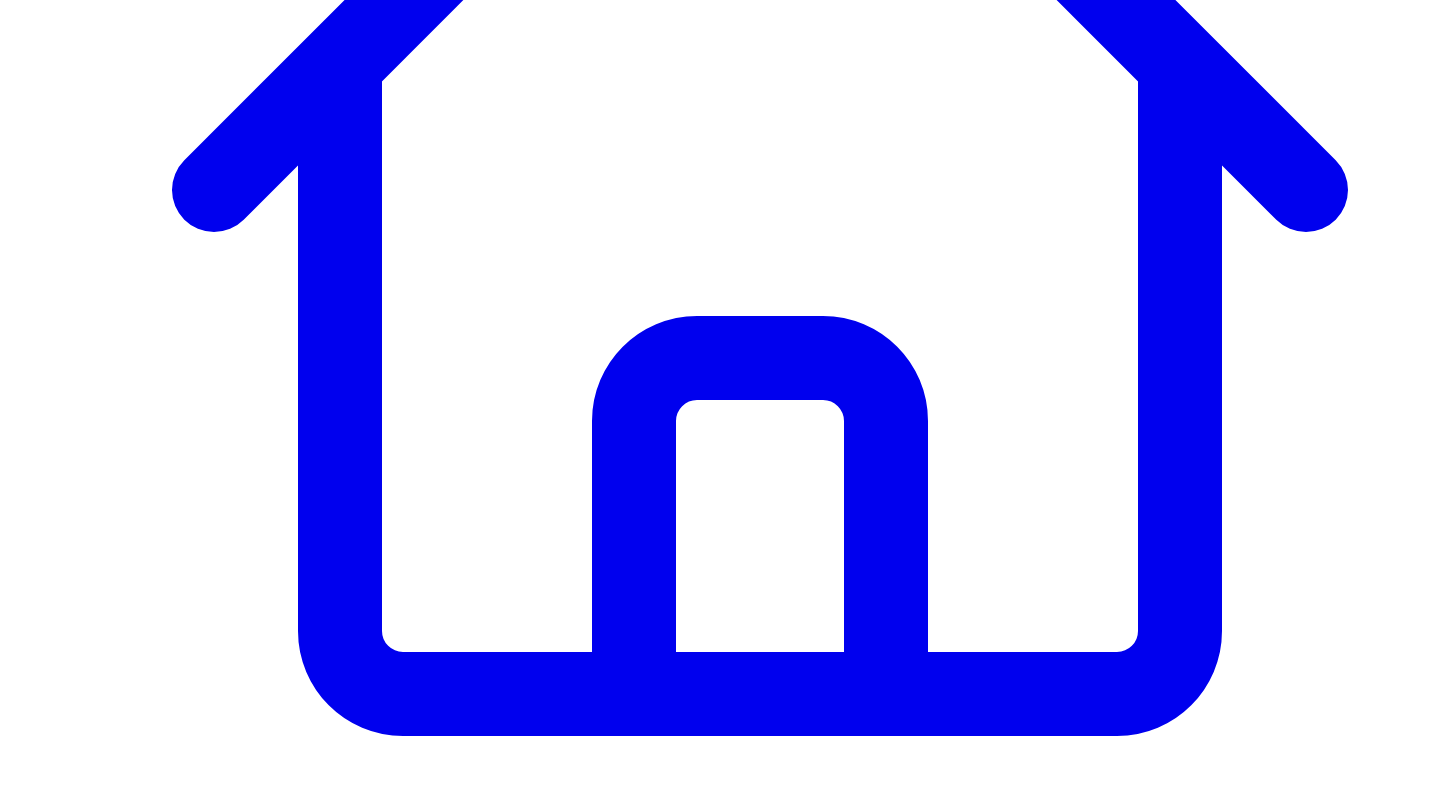 click on "give a custom instruction" at bounding box center [801, 7573] 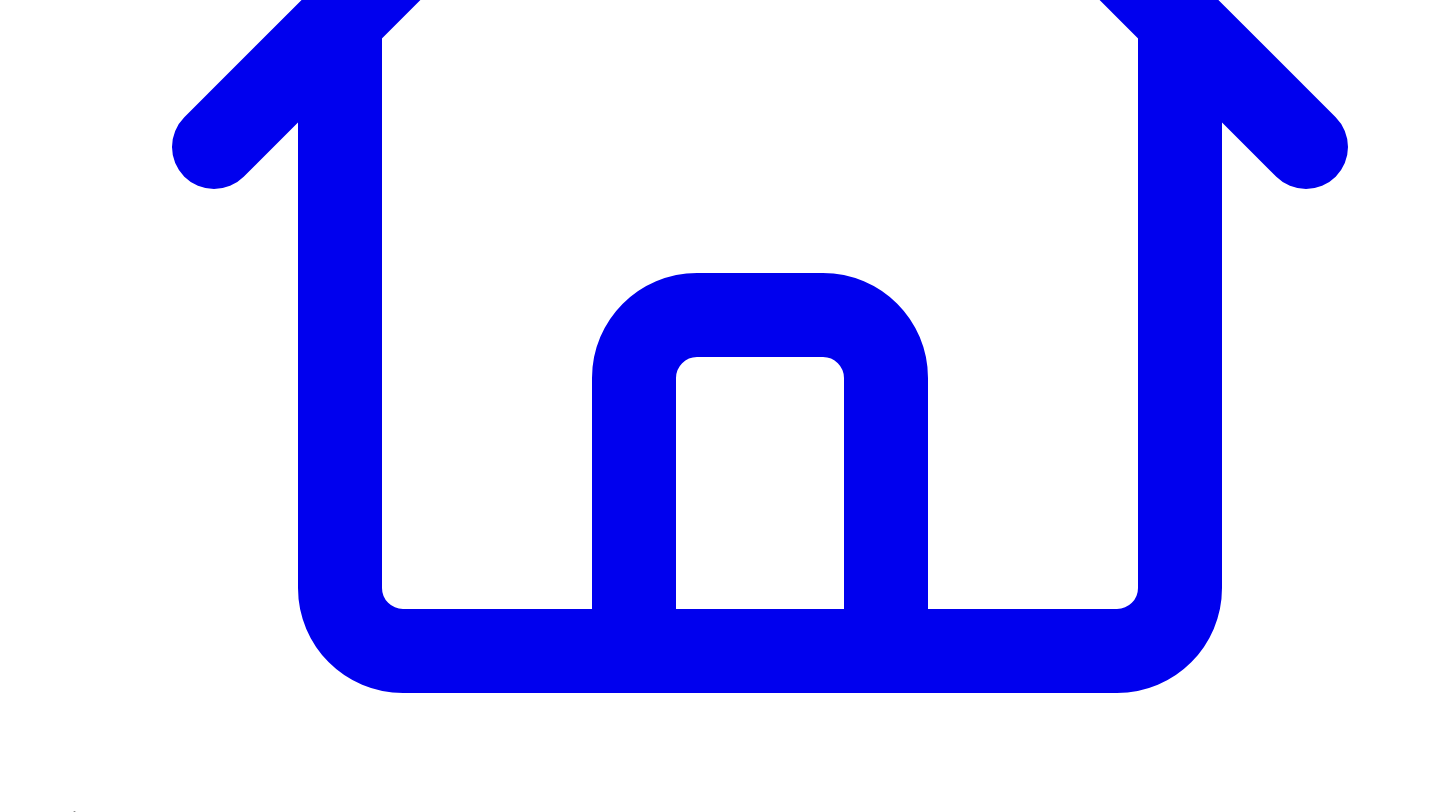 scroll, scrollTop: 694, scrollLeft: 0, axis: vertical 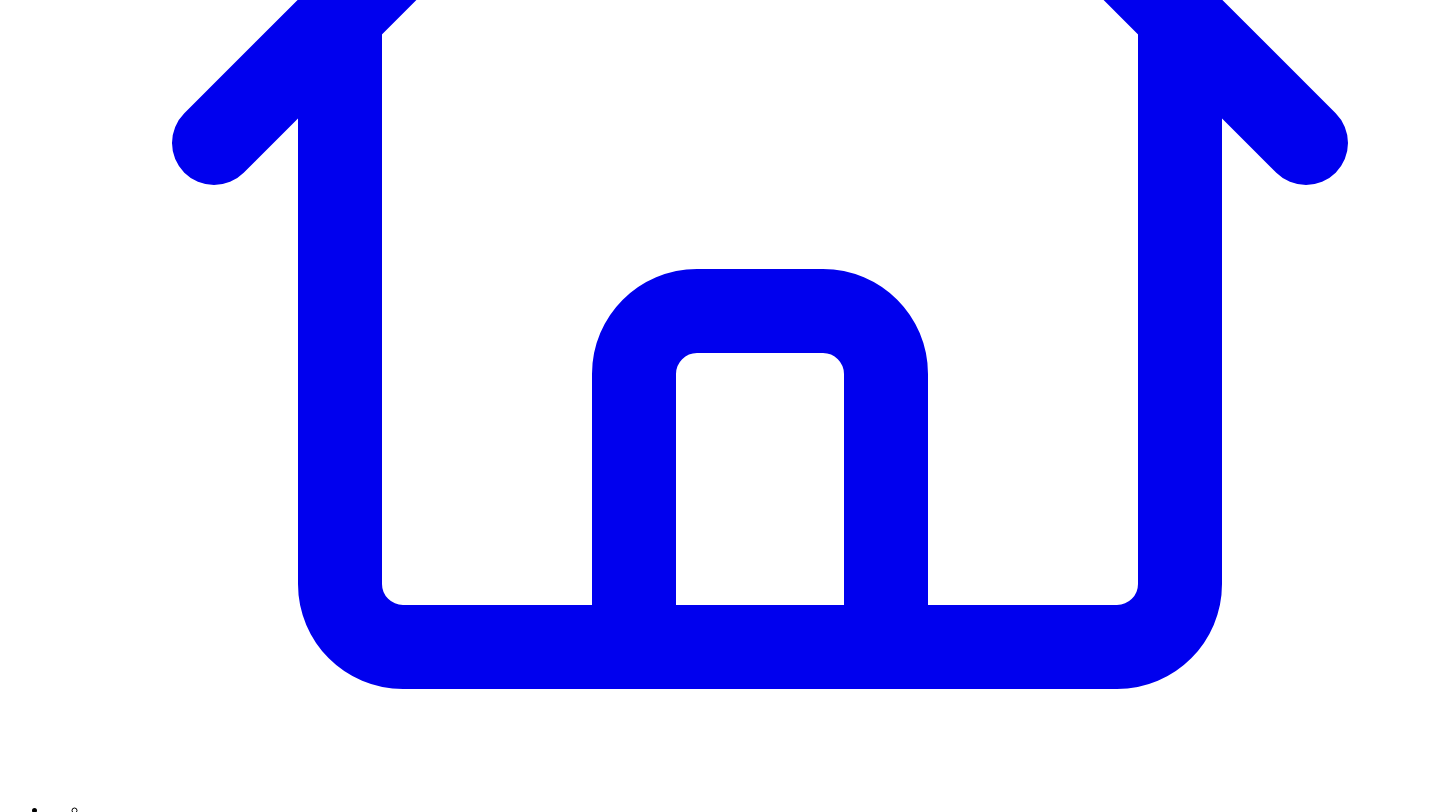 click on "add more details from responses" at bounding box center (113, 7508) 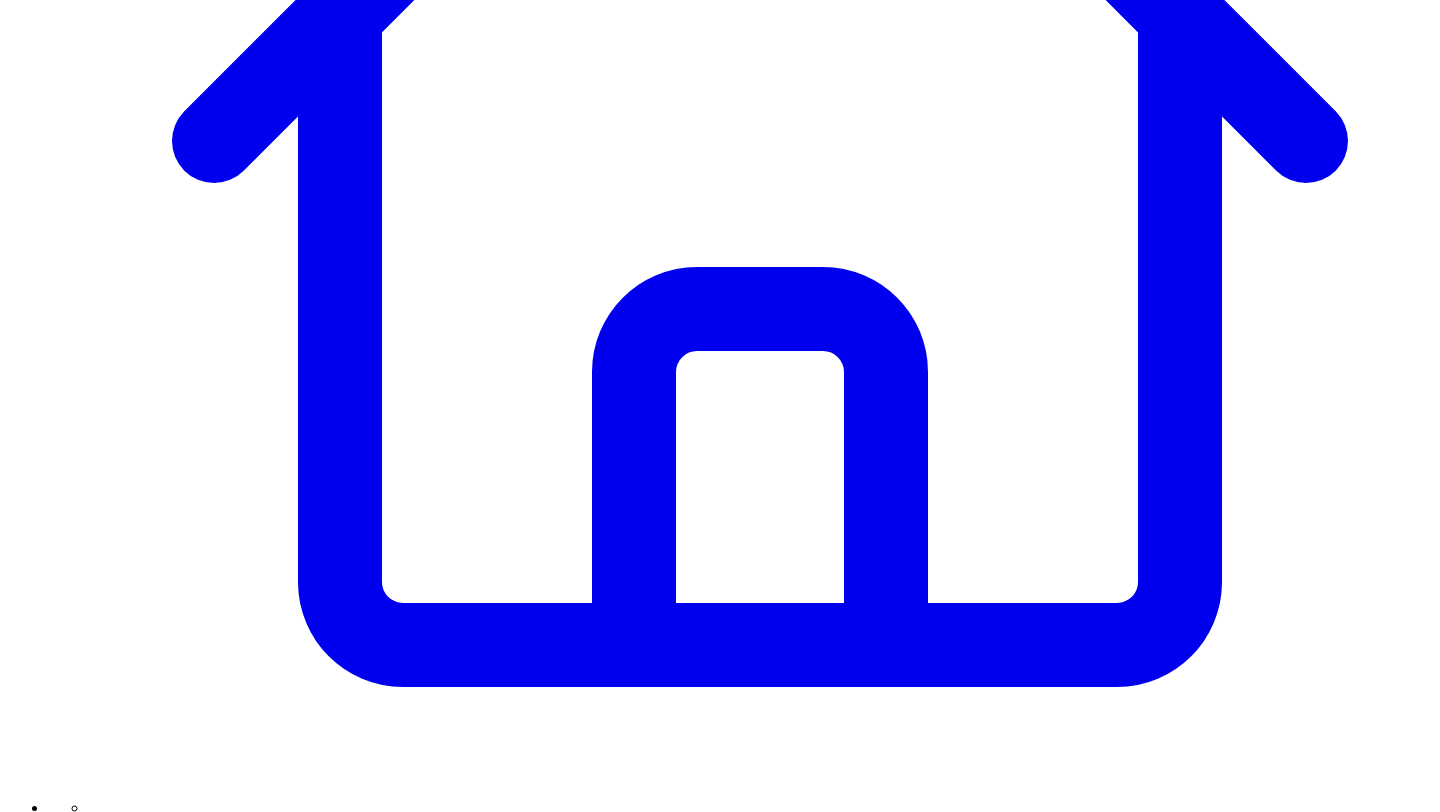 scroll, scrollTop: 557, scrollLeft: 0, axis: vertical 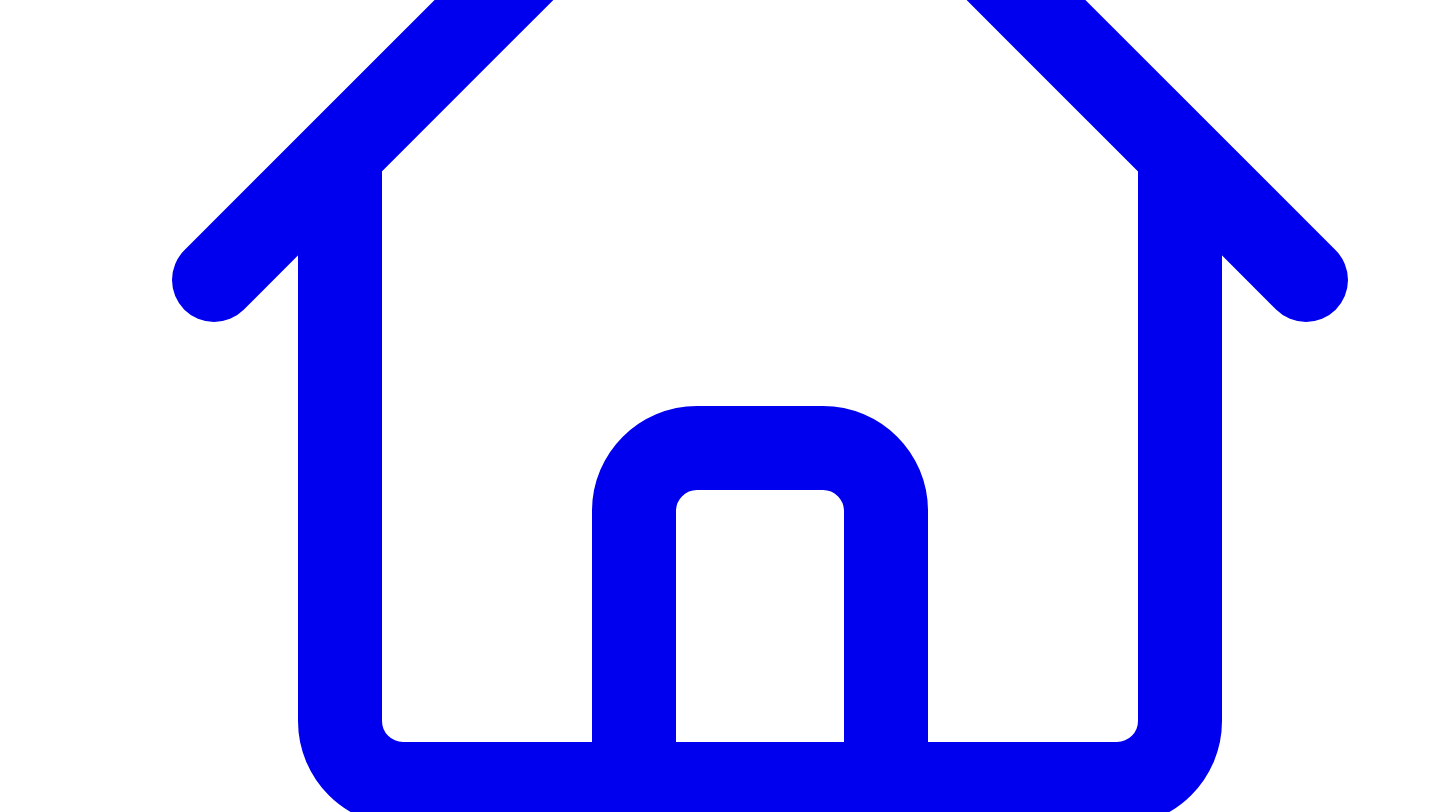 click on "make it shorter" at bounding box center (306, 7711) 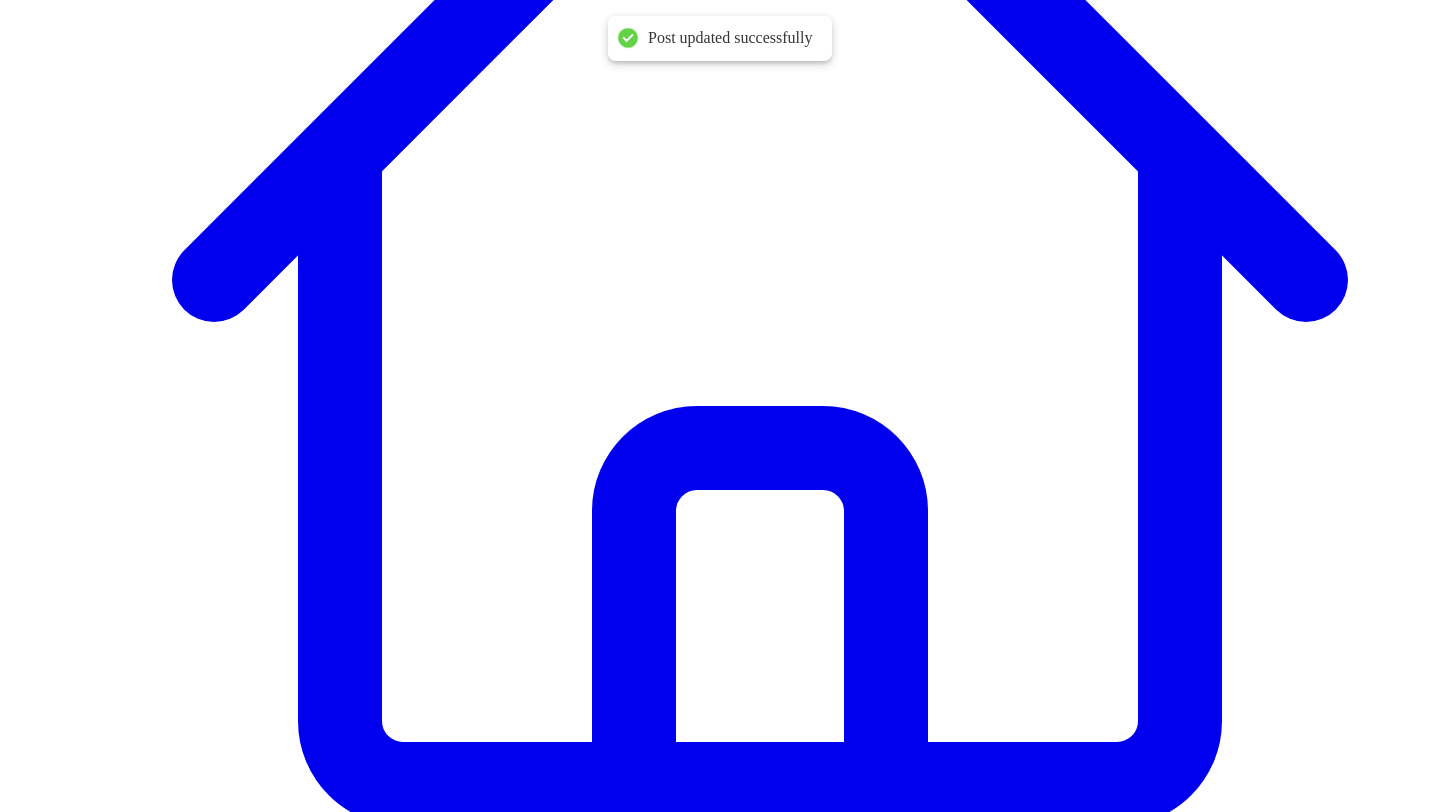 click on "give a custom instruction" at bounding box center (801, 7681) 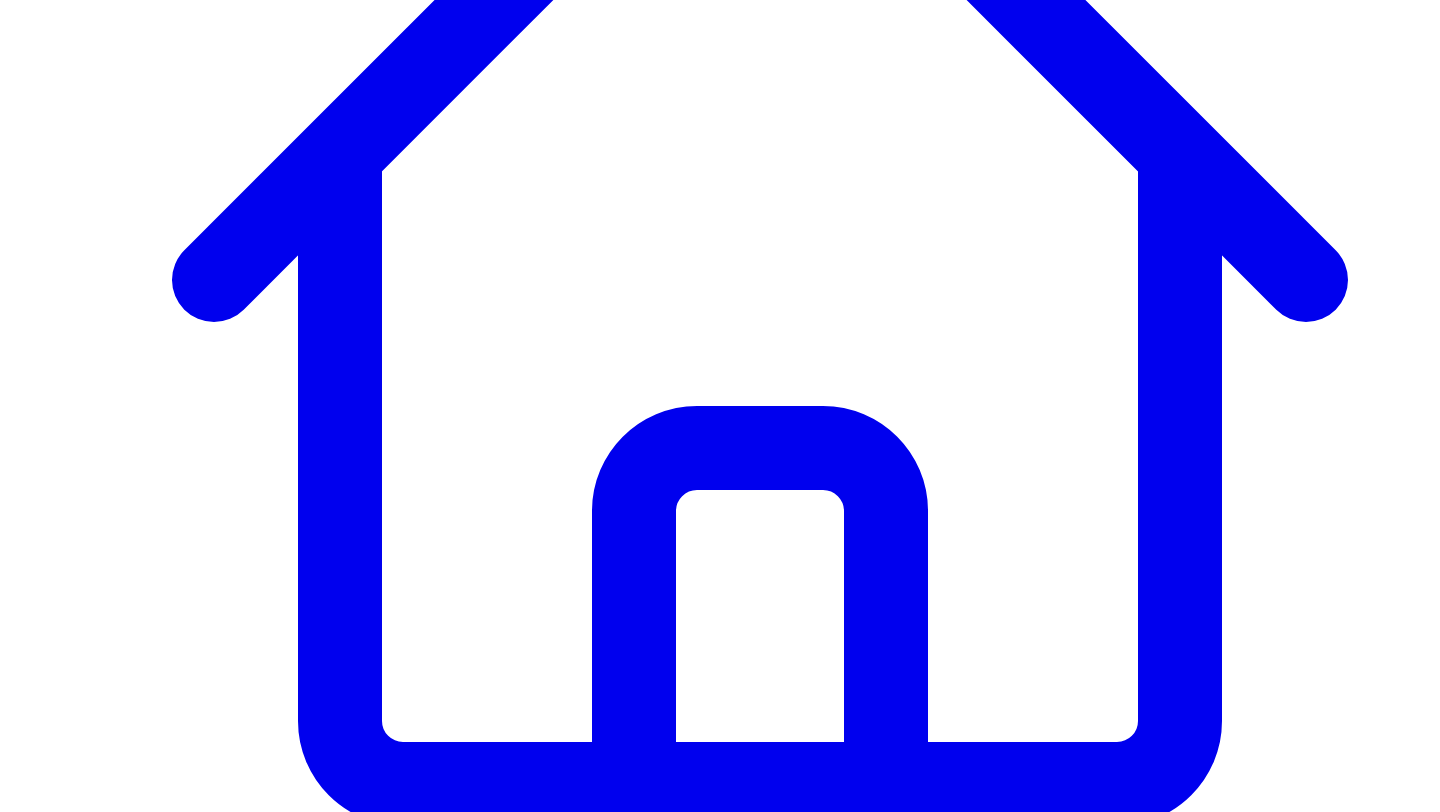click at bounding box center (85, 7716) 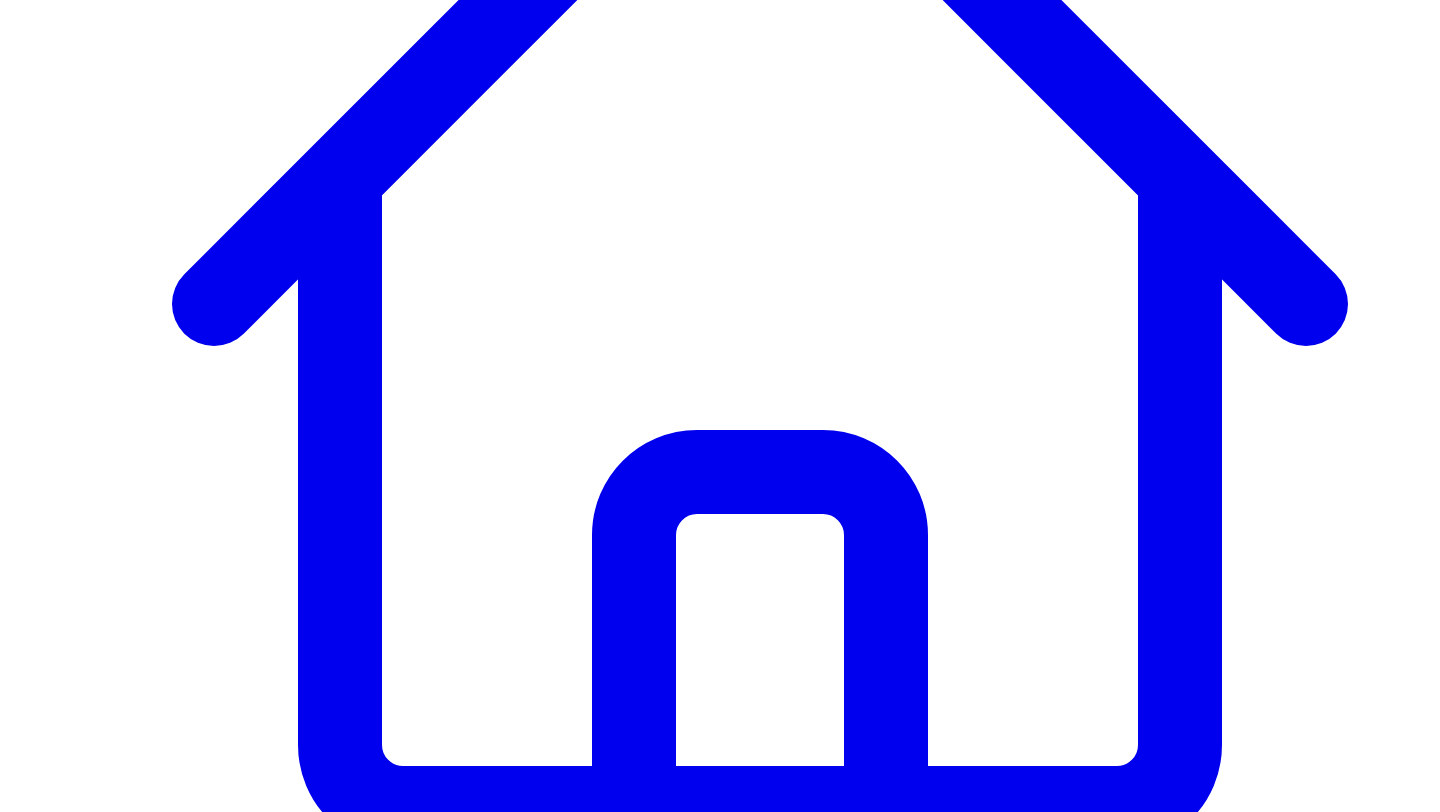 scroll, scrollTop: 490, scrollLeft: 0, axis: vertical 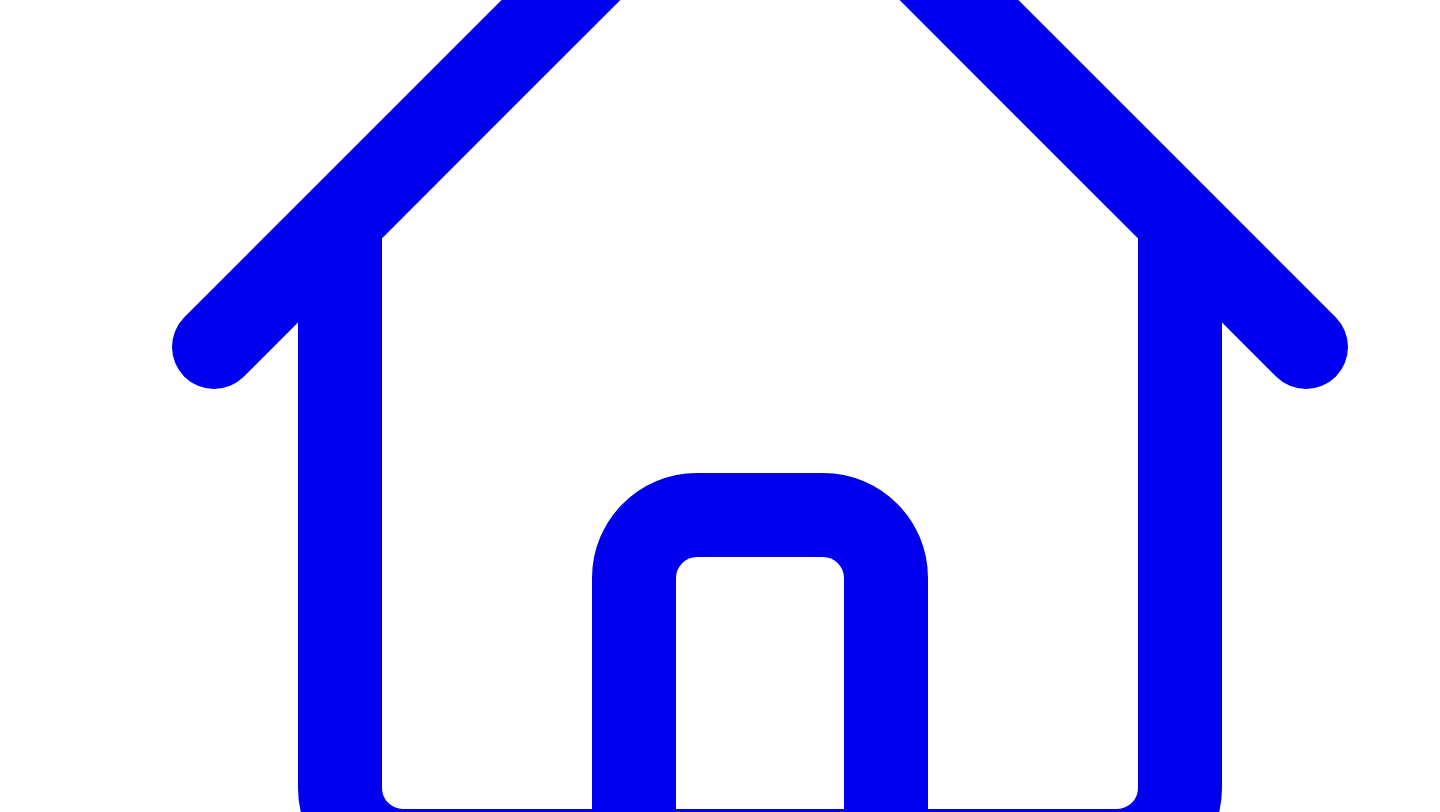 click on "make it shorter" at bounding box center (294, 7748) 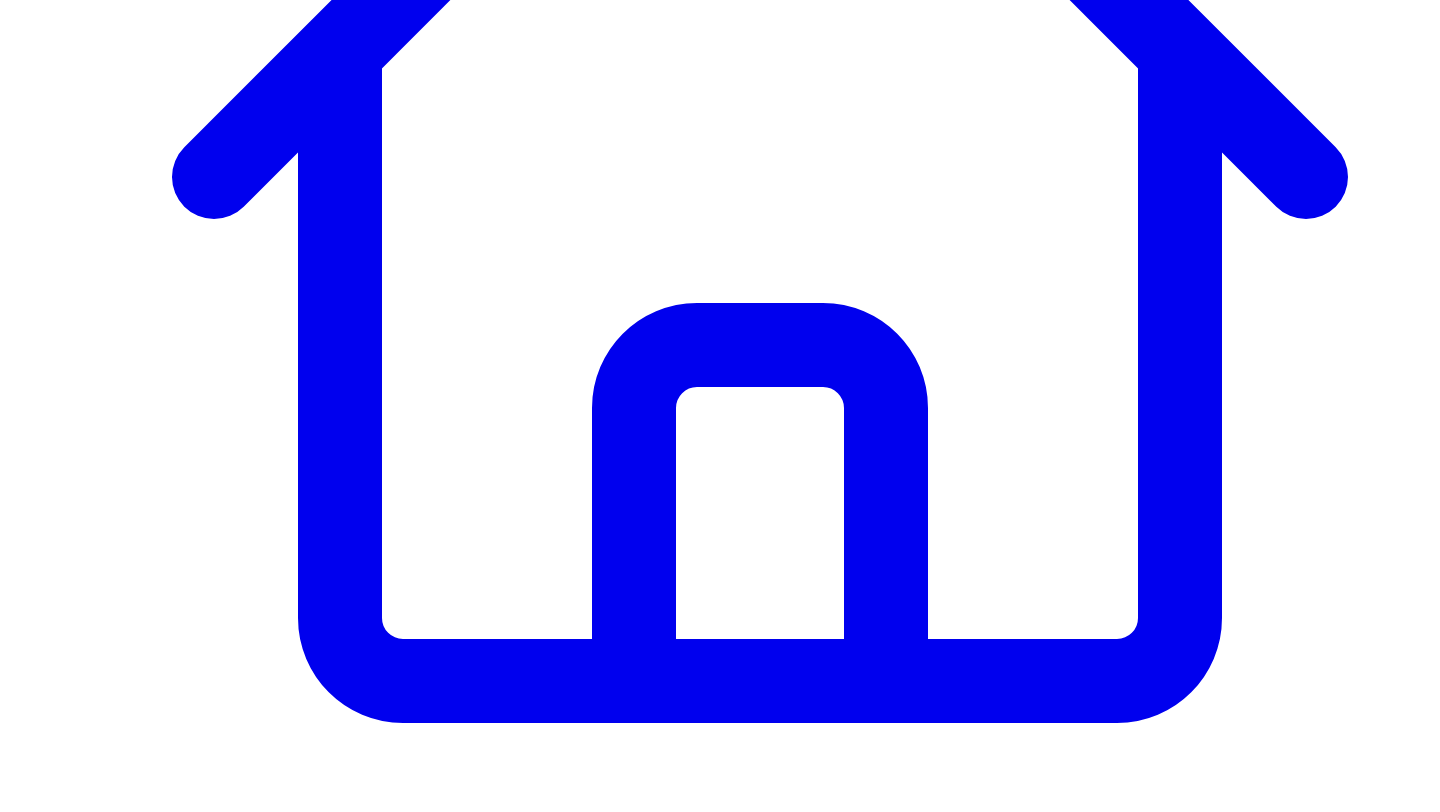 scroll, scrollTop: 638, scrollLeft: 0, axis: vertical 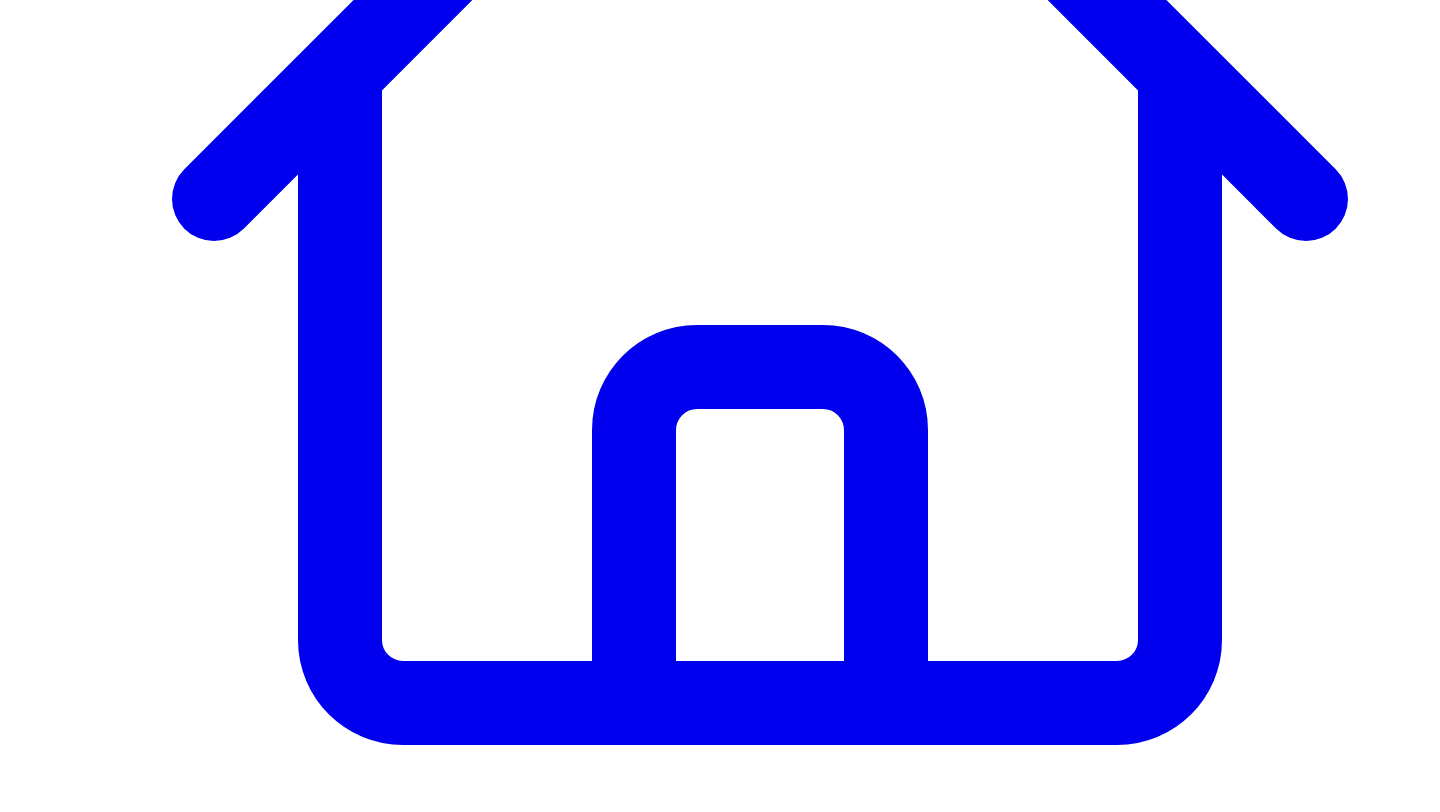 click on "make it sound more like, worded from the responses" at bounding box center [533, 7600] 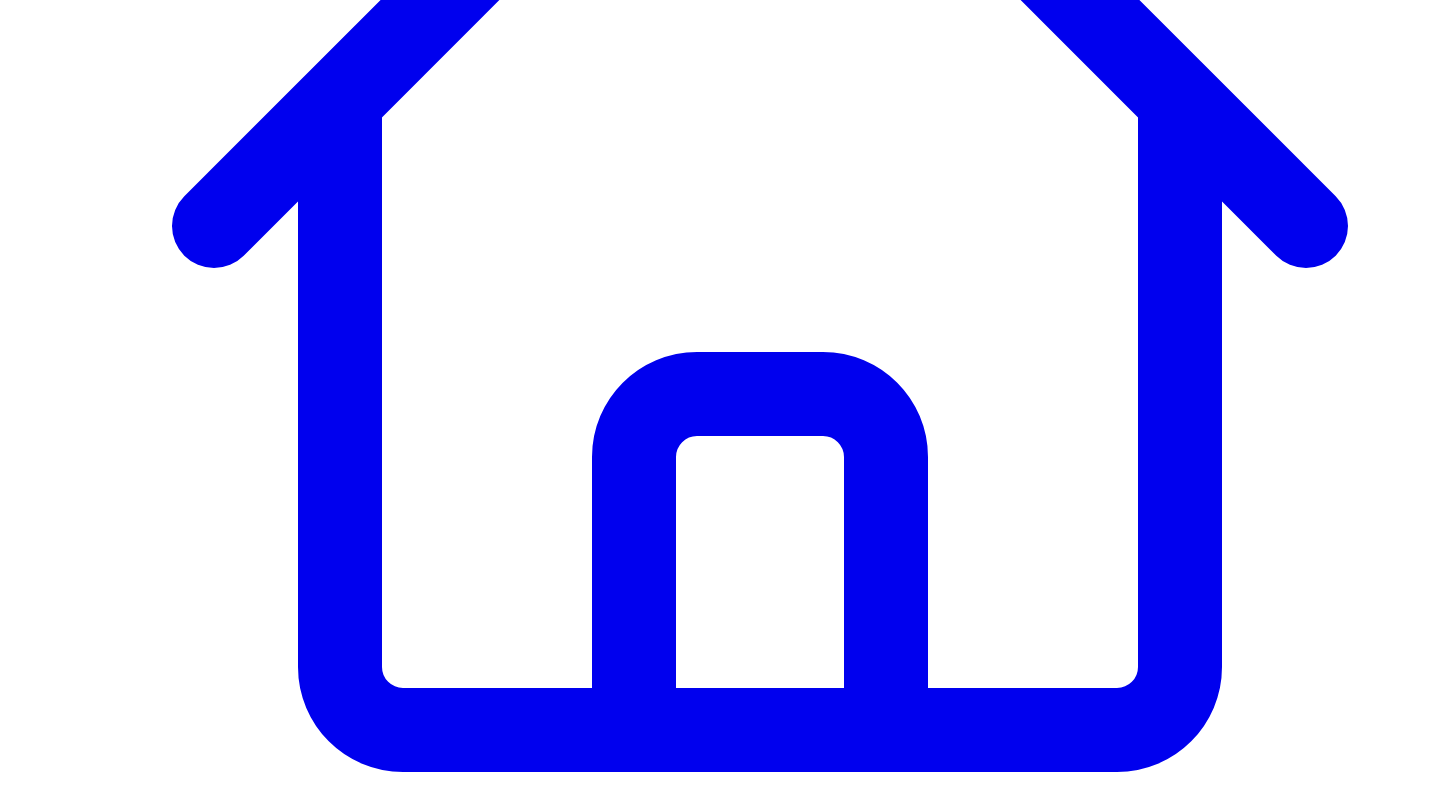 scroll, scrollTop: 609, scrollLeft: 0, axis: vertical 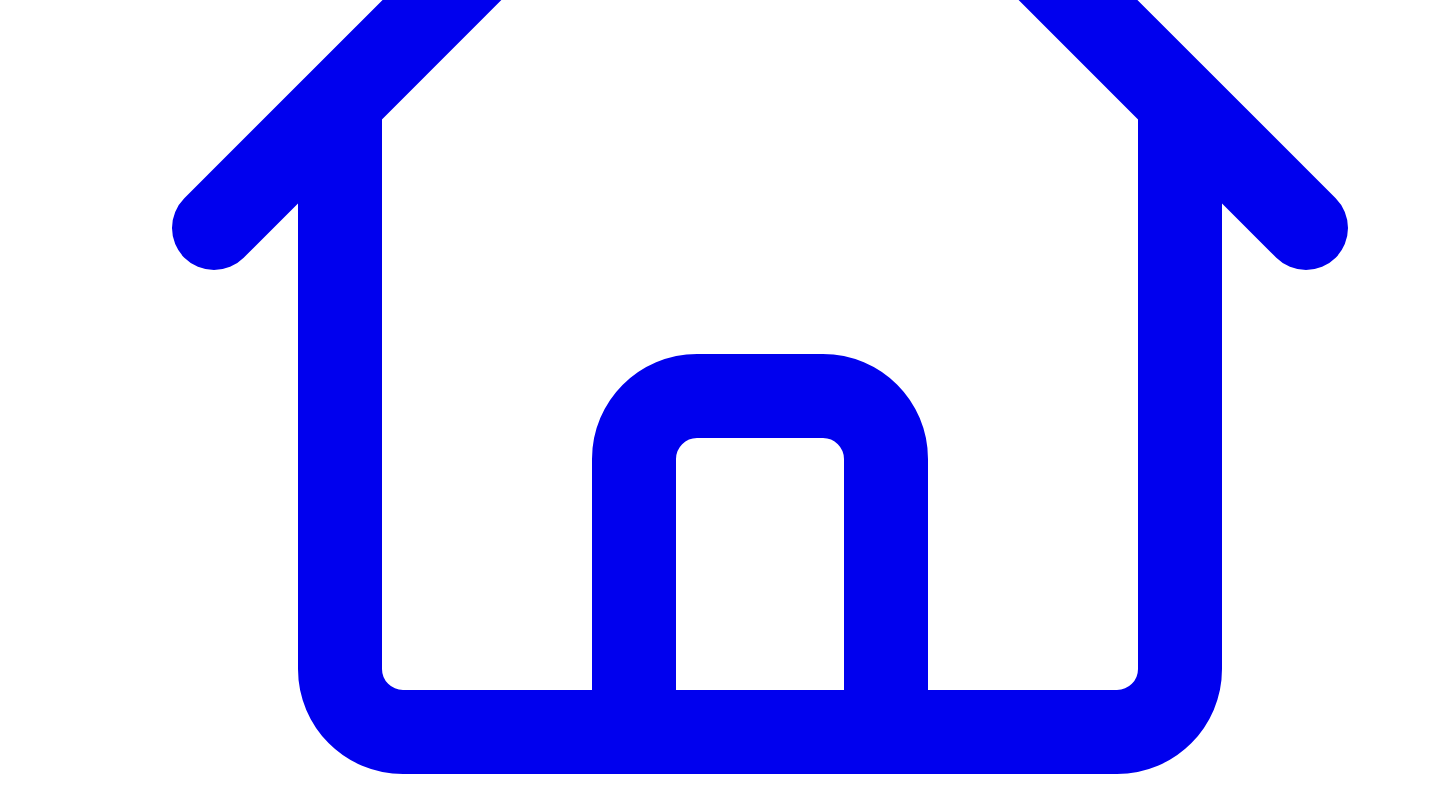drag, startPoint x: 638, startPoint y: 228, endPoint x: 795, endPoint y: 229, distance: 157.00319 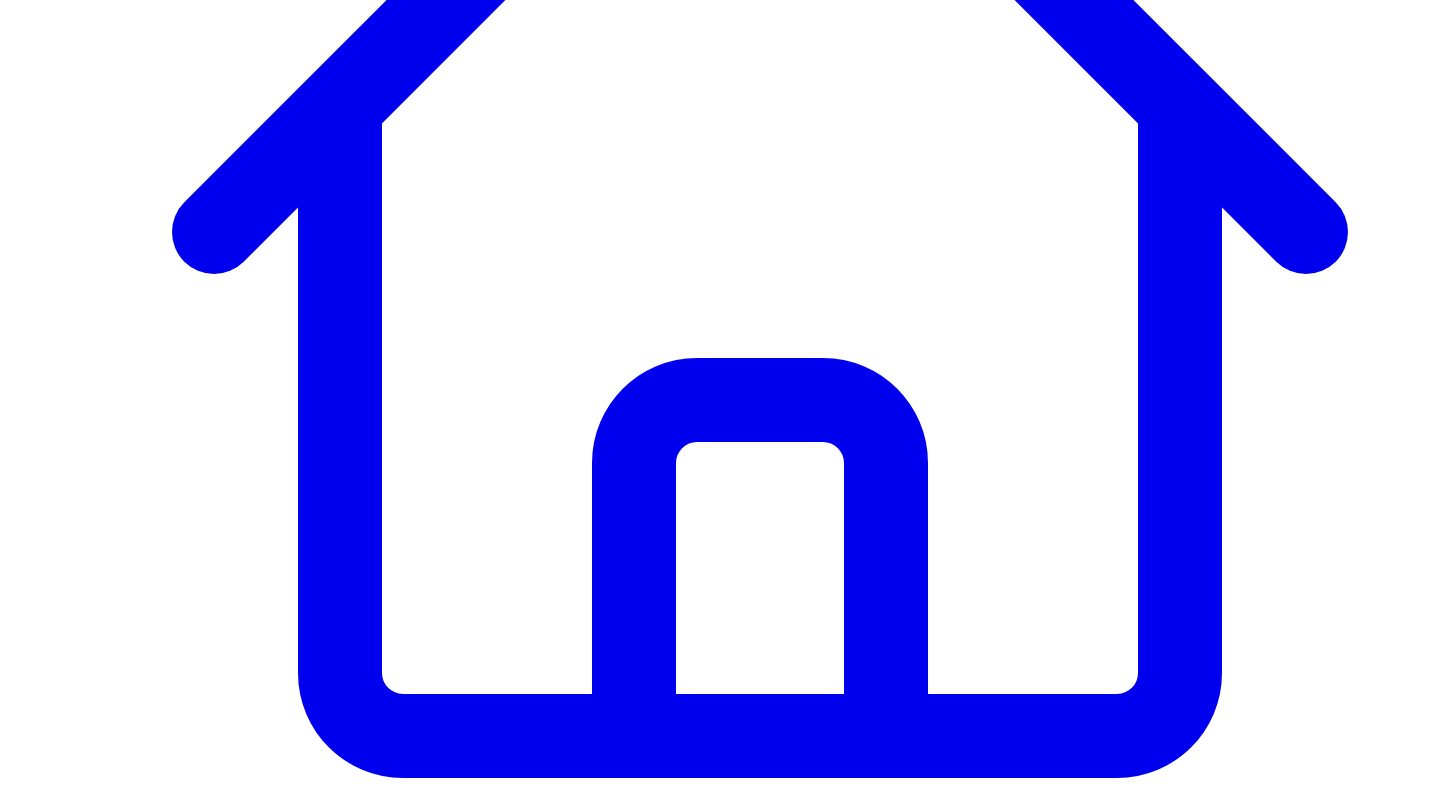 scroll, scrollTop: 593, scrollLeft: 0, axis: vertical 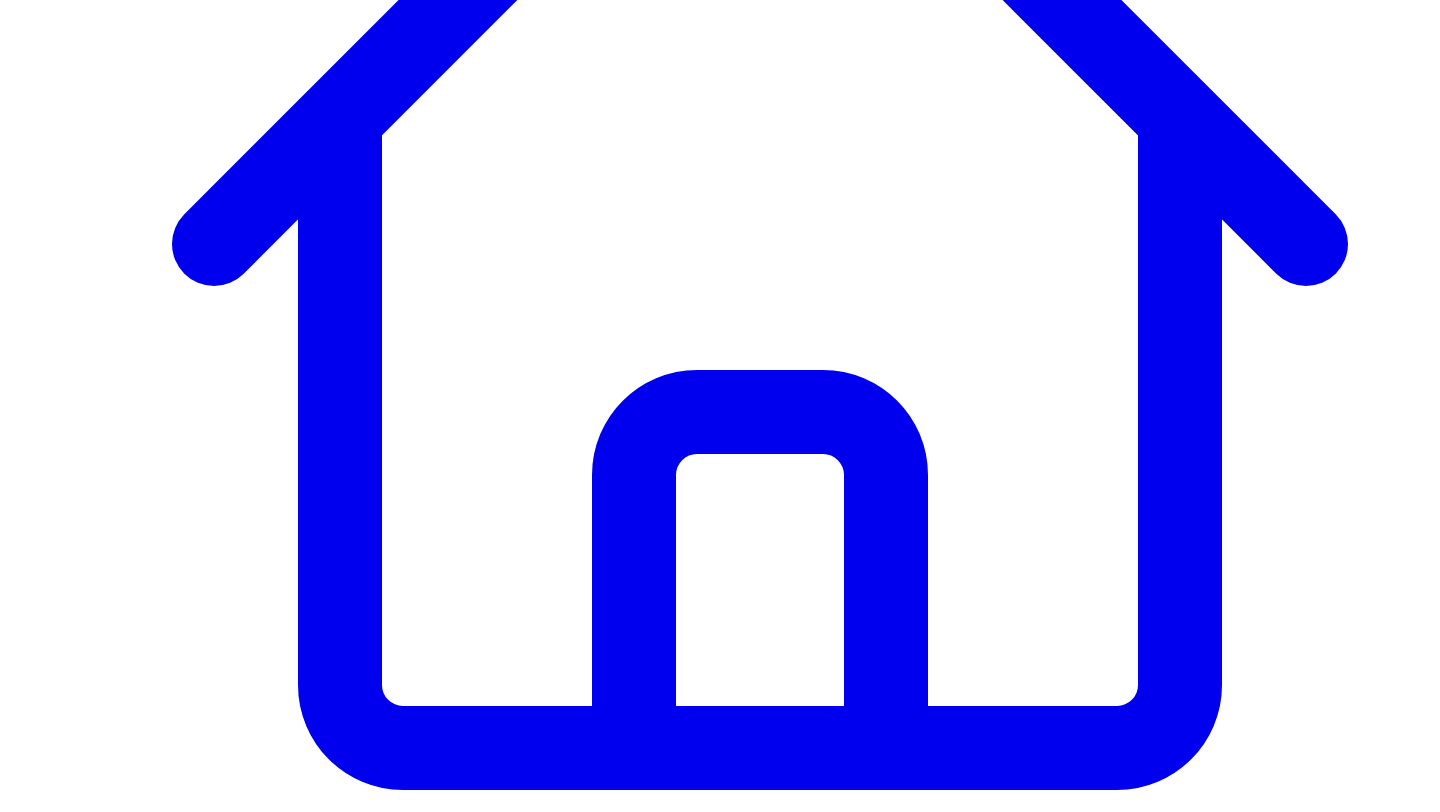 click on "give a custom instruction" at bounding box center (801, 7663) 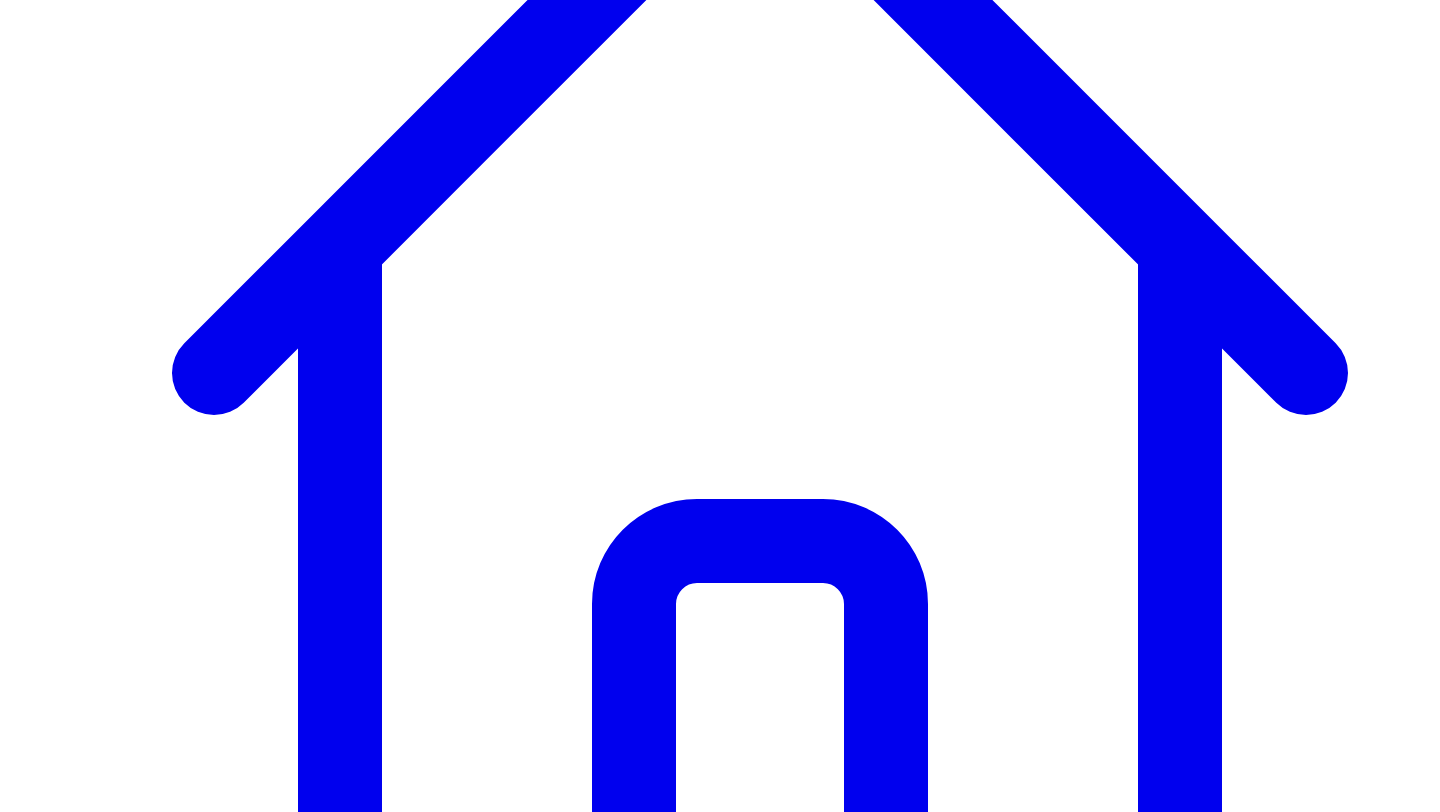scroll, scrollTop: 451, scrollLeft: 0, axis: vertical 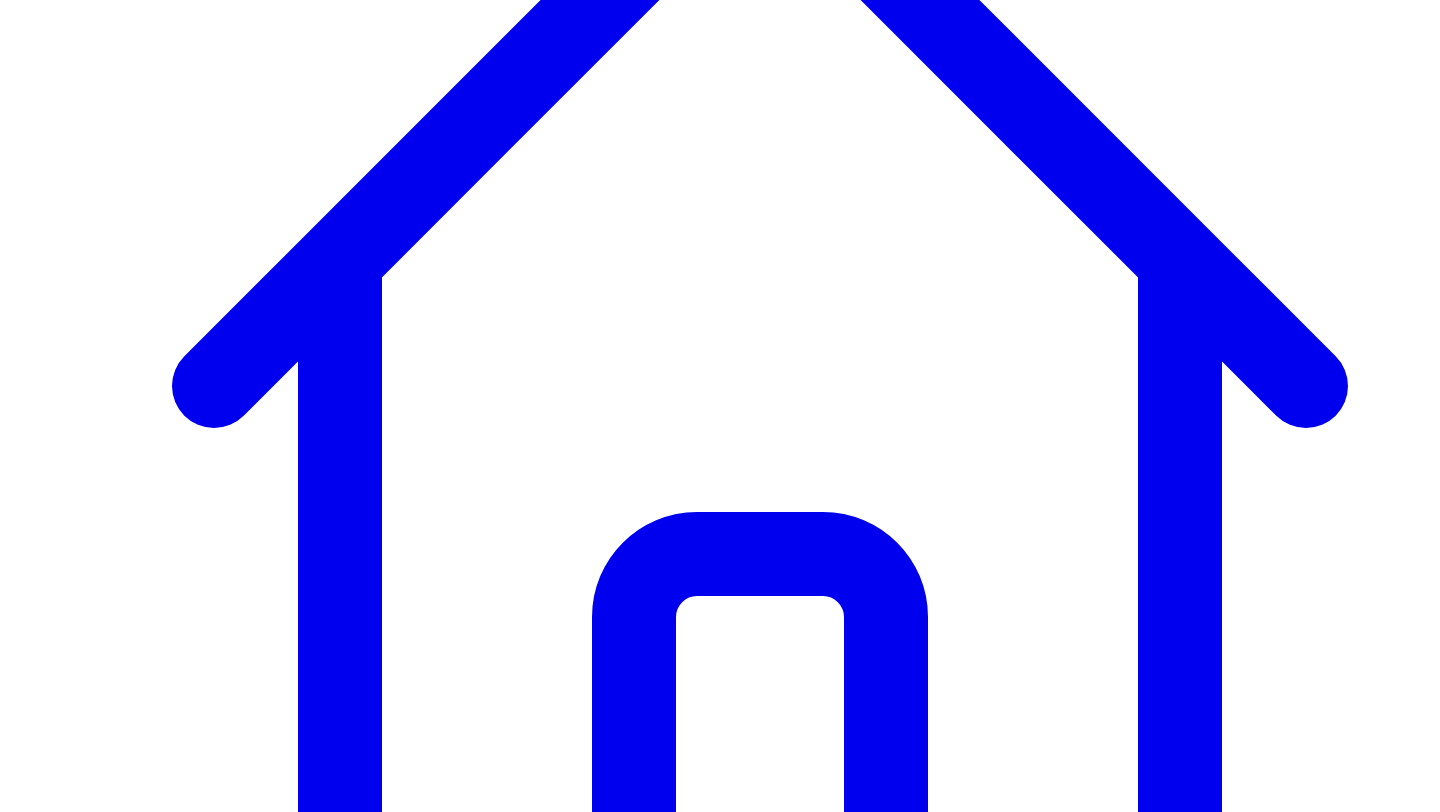 click on "@ Ana Calin 0  post s" at bounding box center (87, 7325) 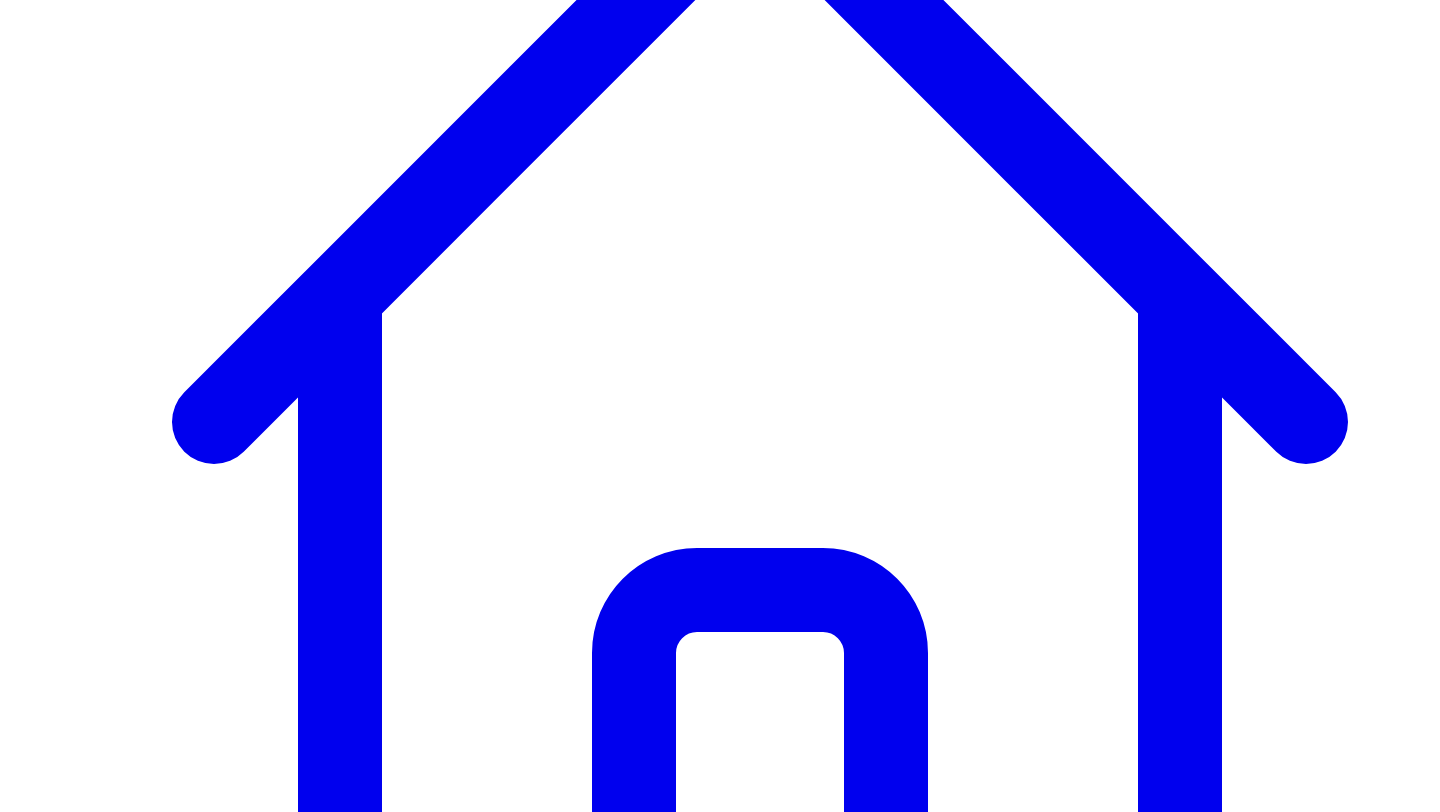 scroll, scrollTop: 328, scrollLeft: 0, axis: vertical 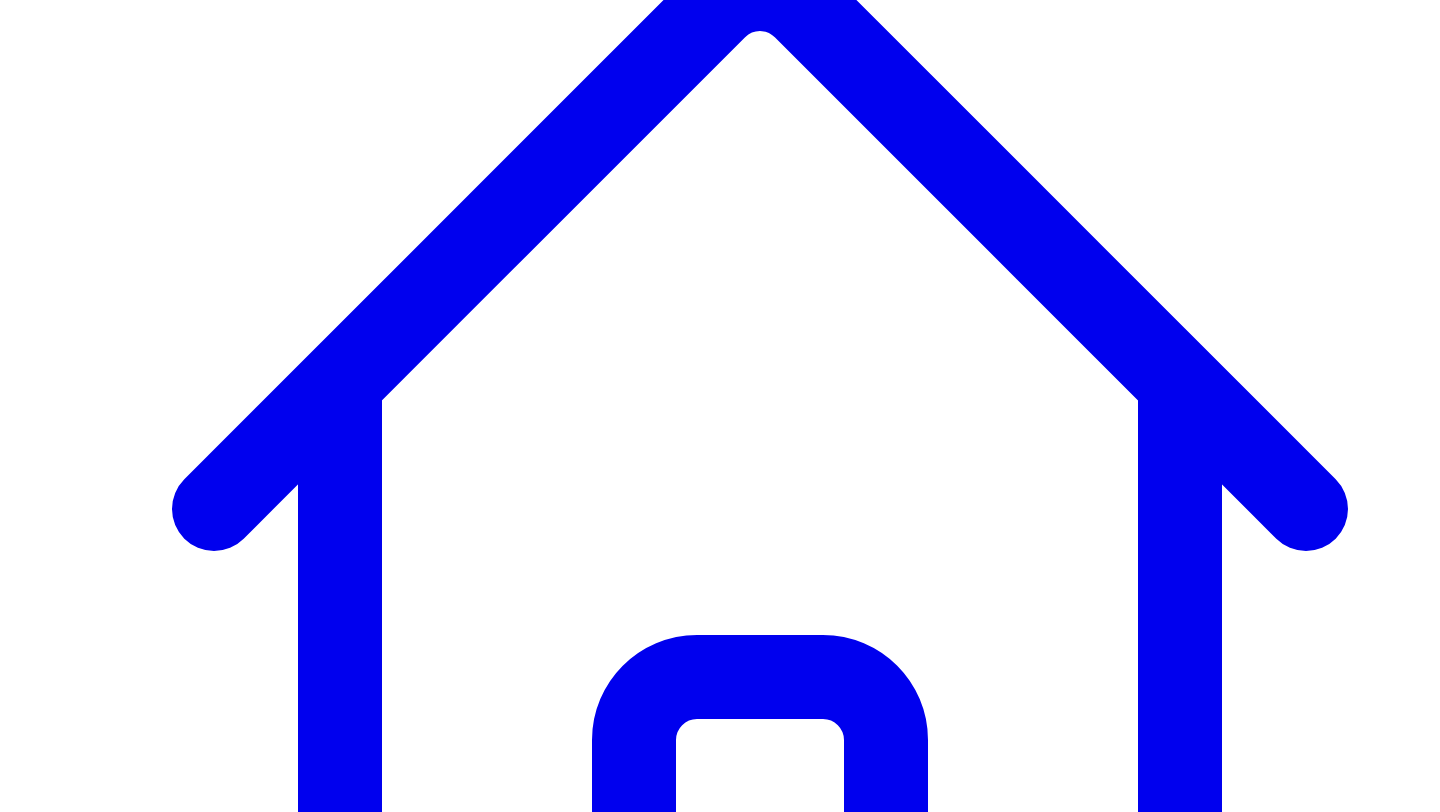 click on "@ [NAME] [LAST] 10  post s" at bounding box center (91, 7434) 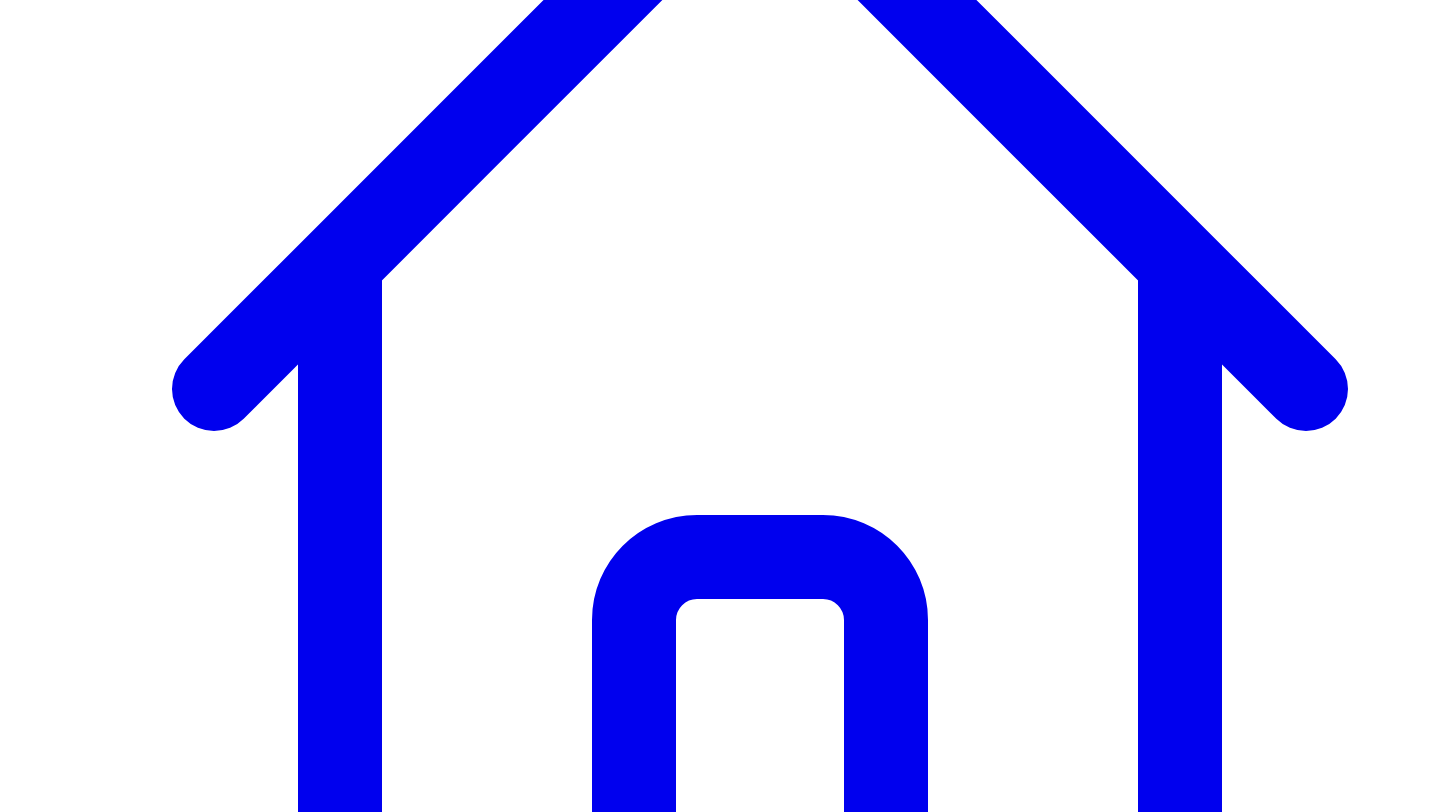 scroll, scrollTop: 423, scrollLeft: 0, axis: vertical 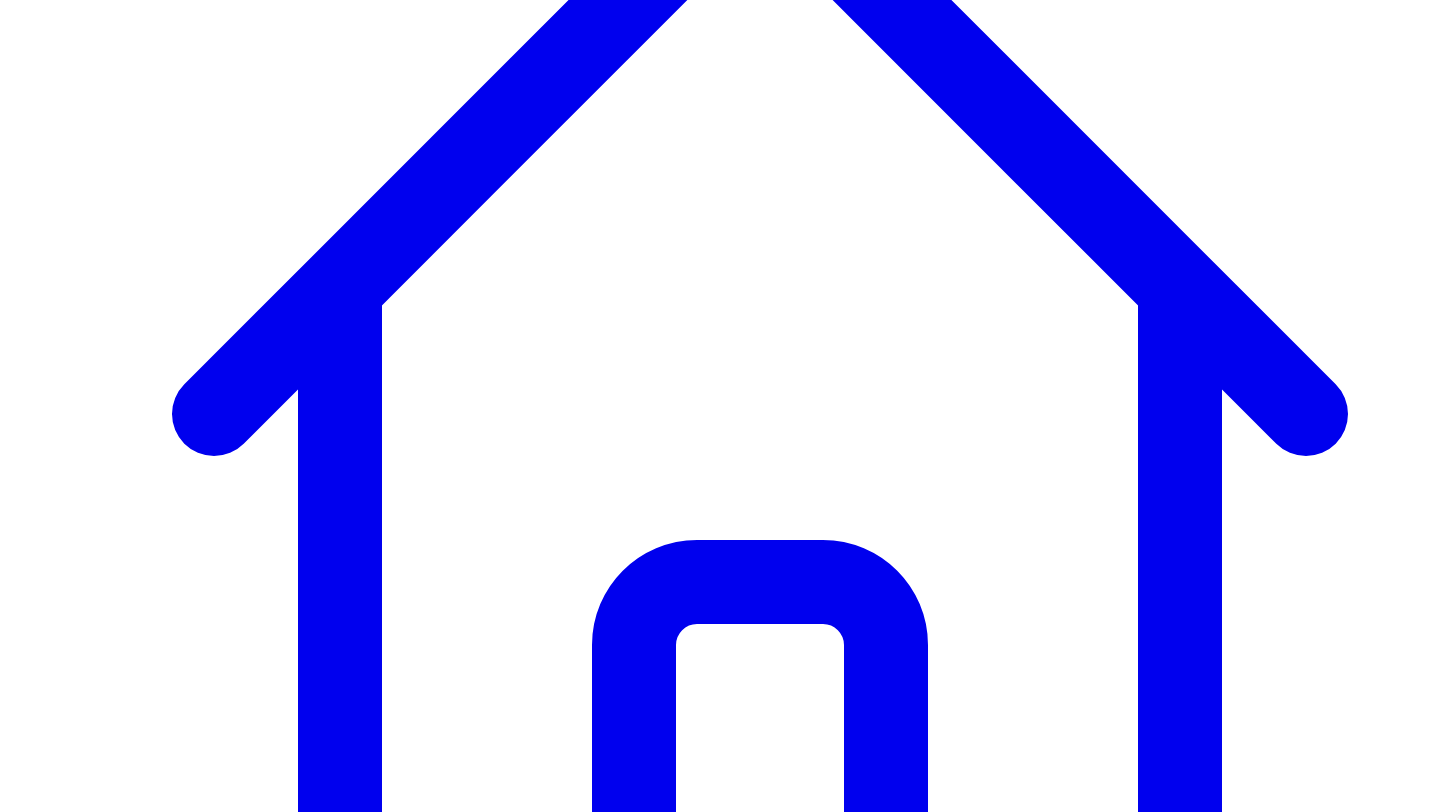 click on "Copy  10  Posts 1 1434 /3000 characters (edited) I like this but... add more details from responses make it shorter make it sound more like, worded from the responses give a custom instruction 2 1132 /3000 characters I like this but... add more details from responses make it shorter make it sound more like, worded from the responses give a custom instruction 3 1100 /3000 characters I like this but... add more details from responses make it shorter make it sound more like, worded from the responses give a custom instruction 4 925 /3000 characters I like this but... add more details from responses make it shorter make it sound more like, worded from the responses give a custom instruction 5 927 /3000 characters I like this but... add more details from responses make it shorter make it sound more like, worded from the responses give a custom instruction 6 921 /3000 characters I like this but... add more details from responses make it shorter make it sound more like, worded from the responses 7 887 8 843 9 795 10" at bounding box center (720, 8951) 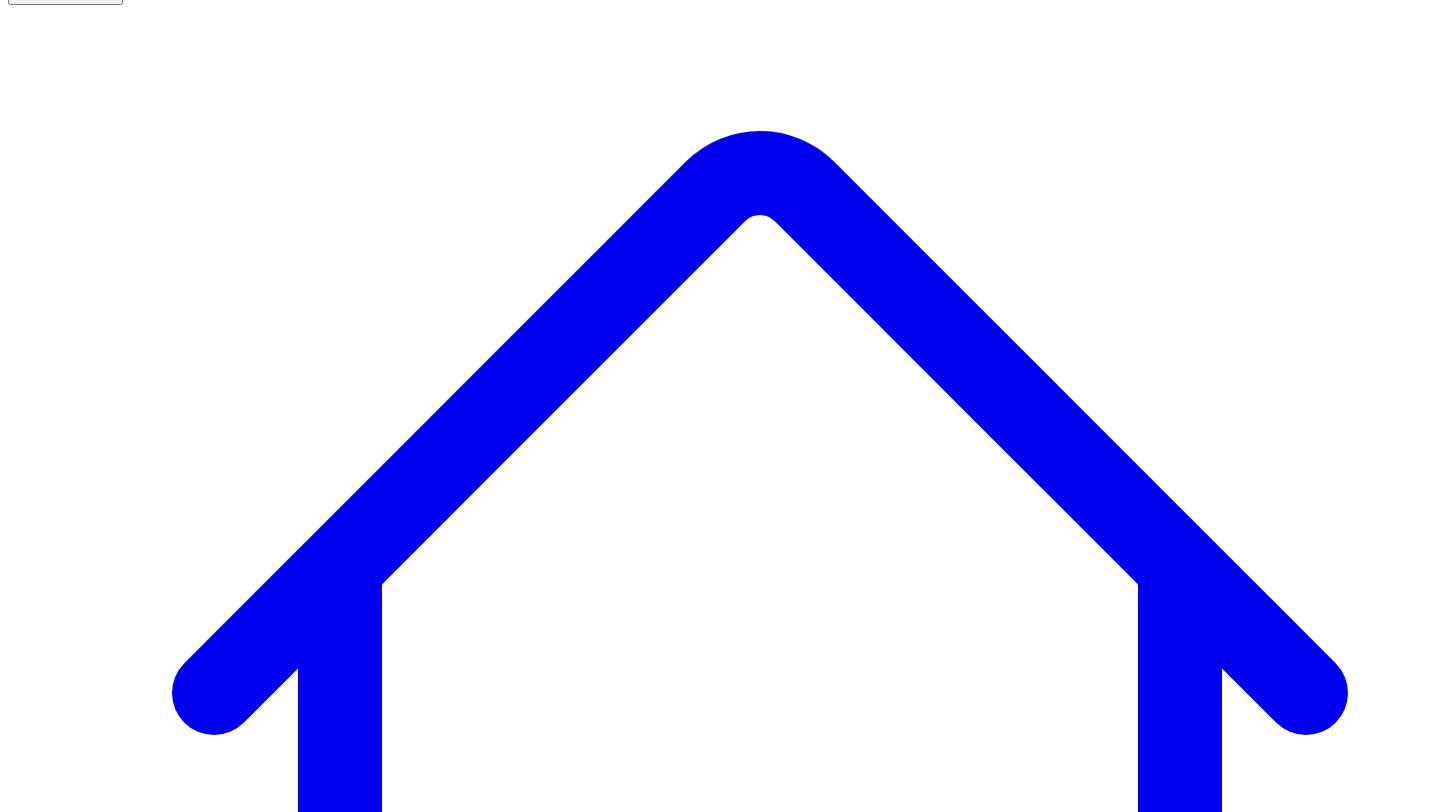 click on "@ Joei Joei 0  post s" at bounding box center (87, 7751) 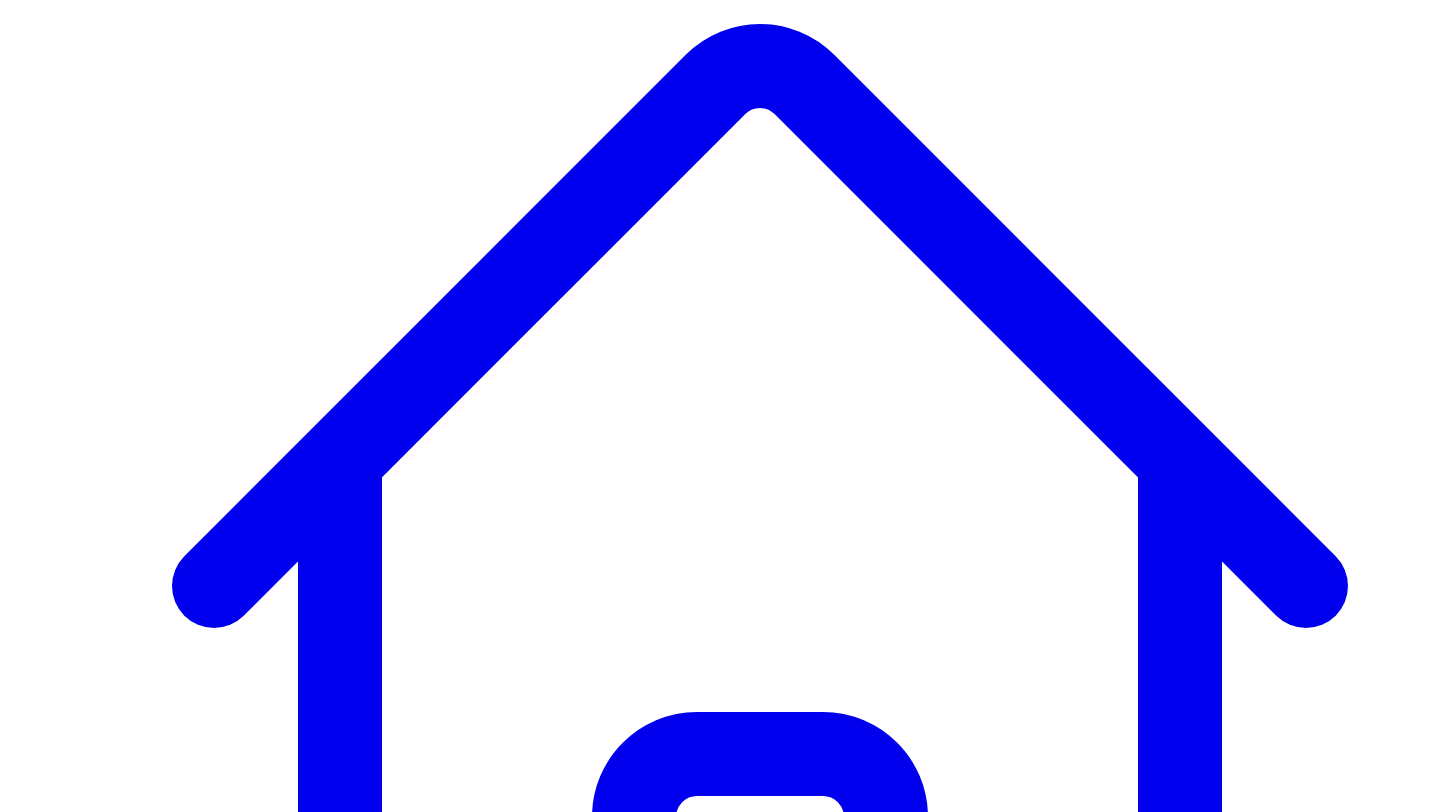 click on "Generate 10 Posts" at bounding box center [83, 7751] 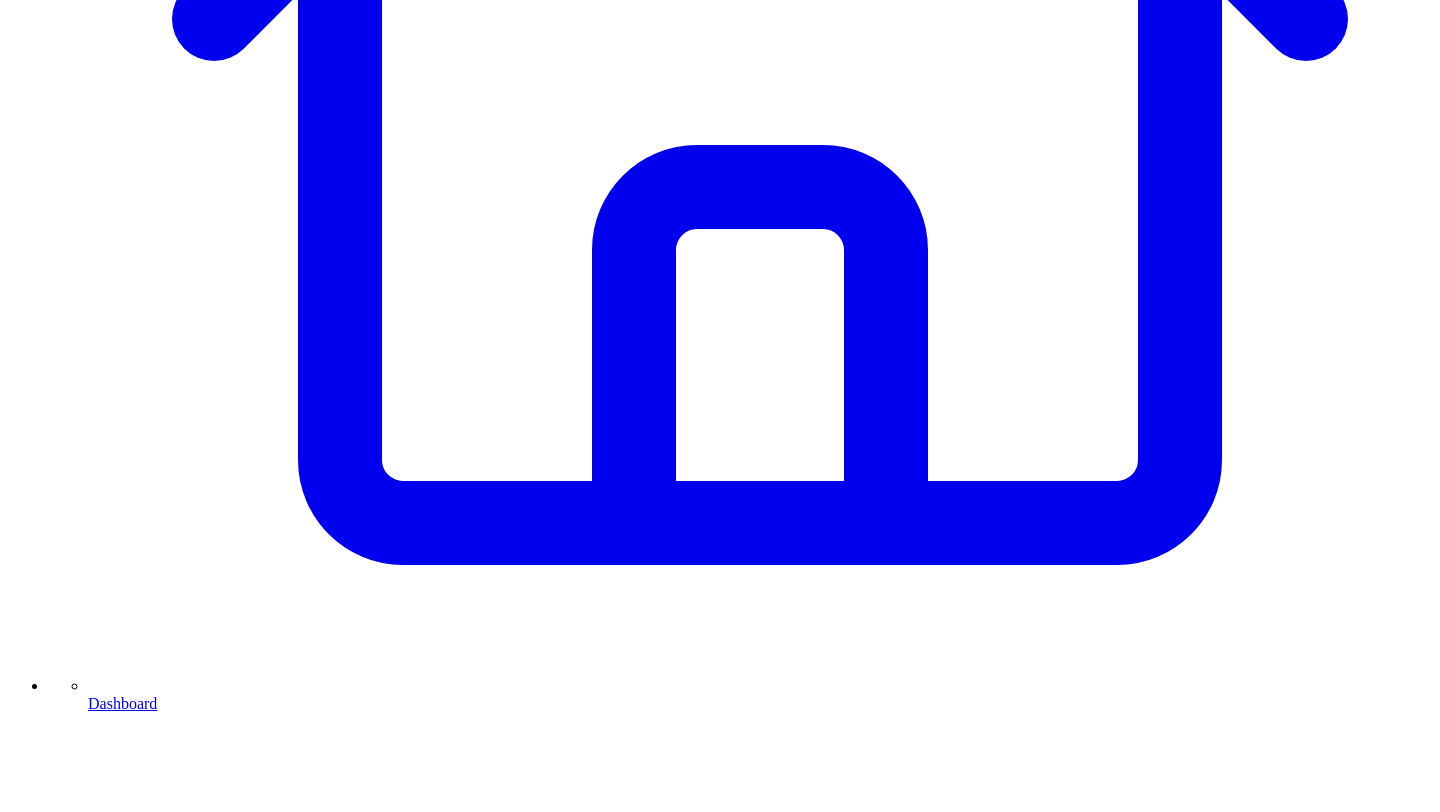 scroll, scrollTop: 832, scrollLeft: 0, axis: vertical 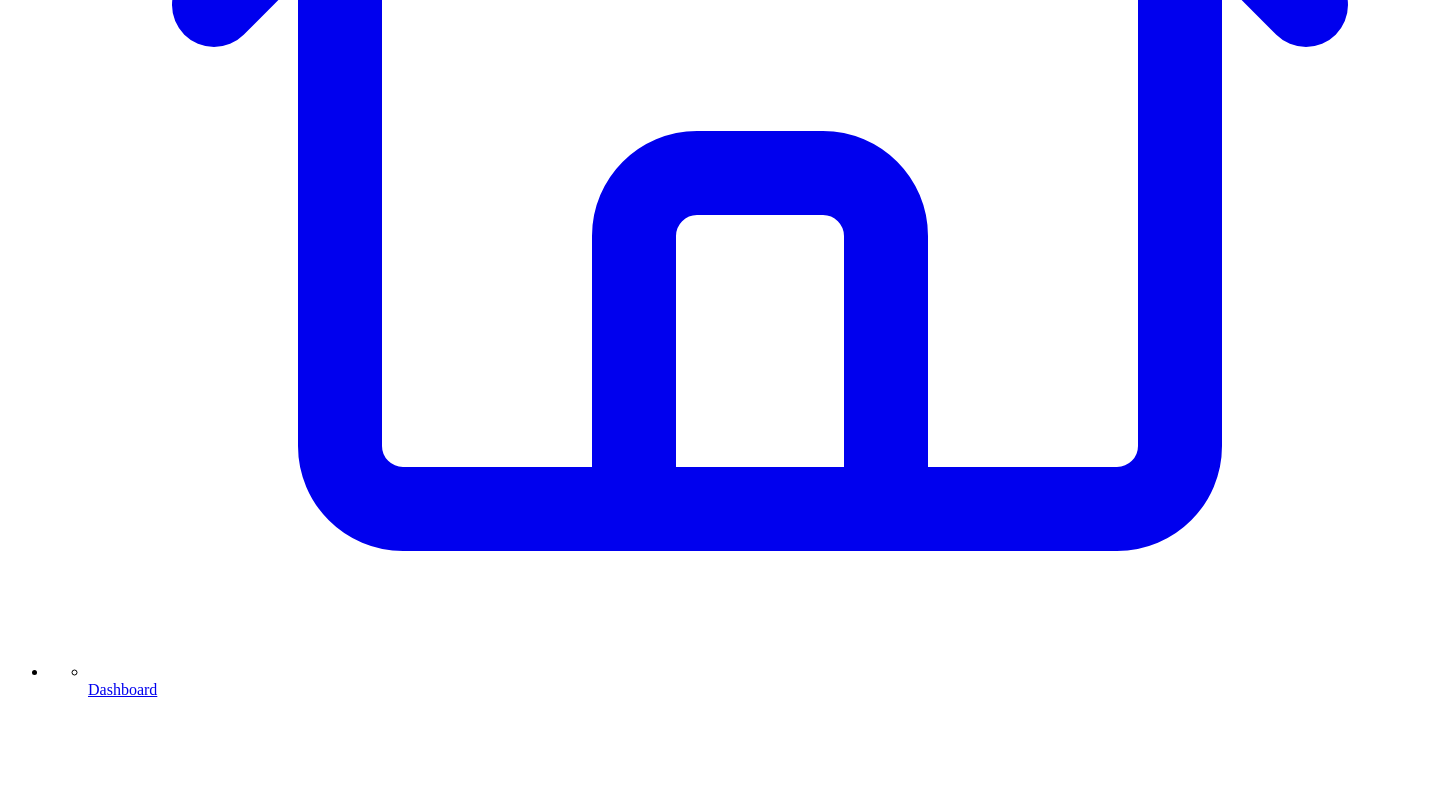 click on "make it shorter" at bounding box center [294, 7490] 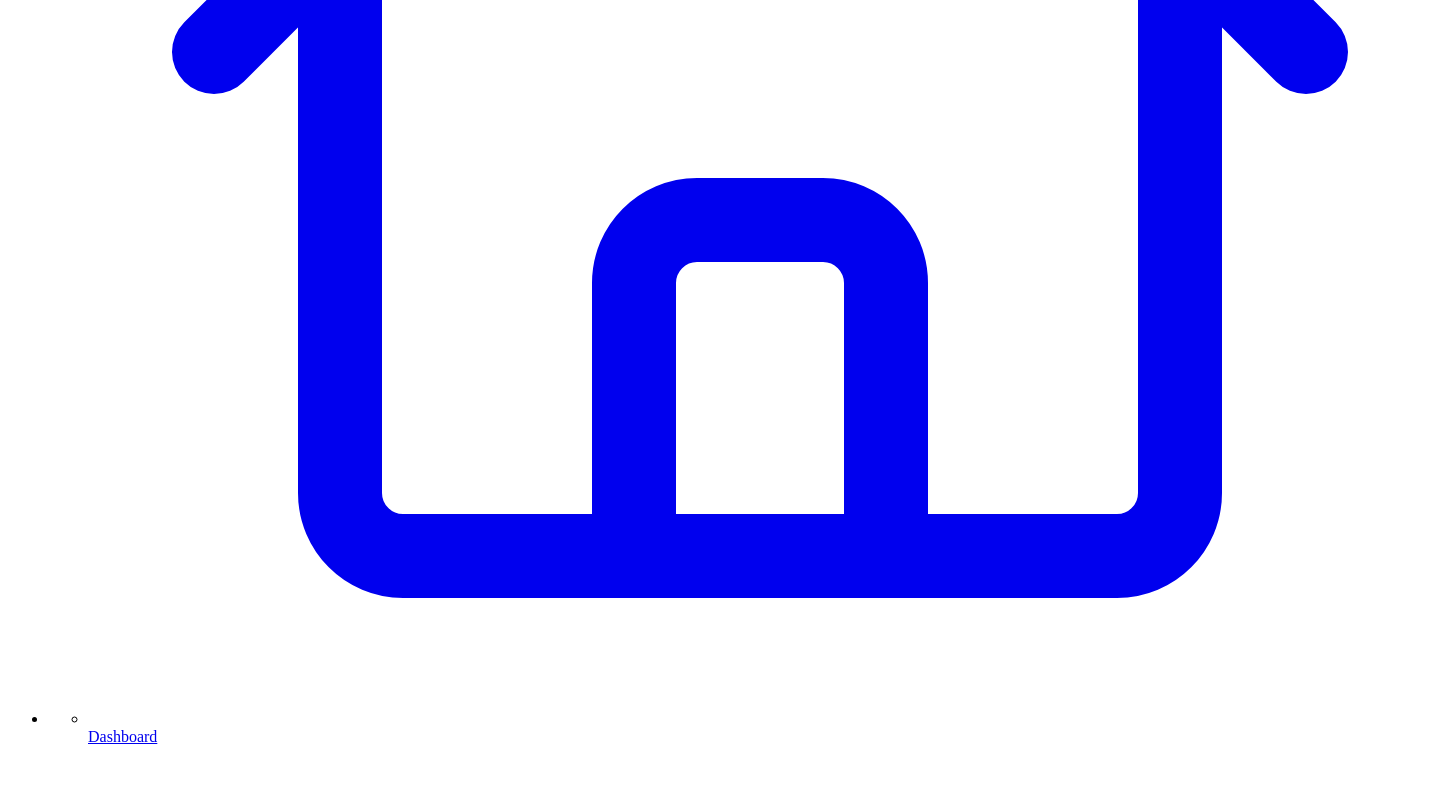 scroll, scrollTop: 747, scrollLeft: 0, axis: vertical 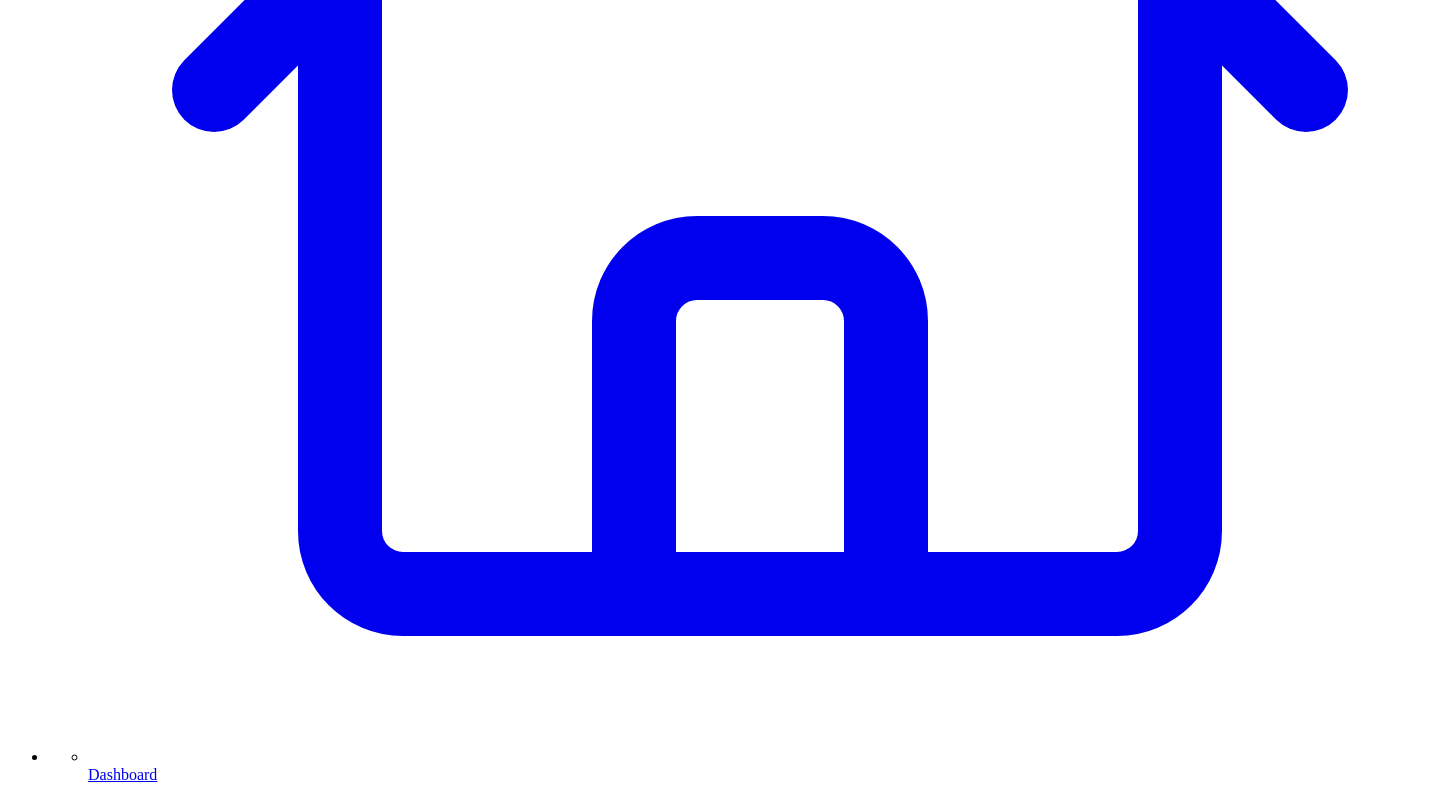 click on "make it shorter" at bounding box center [294, 7575] 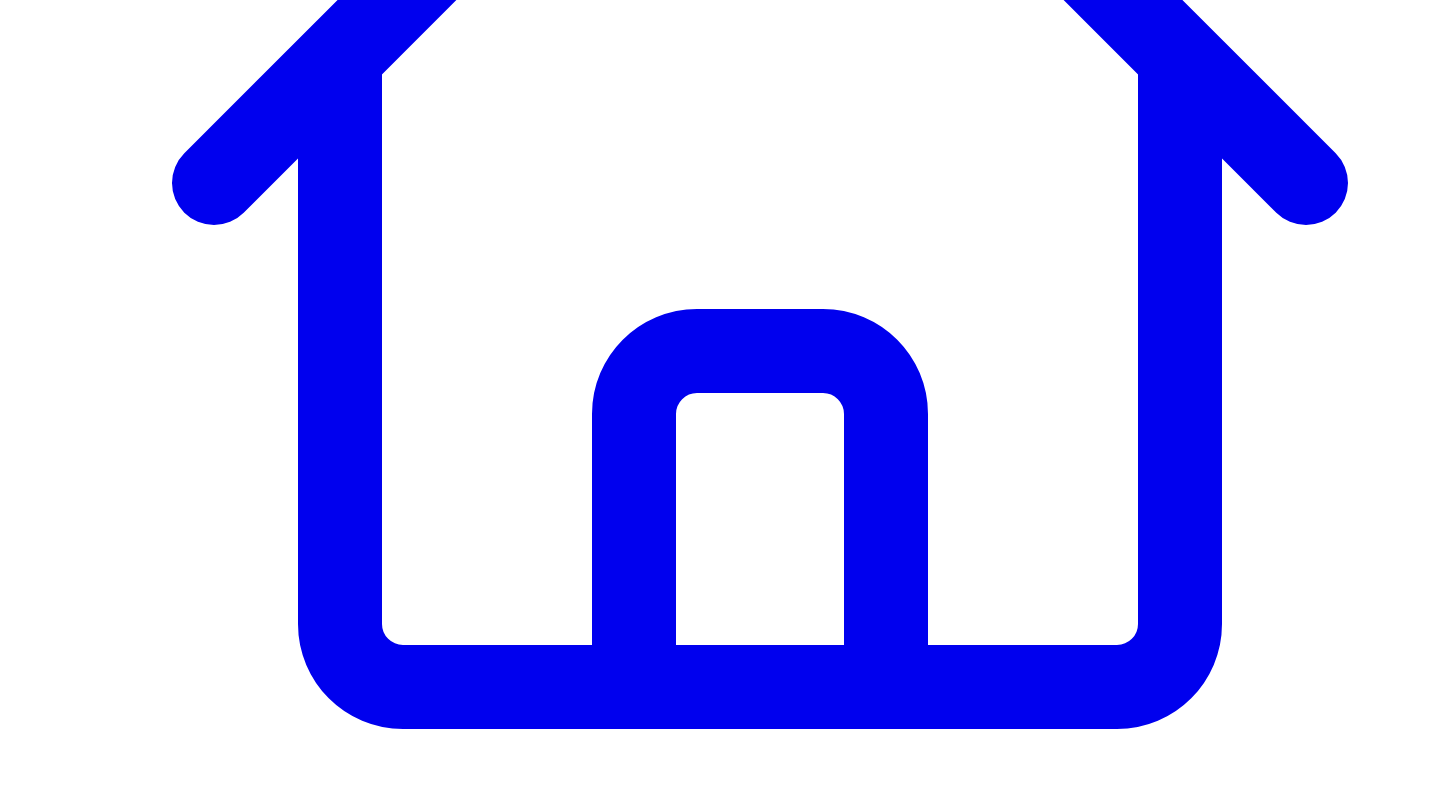 scroll, scrollTop: 144, scrollLeft: 0, axis: vertical 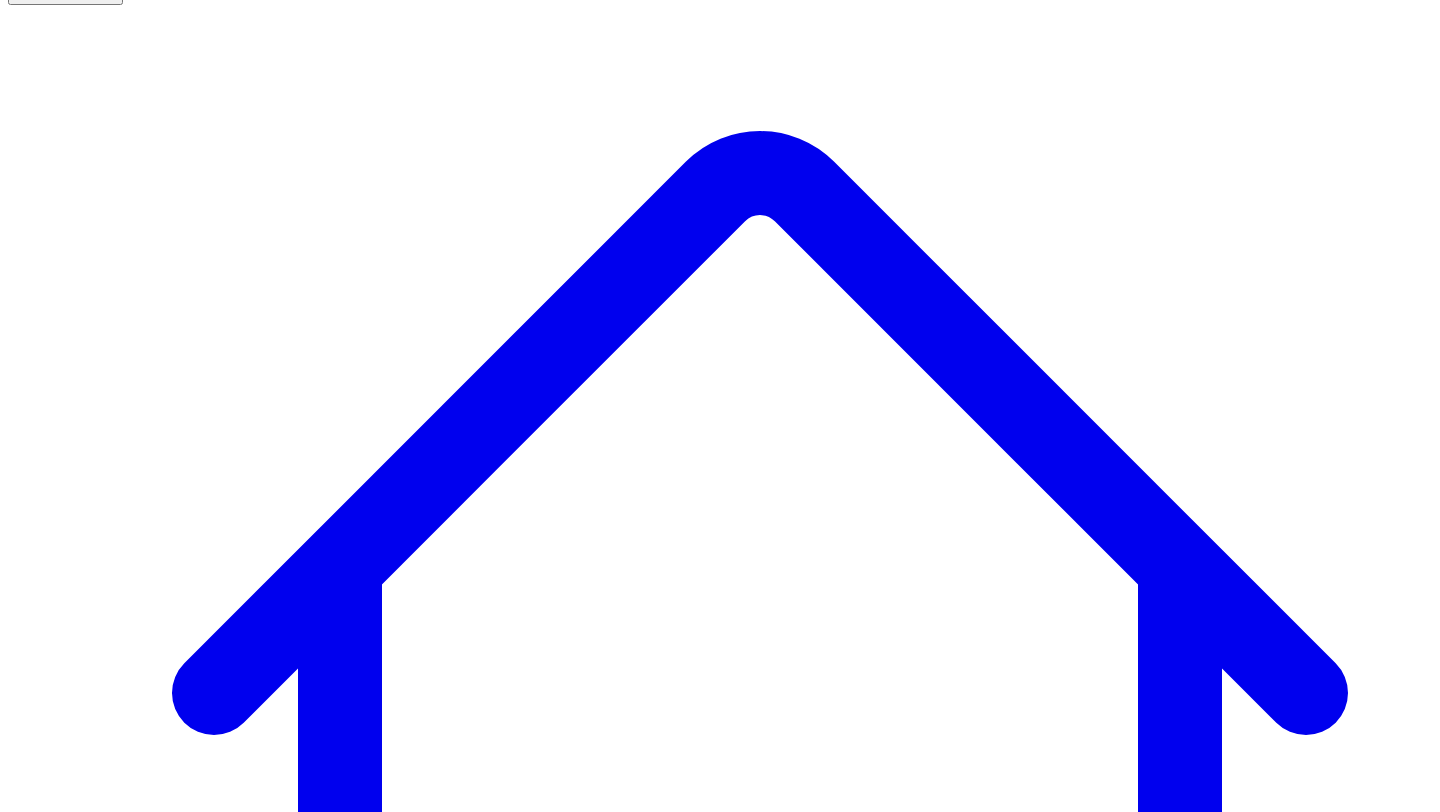 click on "@ Andres Vourakis 10  post s" at bounding box center [91, 7636] 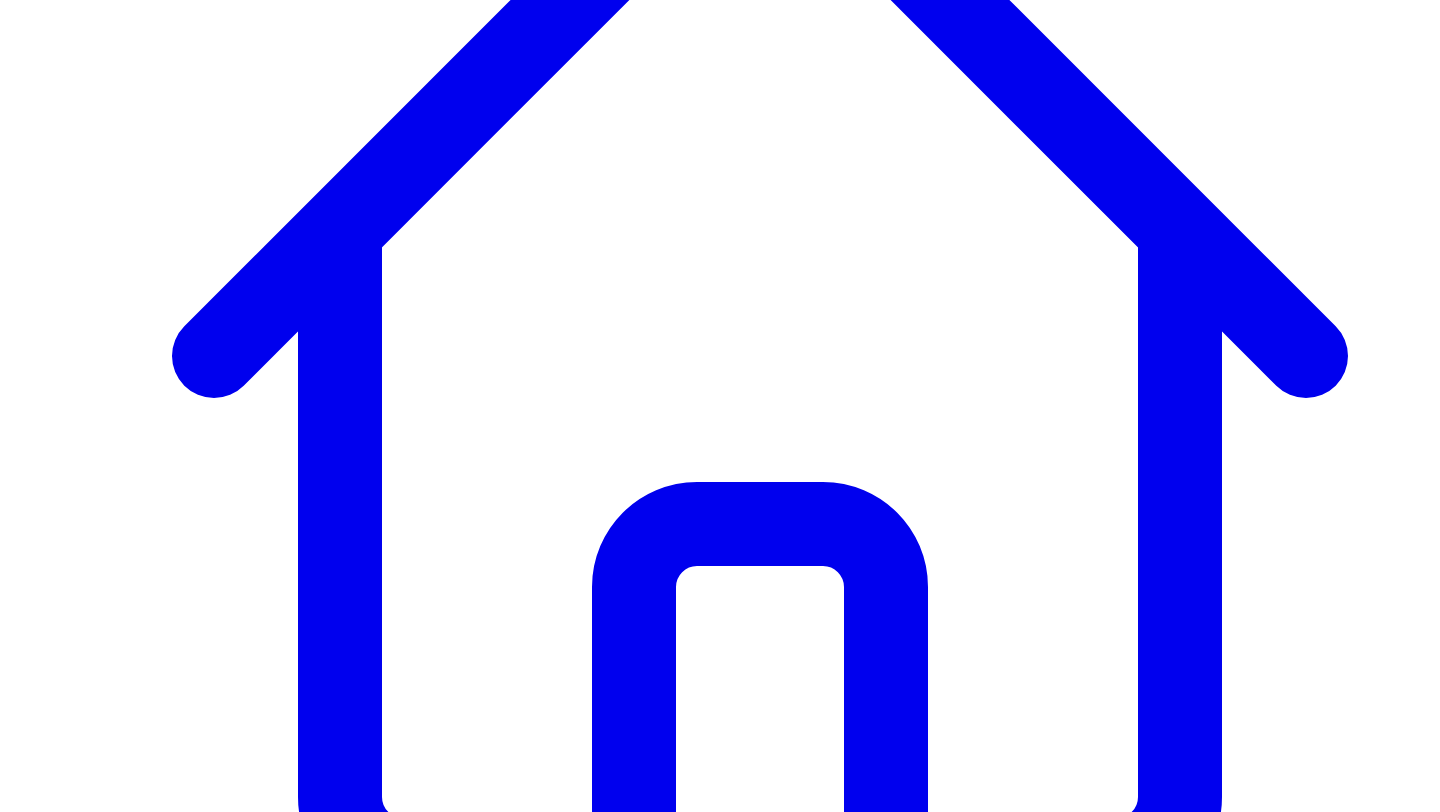 scroll, scrollTop: 495, scrollLeft: 0, axis: vertical 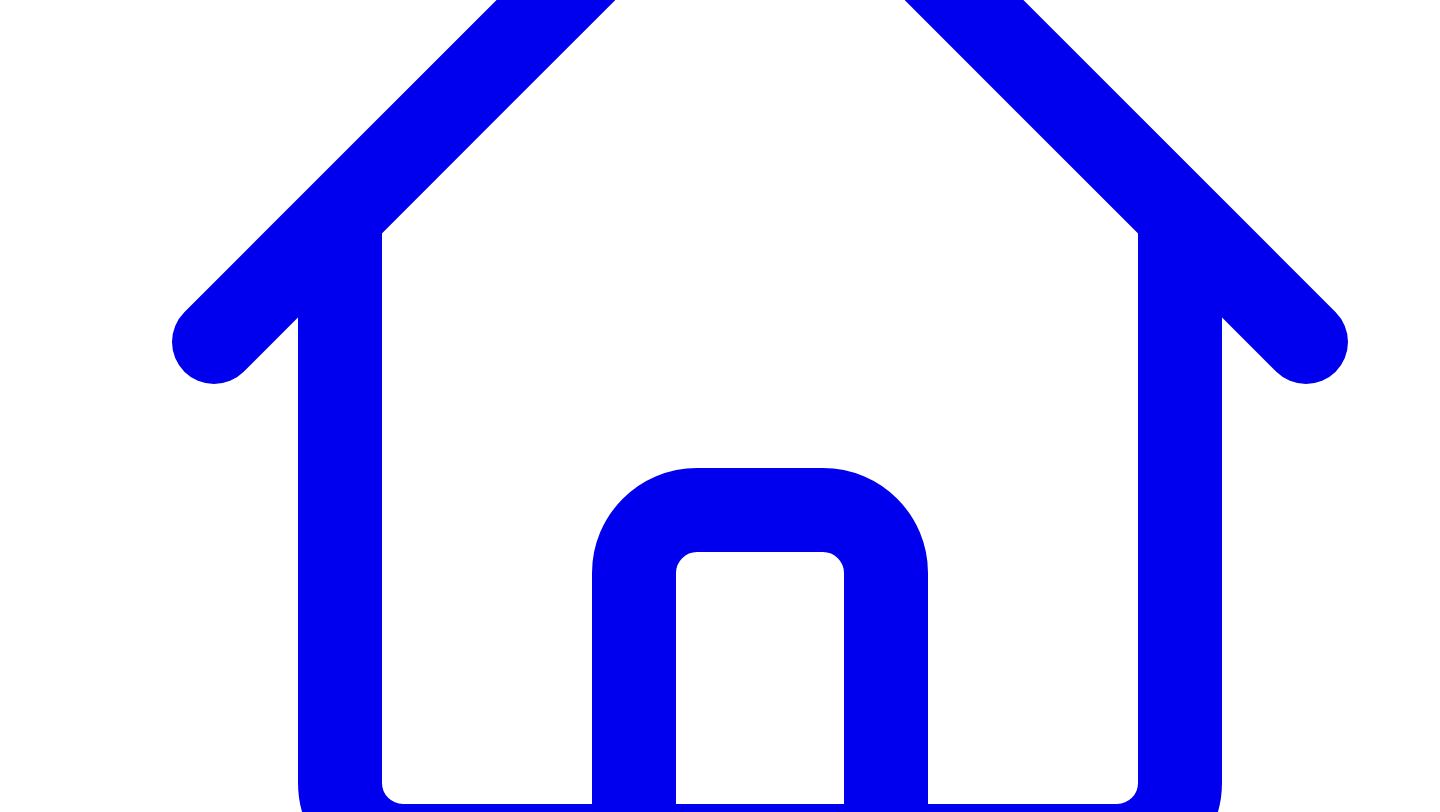 click on "make it shorter" at bounding box center (294, 7699) 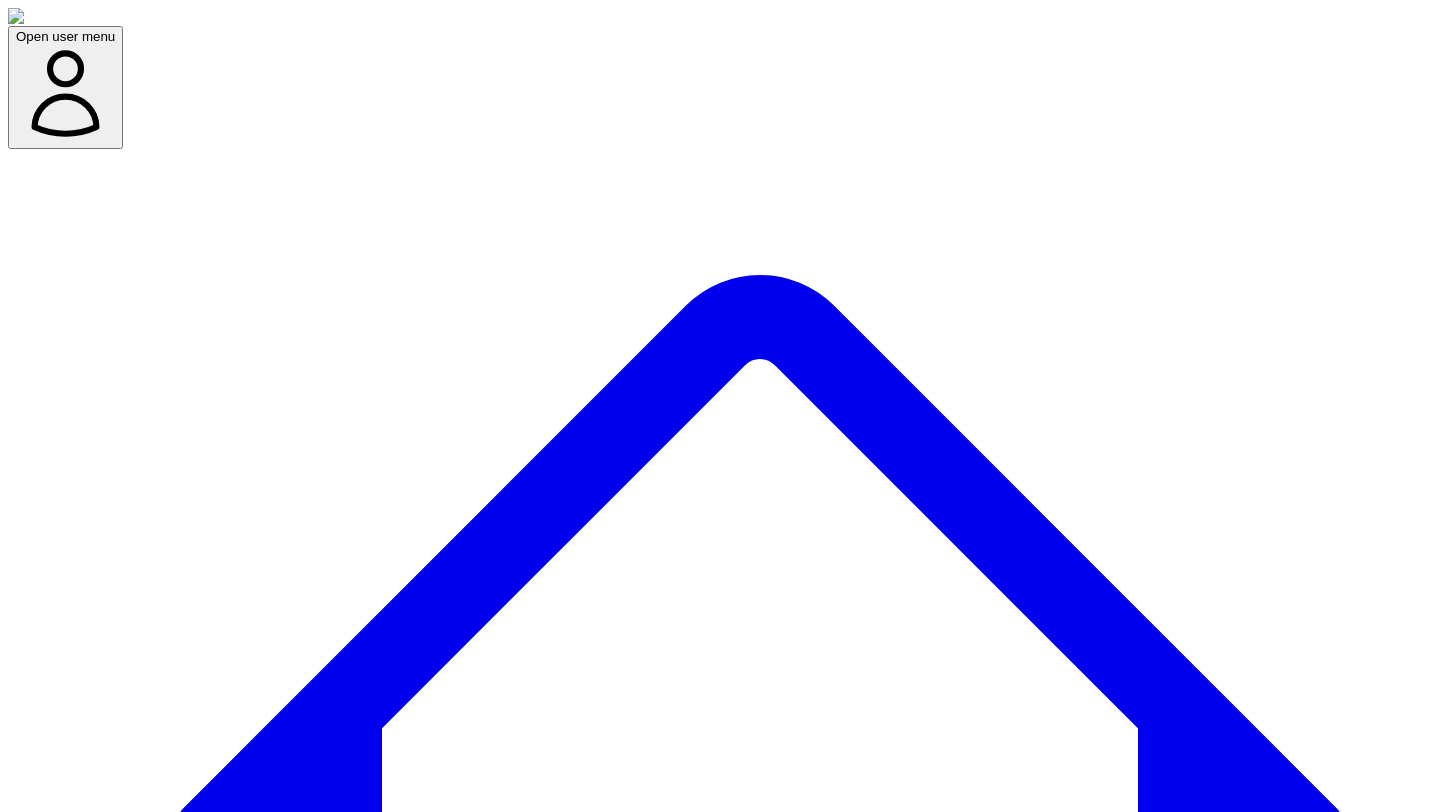 click at bounding box center (720, 11129) 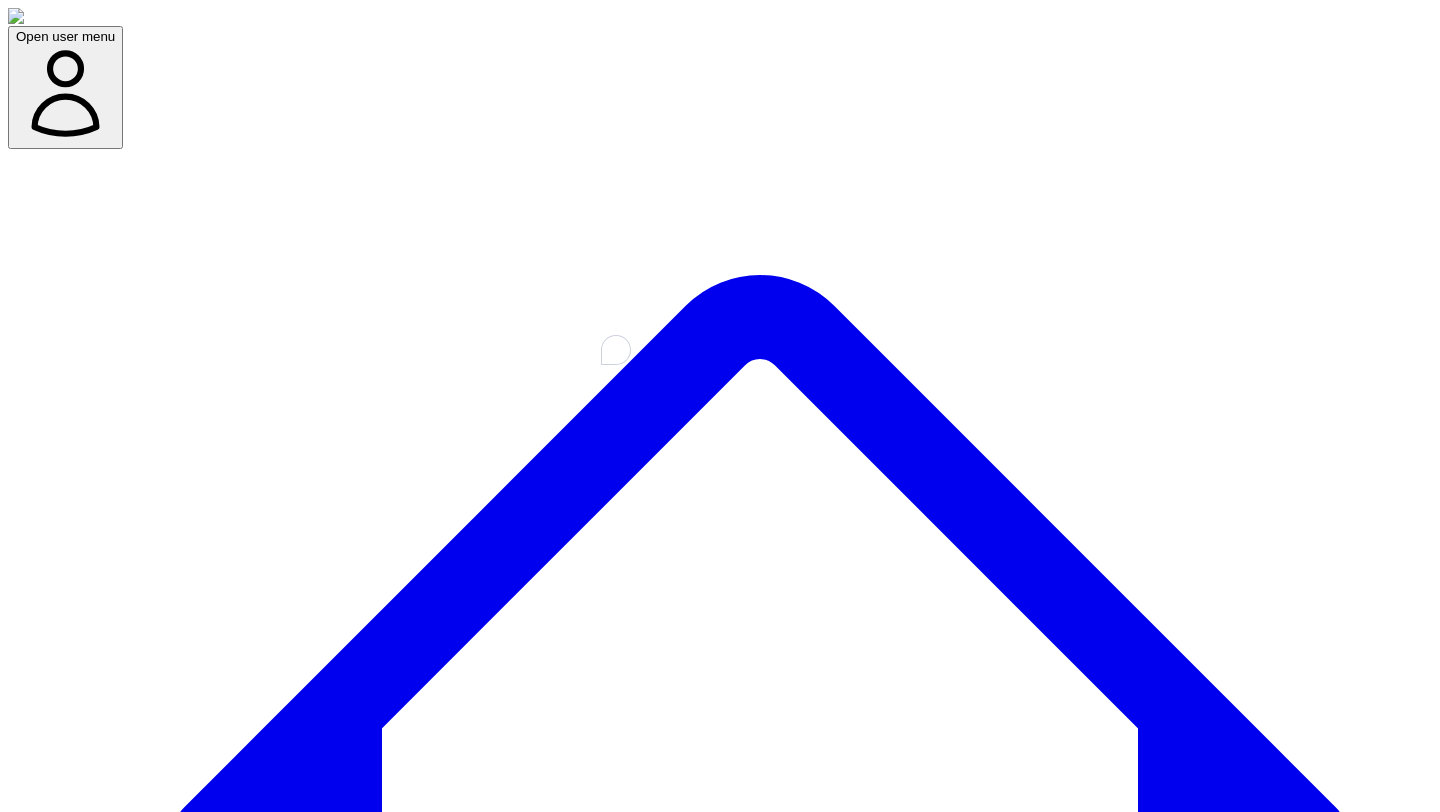 scroll, scrollTop: 62, scrollLeft: 0, axis: vertical 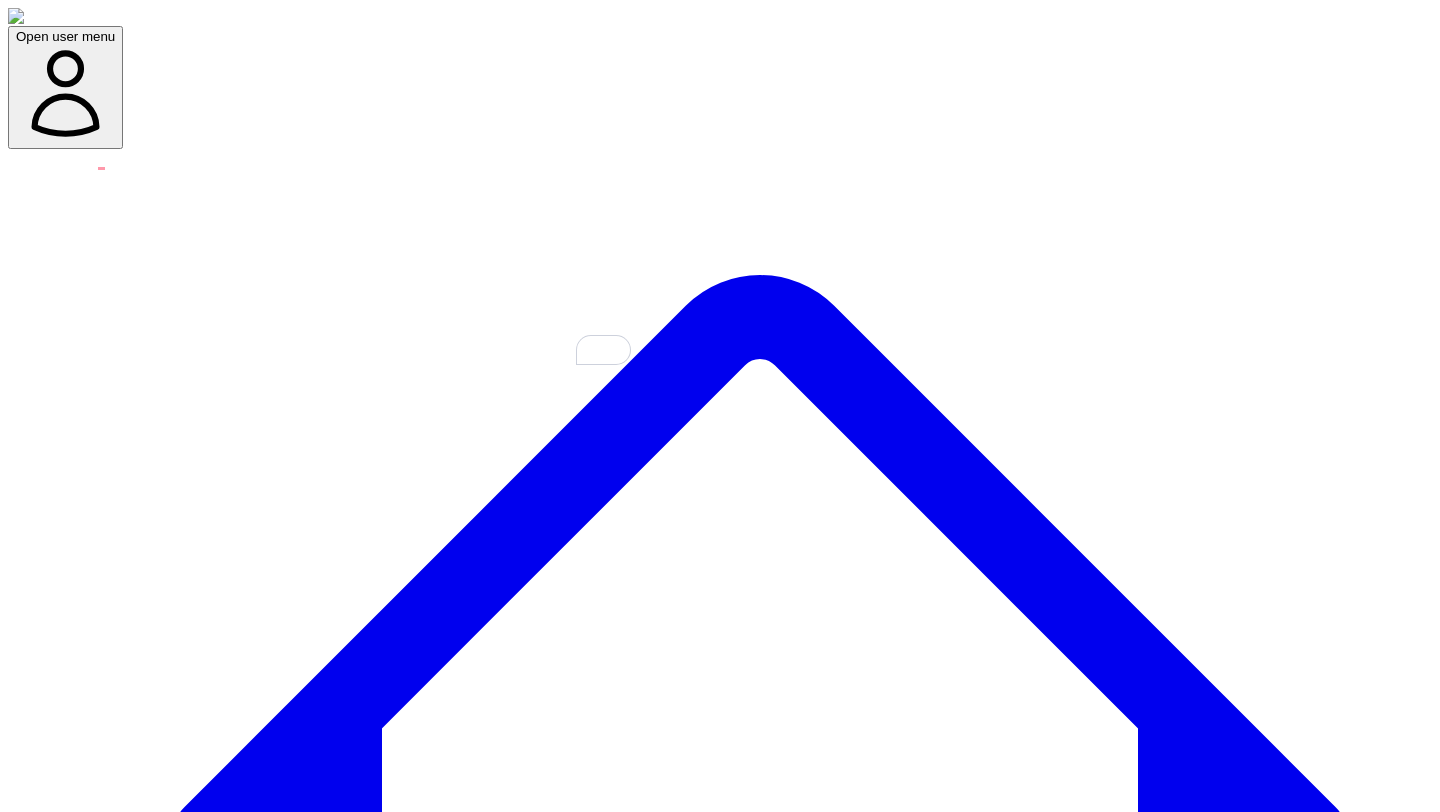 click at bounding box center [320, 8211] 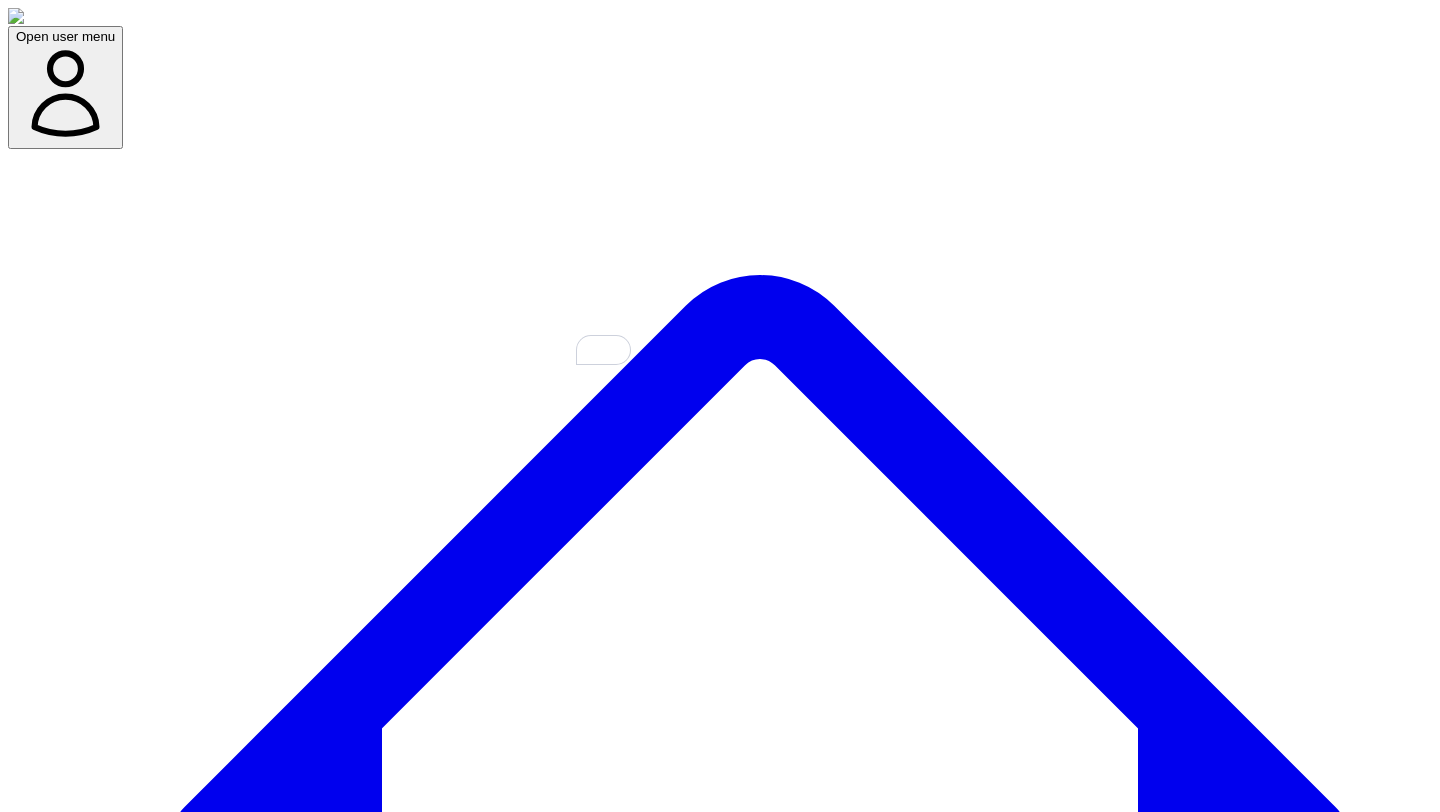 type on "**********" 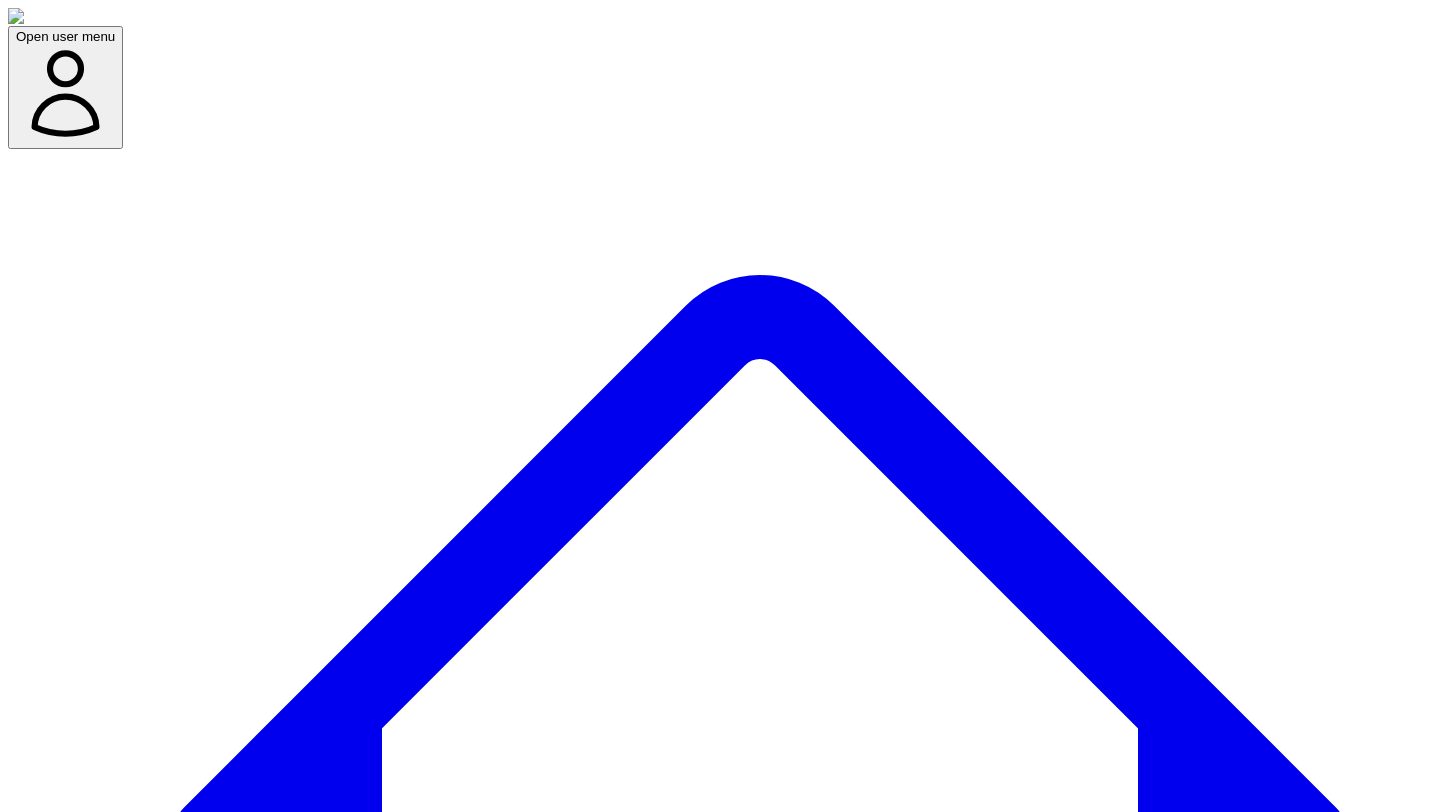 click on "@ Andres Vourakis 10  post s" at bounding box center [91, 7828] 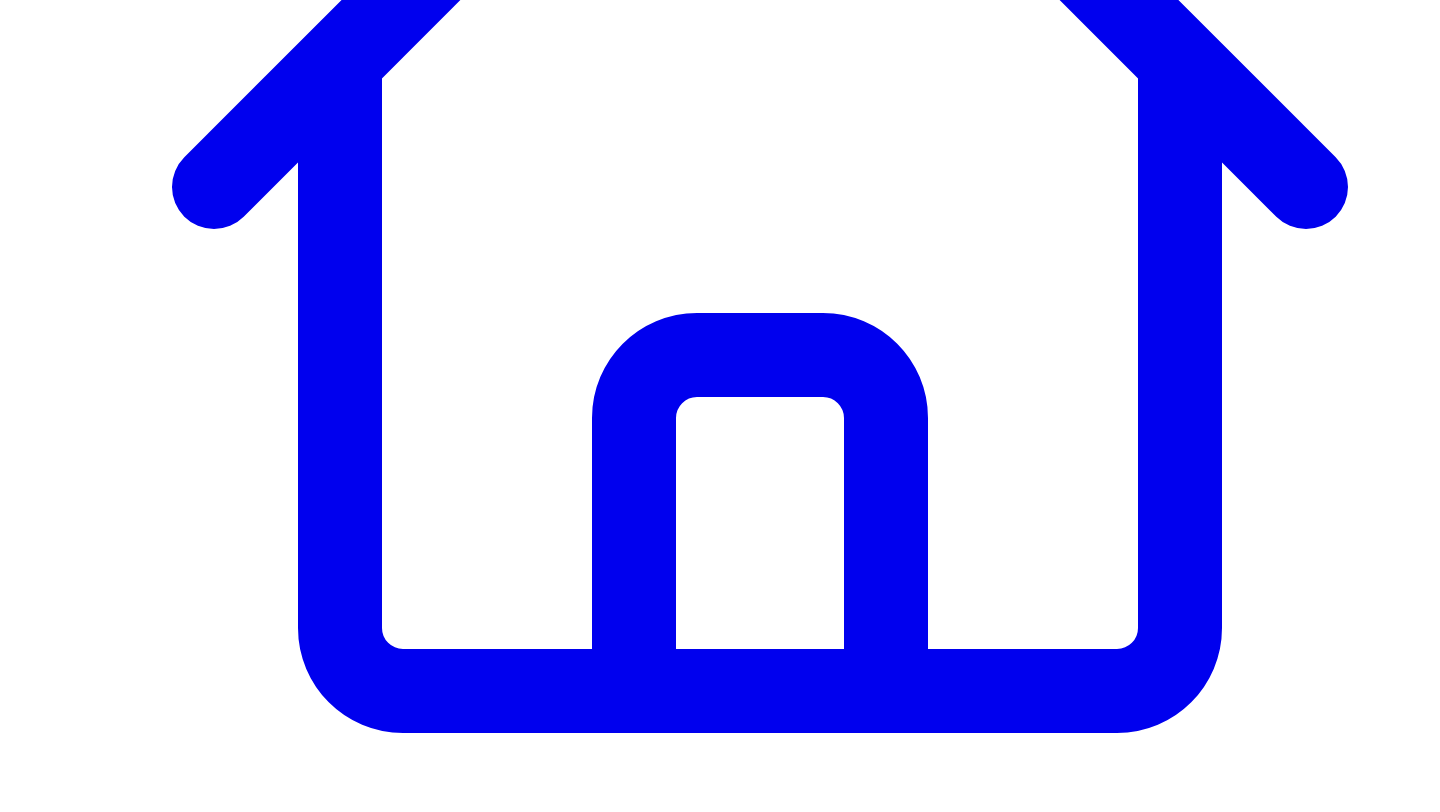 scroll, scrollTop: 656, scrollLeft: 0, axis: vertical 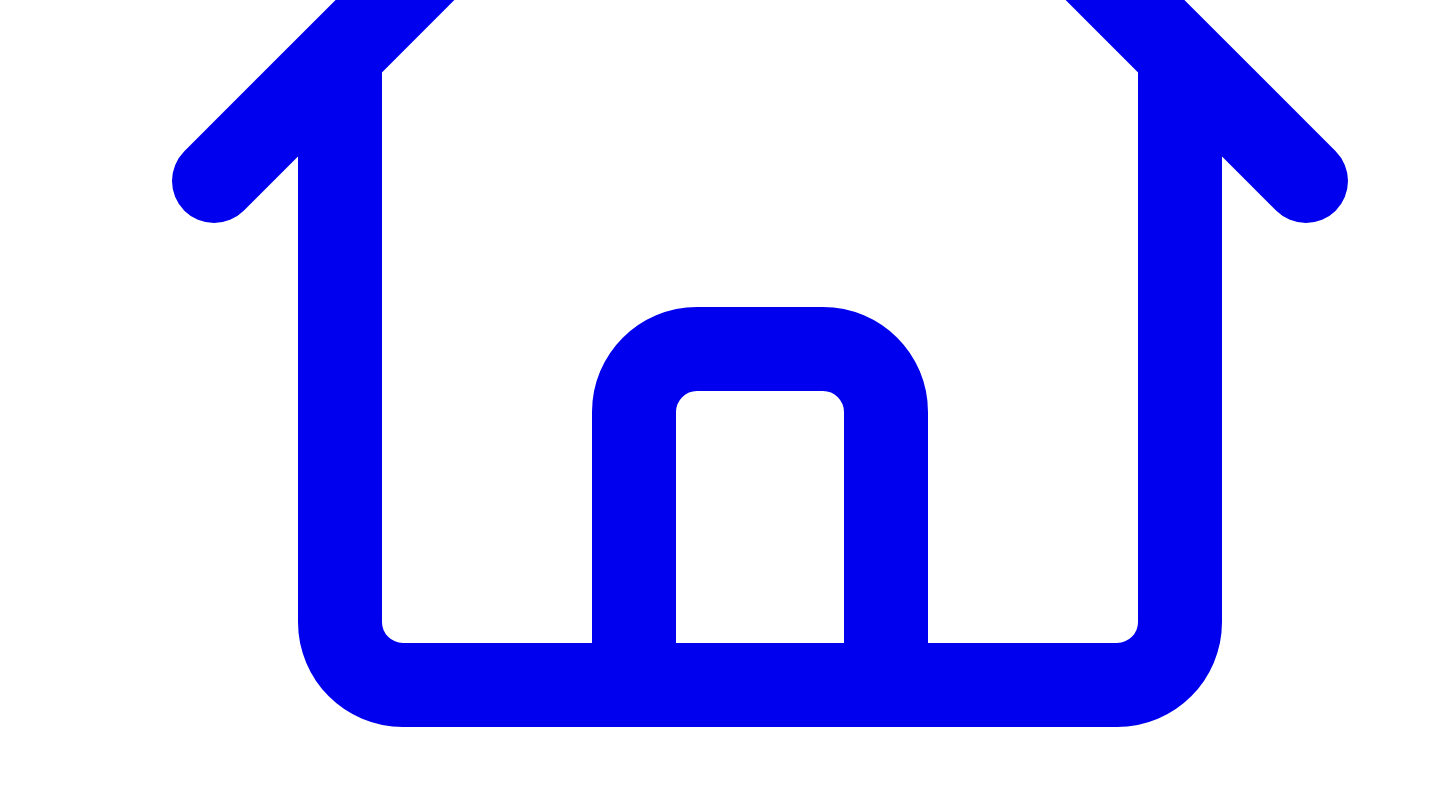 click on "make it shorter" at bounding box center (294, 7582) 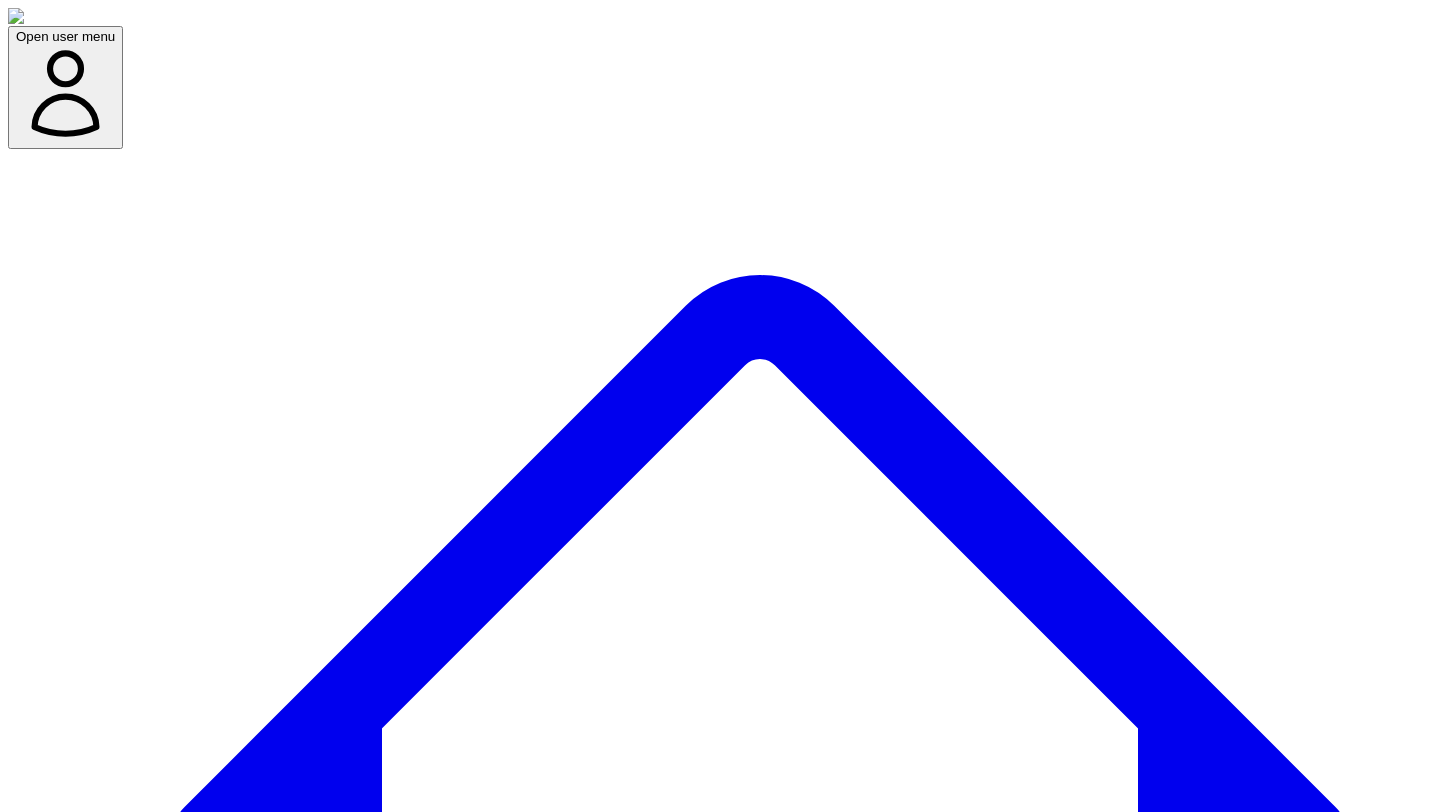 click at bounding box center [317, 11250] 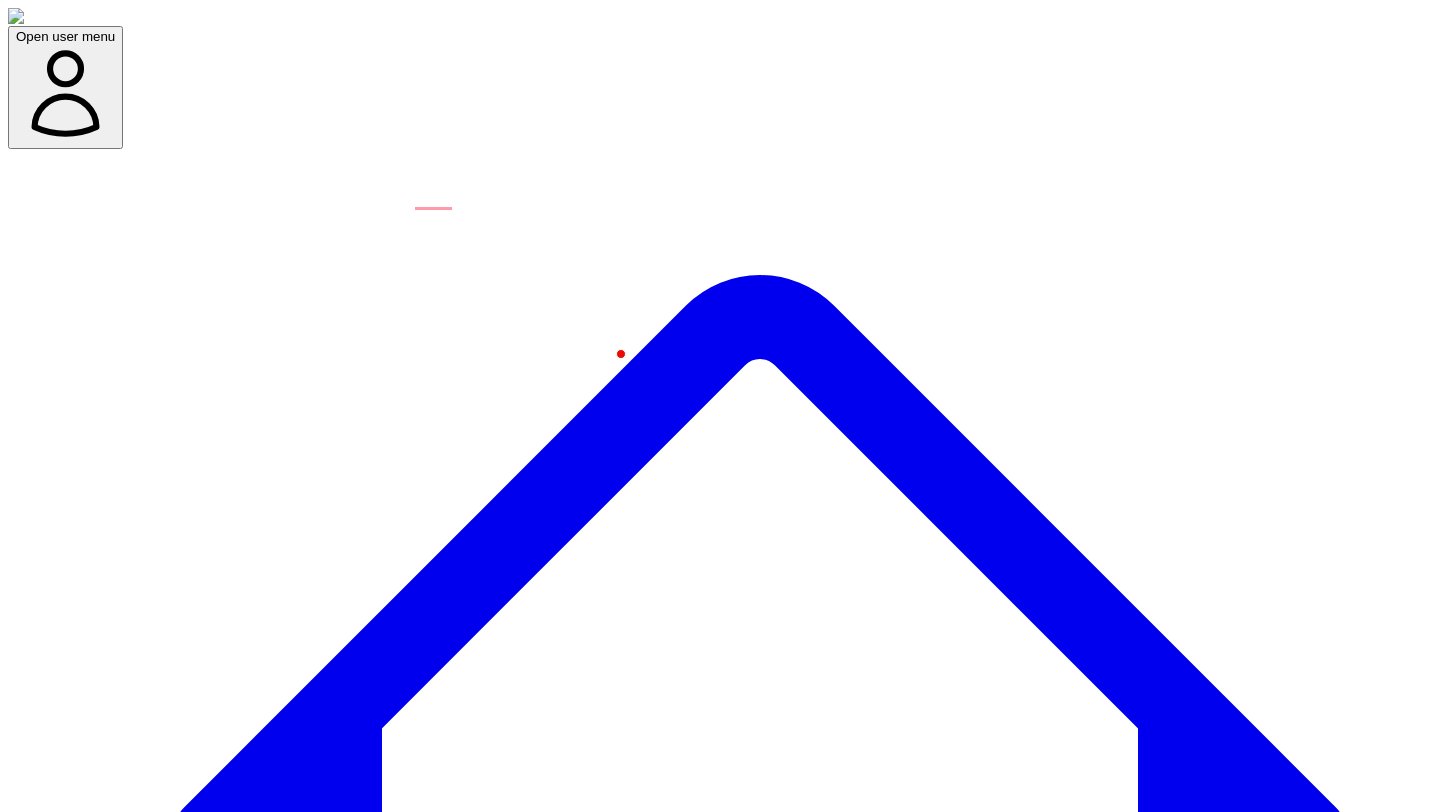 click at bounding box center [320, 11252] 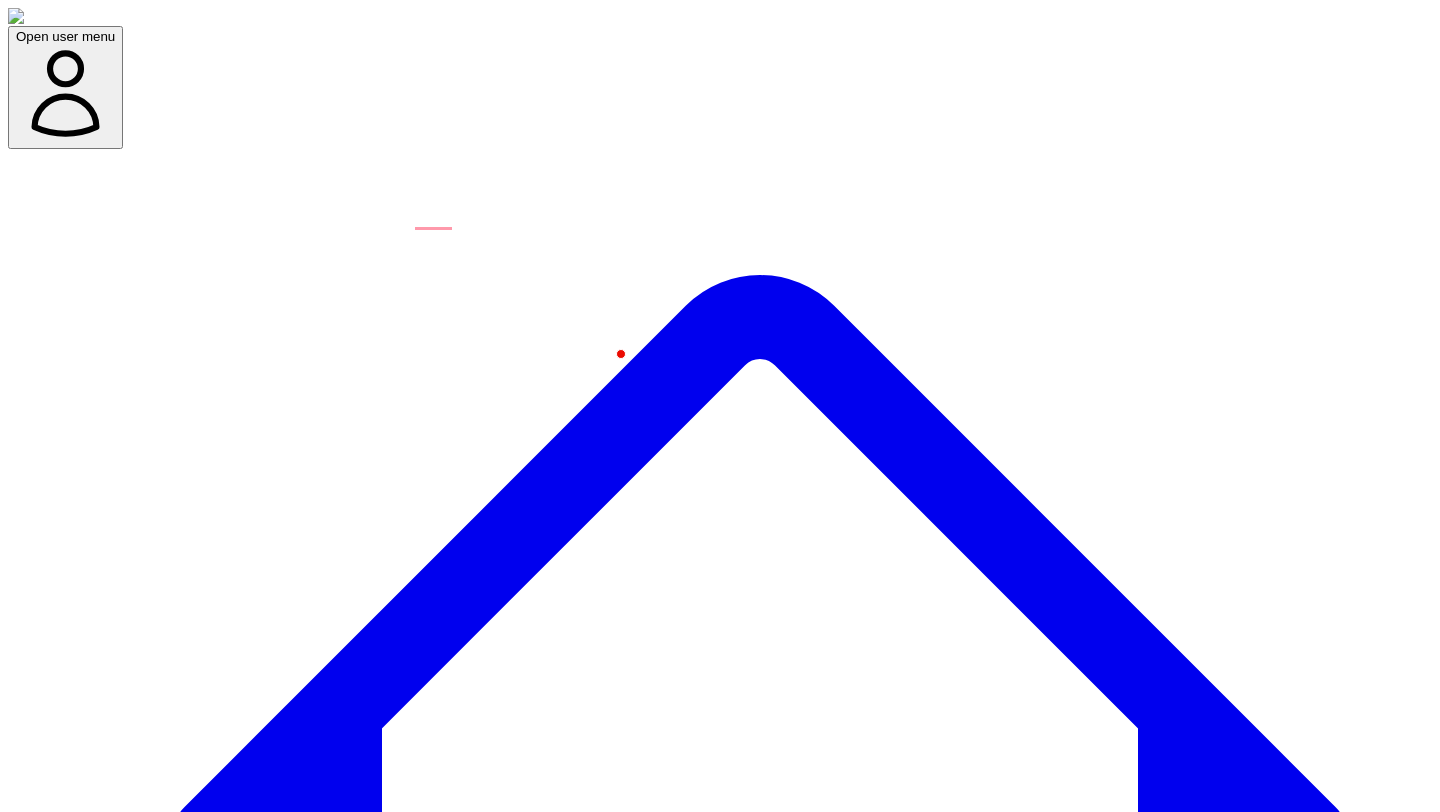click at bounding box center [320, 11252] 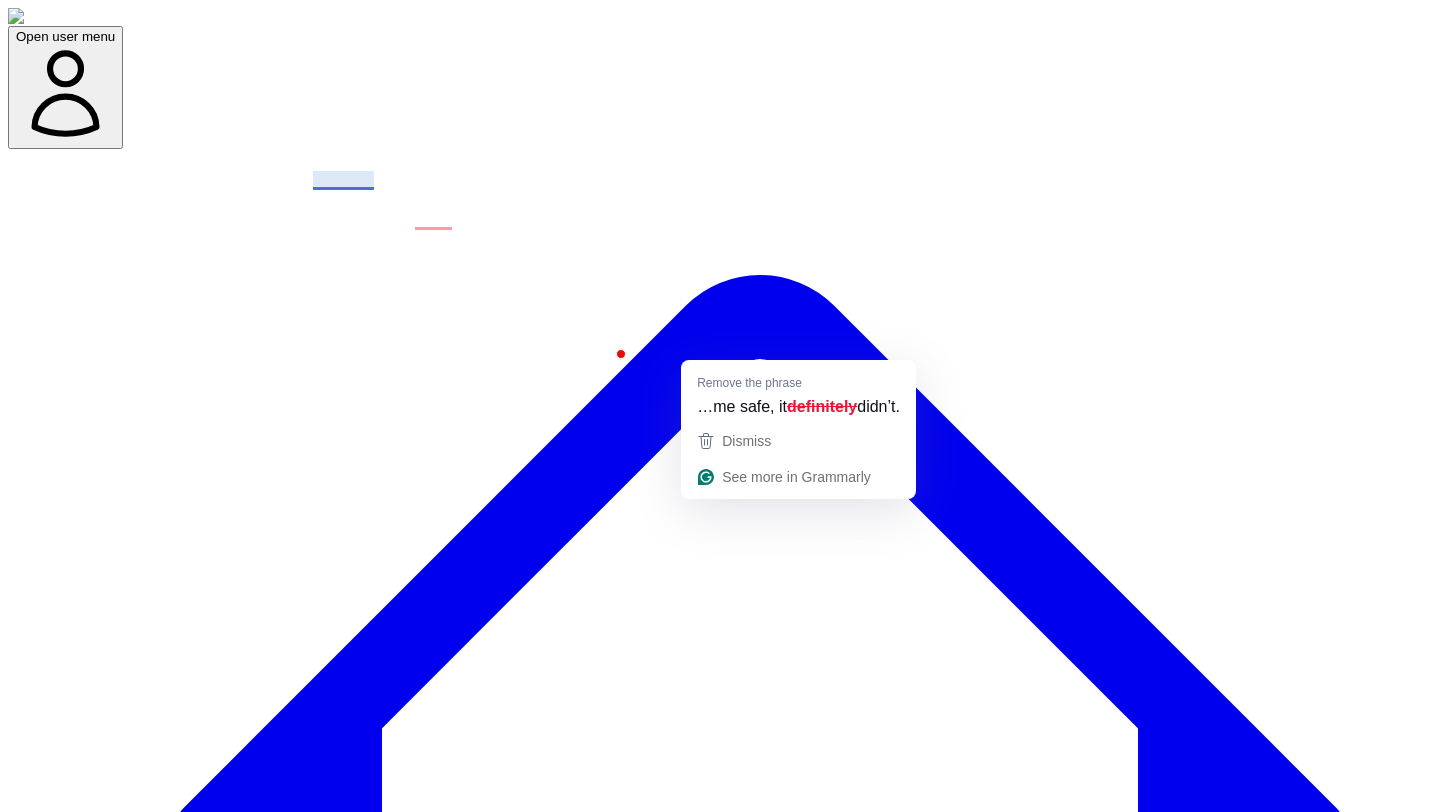click at bounding box center [320, 11252] 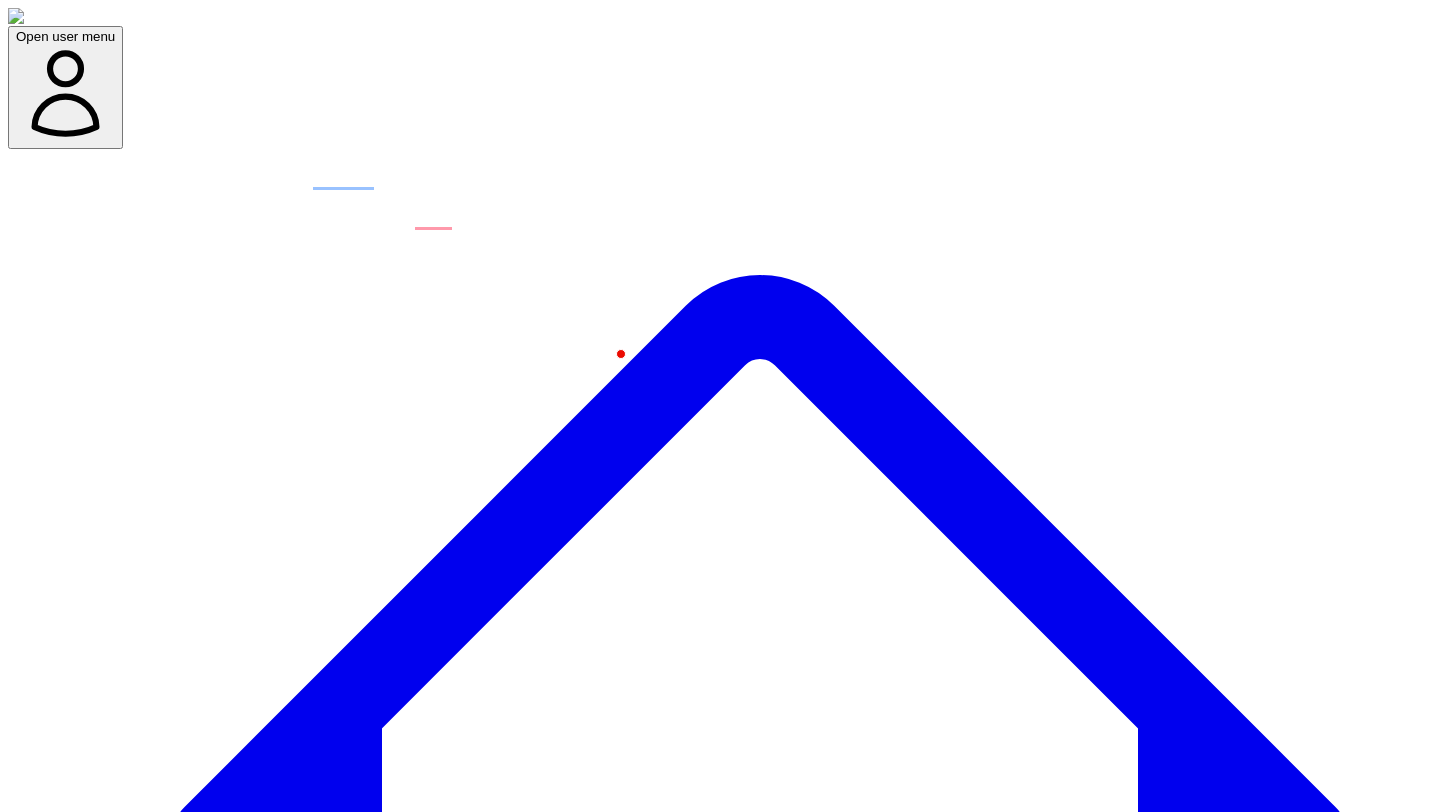 type on "**********" 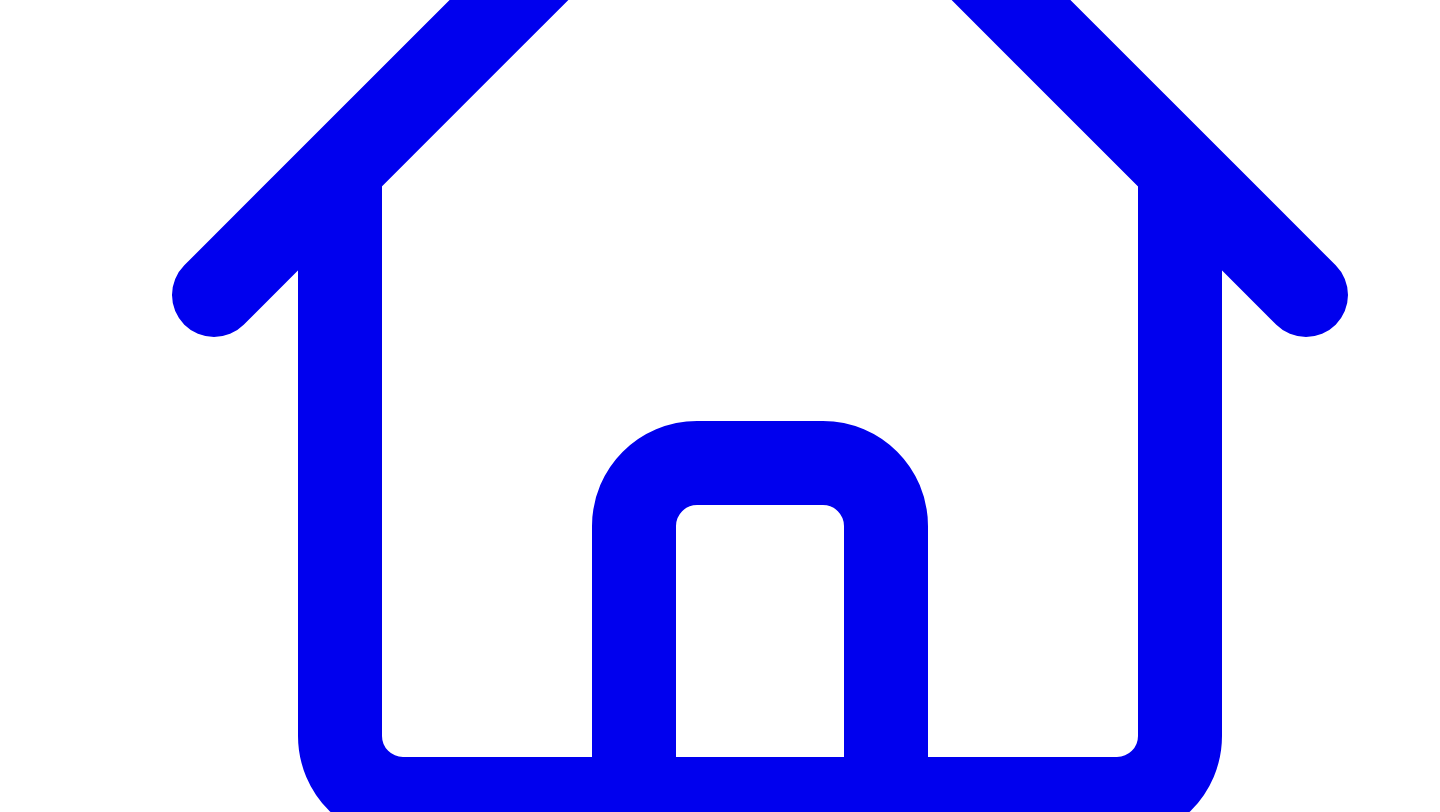 scroll, scrollTop: 144, scrollLeft: 0, axis: vertical 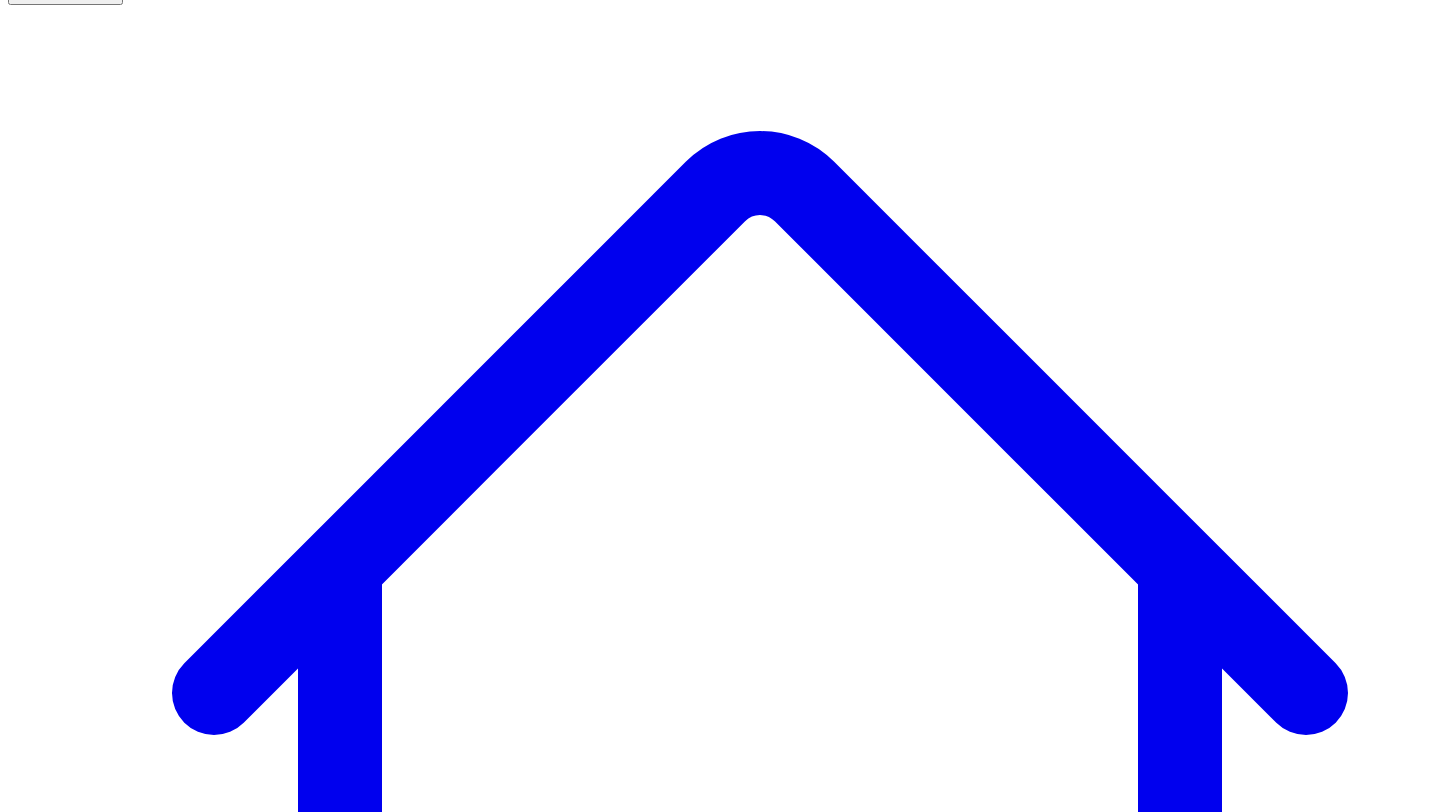 click on "@ Andres Vourakis 10  post s" at bounding box center (91, 7698) 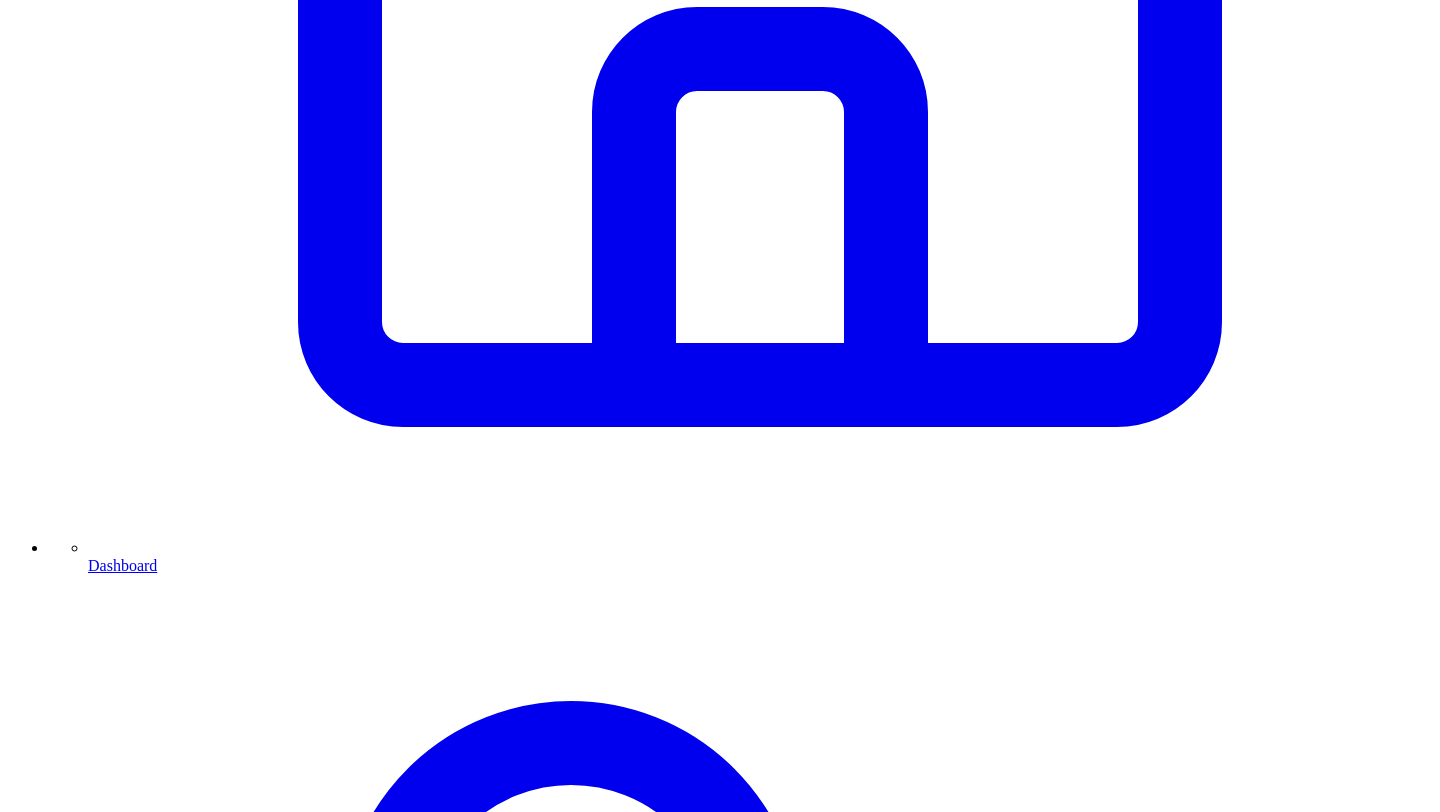 scroll, scrollTop: 1022, scrollLeft: 0, axis: vertical 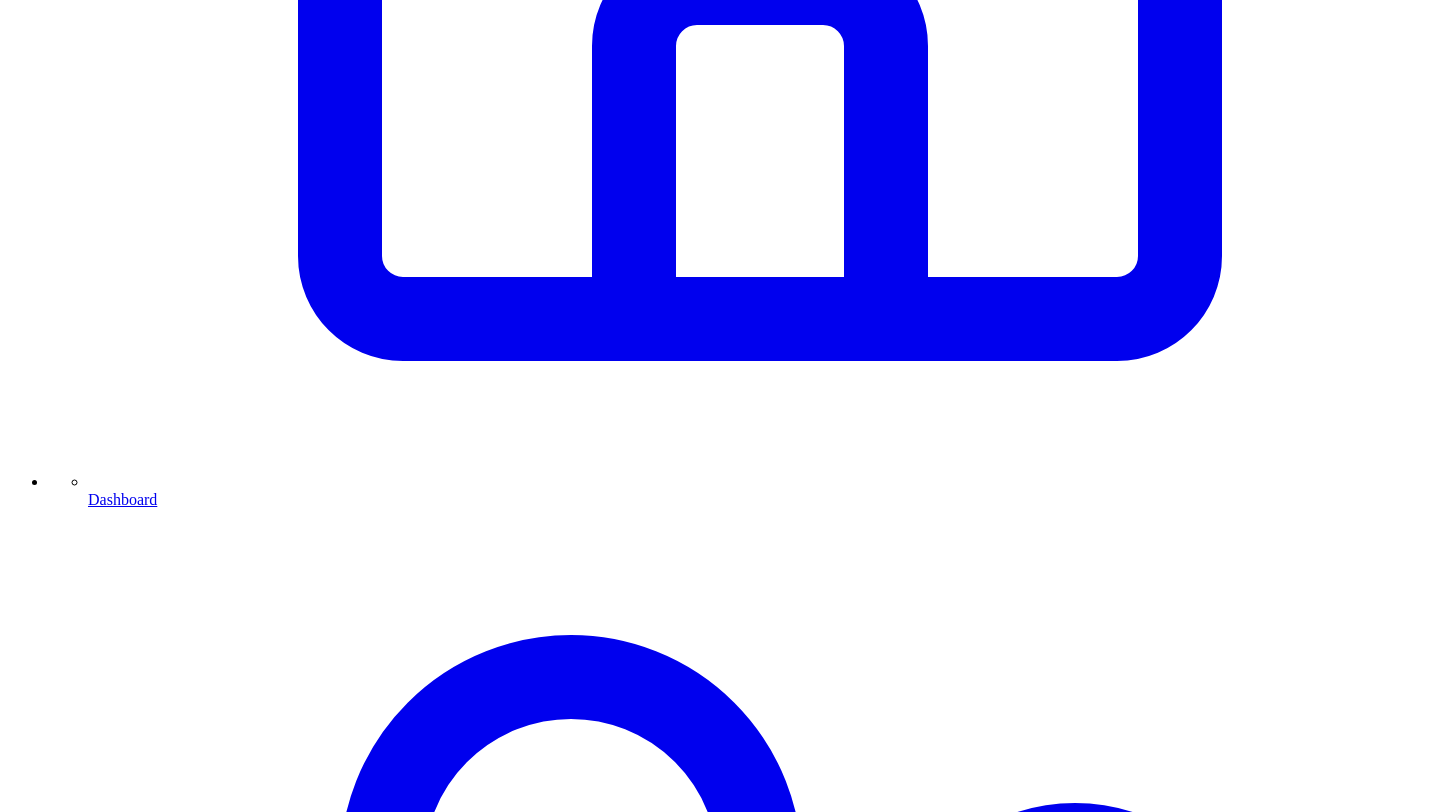 click 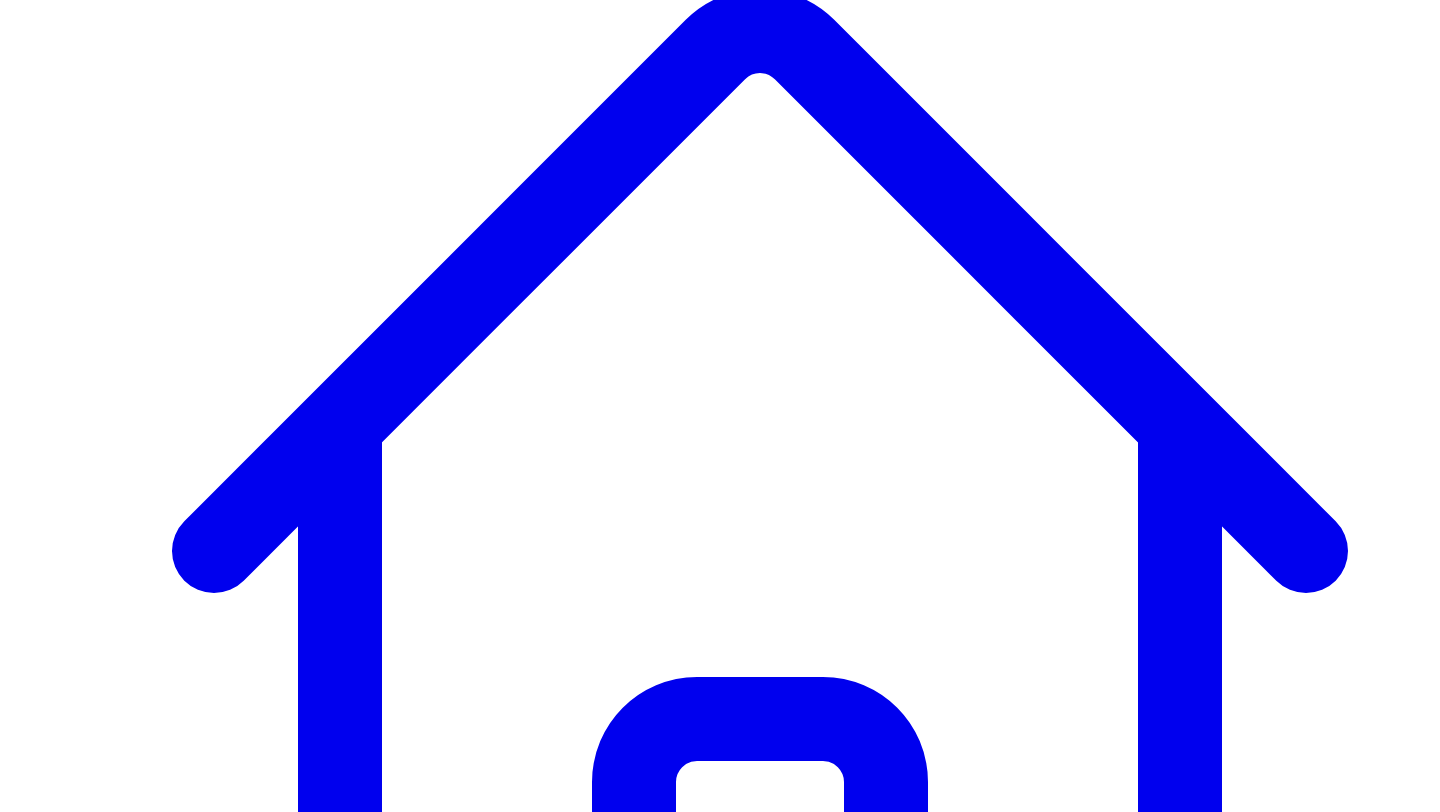 scroll, scrollTop: 144, scrollLeft: 0, axis: vertical 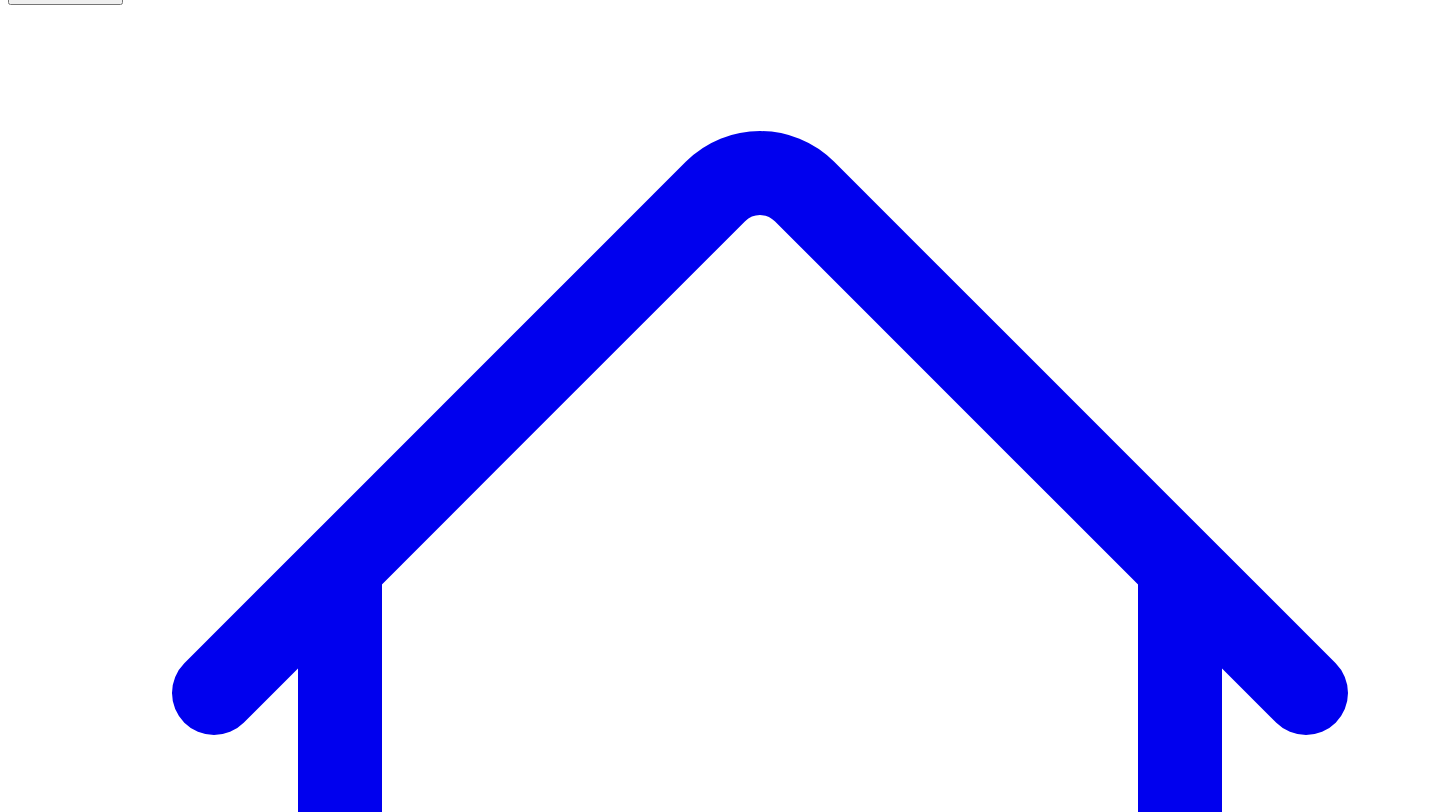 click on "@ Andres Vourakis 10  post s" at bounding box center [91, 7698] 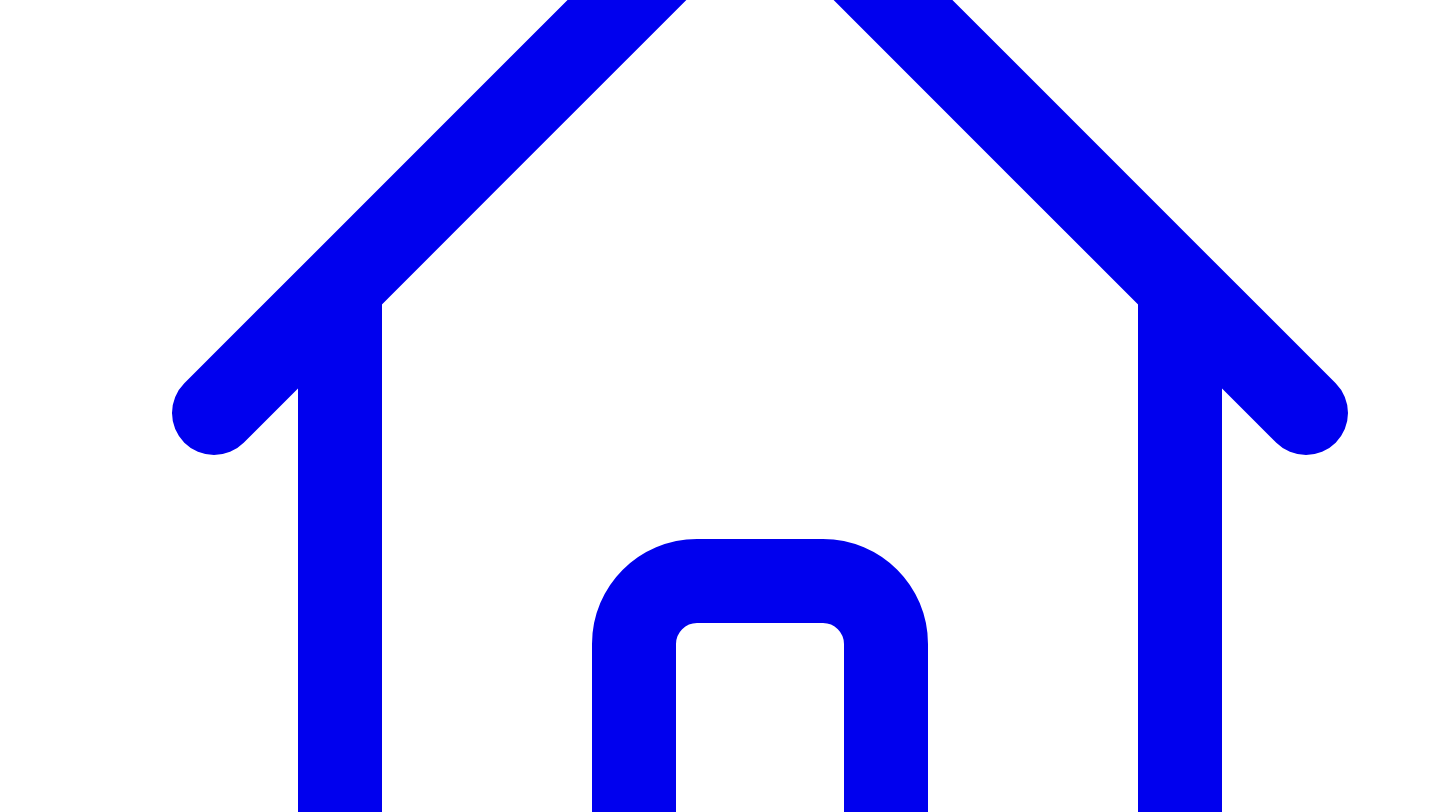 scroll, scrollTop: 491, scrollLeft: 0, axis: vertical 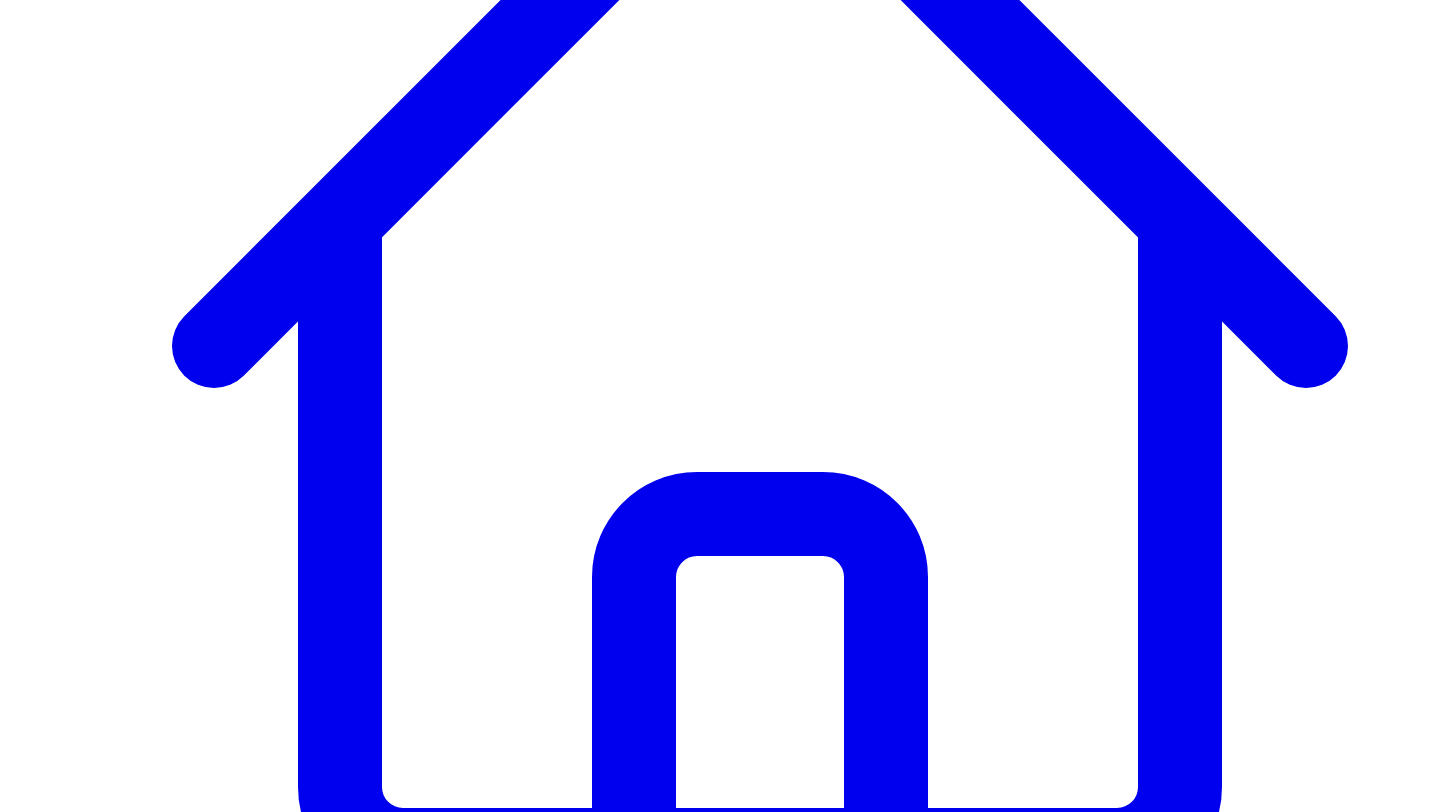 type 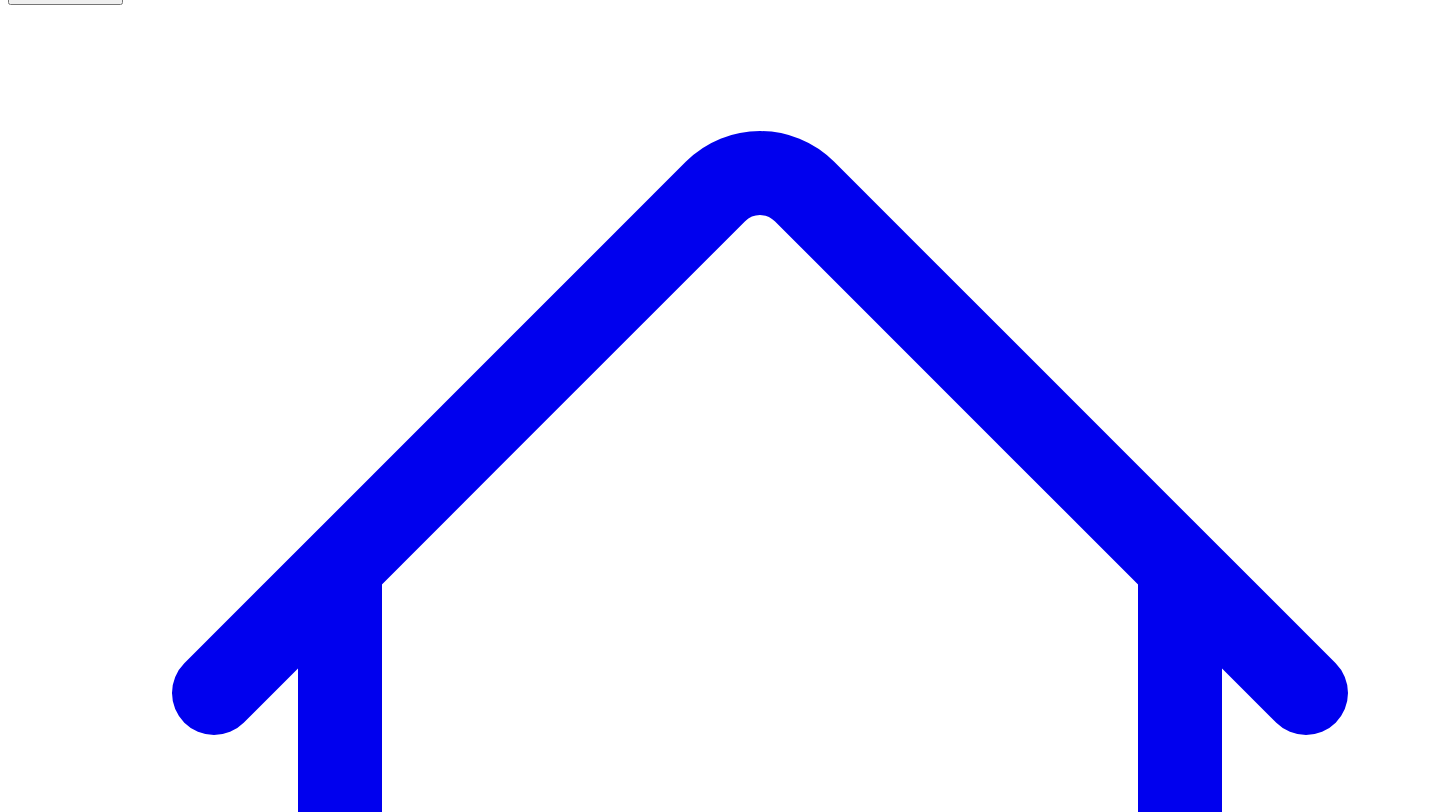 click on "@ [NAME] [LAST] 10  post s" at bounding box center [91, 7618] 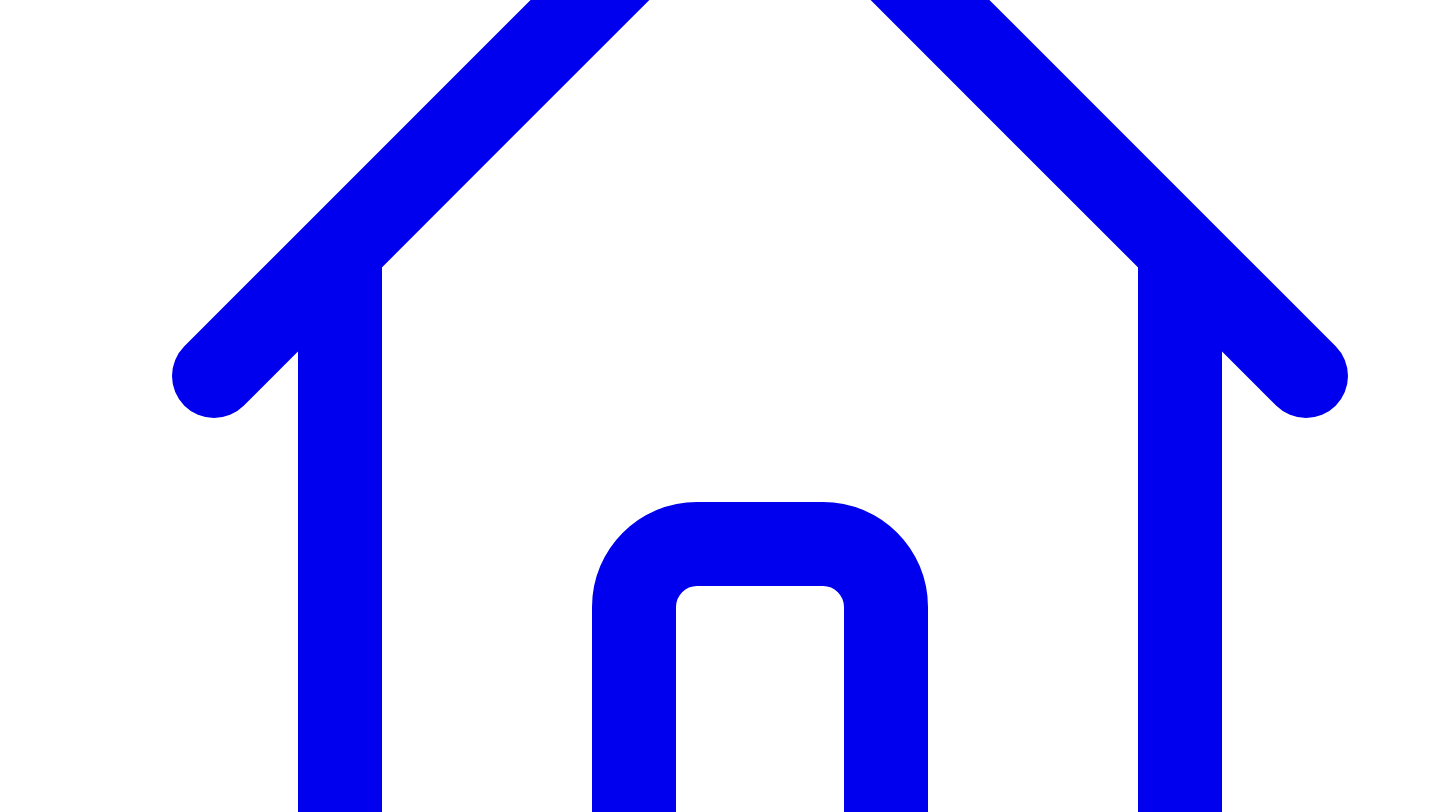 scroll, scrollTop: 398, scrollLeft: 0, axis: vertical 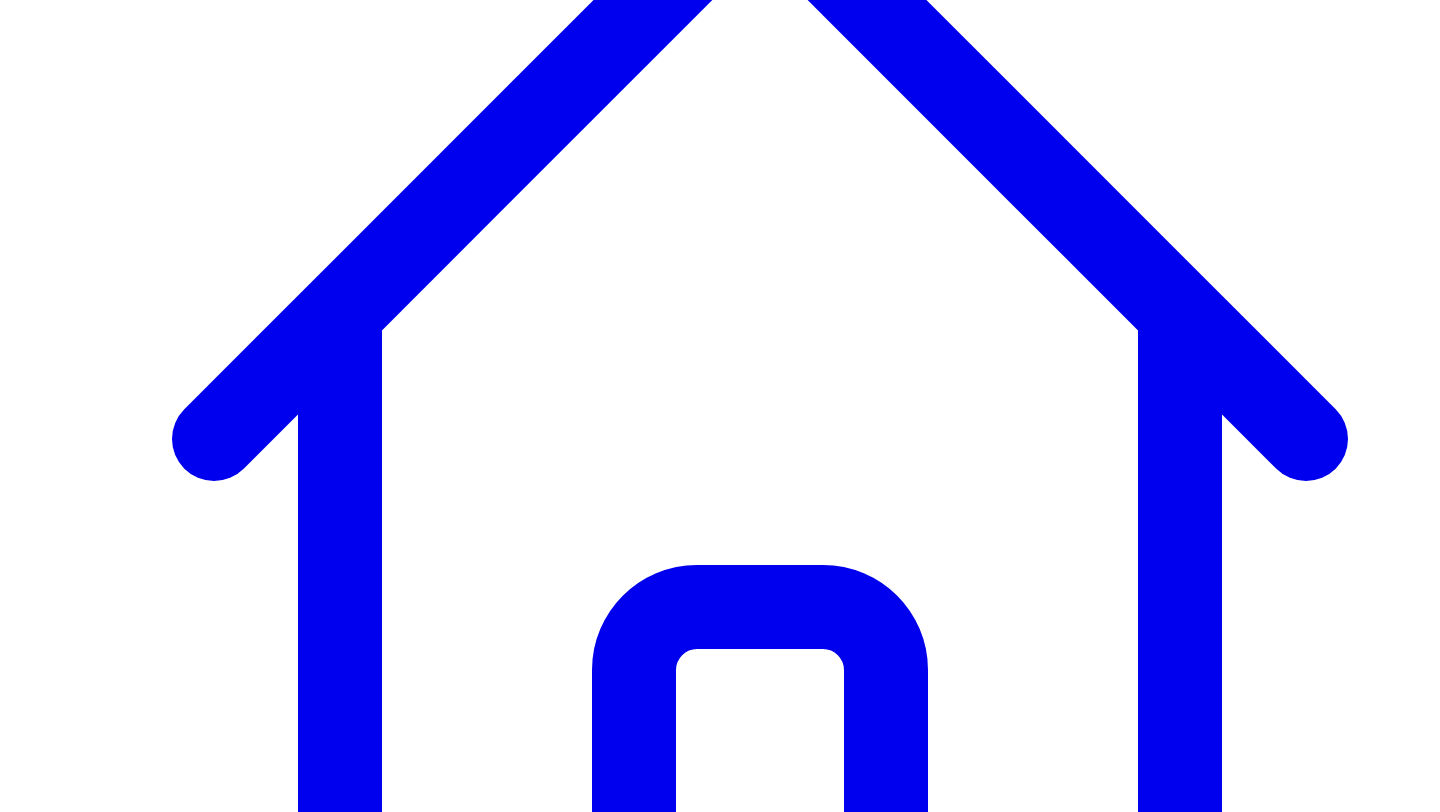 click on "@ [NAME] [LAST] 10  post s" at bounding box center (91, 7364) 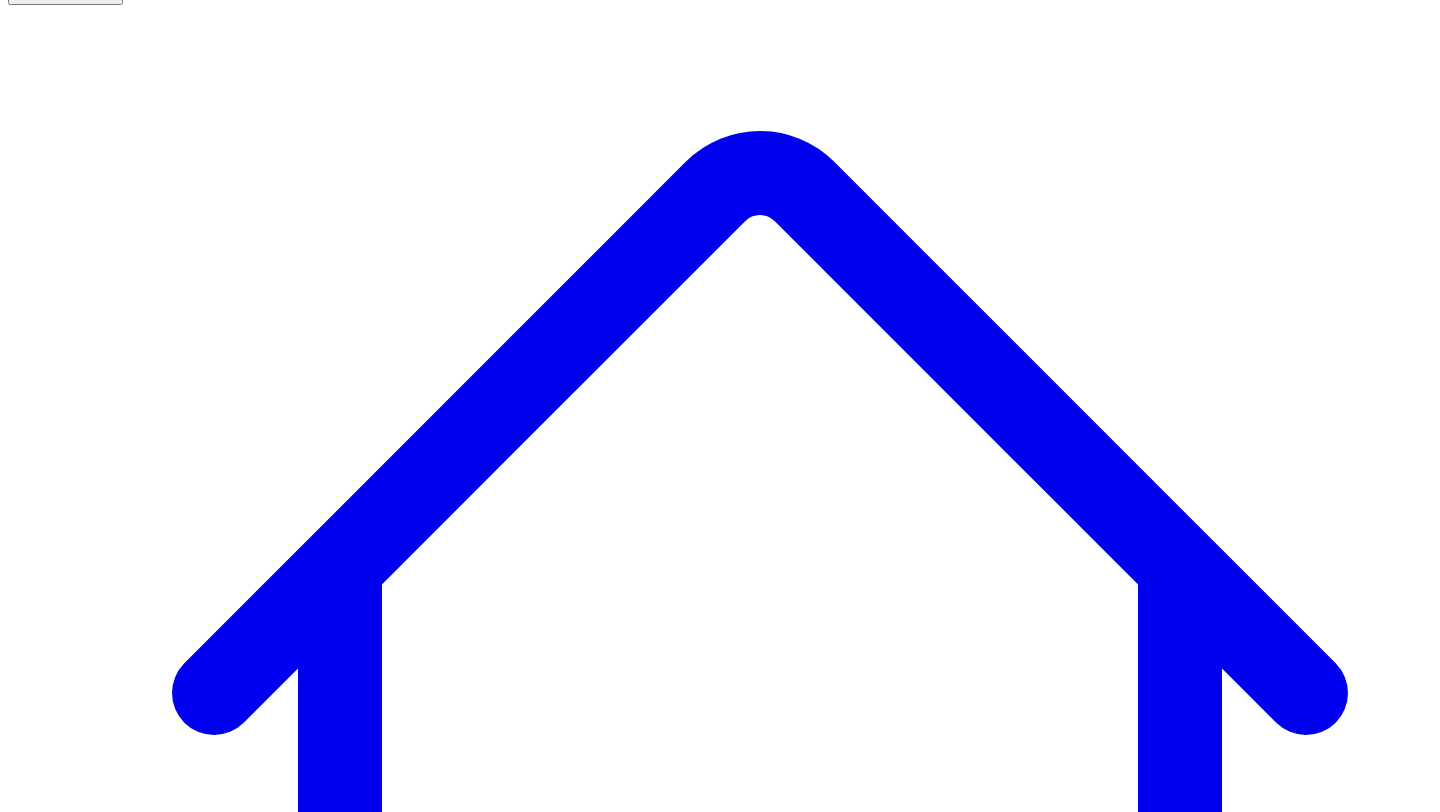 click on "@ Andres Vourakis 10  post s" at bounding box center [91, 7698] 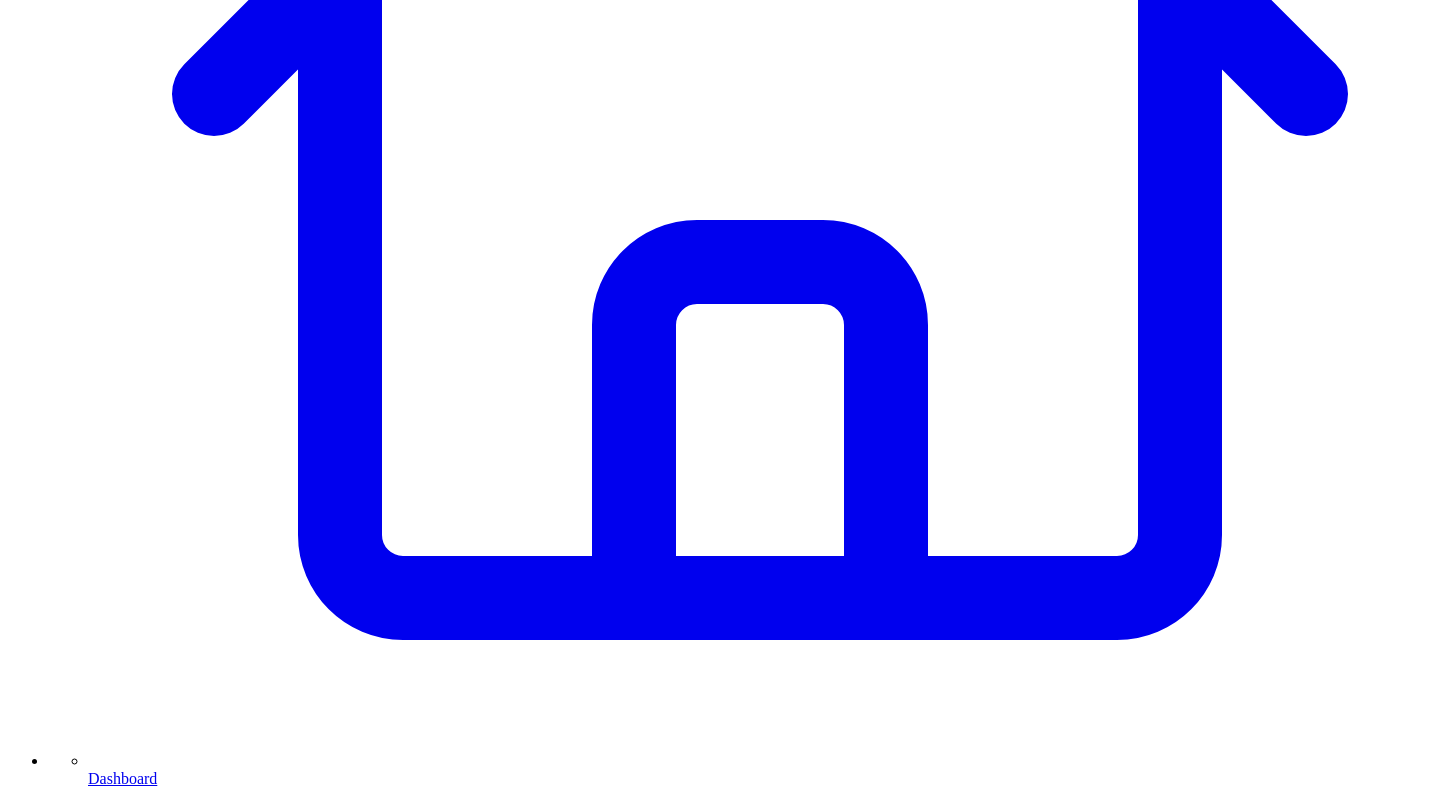 scroll, scrollTop: 740, scrollLeft: 0, axis: vertical 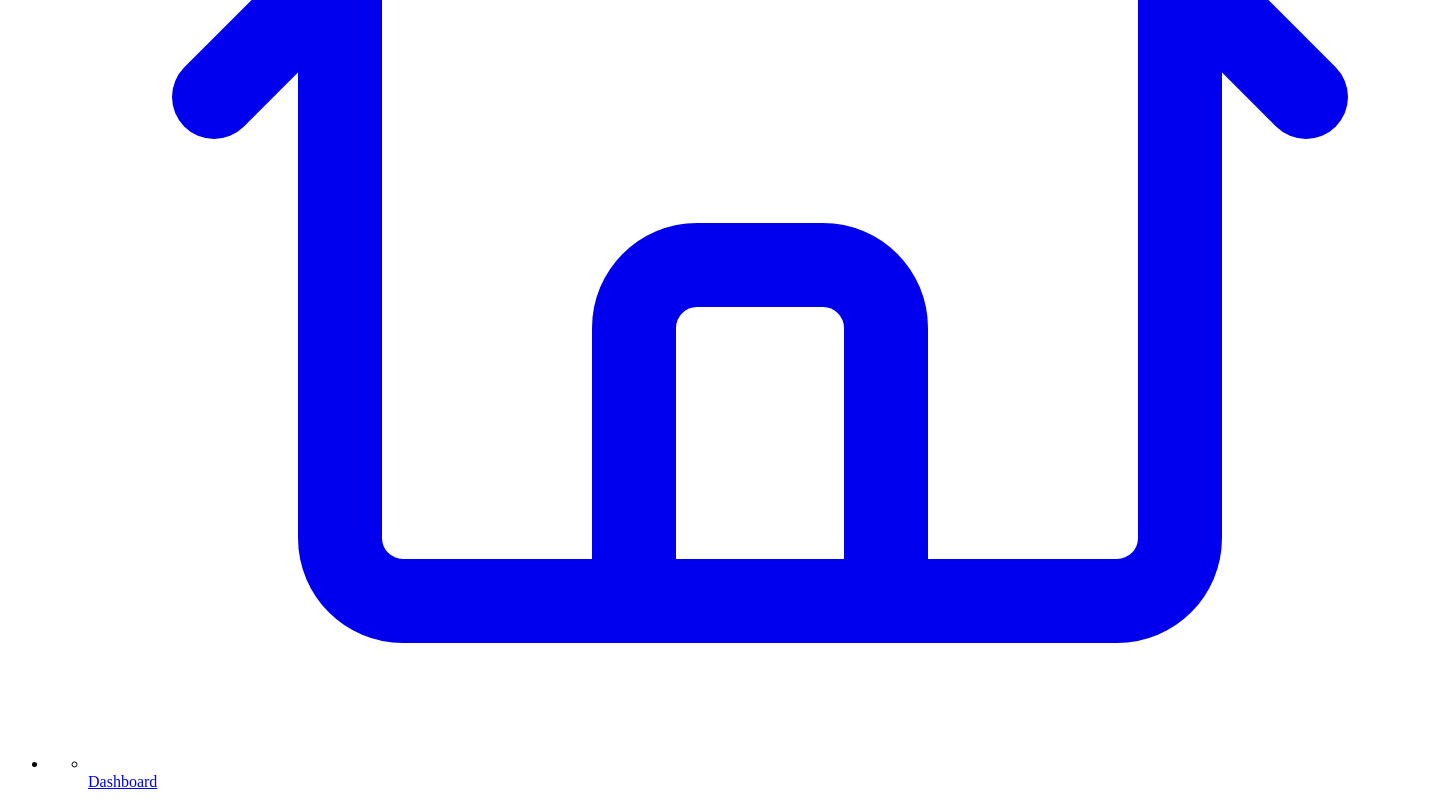 click at bounding box center (313, 7514) 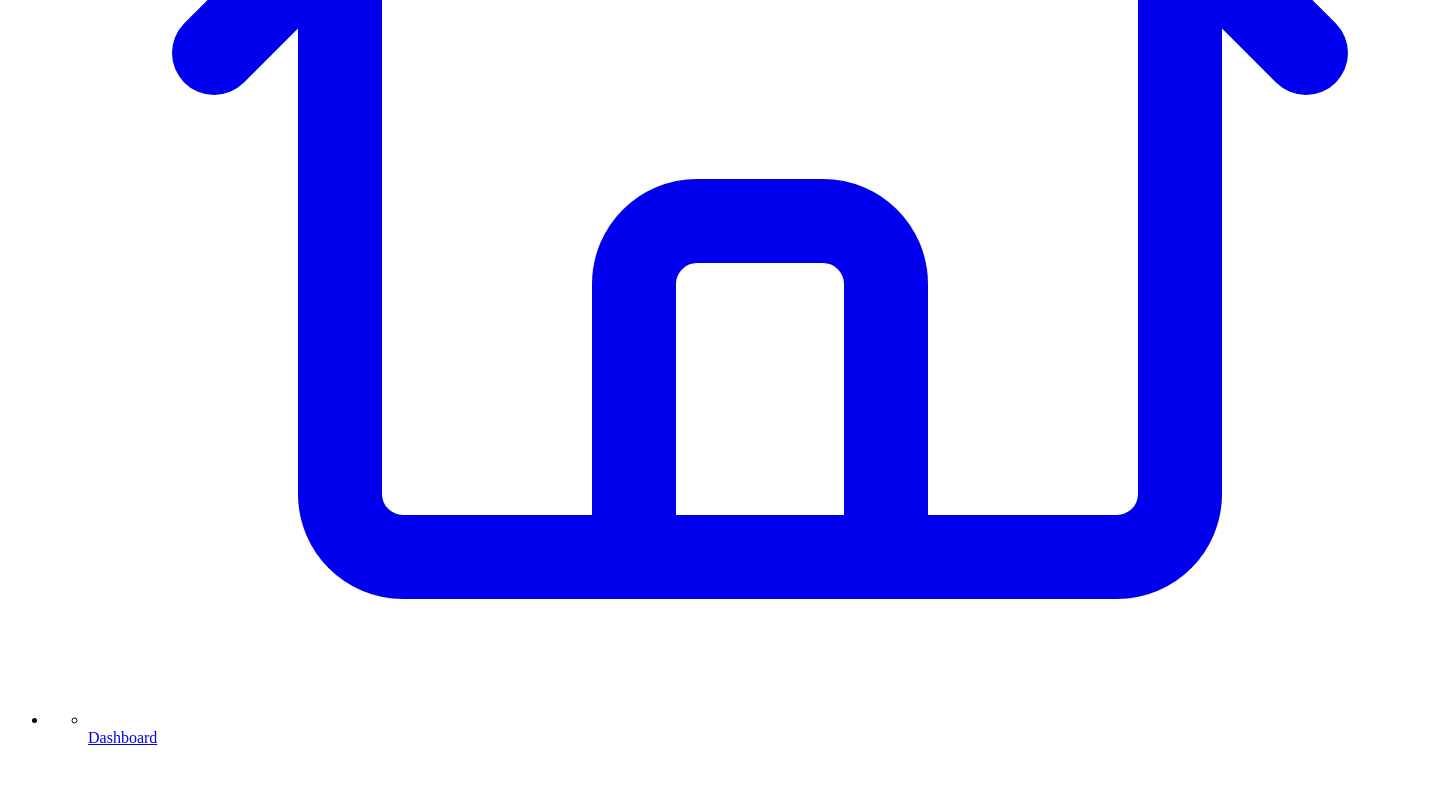 click at bounding box center [68, 7344] 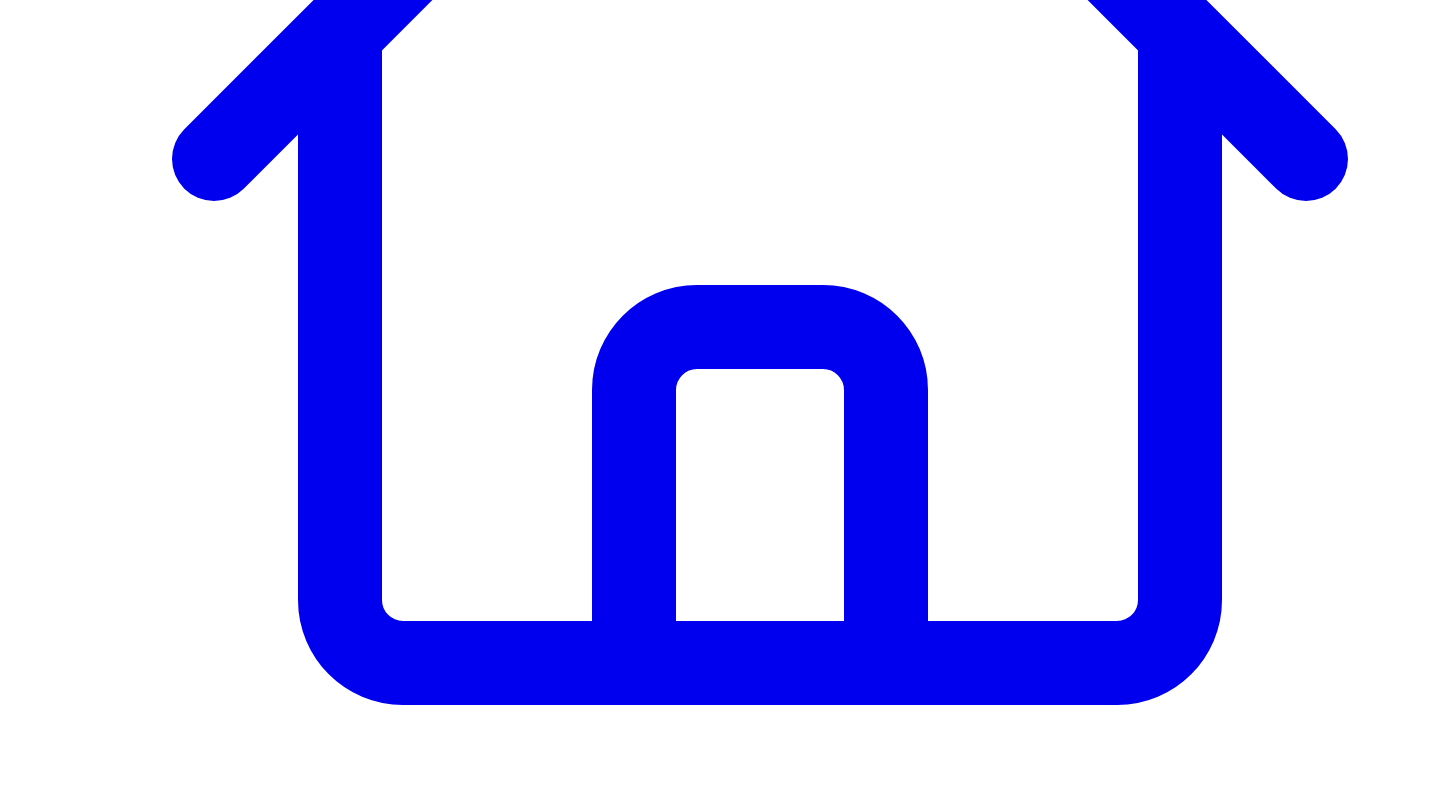 scroll, scrollTop: 659, scrollLeft: 0, axis: vertical 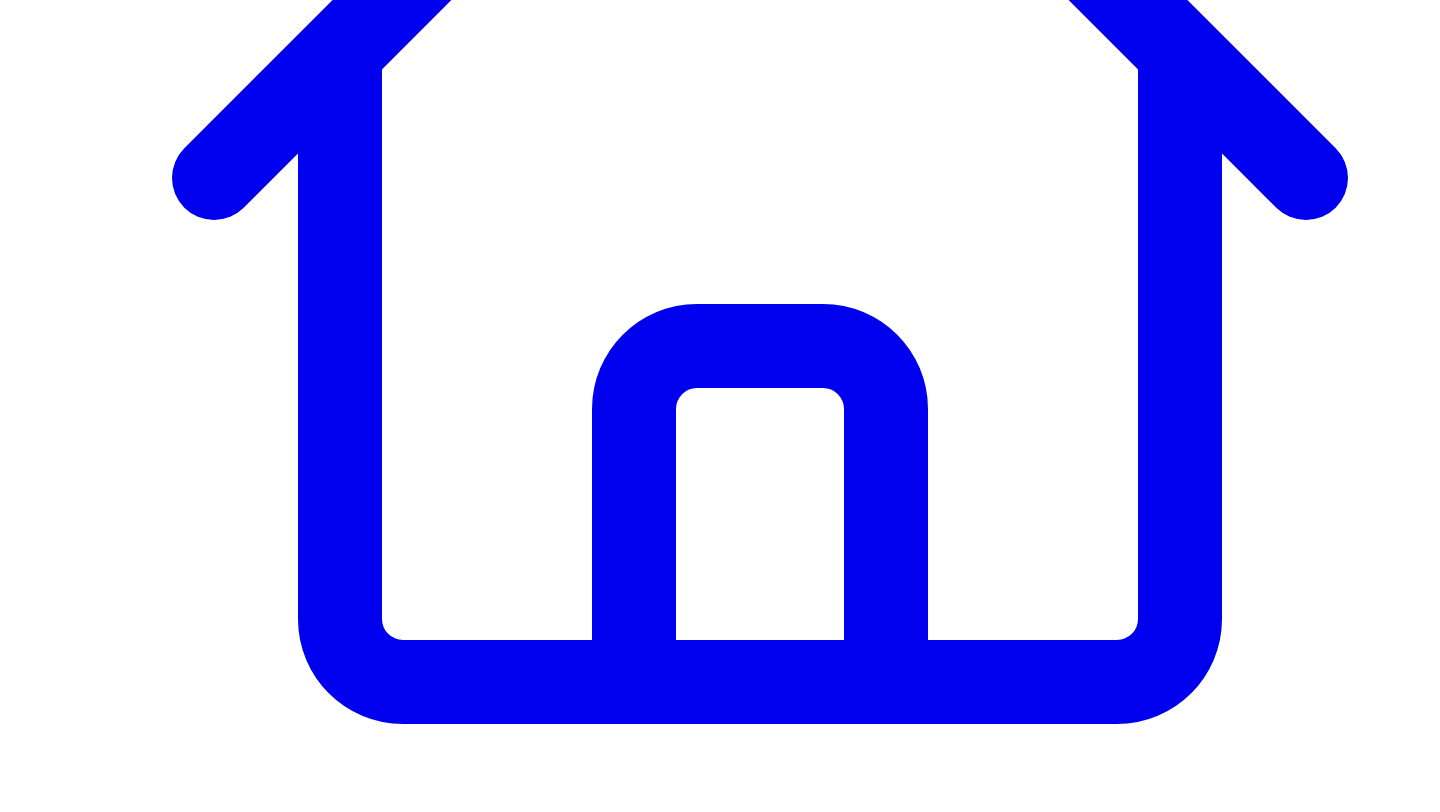 click at bounding box center (313, 7595) 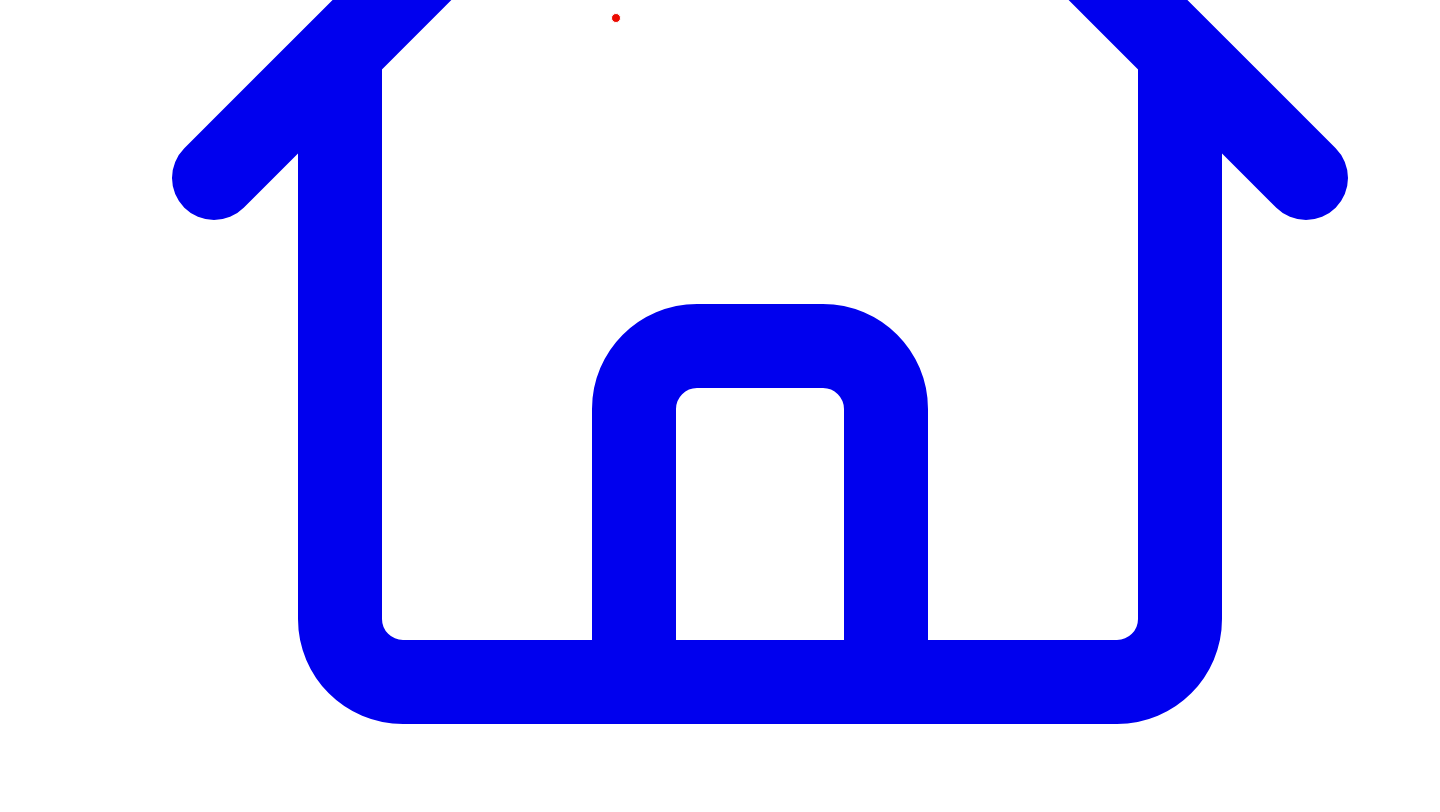 type on "**********" 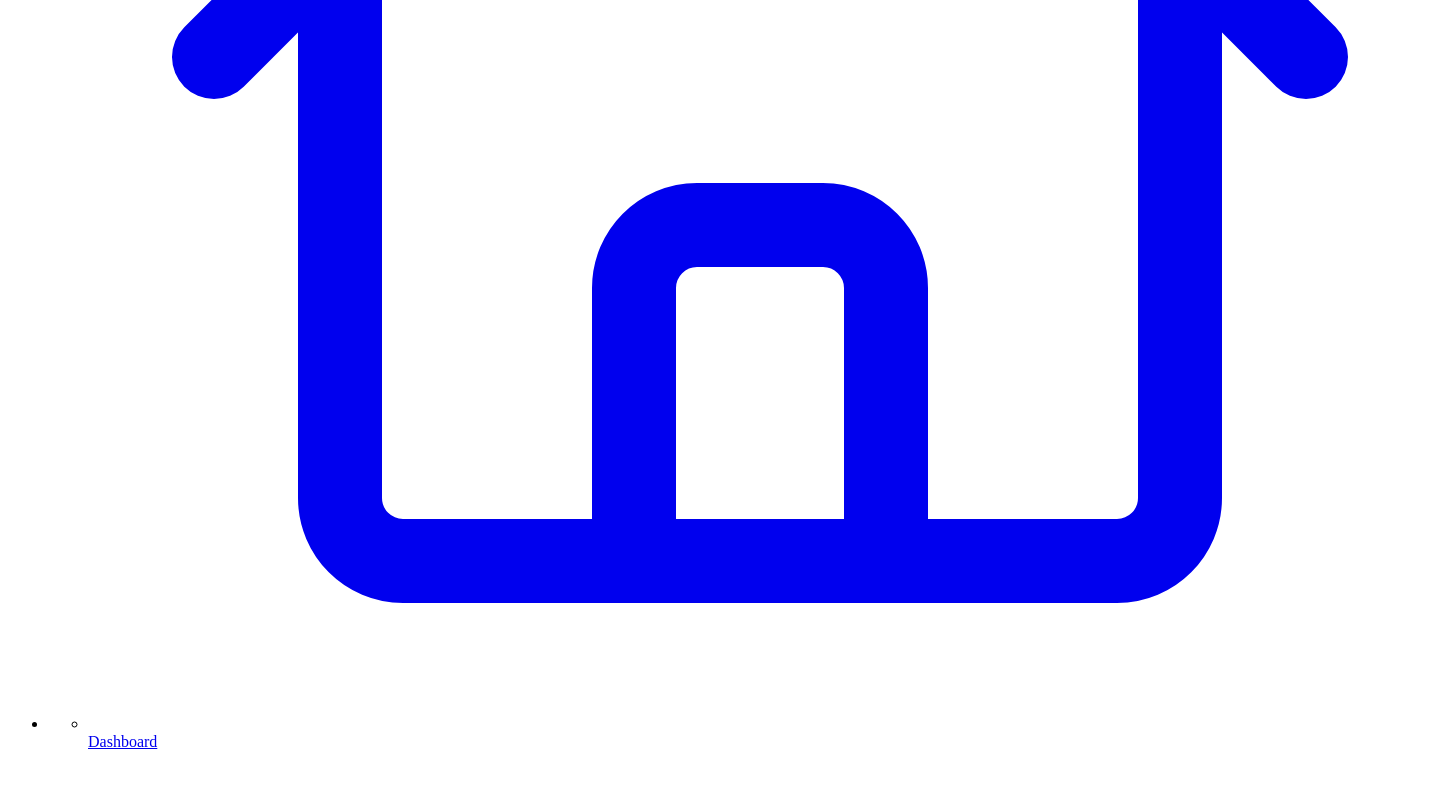 scroll, scrollTop: 899, scrollLeft: 0, axis: vertical 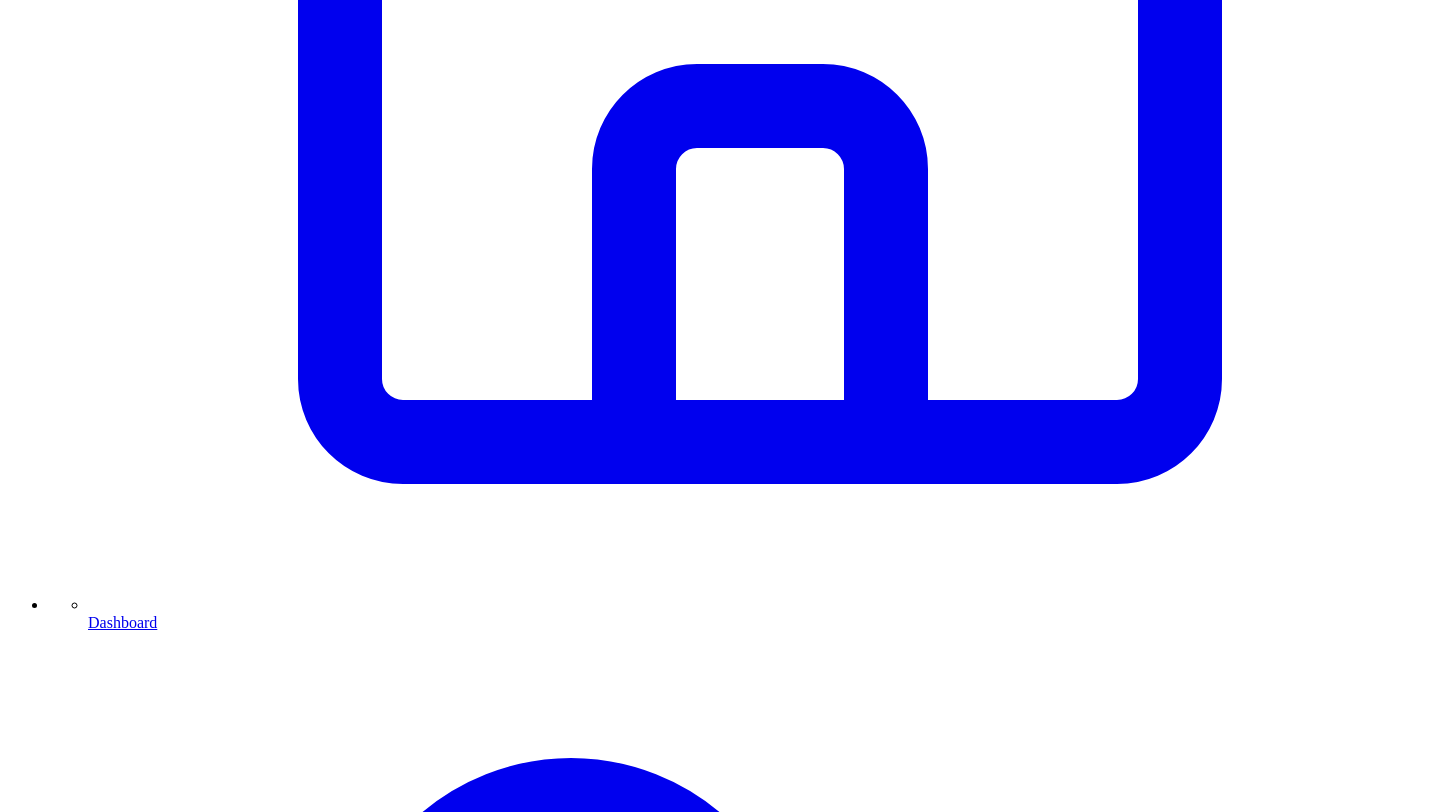 click on "Save" at bounding box center (89, 7705) 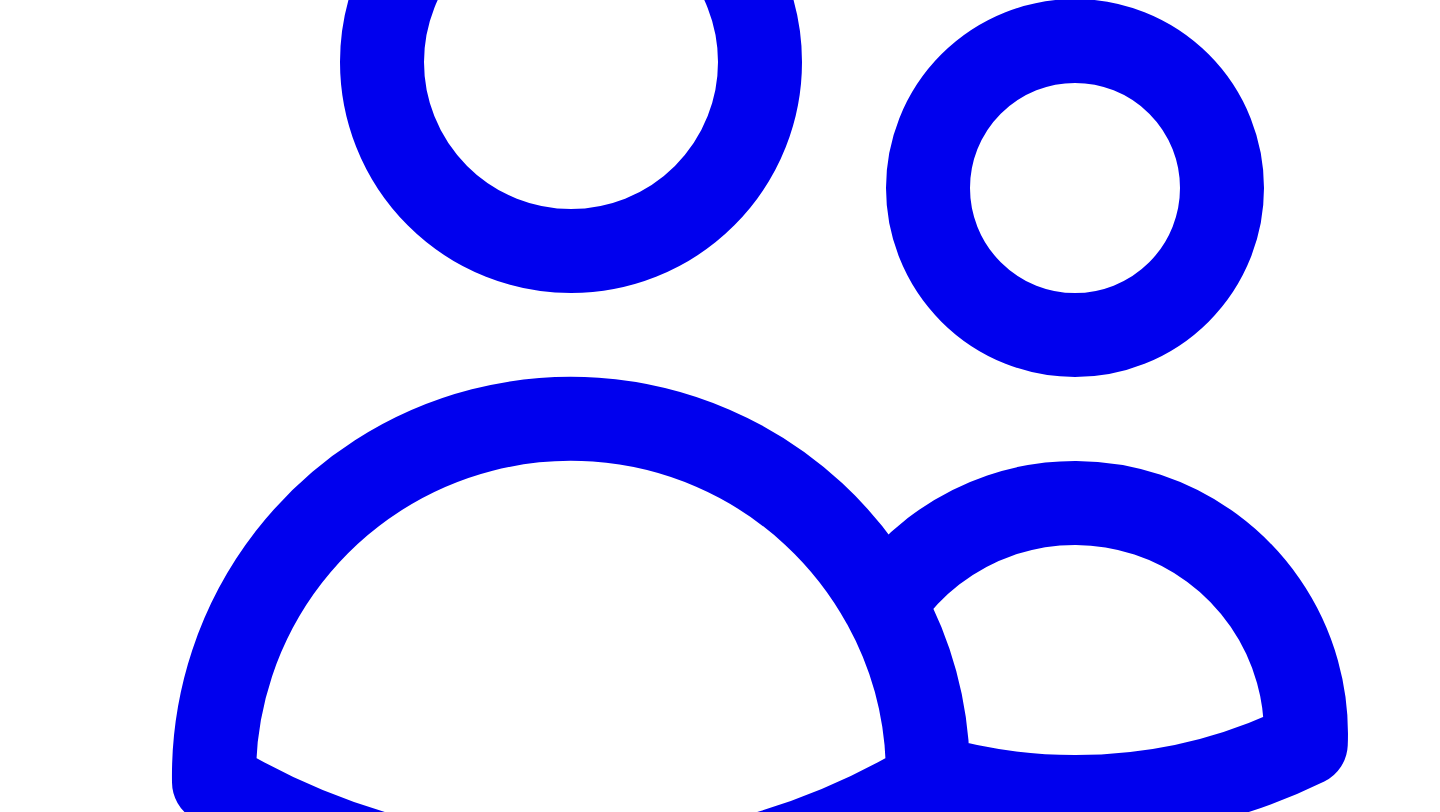 click 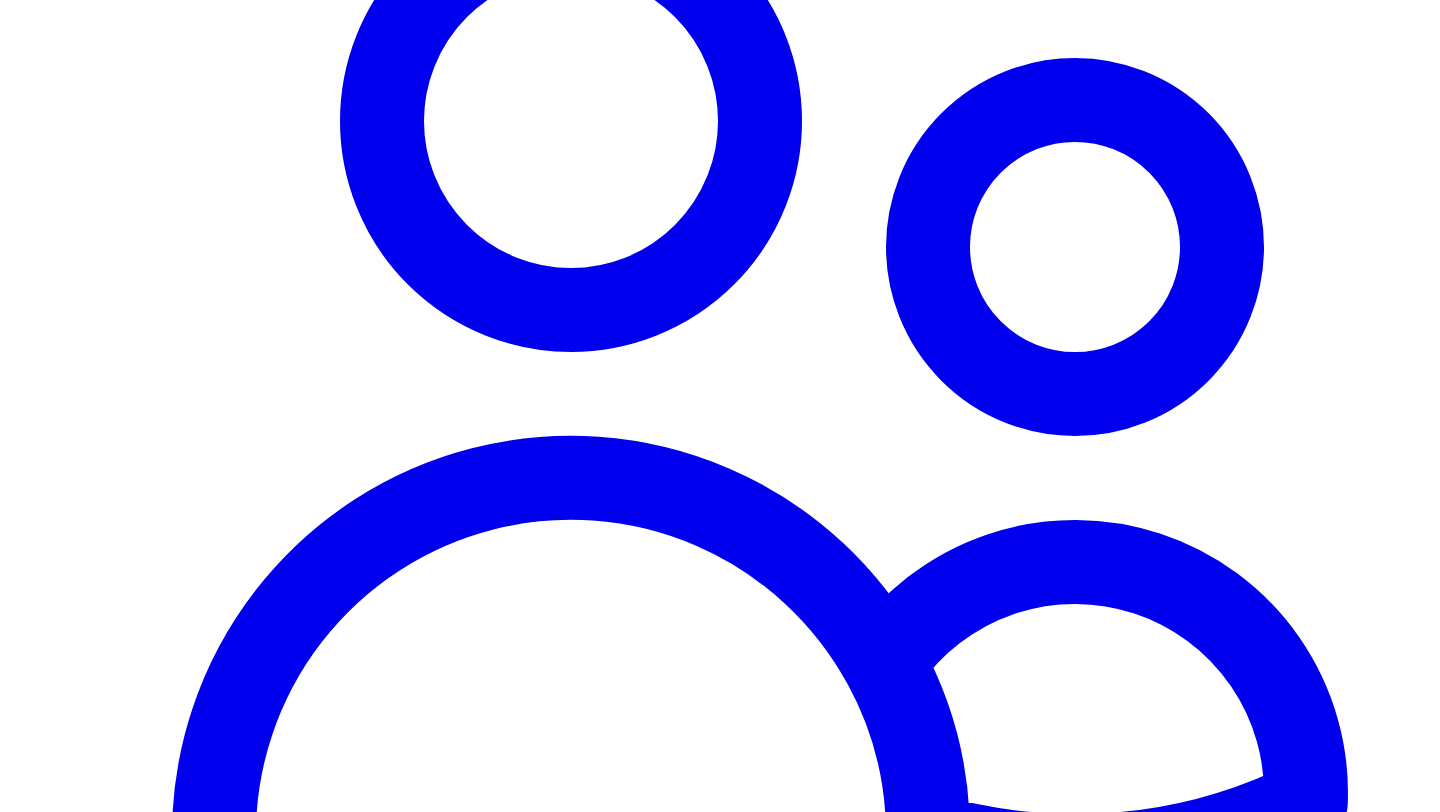 click on "Cancel" at bounding box center (37, 7336) 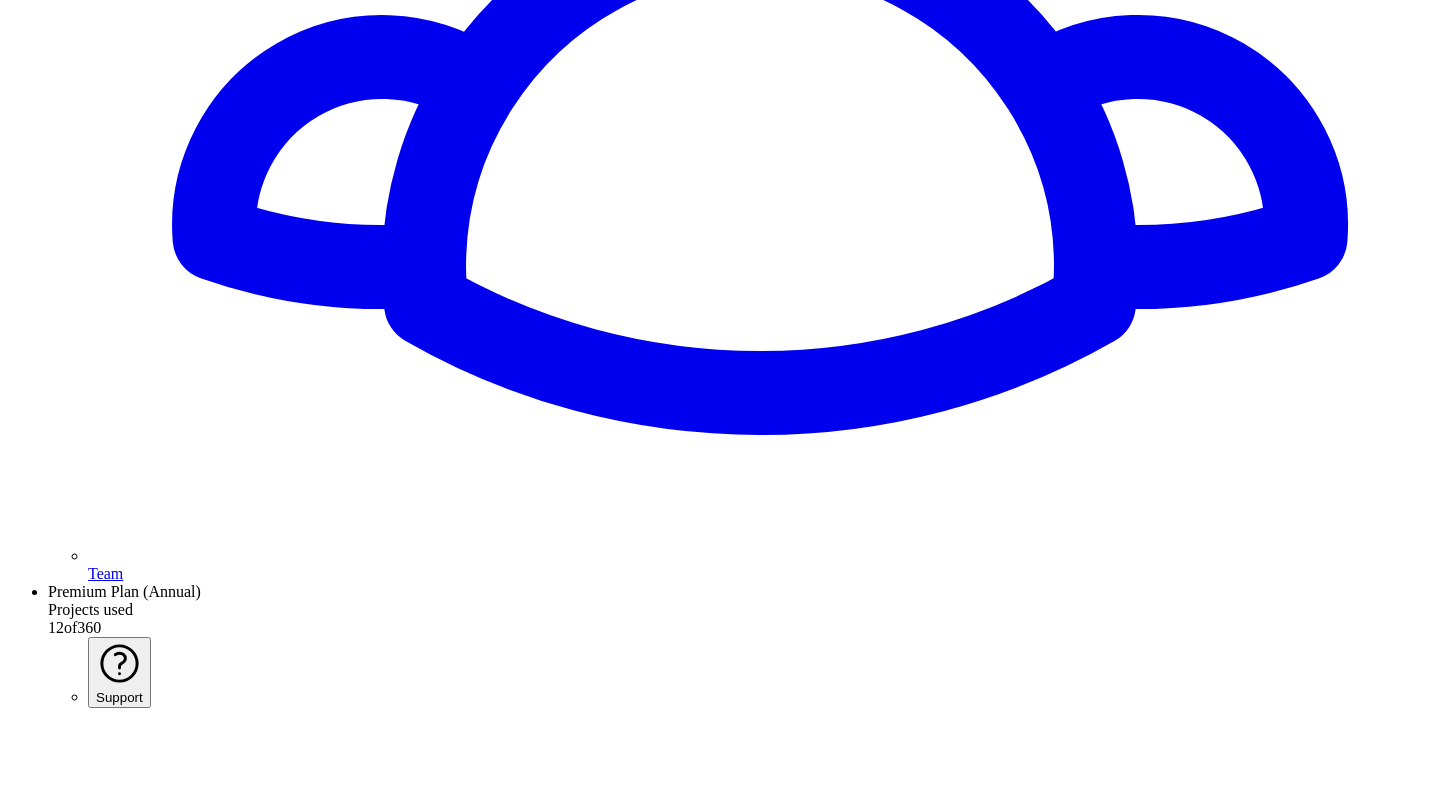 scroll, scrollTop: 3681, scrollLeft: 0, axis: vertical 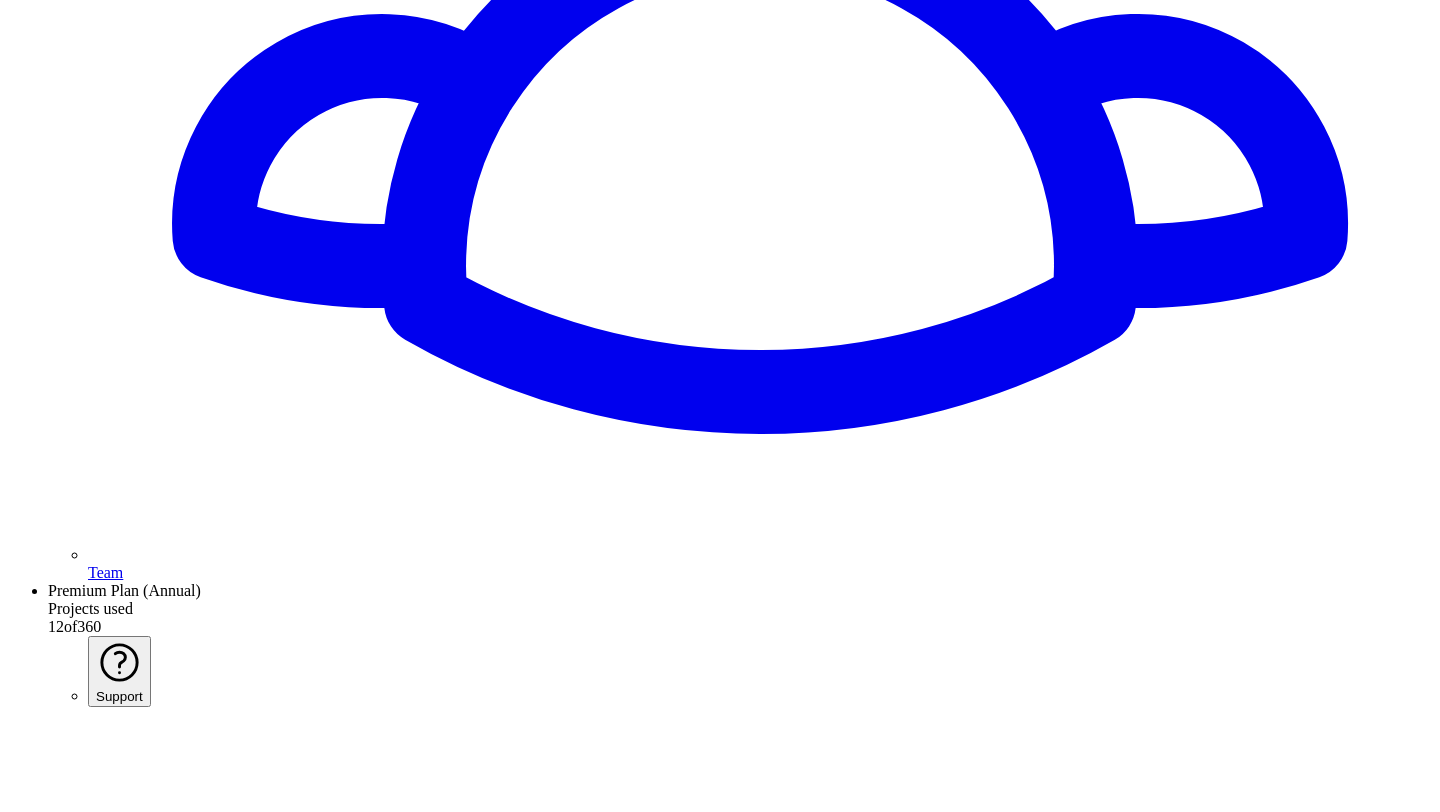 click 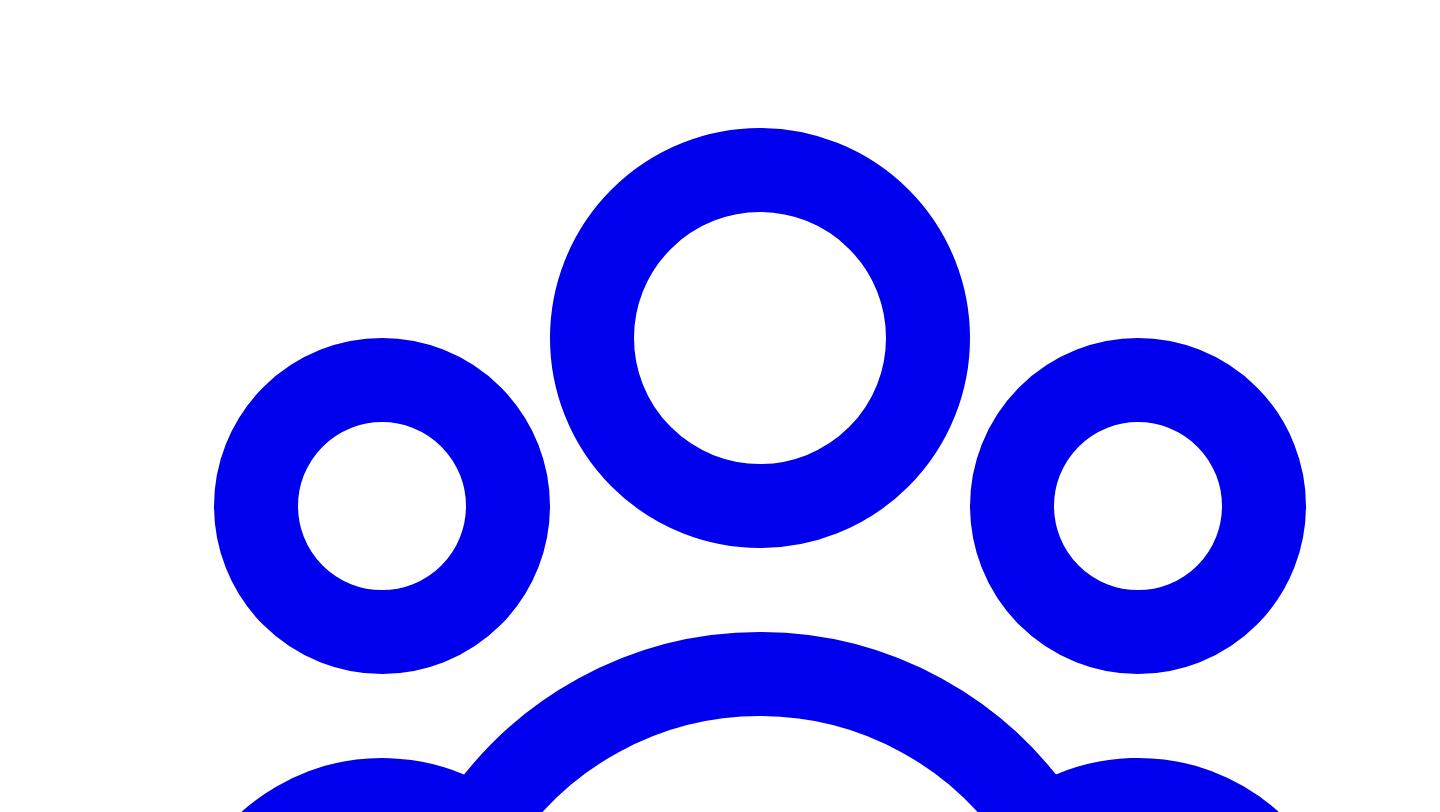 click on "**********" at bounding box center [313, 6267] 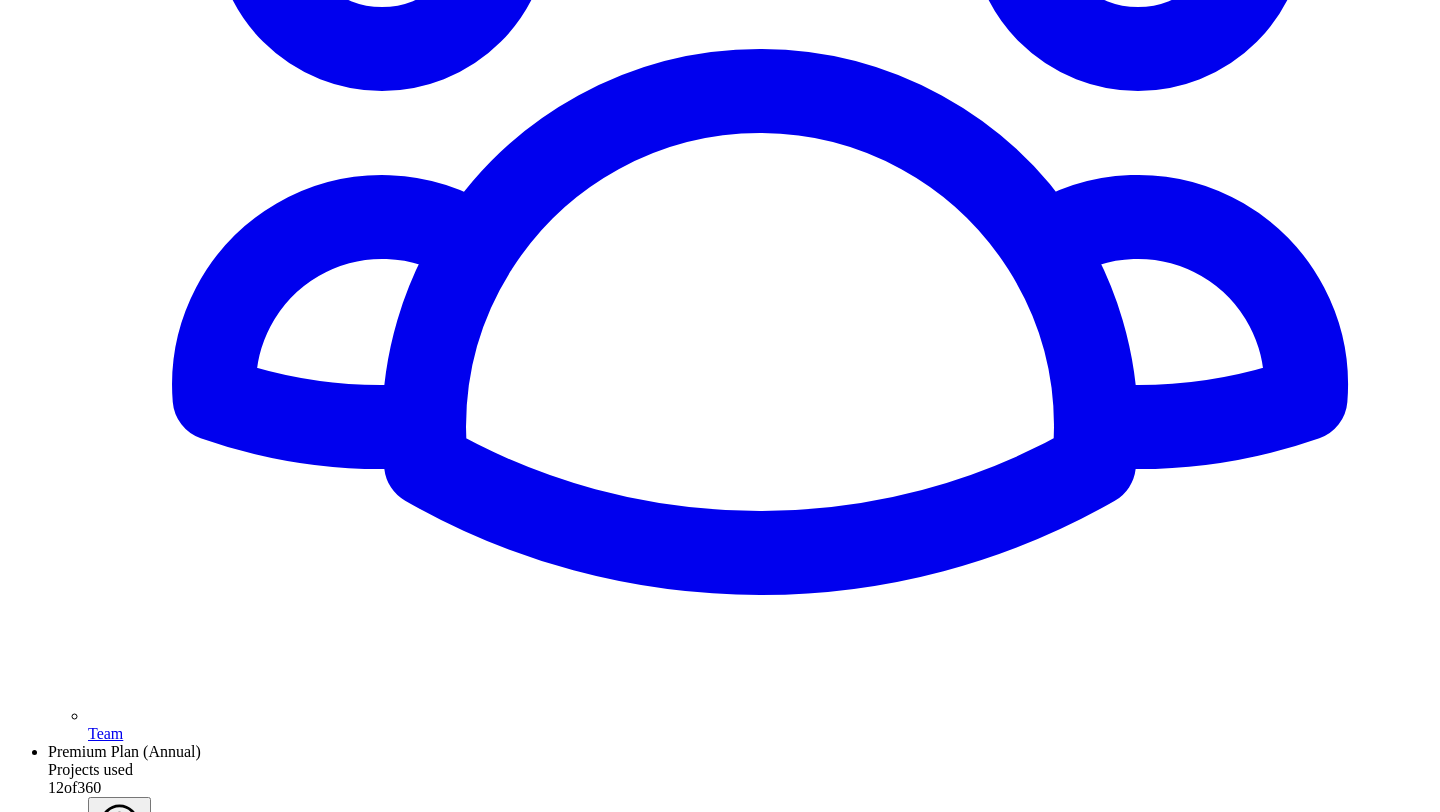 scroll, scrollTop: 3527, scrollLeft: 0, axis: vertical 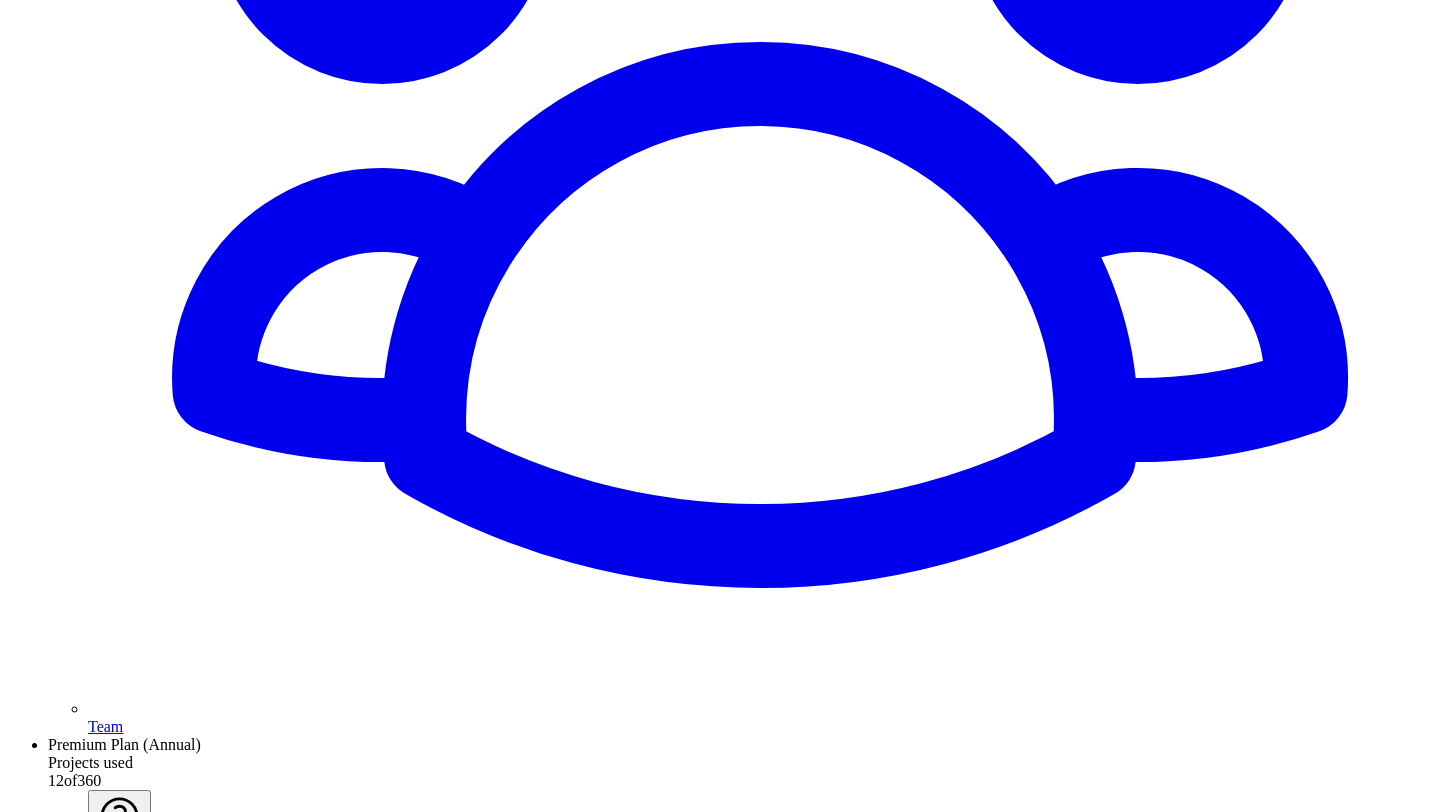 click on "**********" at bounding box center (313, 5677) 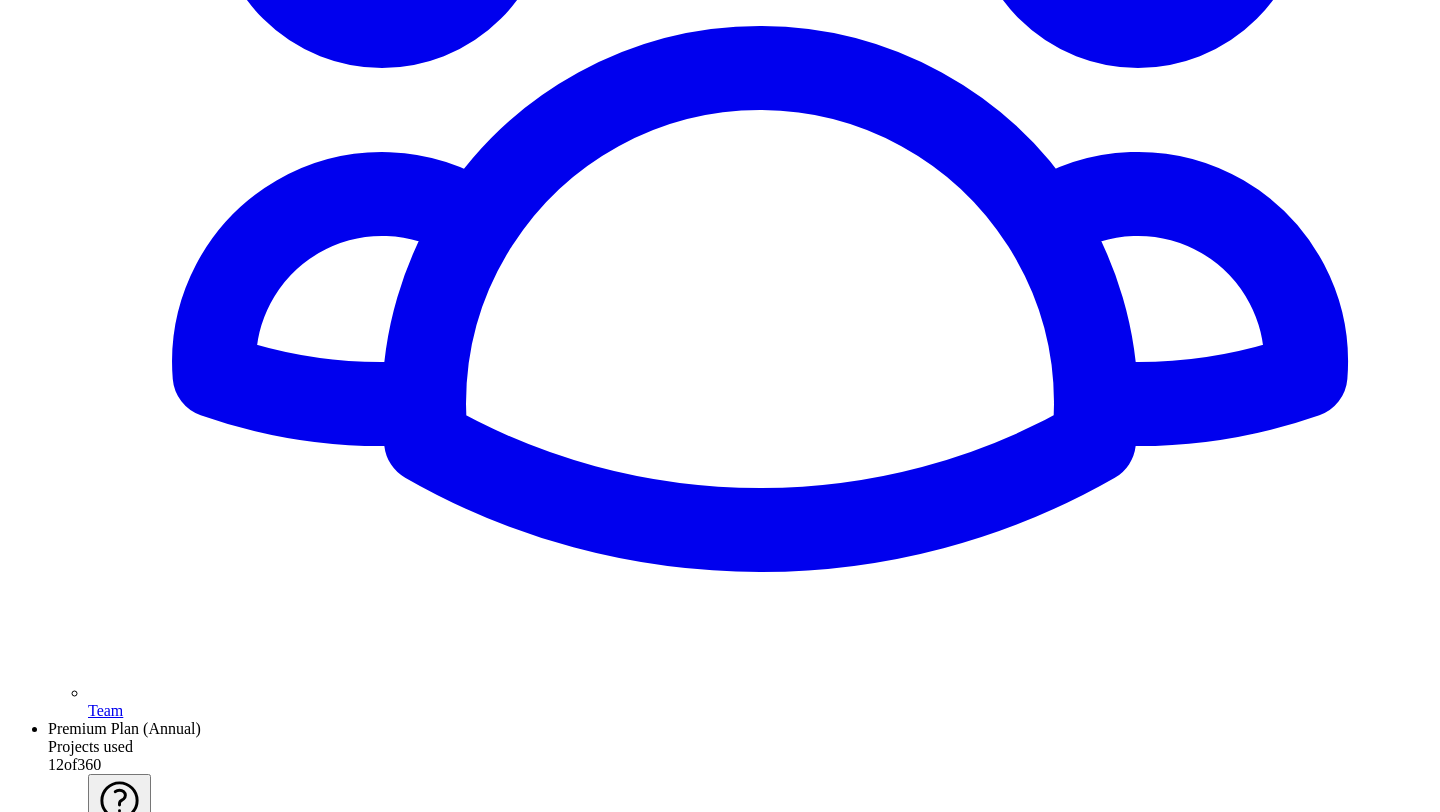 scroll, scrollTop: 3558, scrollLeft: 0, axis: vertical 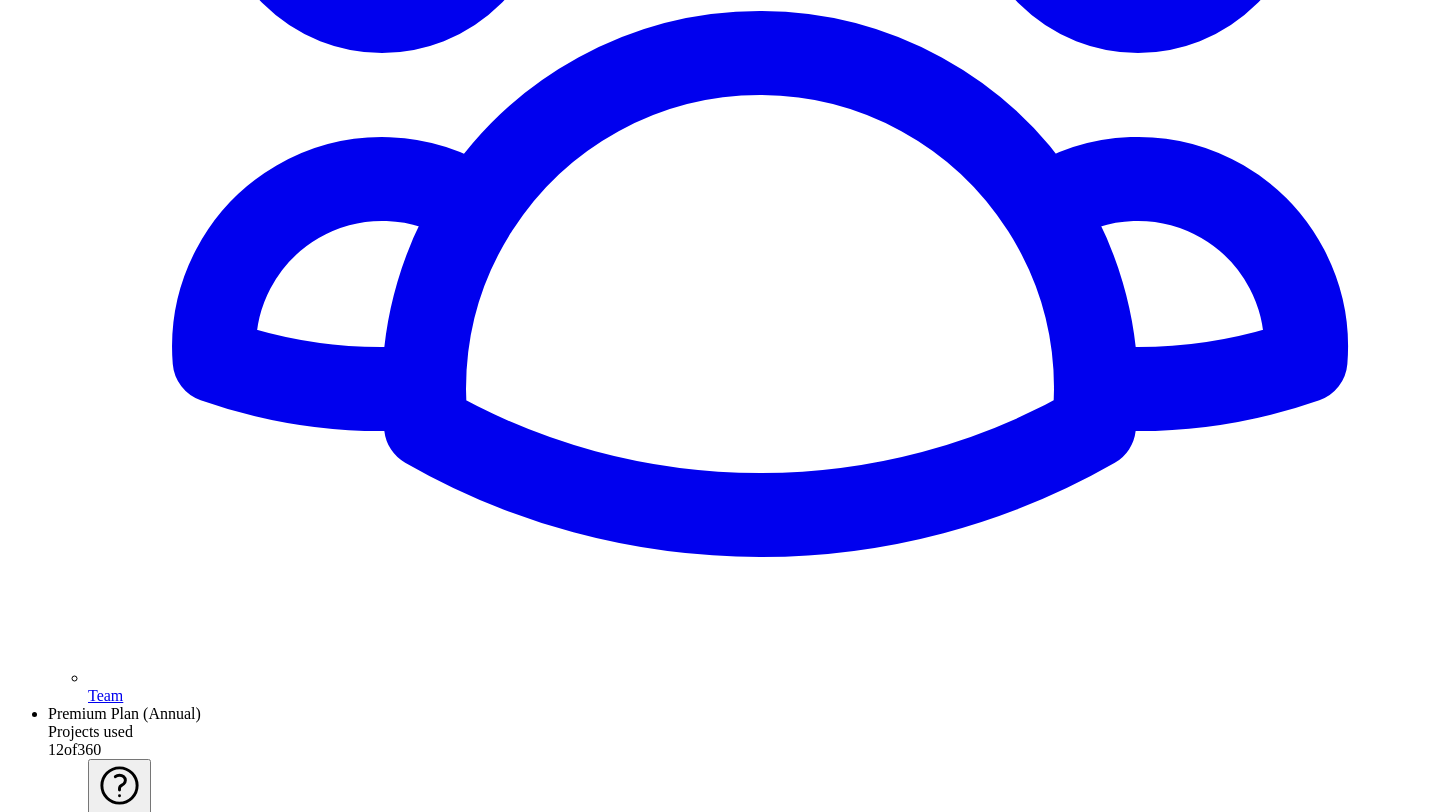 click at bounding box center [68, 5472] 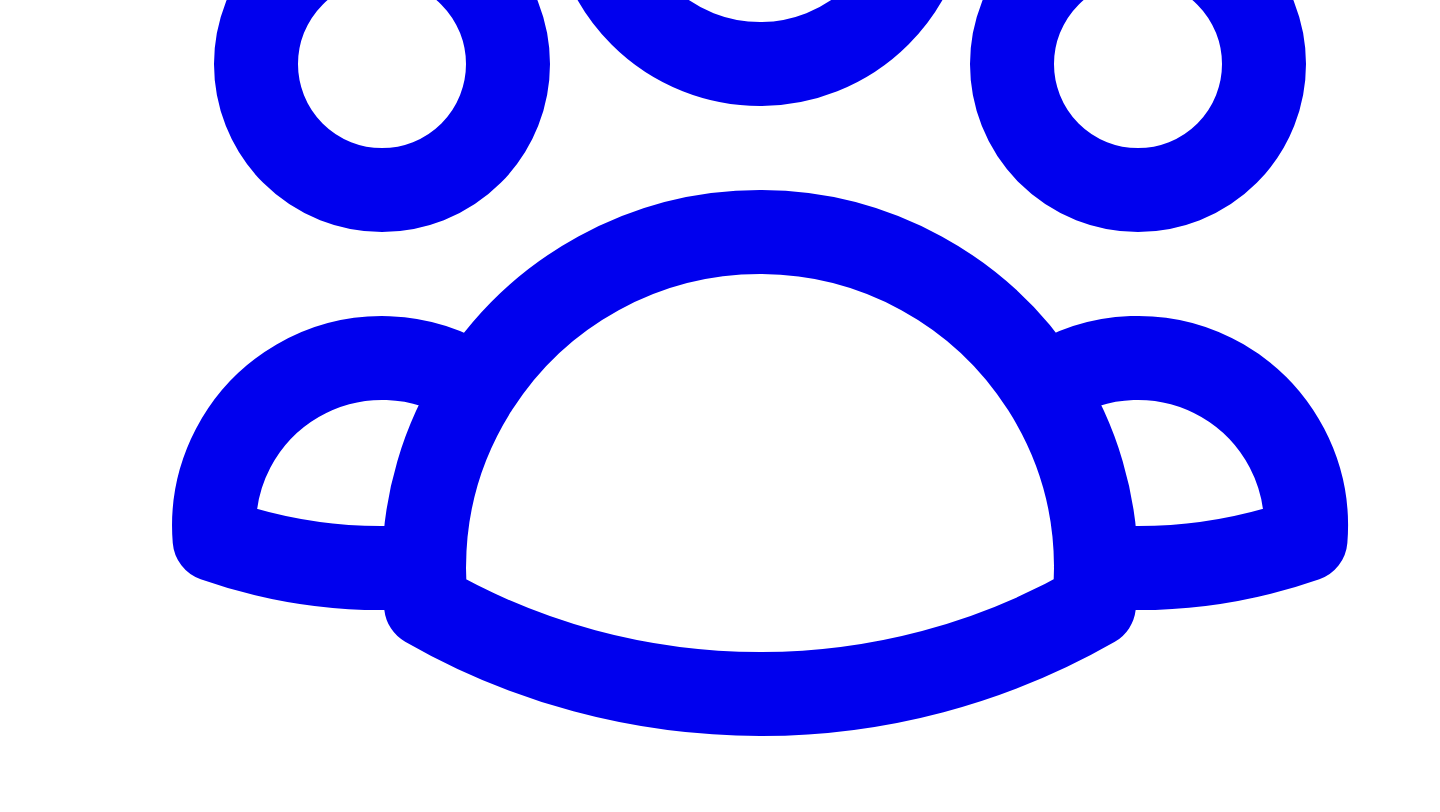 scroll, scrollTop: 3418, scrollLeft: 0, axis: vertical 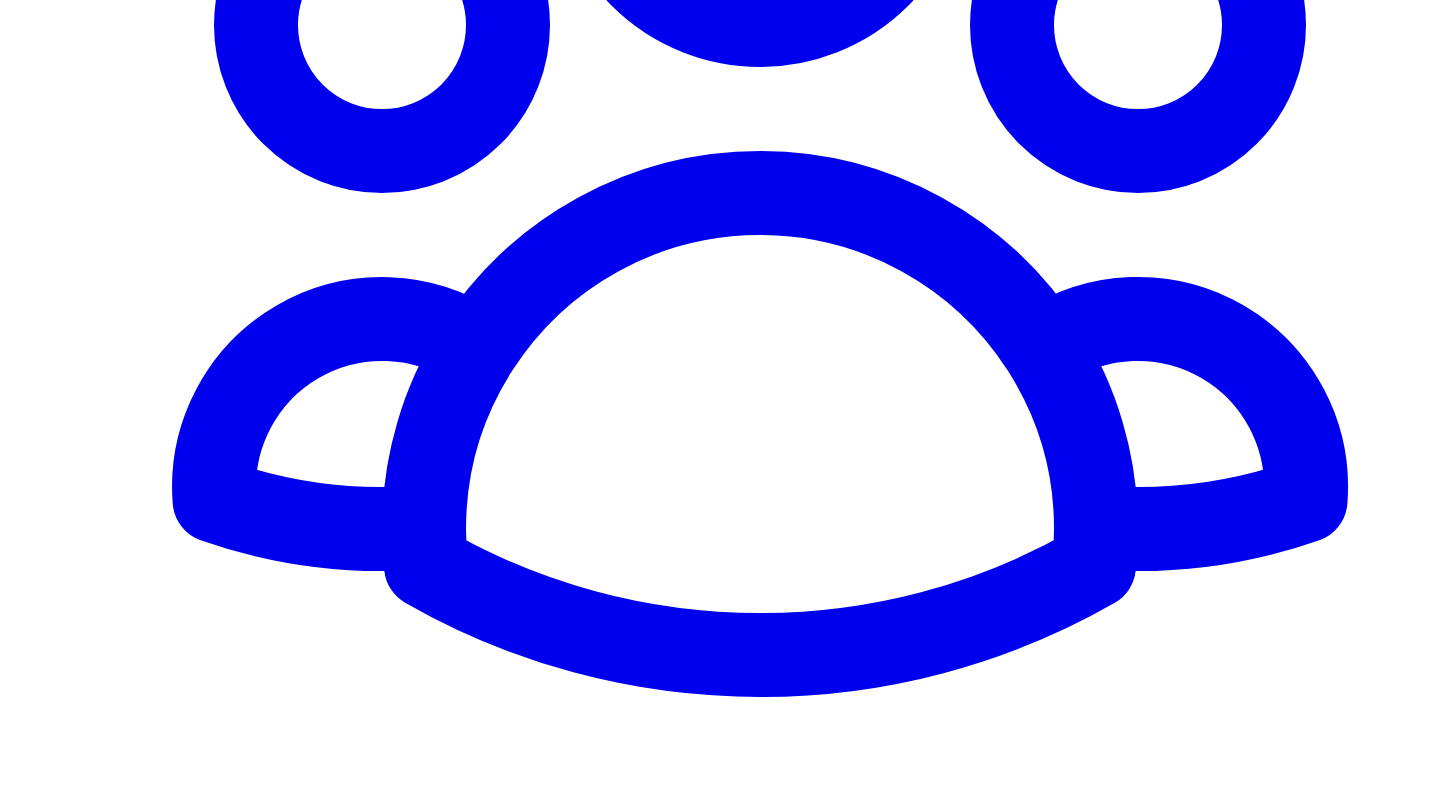 click on "**********" at bounding box center (313, 5786) 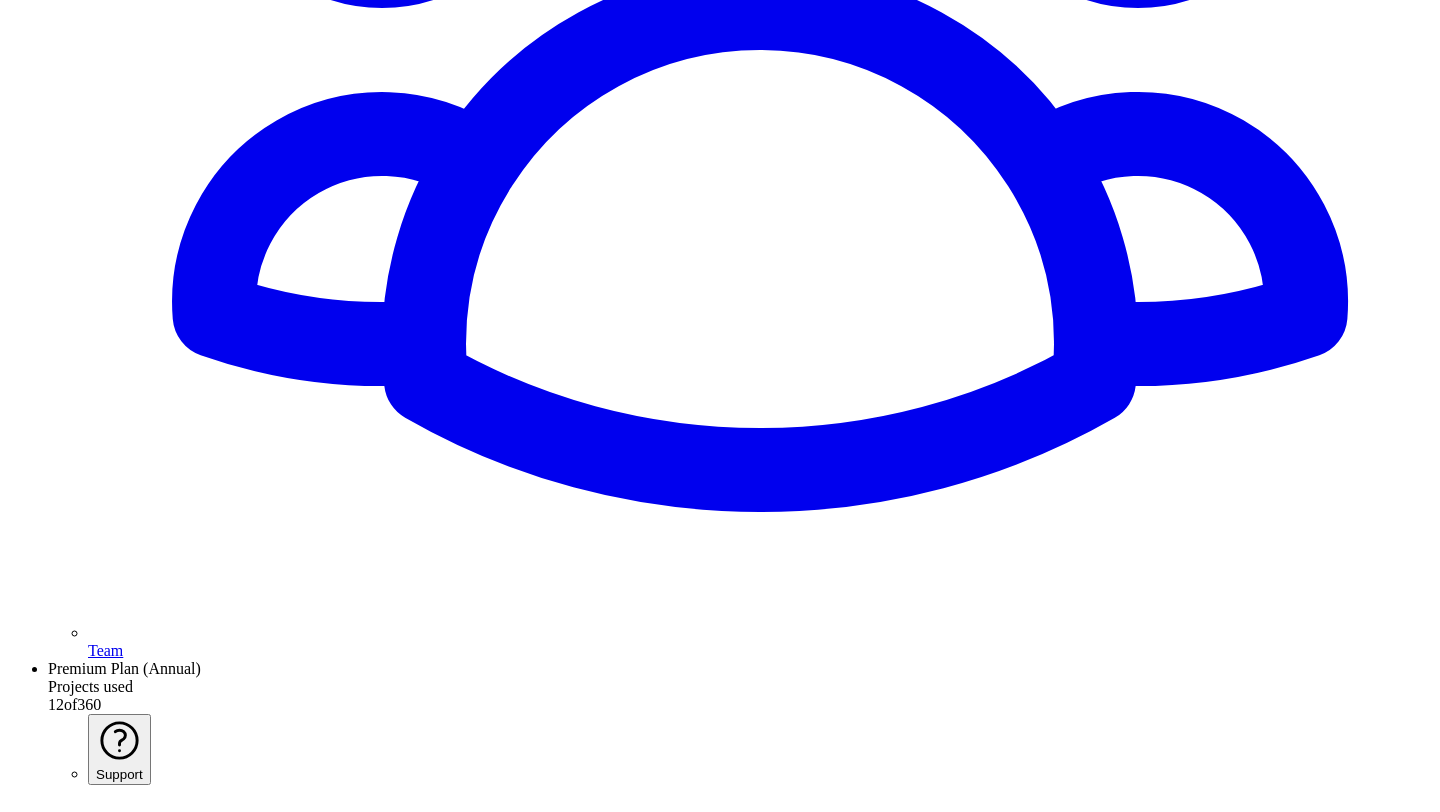 scroll, scrollTop: 3609, scrollLeft: 0, axis: vertical 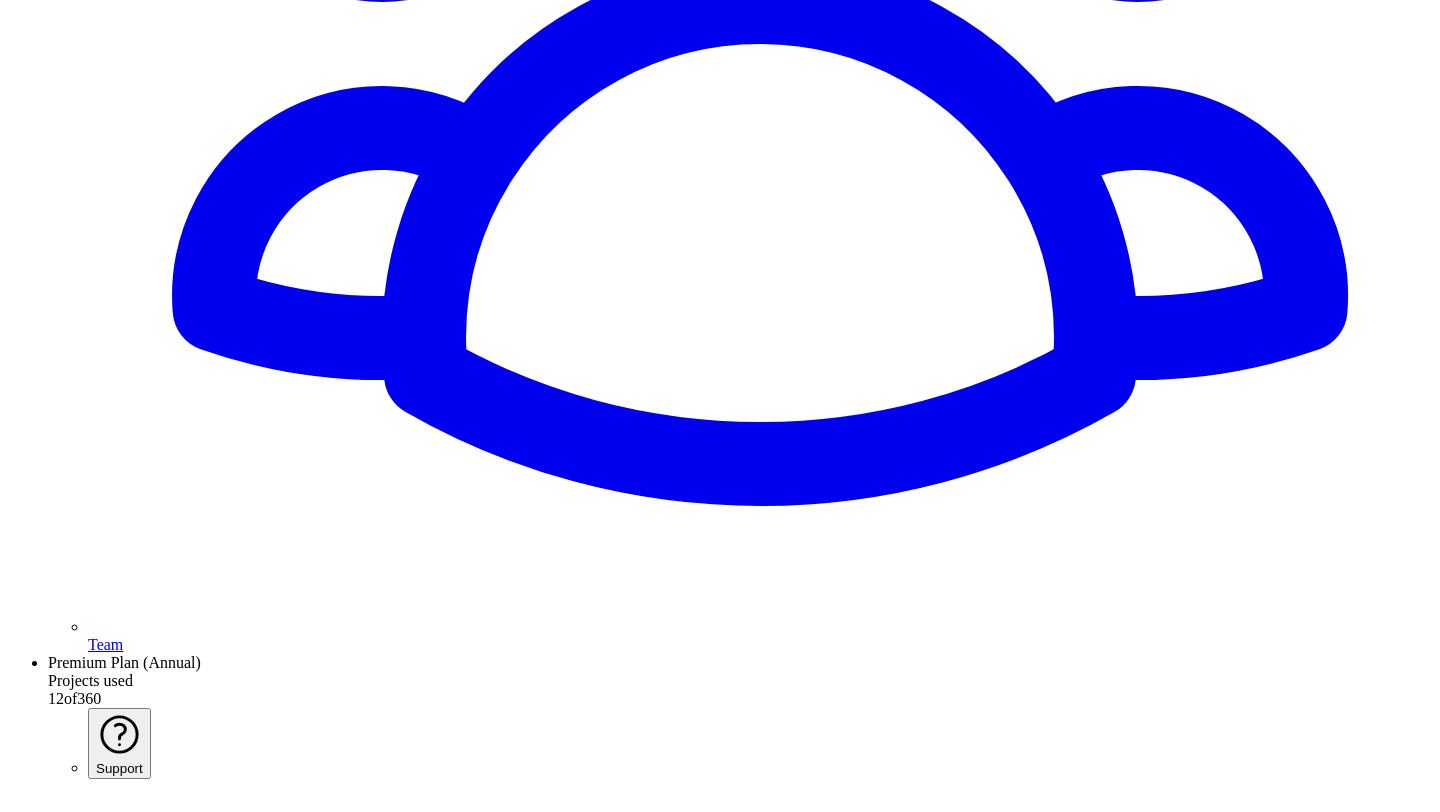 click on "**********" at bounding box center (313, 5595) 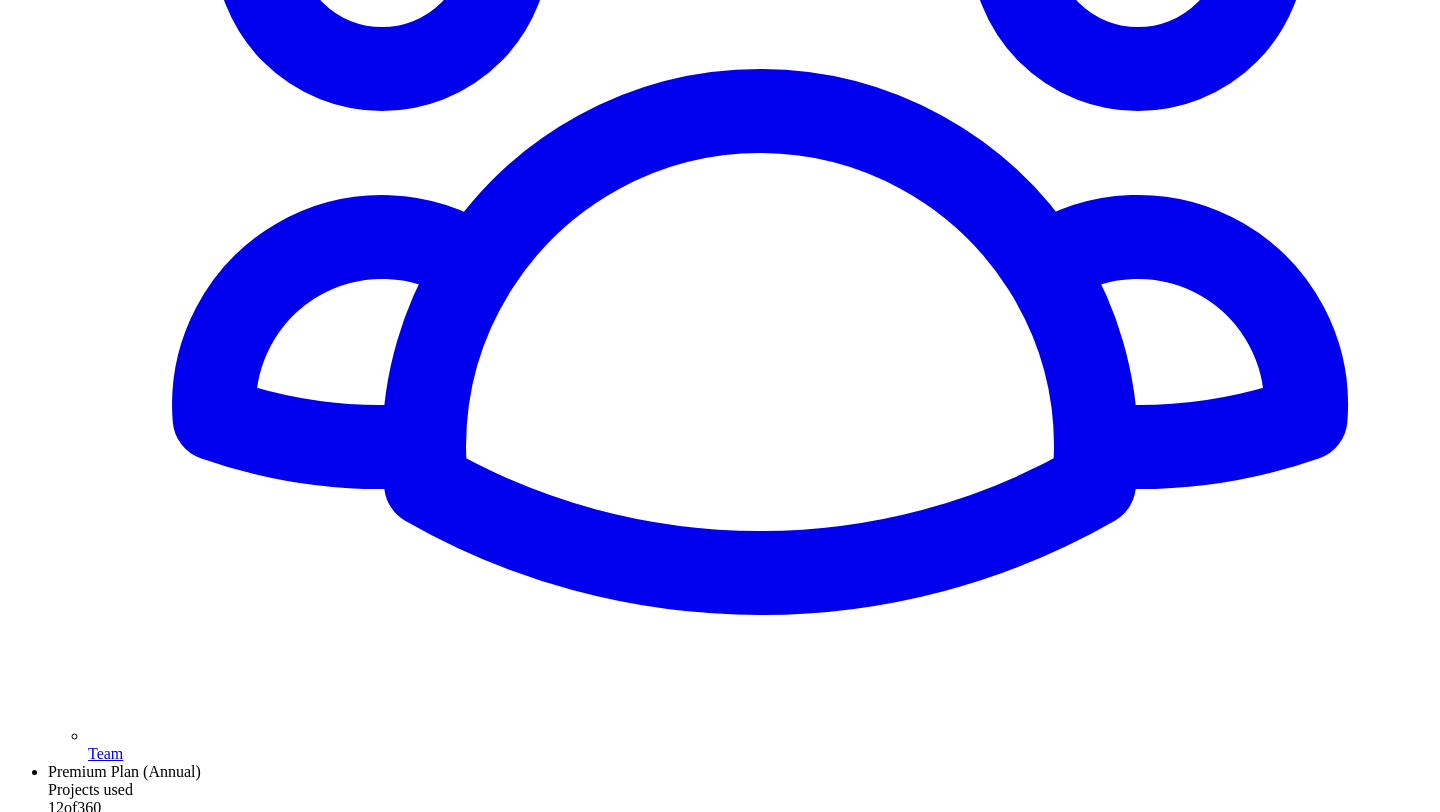 scroll, scrollTop: 3527, scrollLeft: 0, axis: vertical 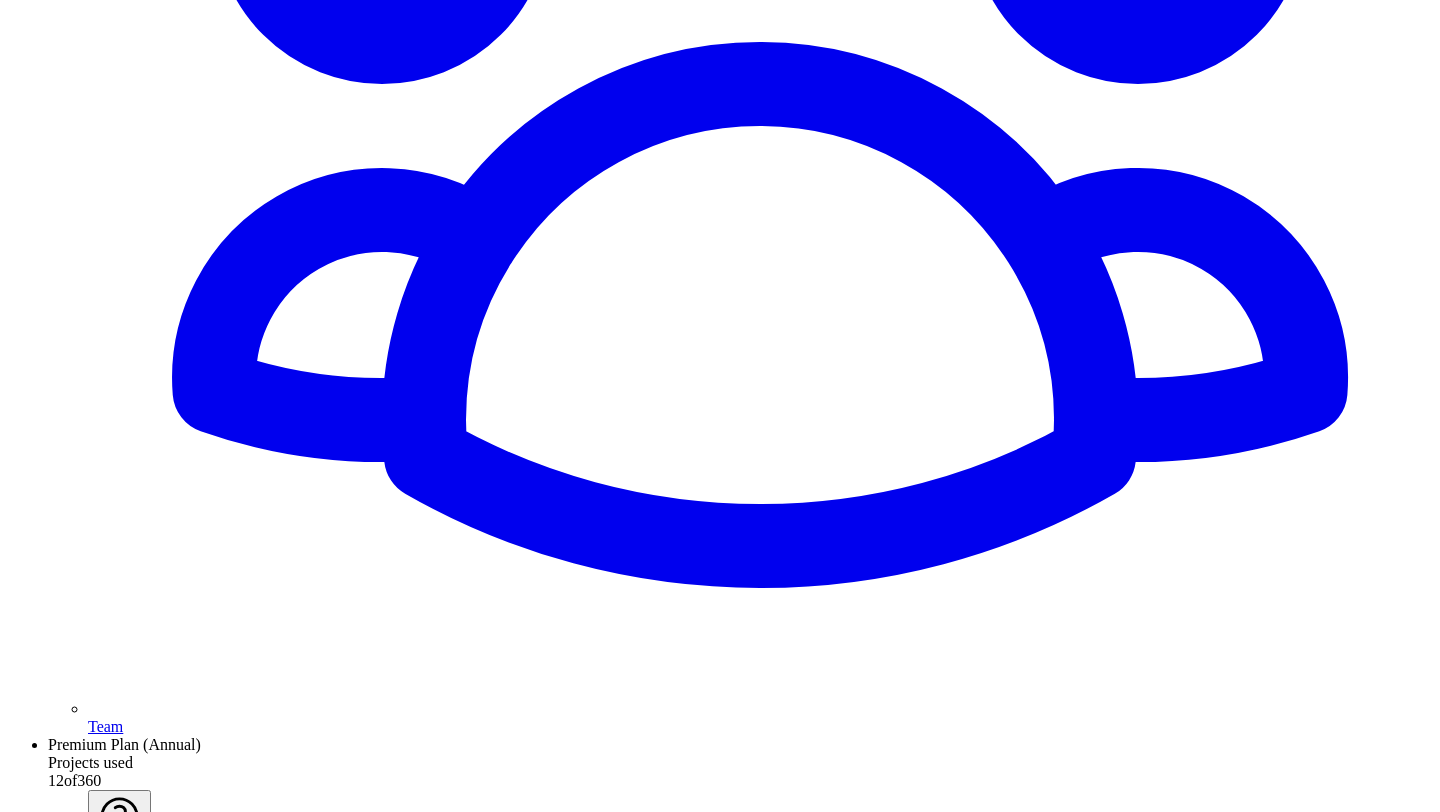 click on "**********" at bounding box center [313, 5677] 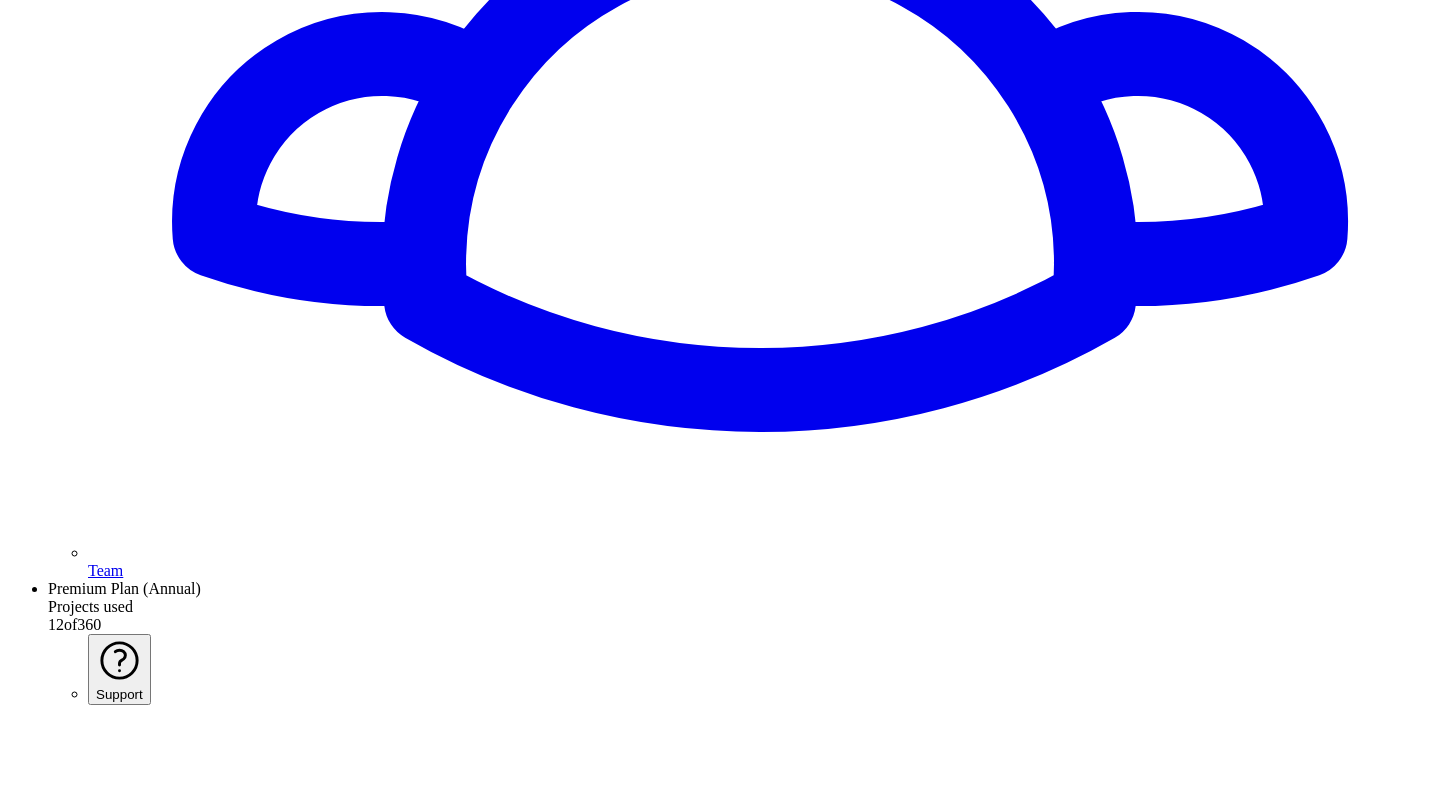 scroll, scrollTop: 3684, scrollLeft: 0, axis: vertical 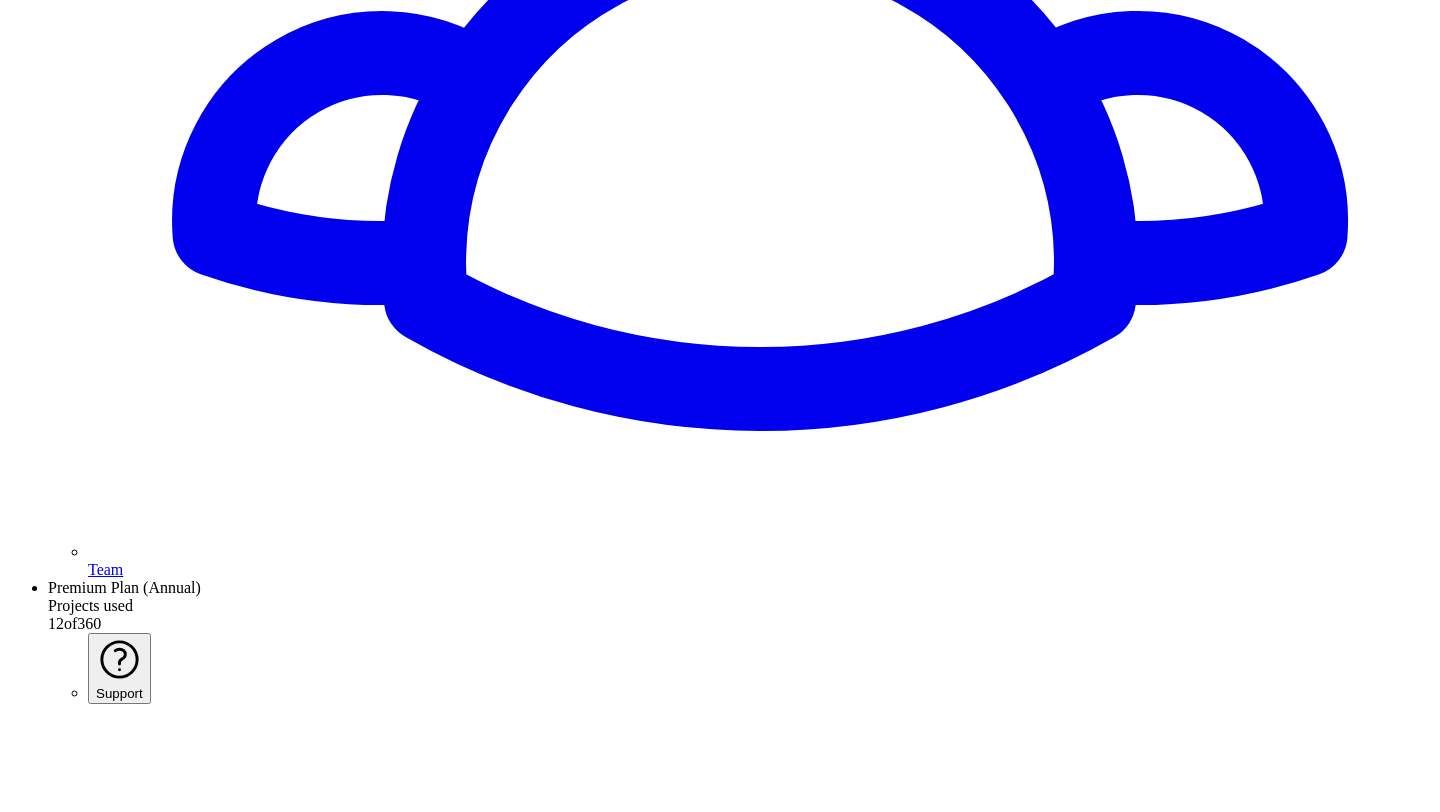 click 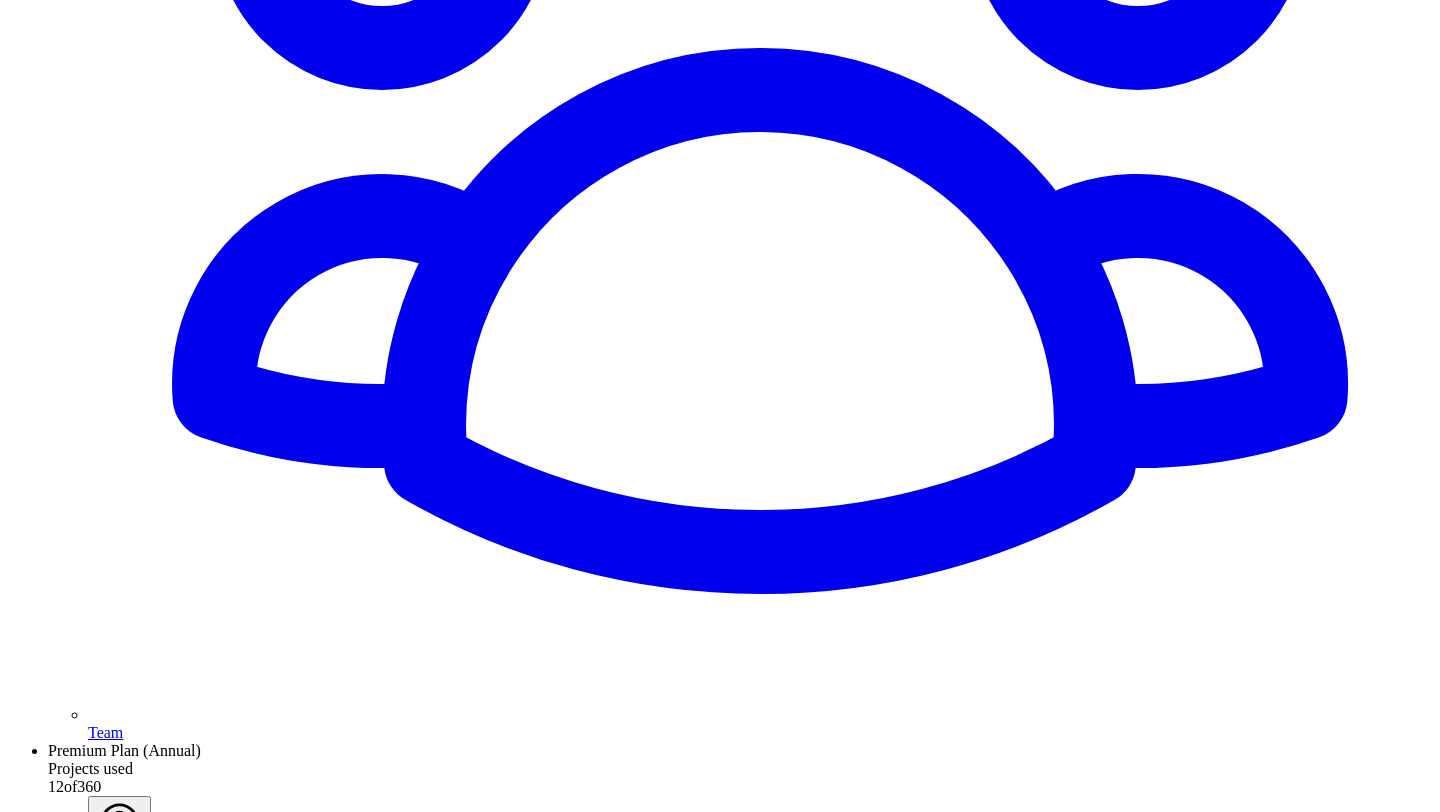 scroll, scrollTop: 3523, scrollLeft: 0, axis: vertical 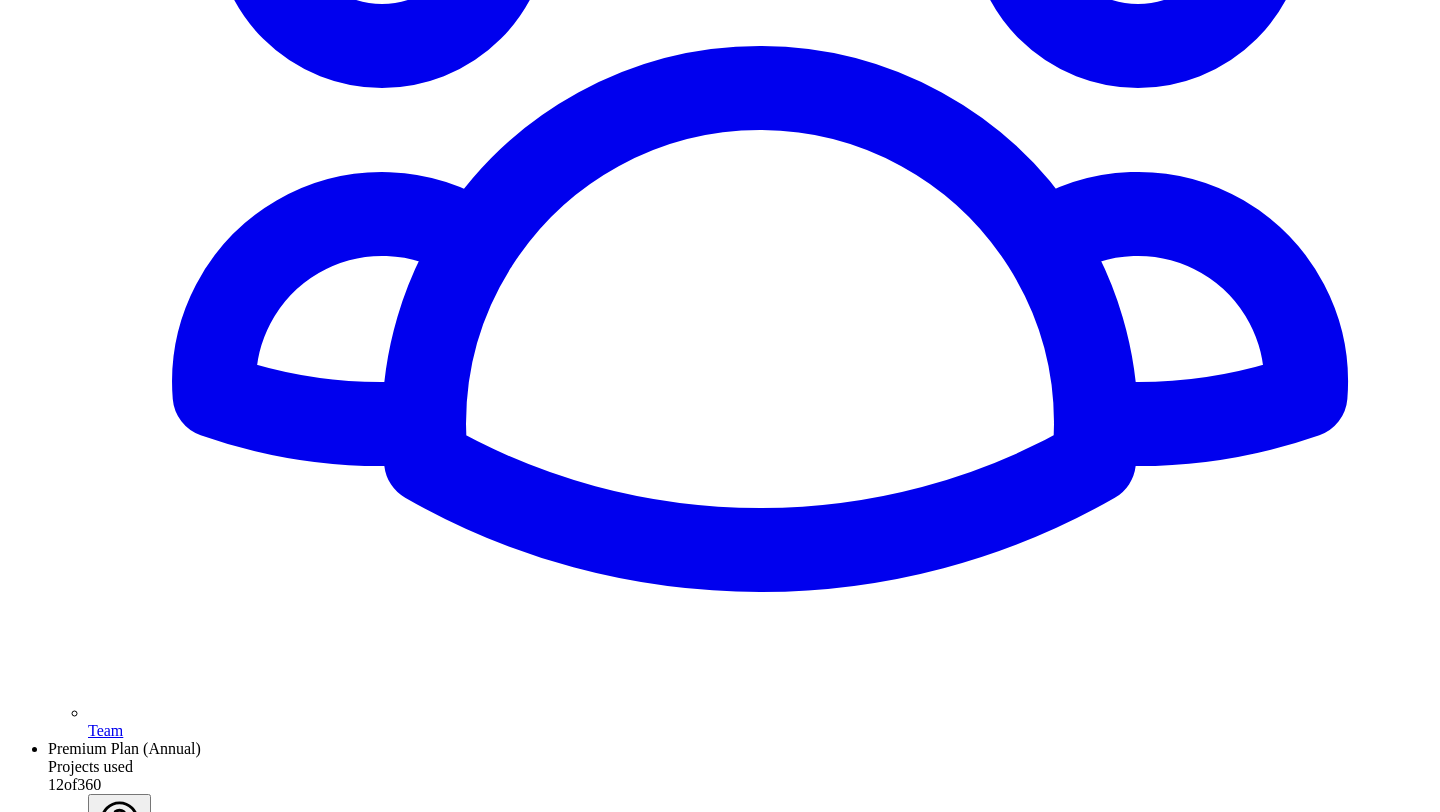 click on "Cancel" at bounding box center [37, 6043] 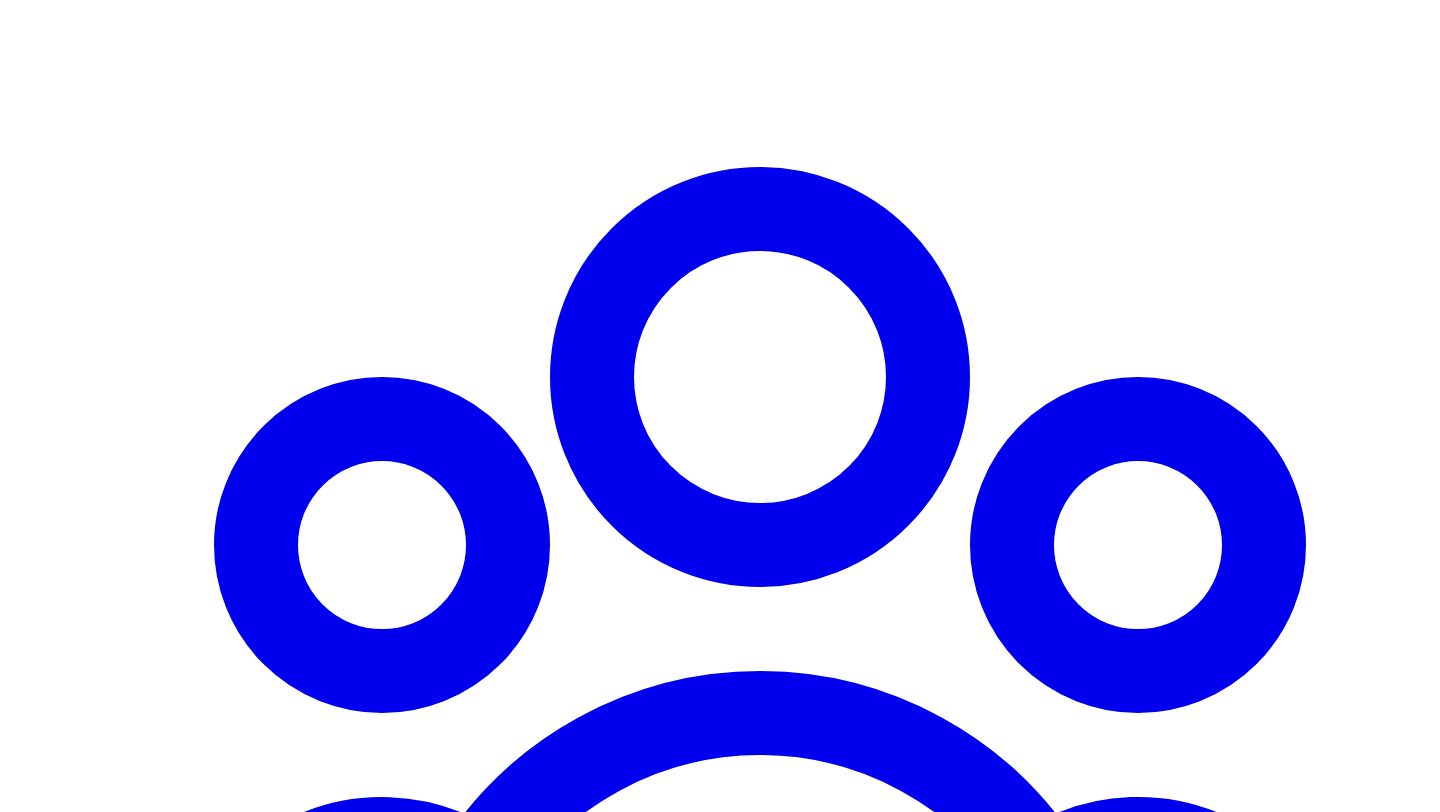 scroll, scrollTop: 2911, scrollLeft: 0, axis: vertical 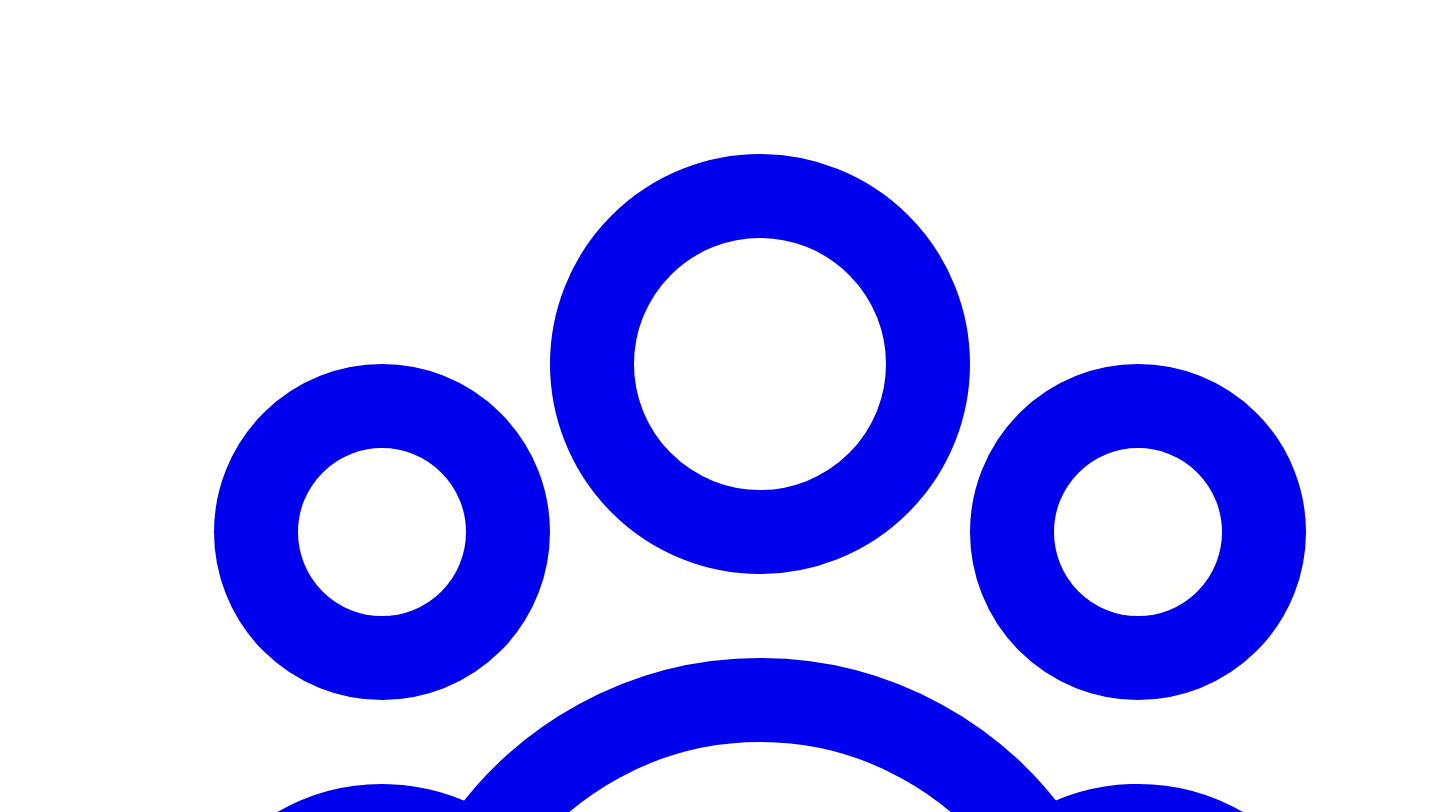 click 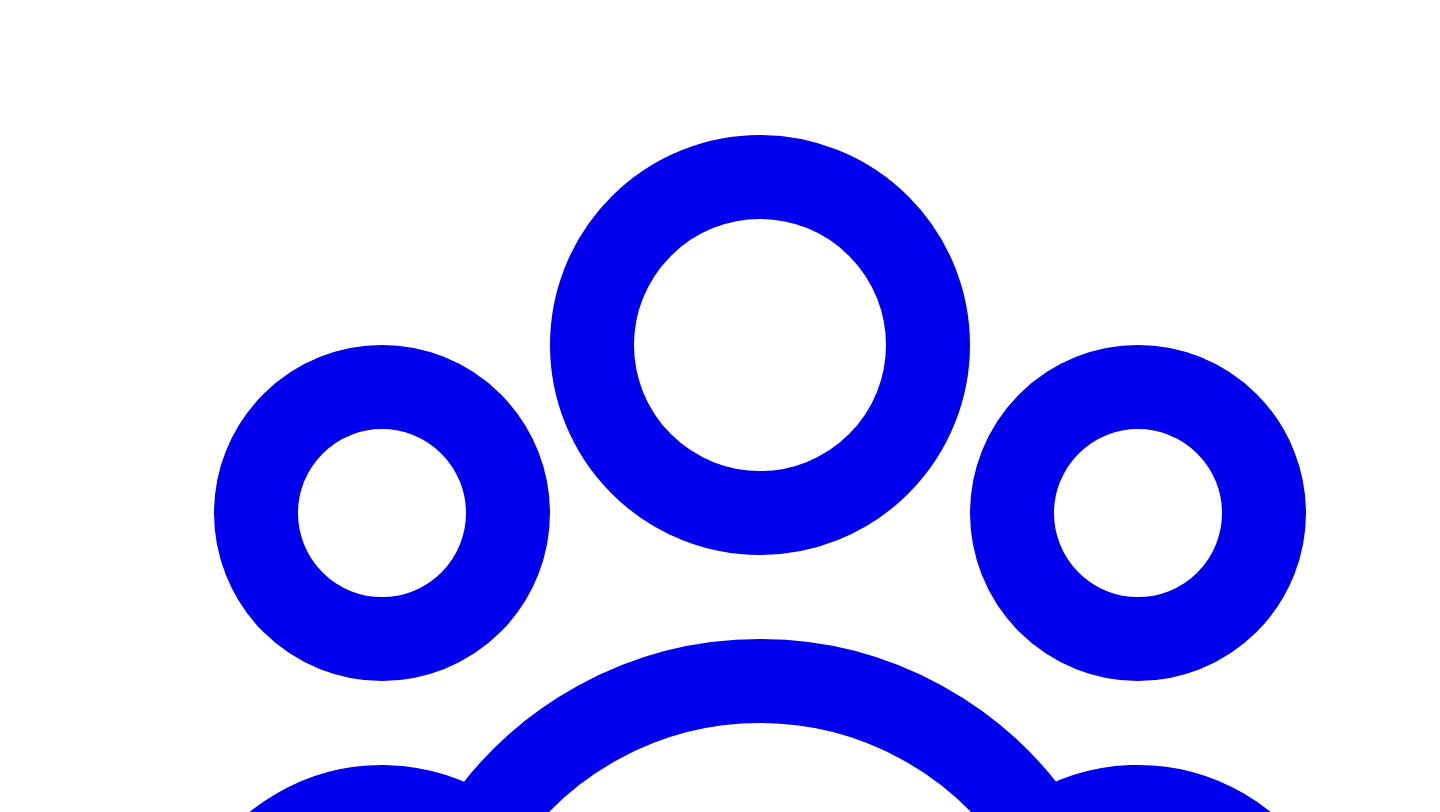 click on "Cancel" at bounding box center [37, 6365] 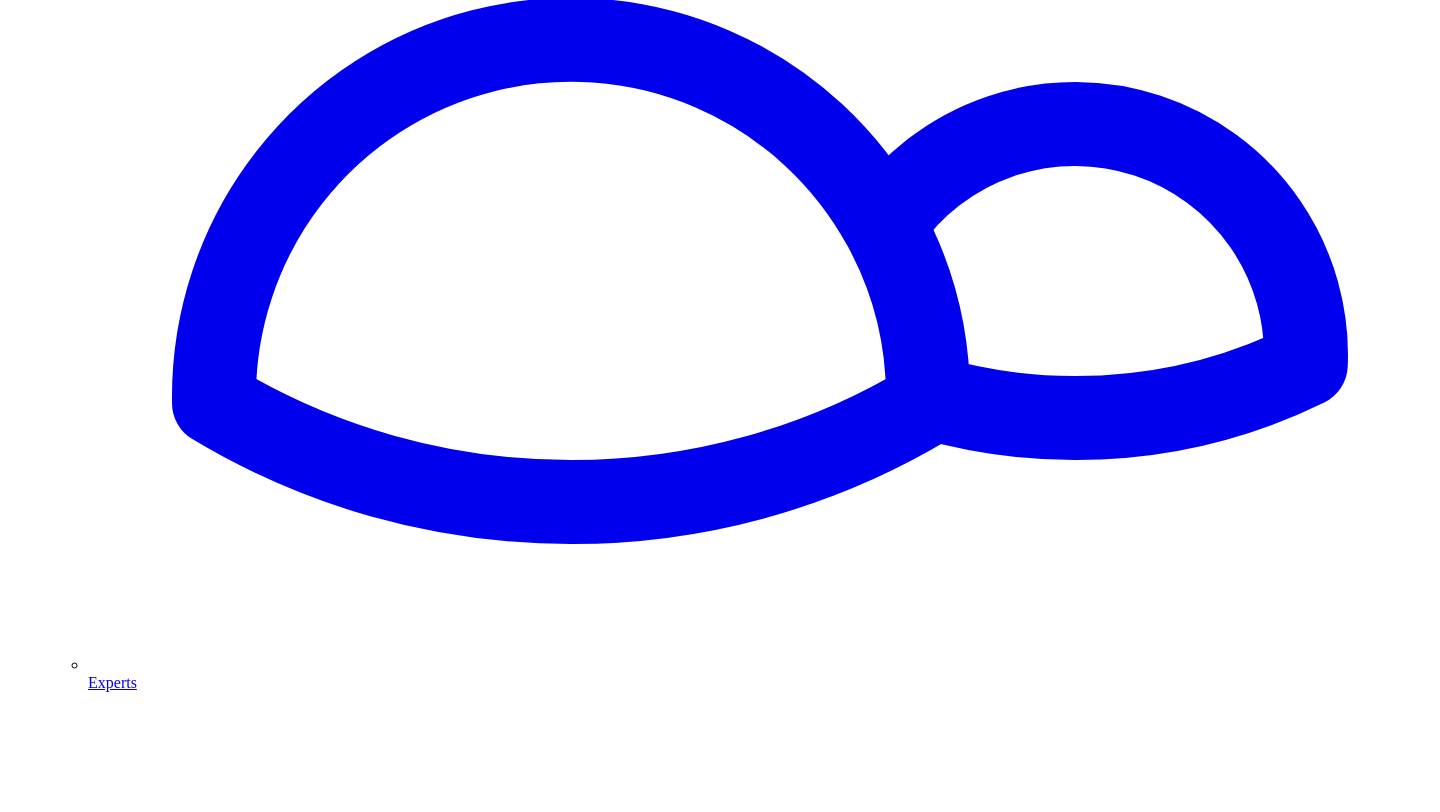 click 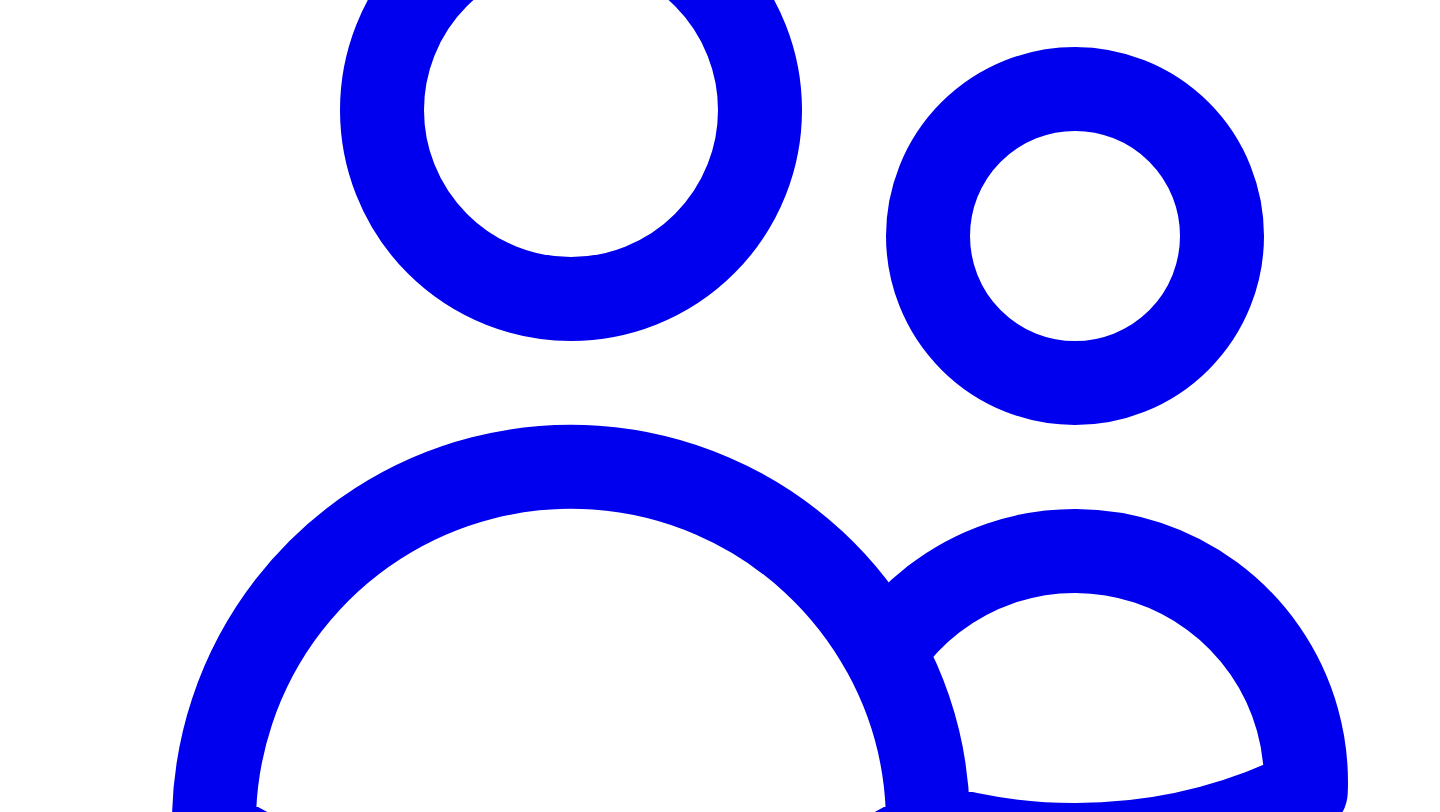 scroll, scrollTop: 144, scrollLeft: 0, axis: vertical 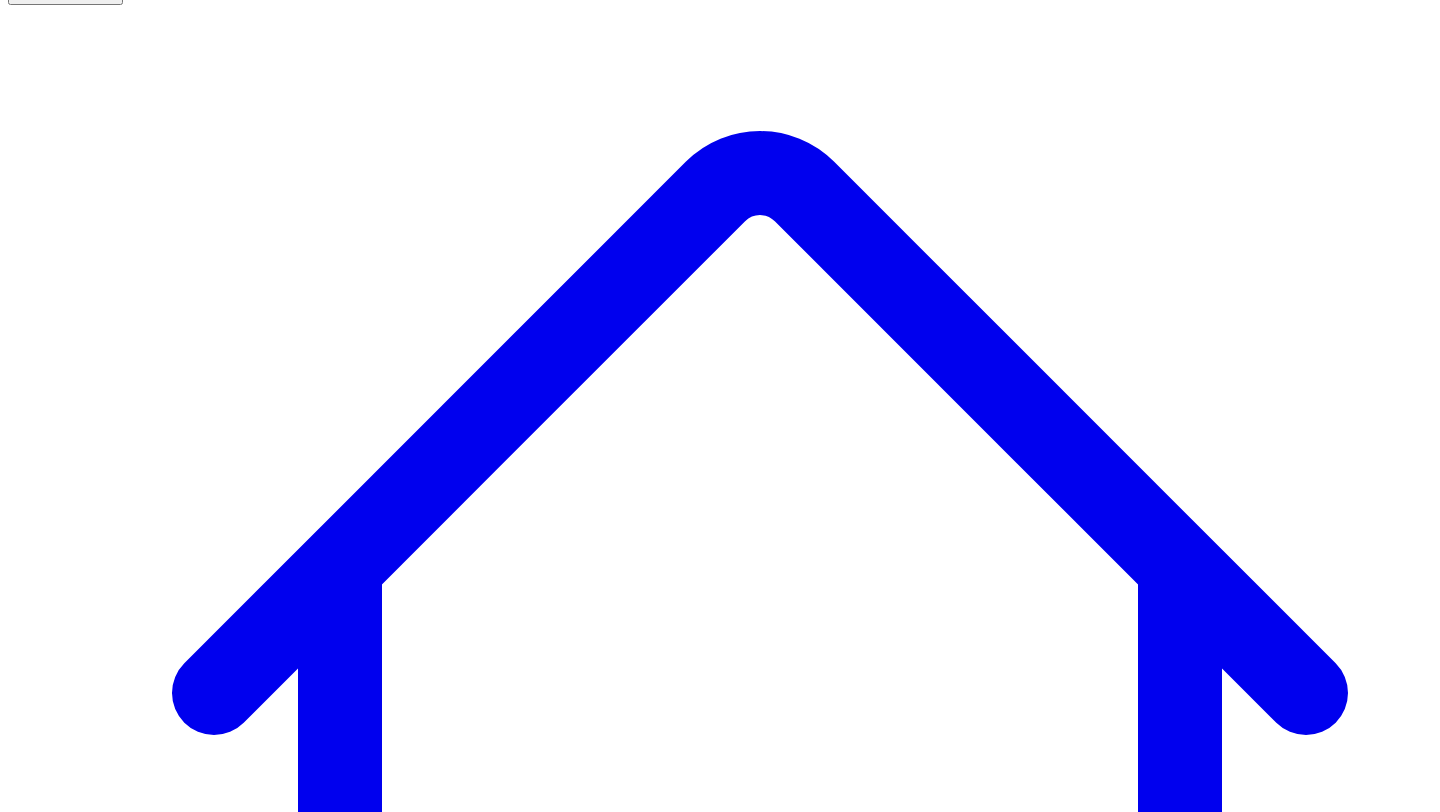 click on "@ Andres Vourakis 10  post s" at bounding box center [91, 7622] 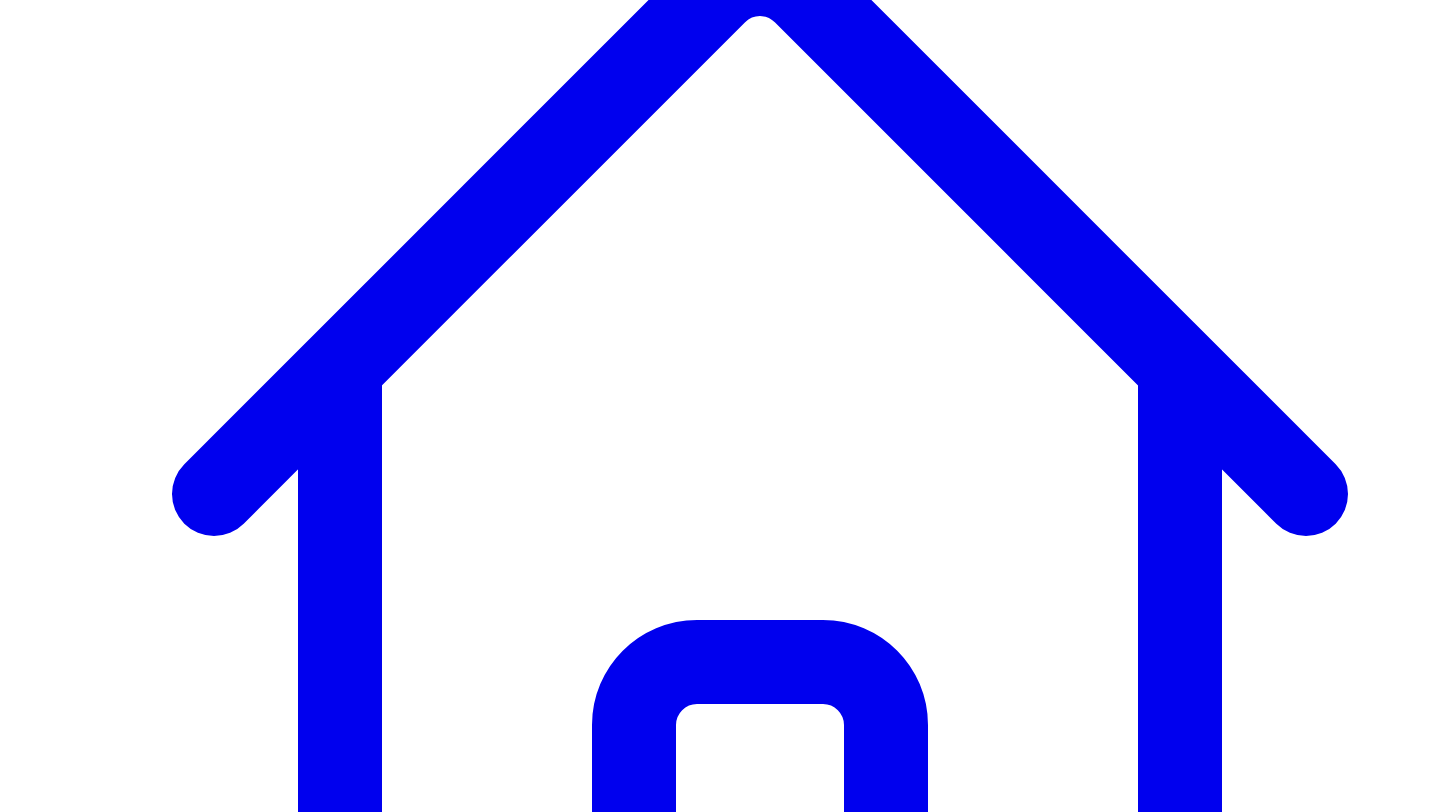 scroll, scrollTop: 428, scrollLeft: 0, axis: vertical 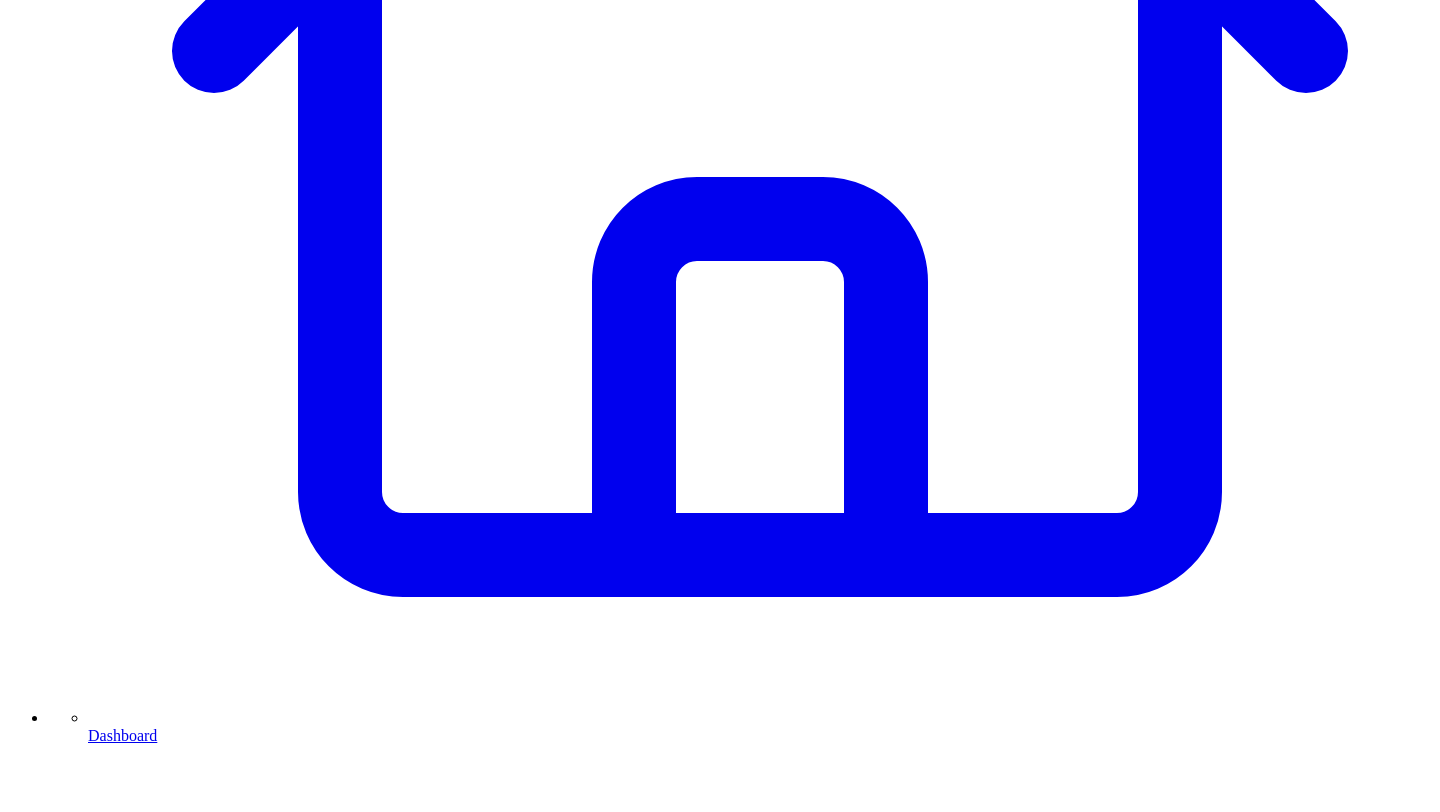 click 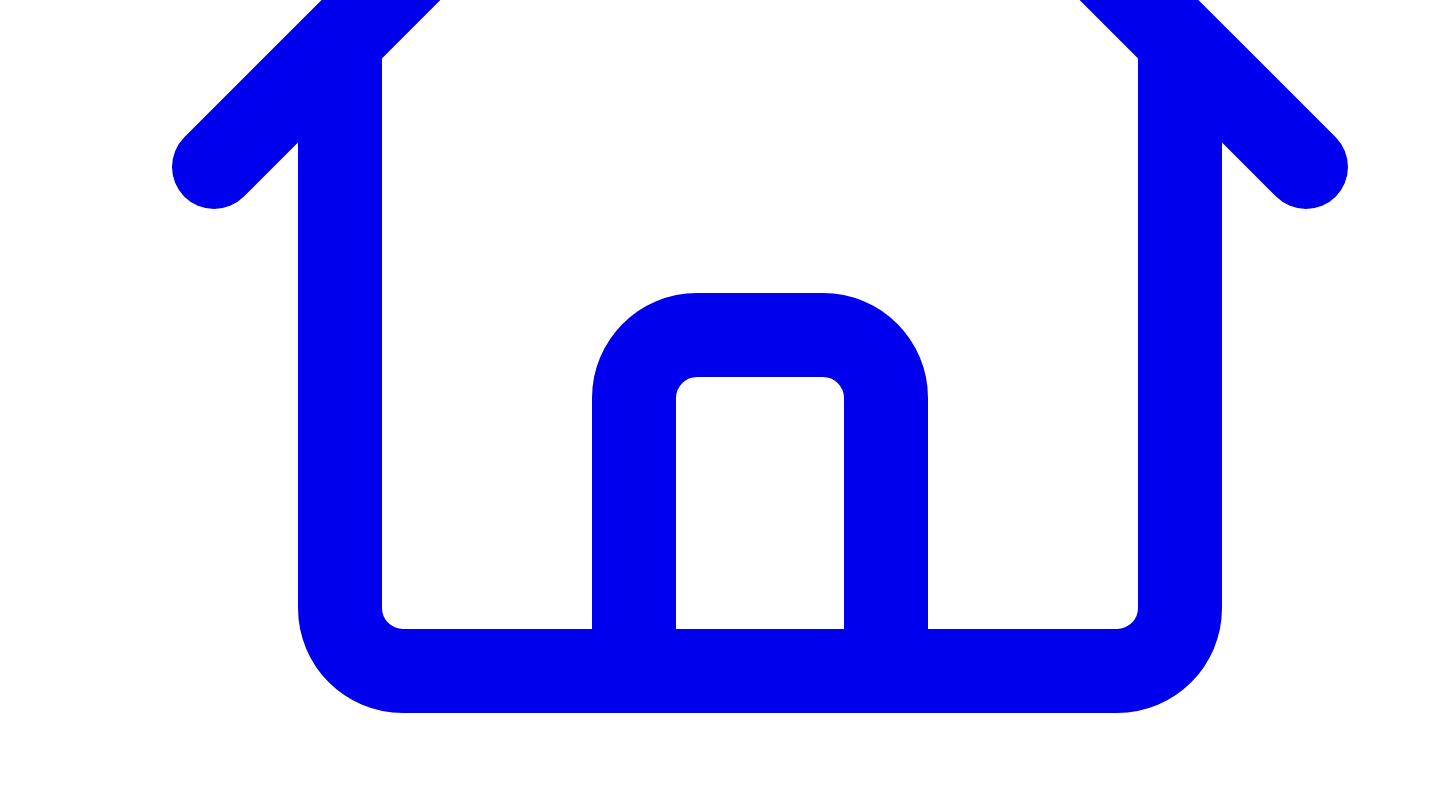 scroll, scrollTop: 669, scrollLeft: 0, axis: vertical 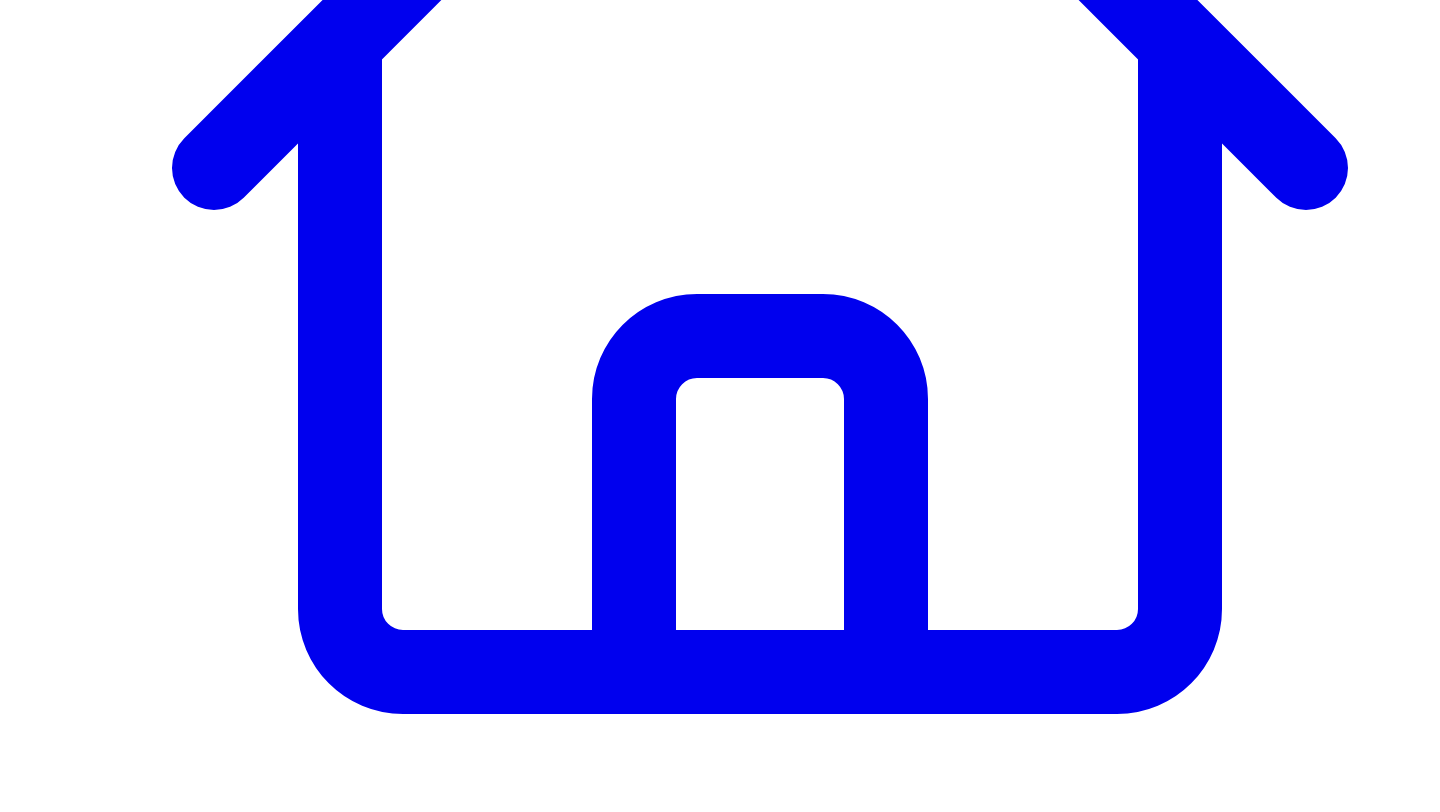 click at bounding box center [313, 7523] 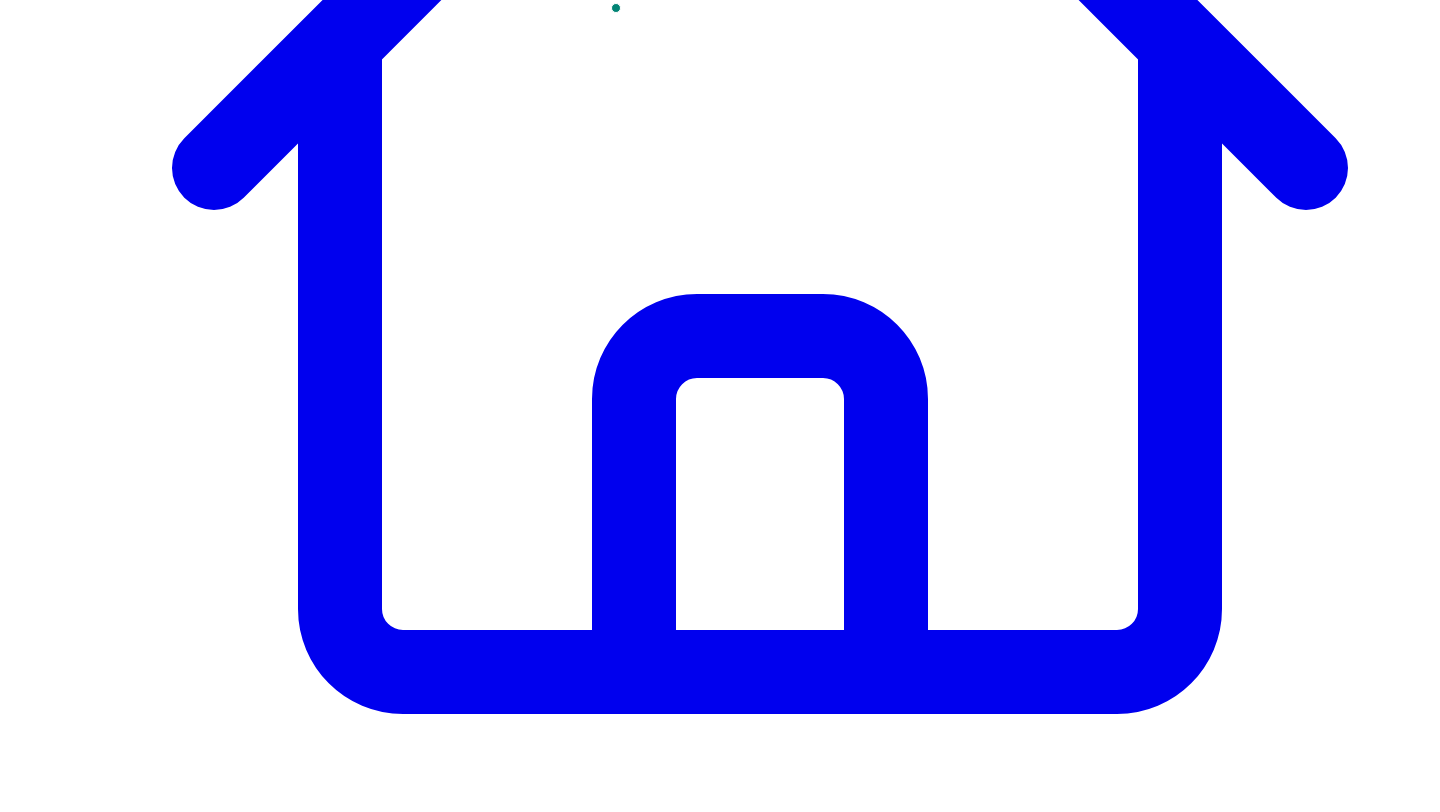 click at bounding box center [313, 7523] 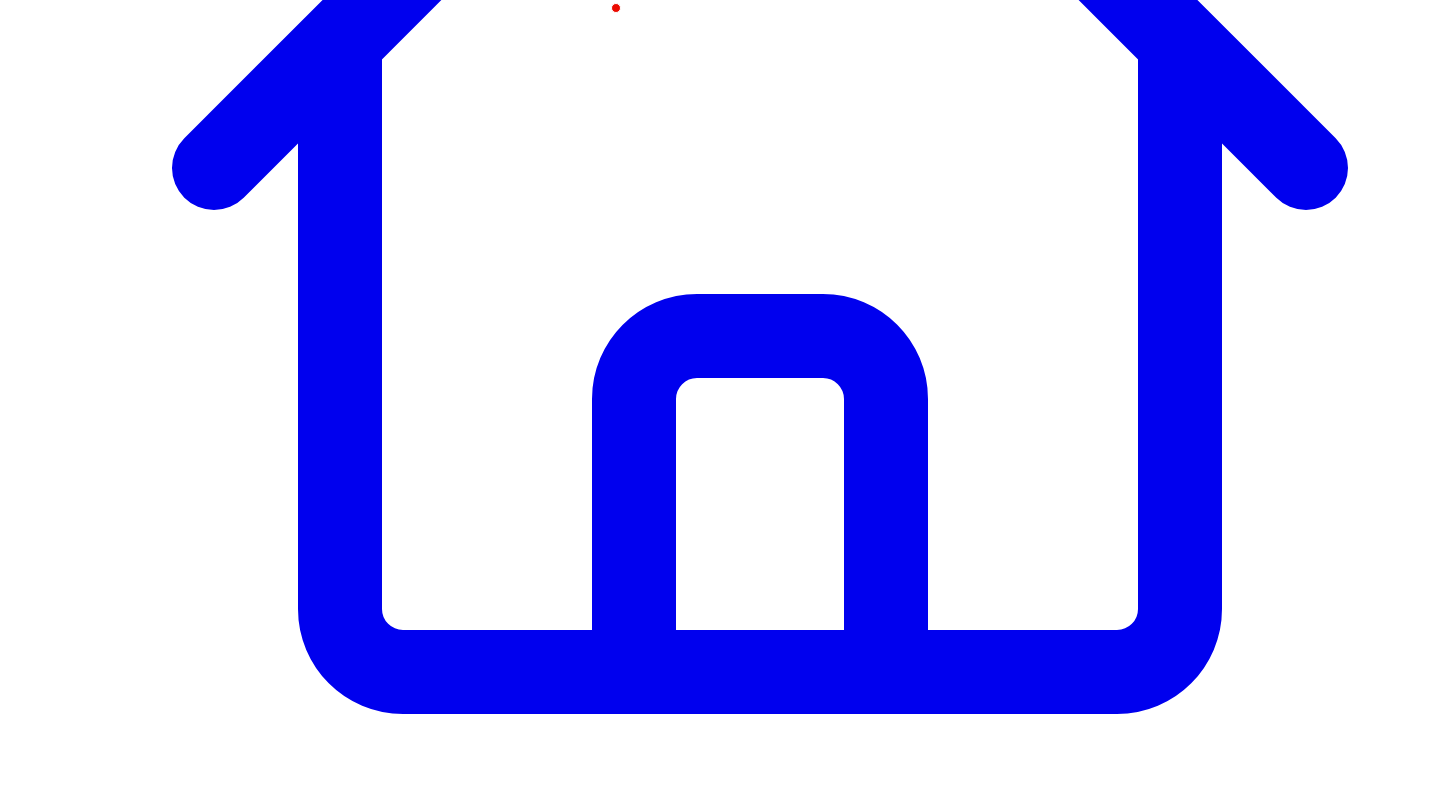 type on "**********" 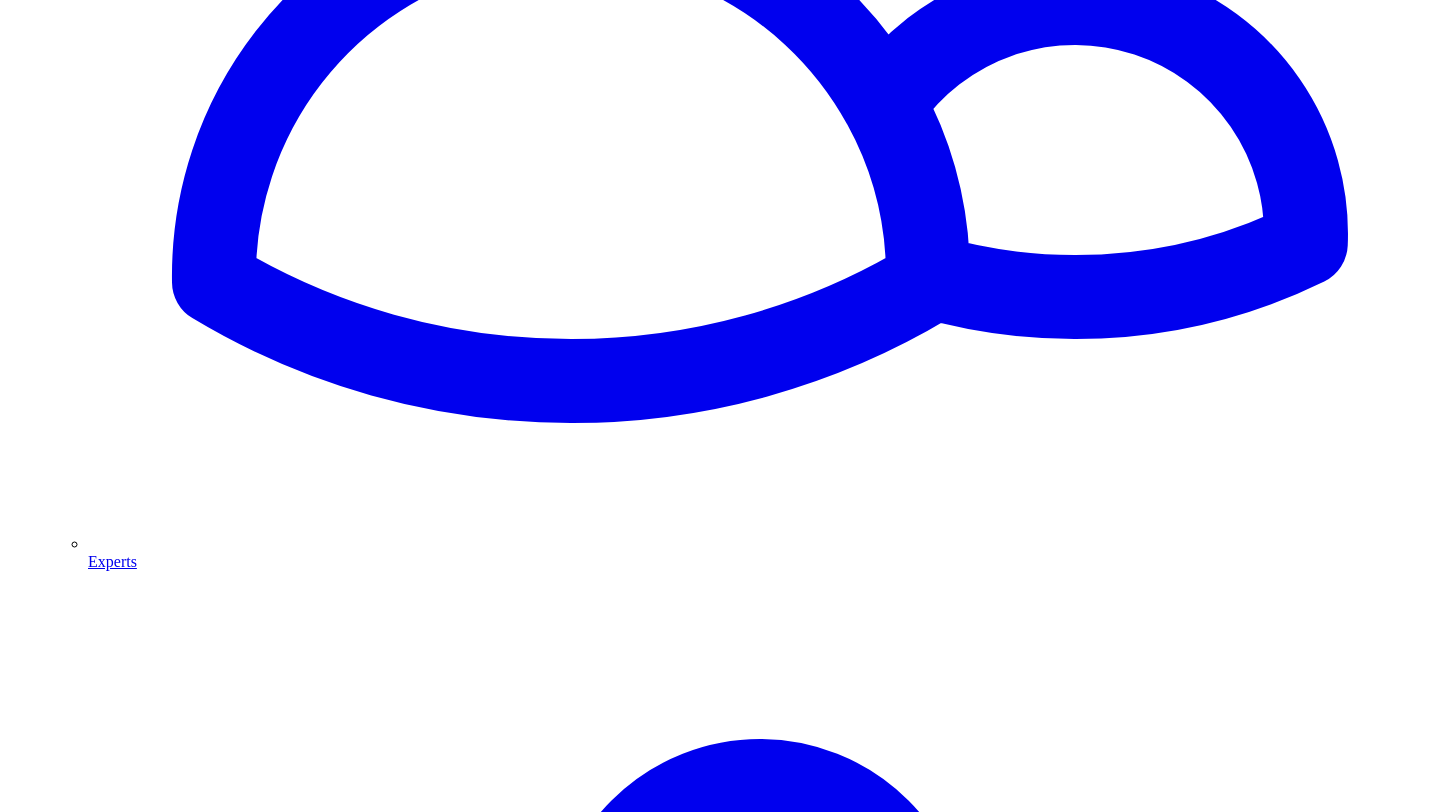 scroll, scrollTop: 2433, scrollLeft: 0, axis: vertical 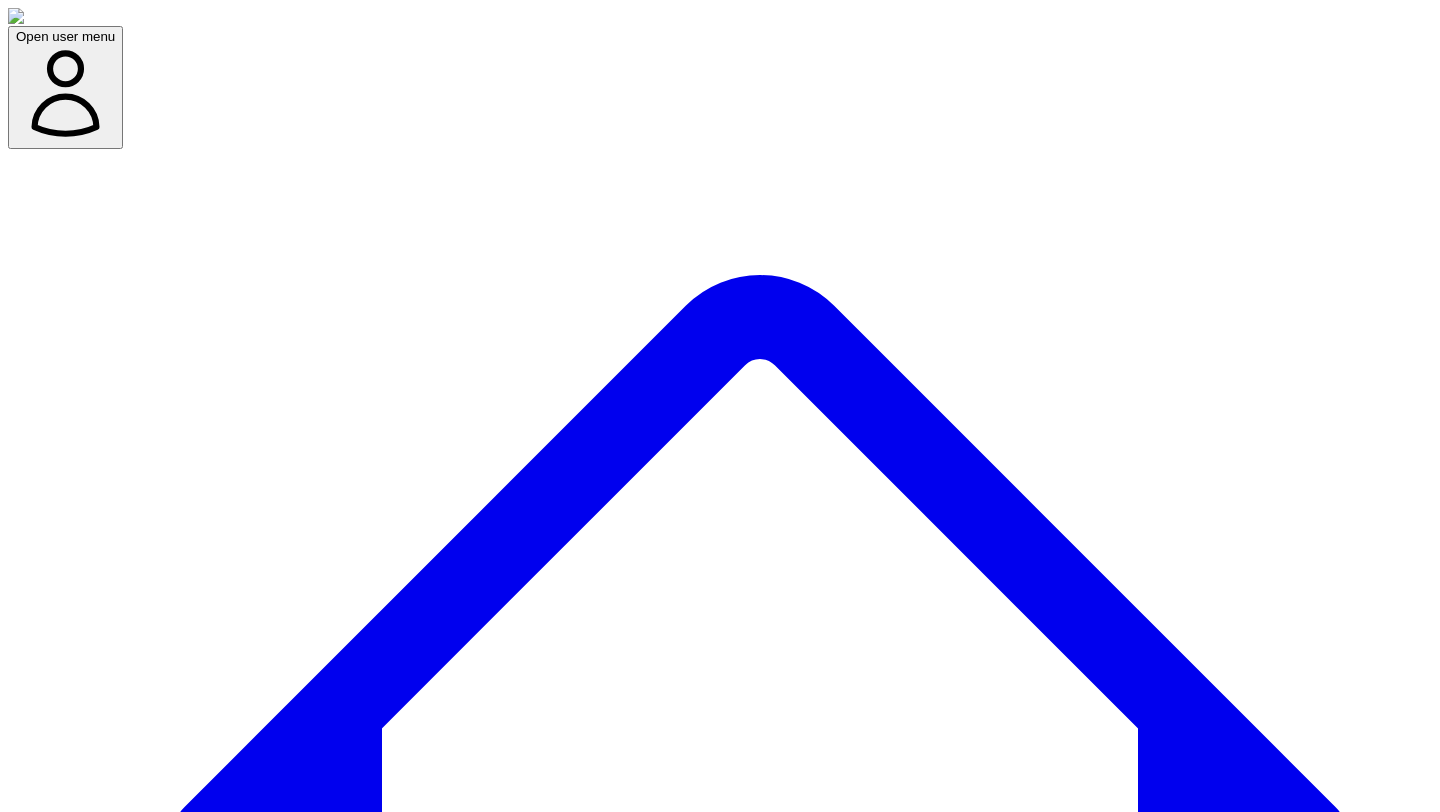click 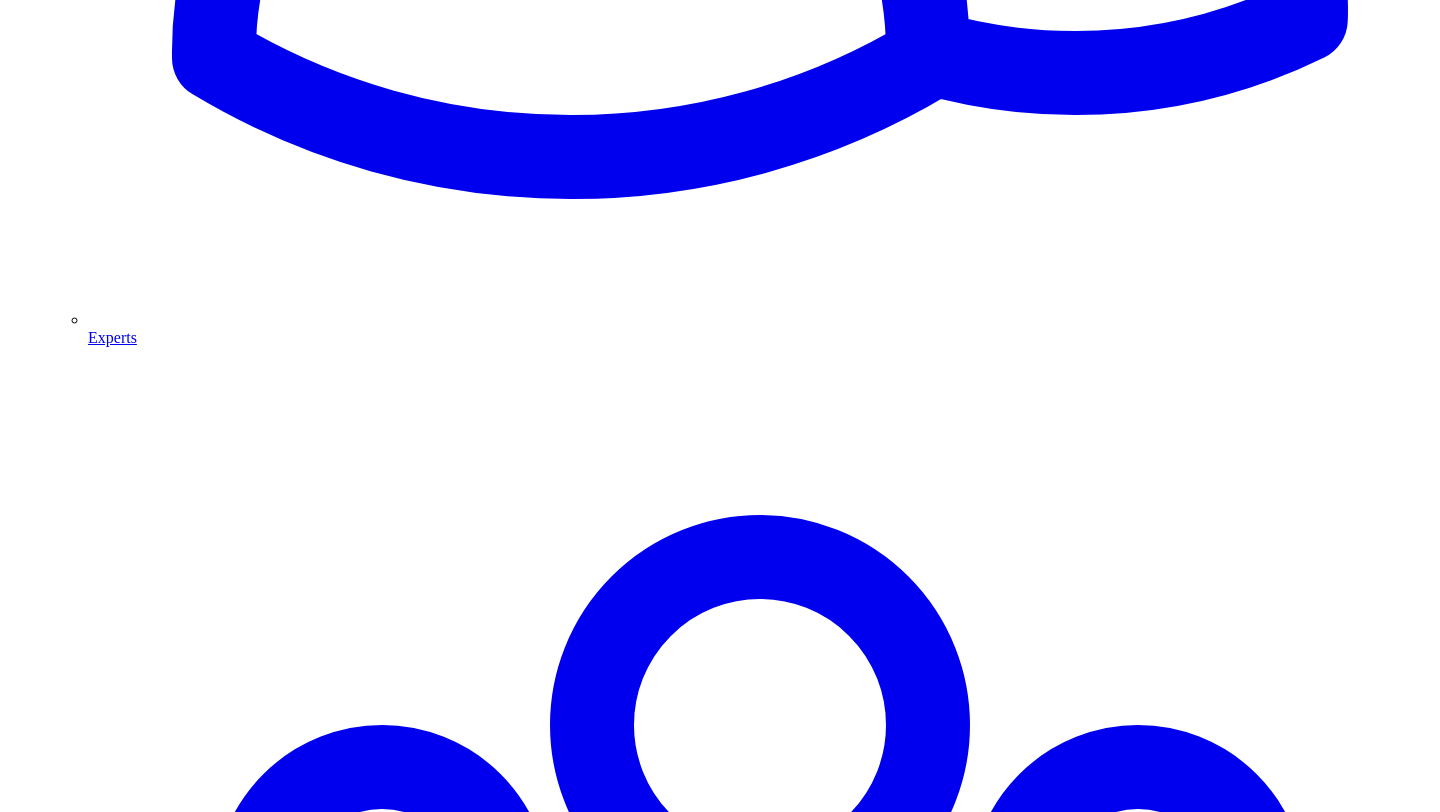scroll, scrollTop: 2589, scrollLeft: 0, axis: vertical 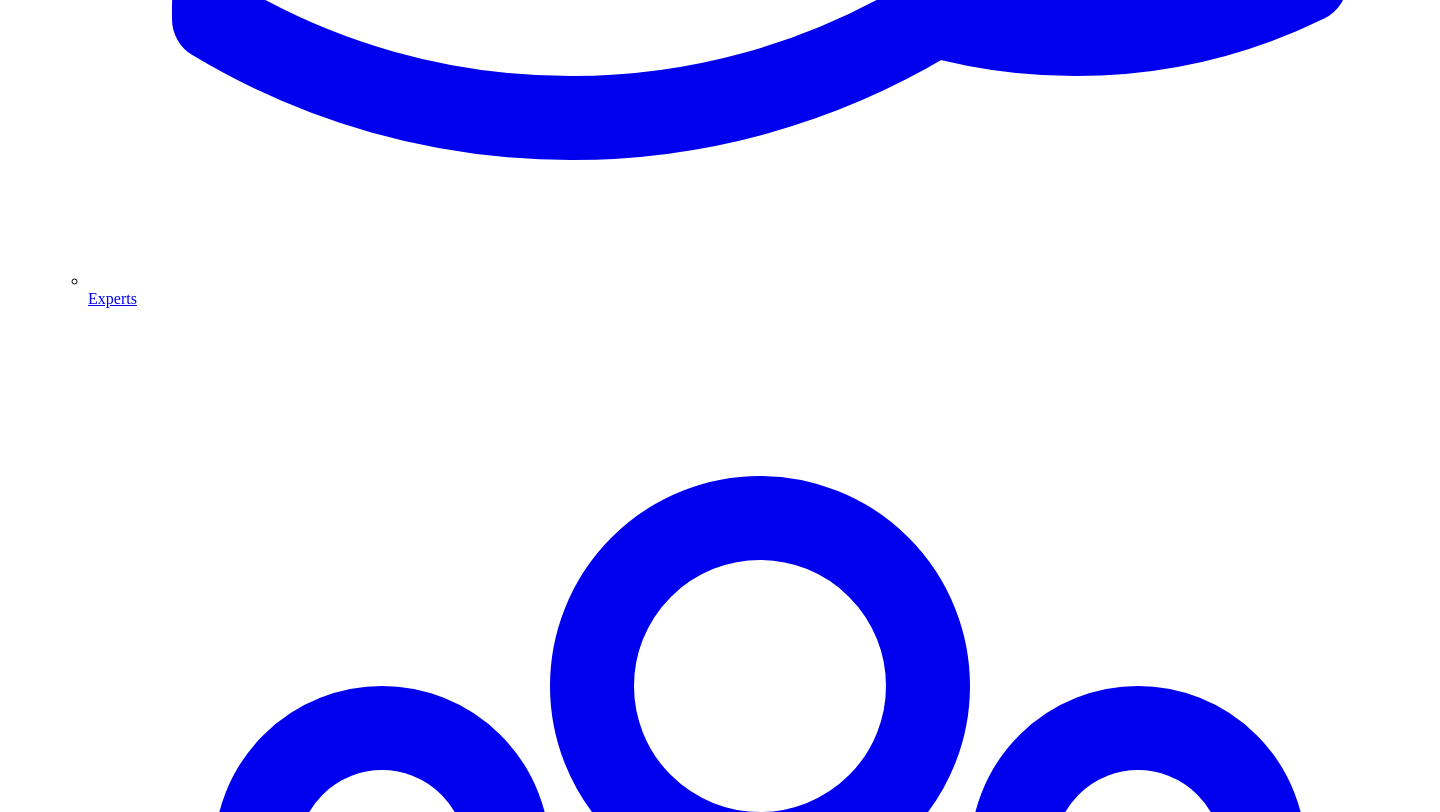 click at bounding box center (313, 6332) 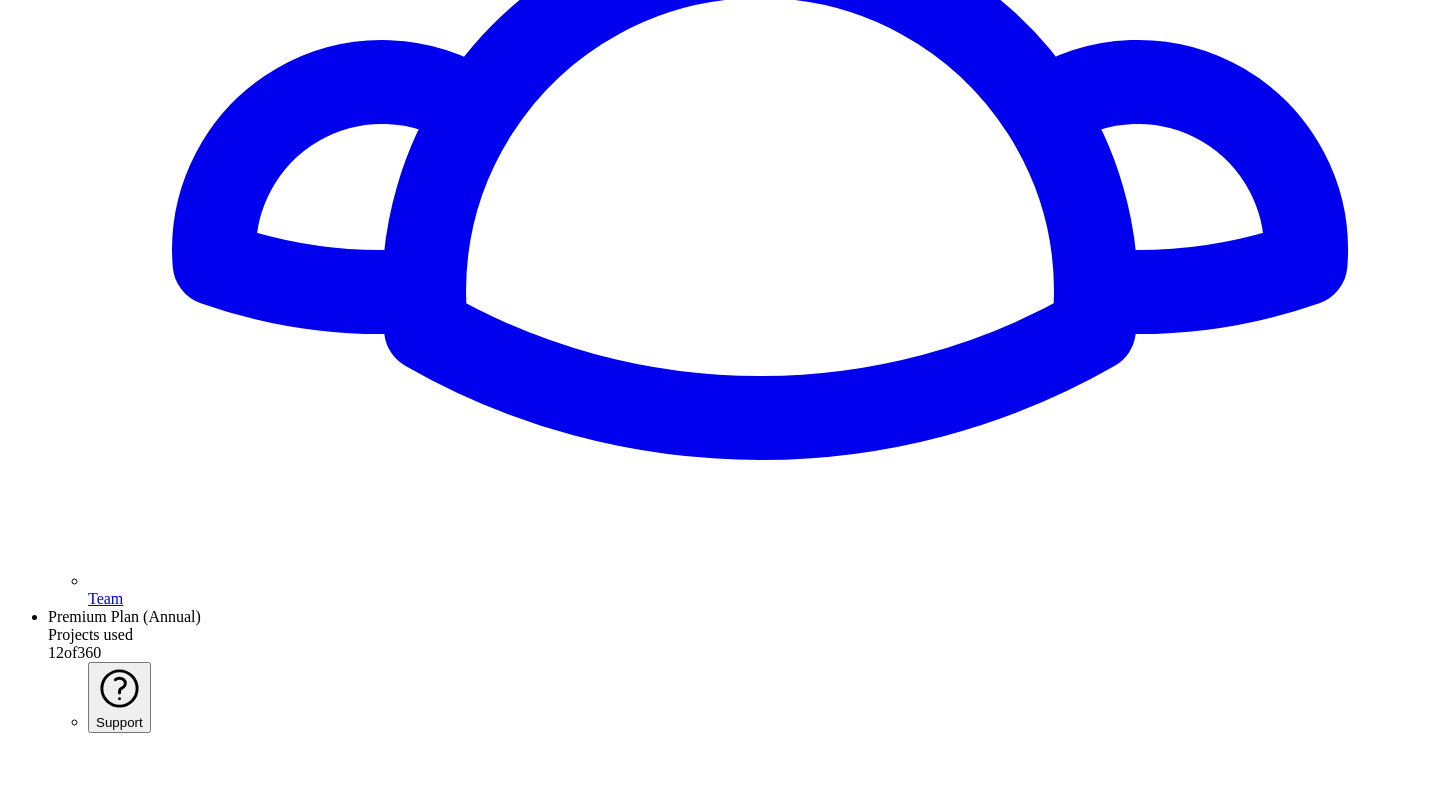 scroll, scrollTop: 3692, scrollLeft: 0, axis: vertical 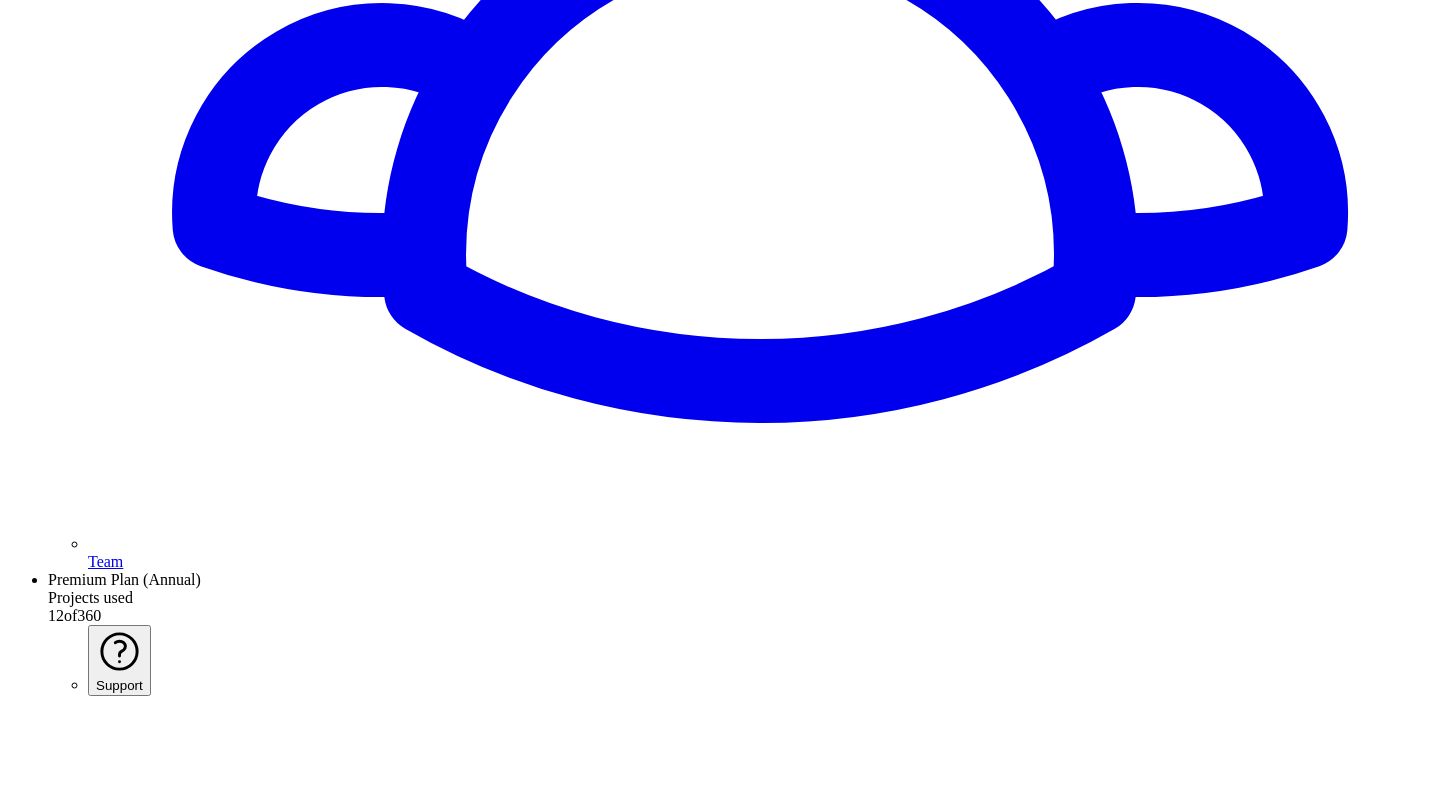 click 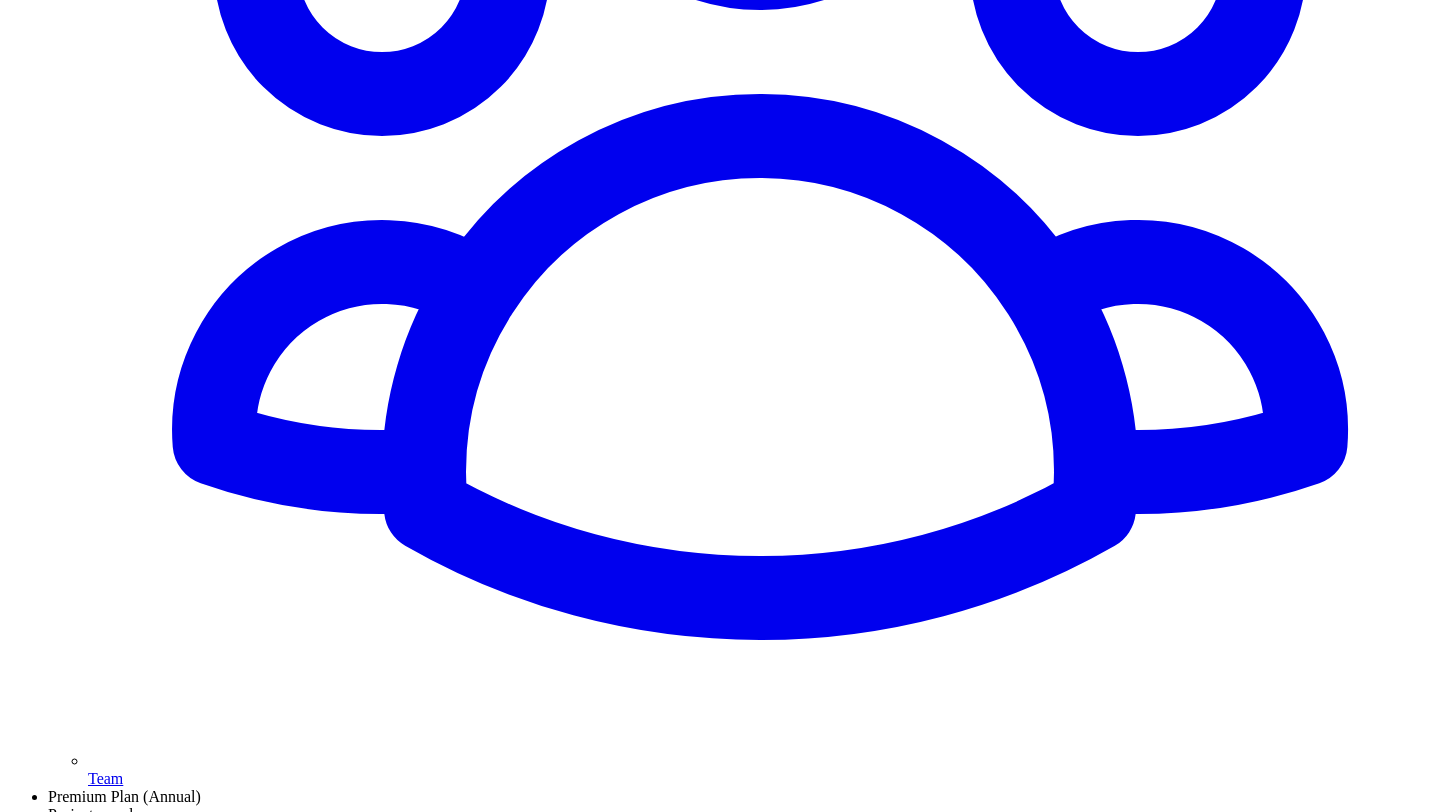 scroll, scrollTop: 3477, scrollLeft: 0, axis: vertical 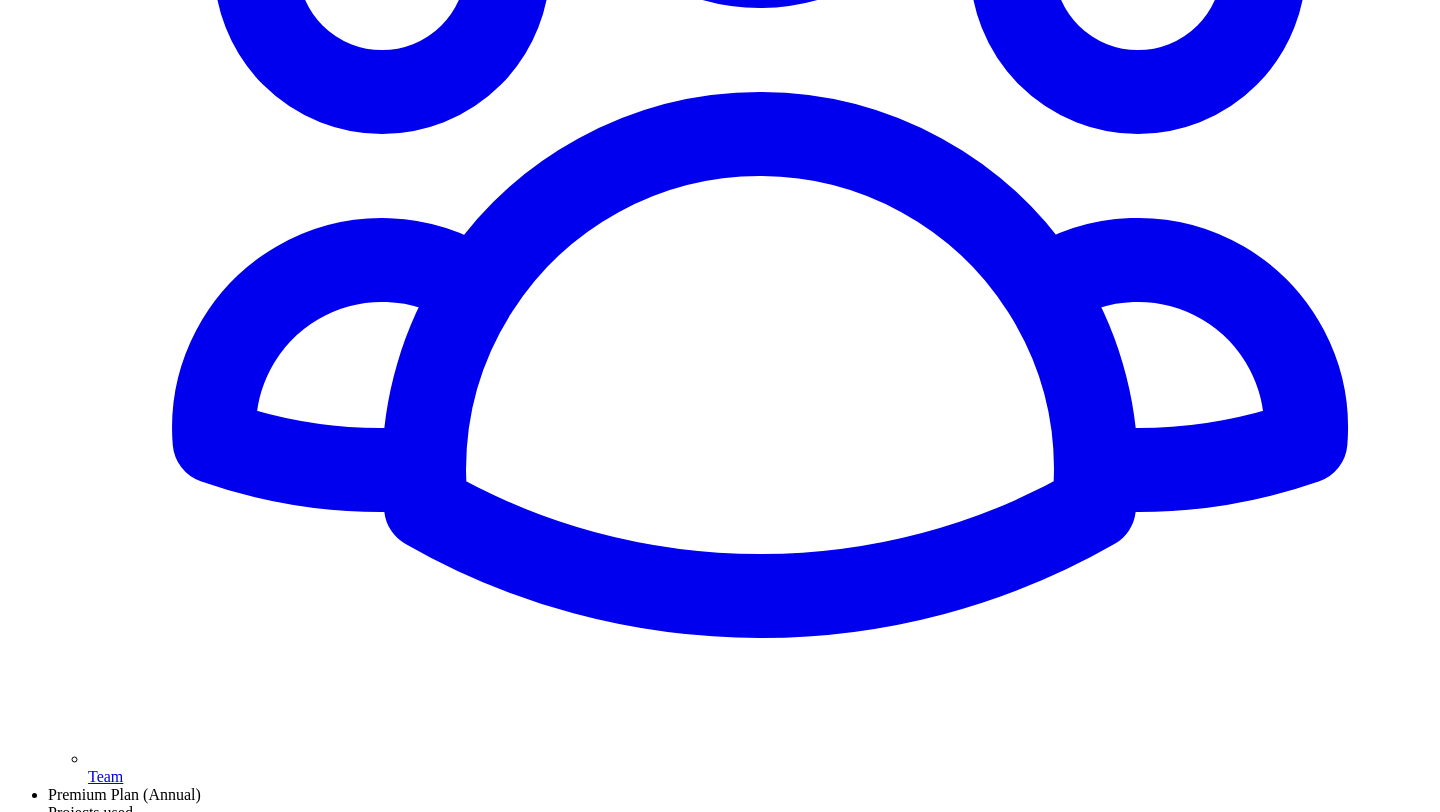 click on "**********" at bounding box center [313, 5745] 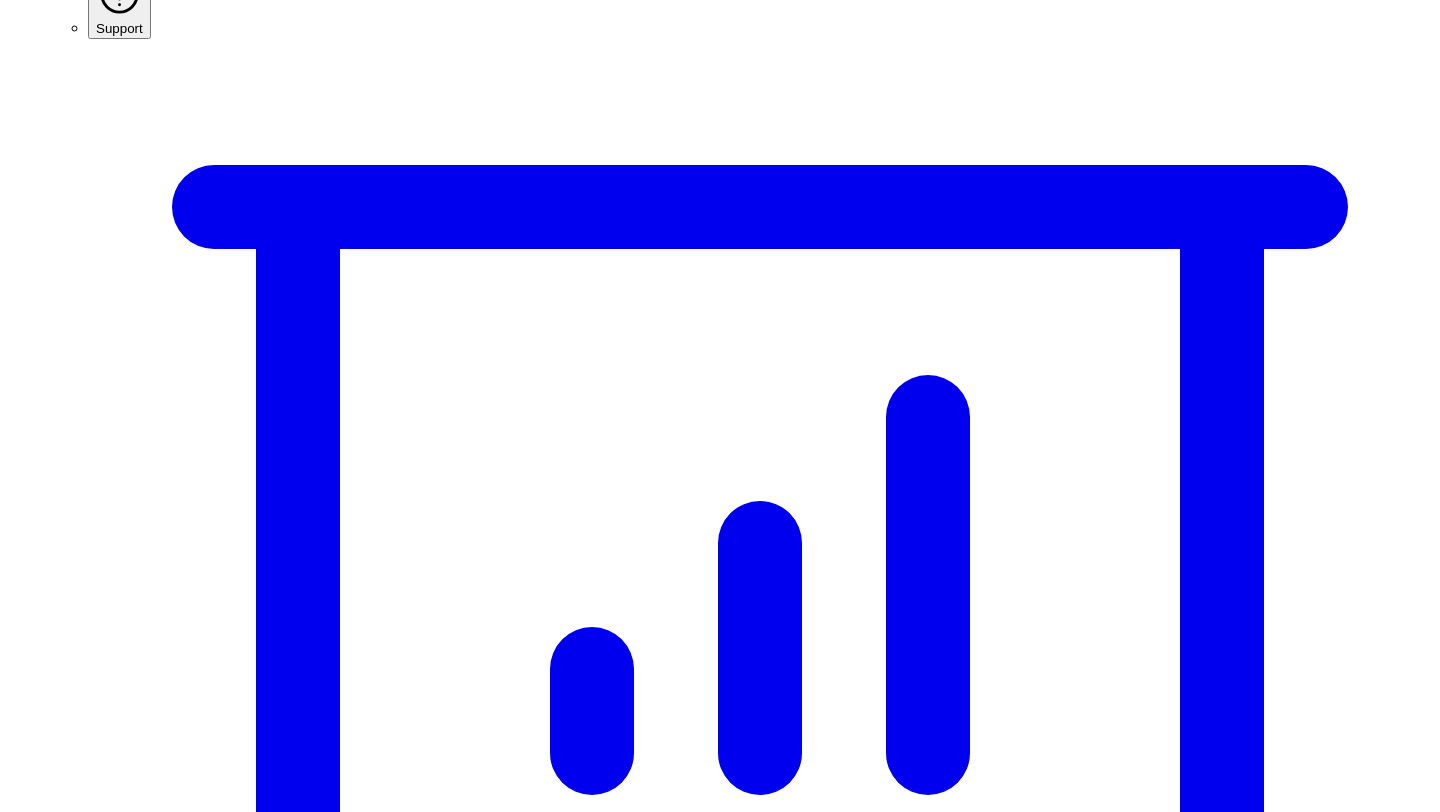 scroll, scrollTop: 4434, scrollLeft: 0, axis: vertical 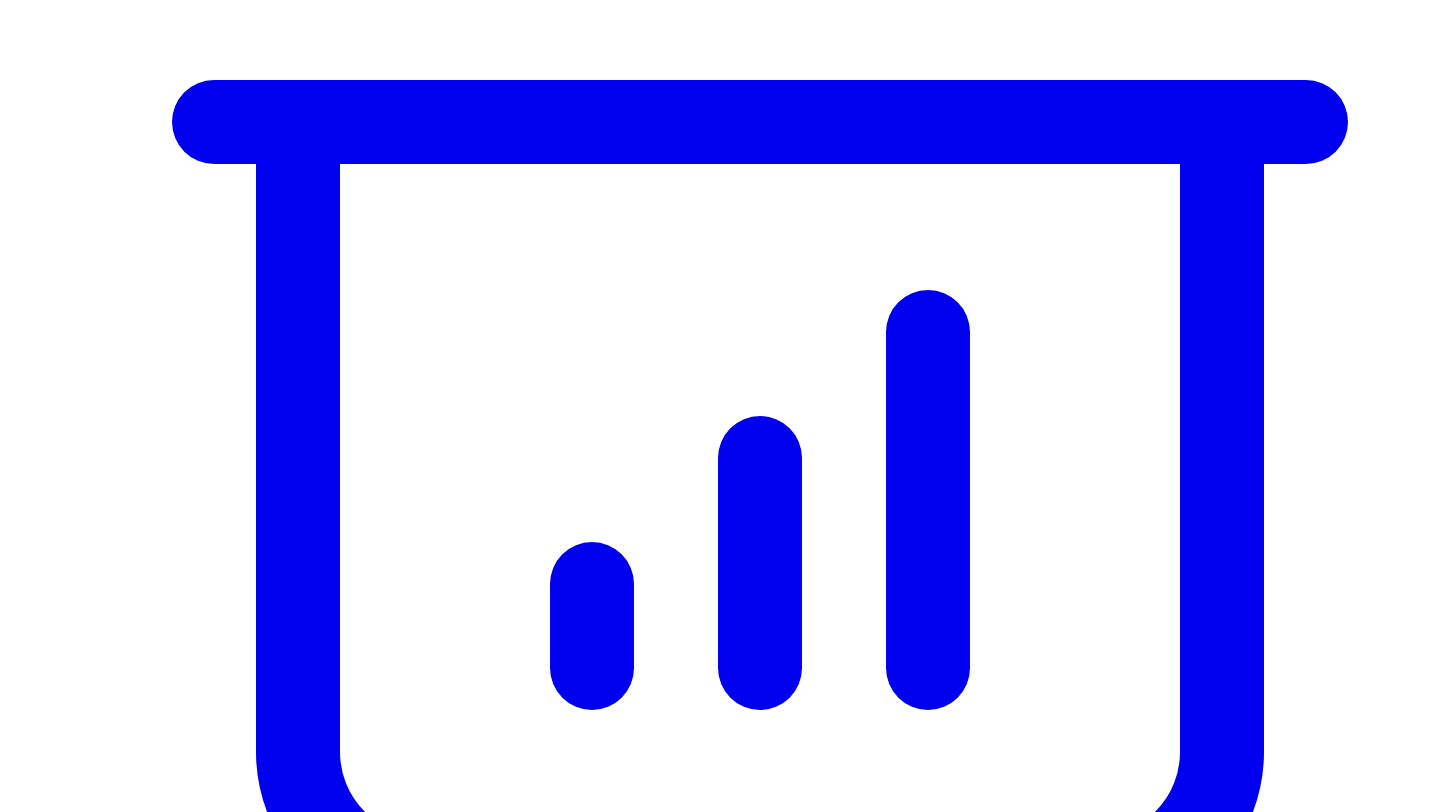 click 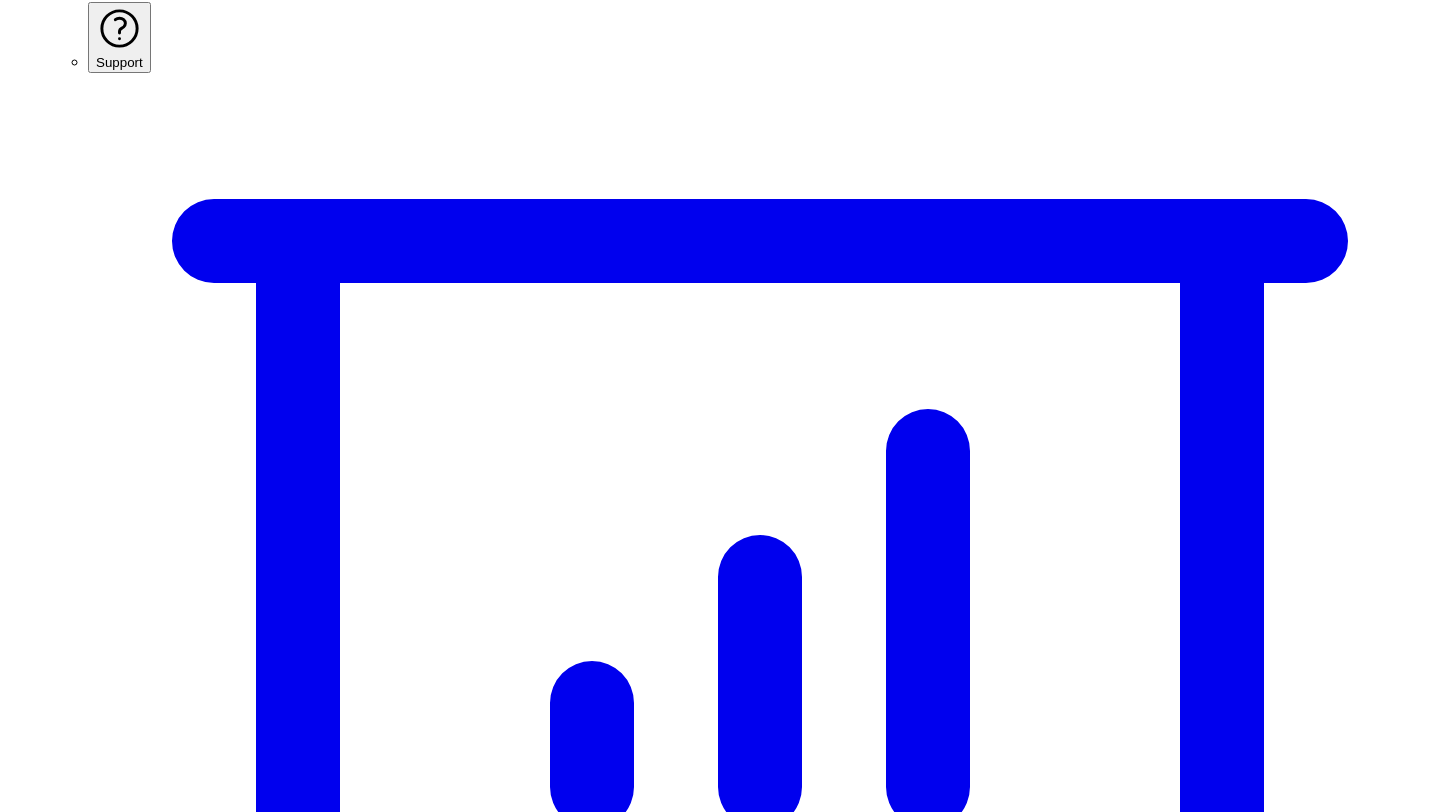 scroll, scrollTop: 4341, scrollLeft: 0, axis: vertical 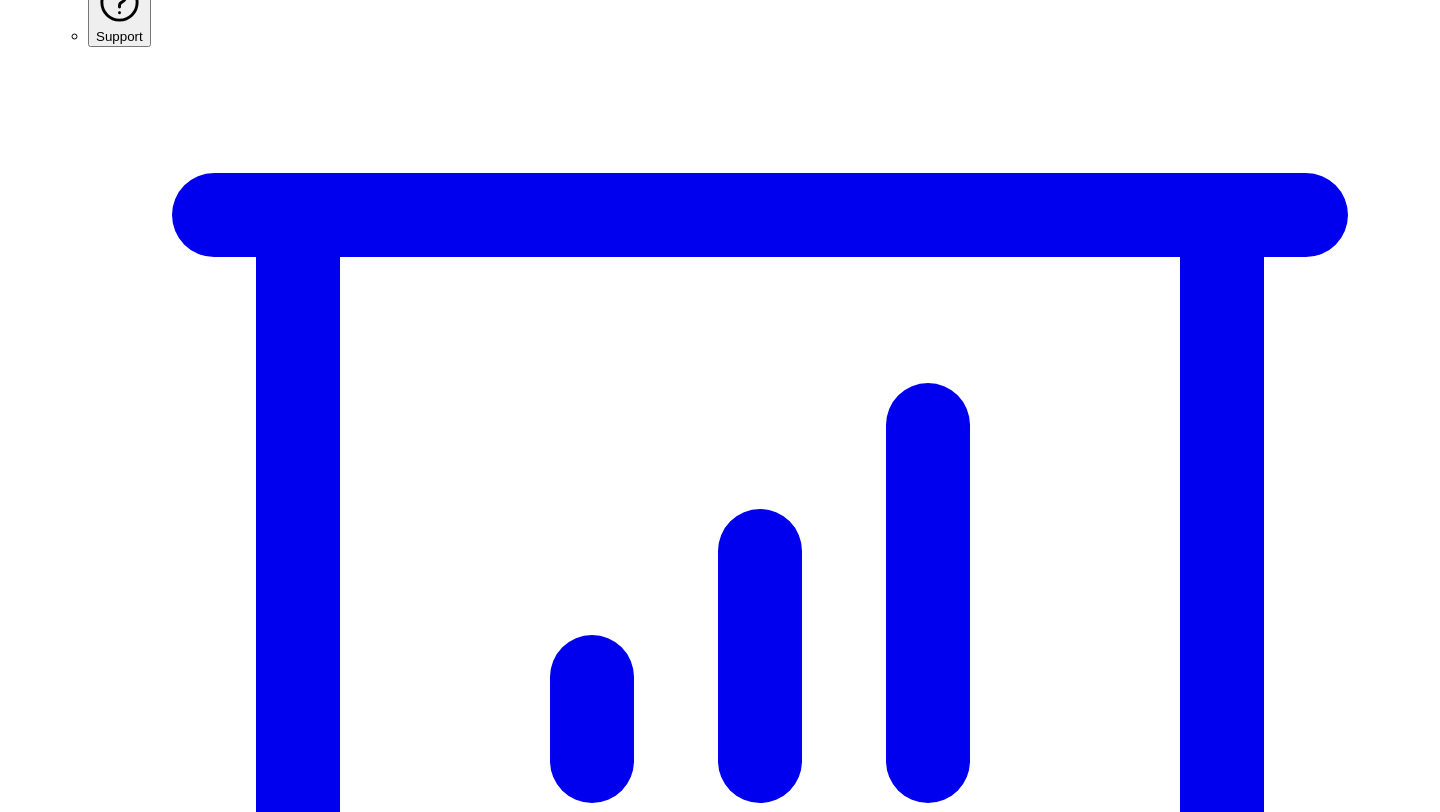 click on "**********" at bounding box center (313, 5193) 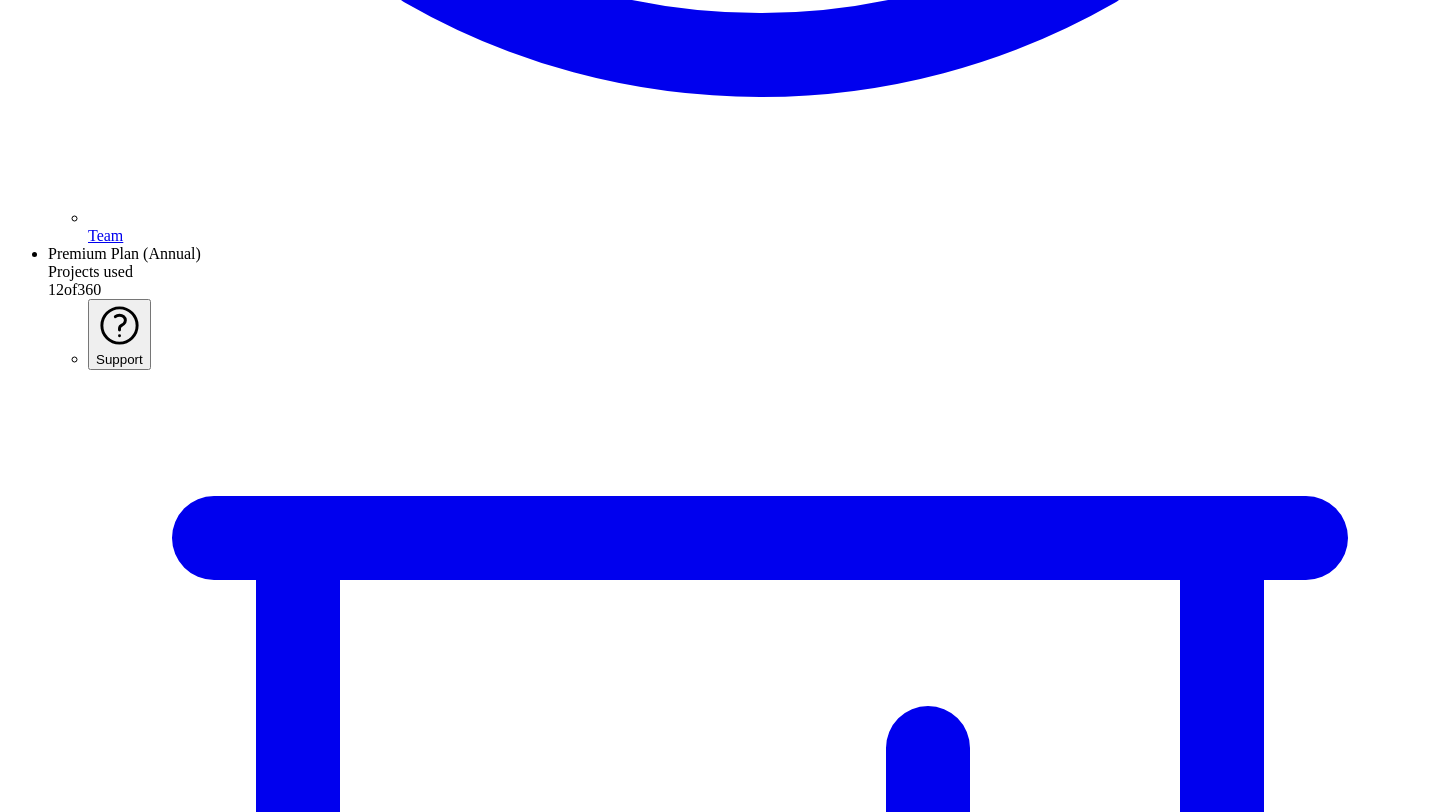 scroll, scrollTop: 4095, scrollLeft: 0, axis: vertical 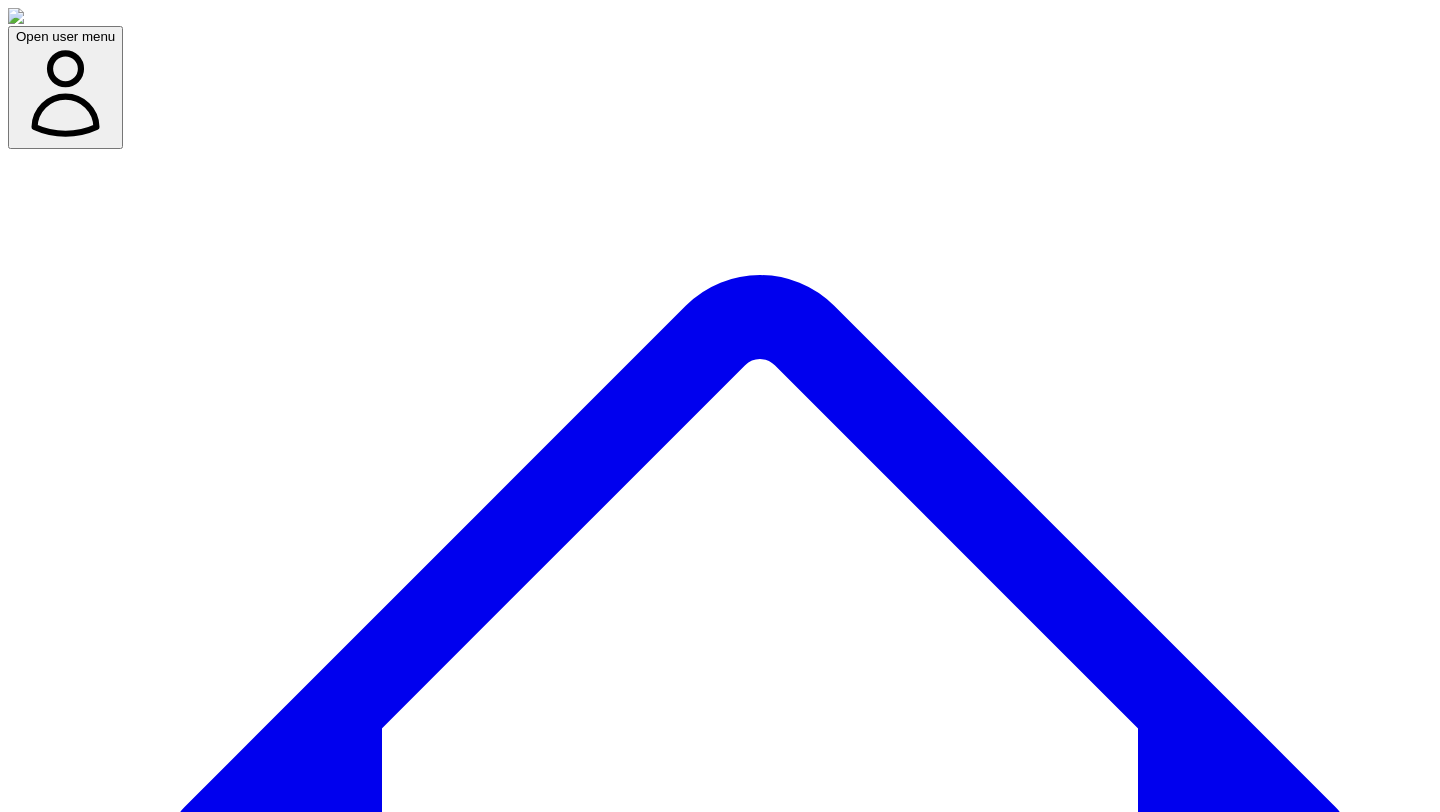 click on "Social Posts Social" at bounding box center [256, 7654] 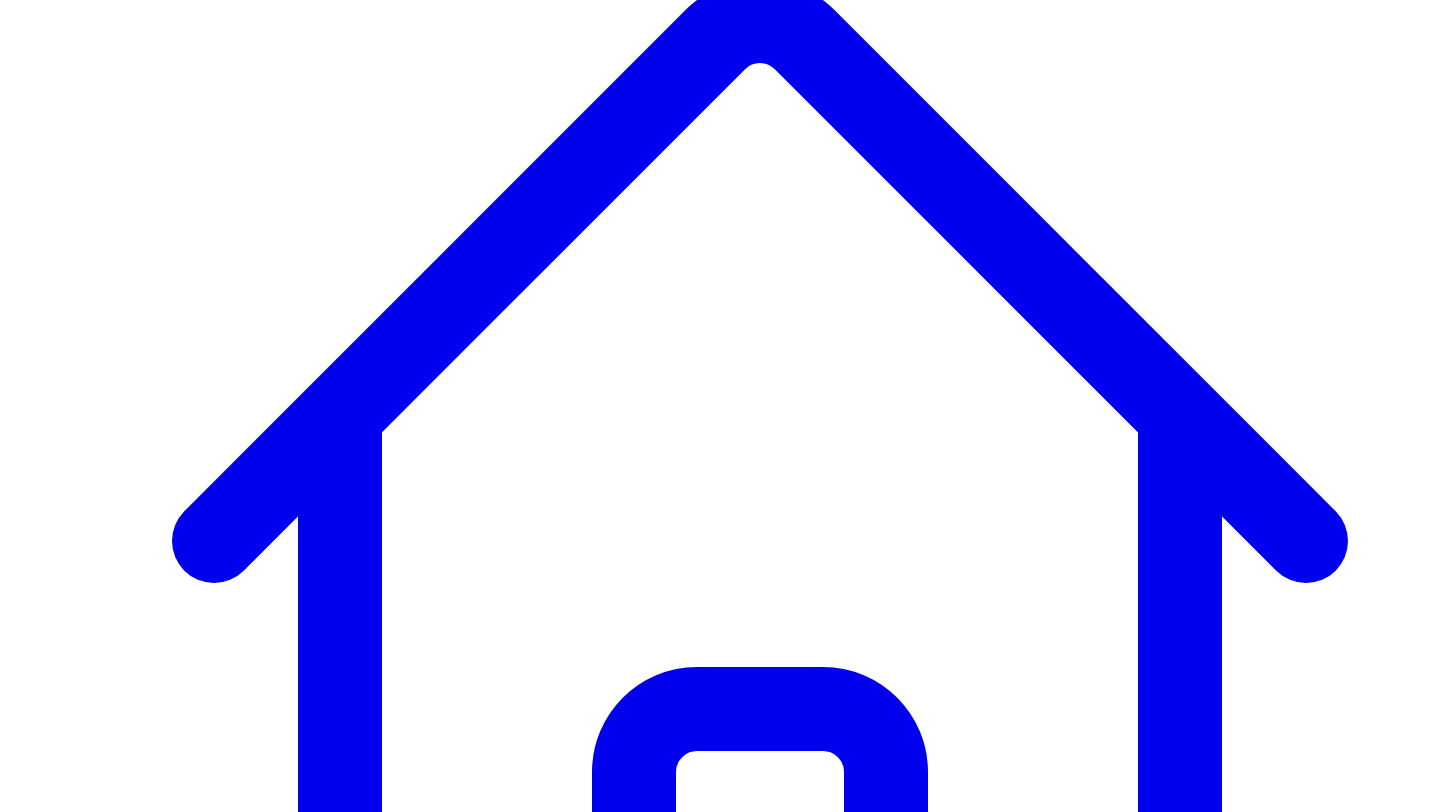 scroll, scrollTop: 282, scrollLeft: 0, axis: vertical 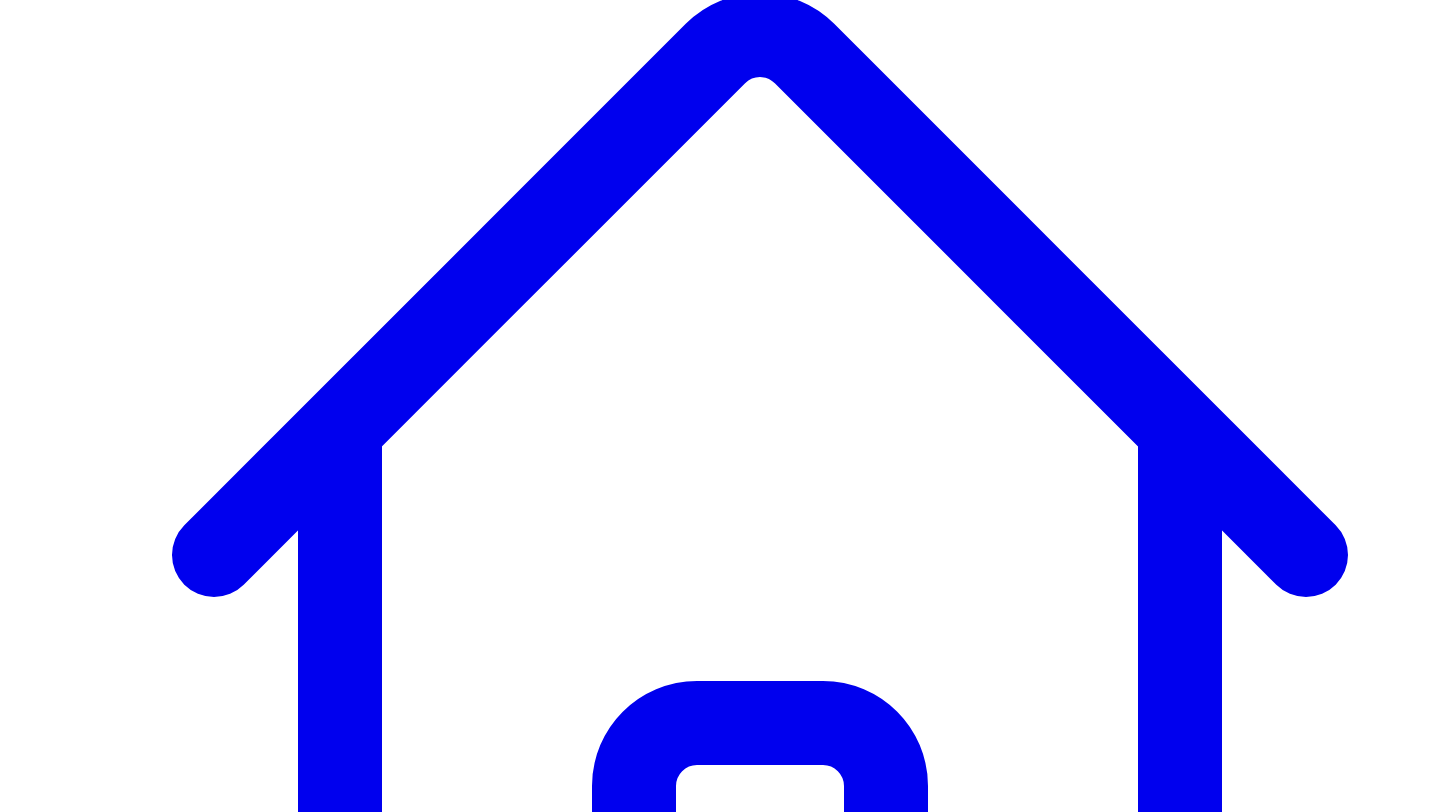 click on "Copy  10  Posts 1 1240 /3000 characters I like this but... add more details from responses make it shorter make it sound more like, worded from the responses give a custom instruction 2 1008 /3000 characters I like this but... add more details from responses make it shorter make it sound more like, worded from the responses give a custom instruction 3 932 /3000 characters I like this but... add more details from responses make it shorter make it sound more like, worded from the responses give a custom instruction 4 903 /3000 characters I like this but... add more details from responses make it shorter make it sound more like, worded from the responses give a custom instruction 5 725 /3000 characters I like this but... add more details from responses make it shorter make it sound more like, worded from the responses give a custom instruction 6 712 /3000 characters I like this but... add more details from responses make it shorter make it sound more like, worded from the responses give a custom instruction 7 8" at bounding box center [720, 8873] 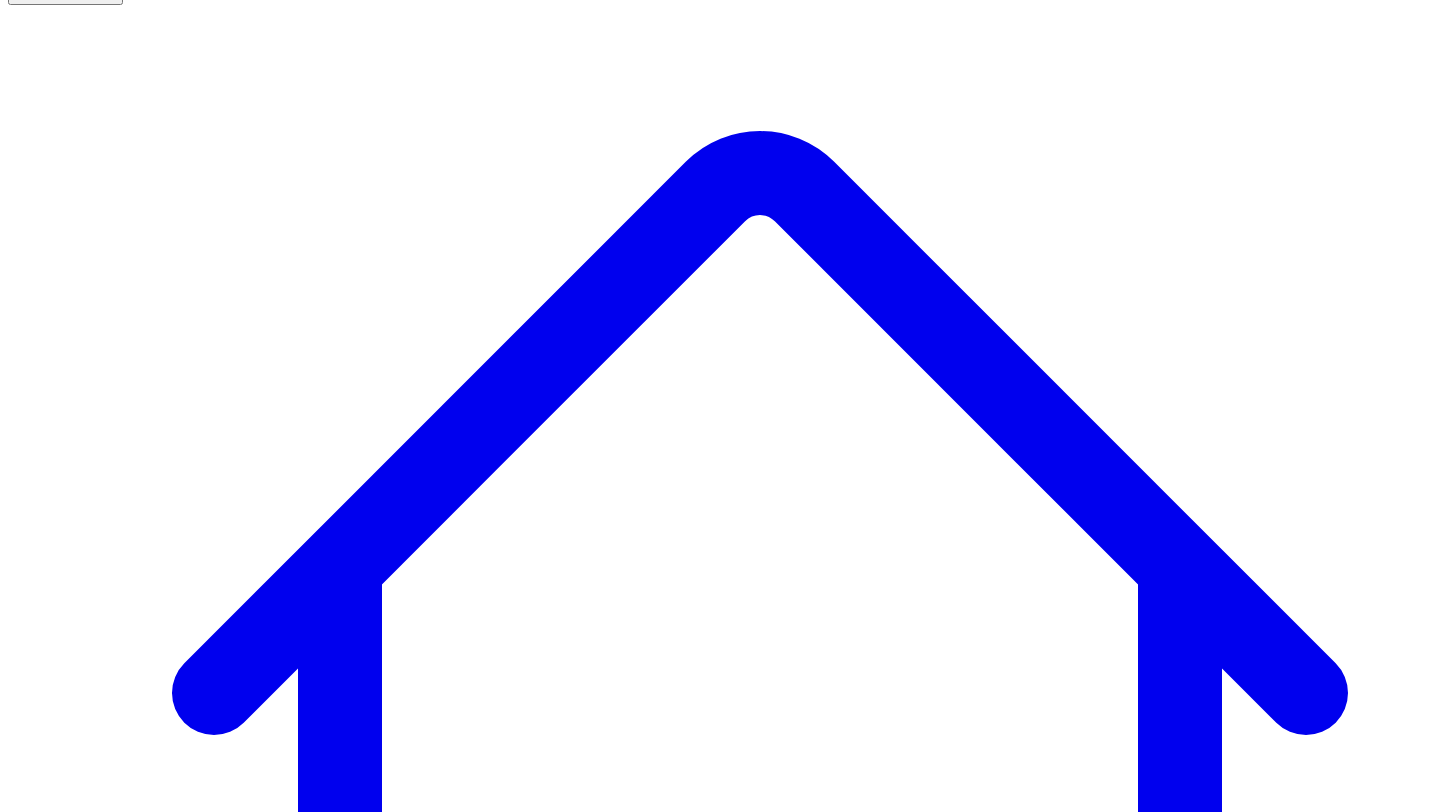 click on "Responses Responses" at bounding box center [94, 7510] 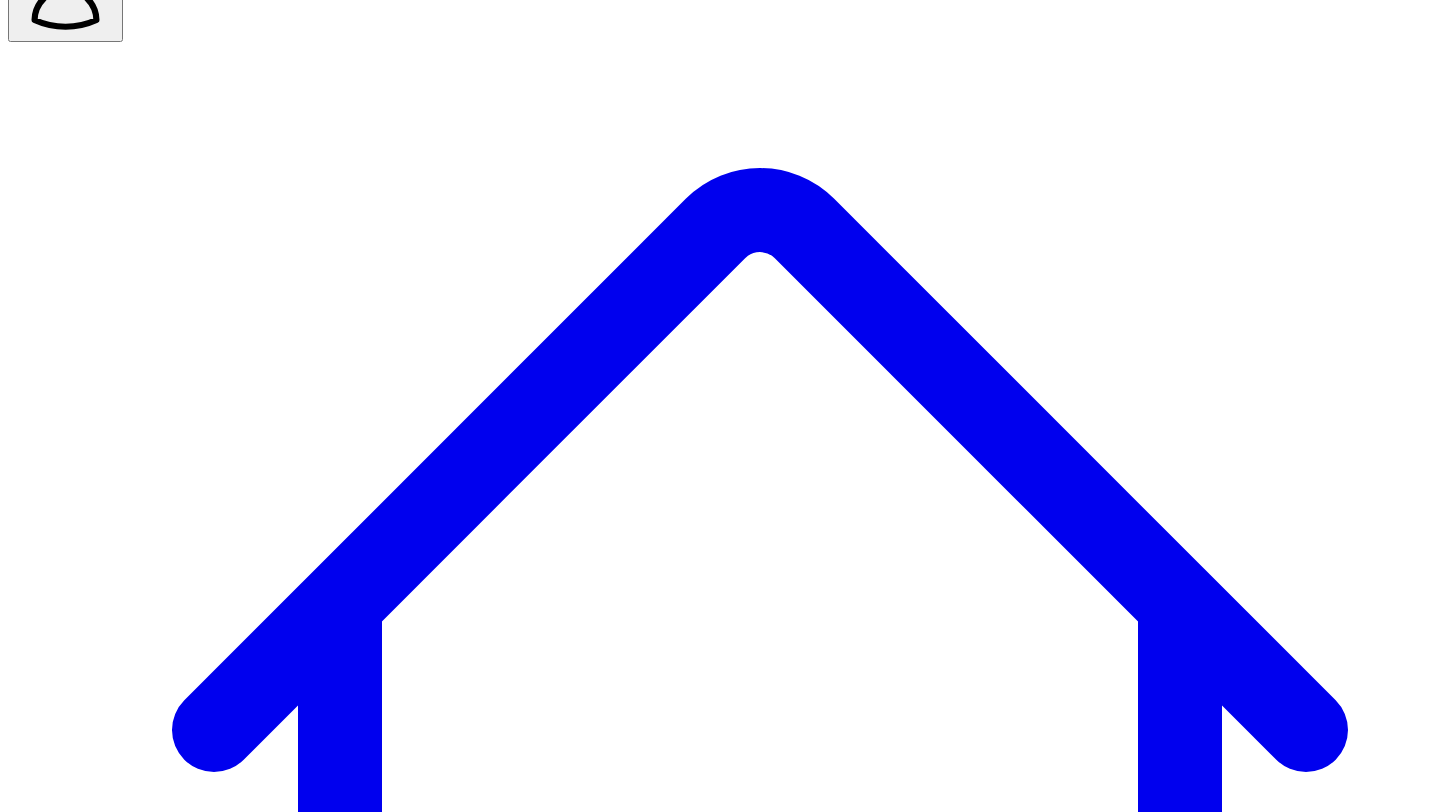scroll, scrollTop: 0, scrollLeft: 0, axis: both 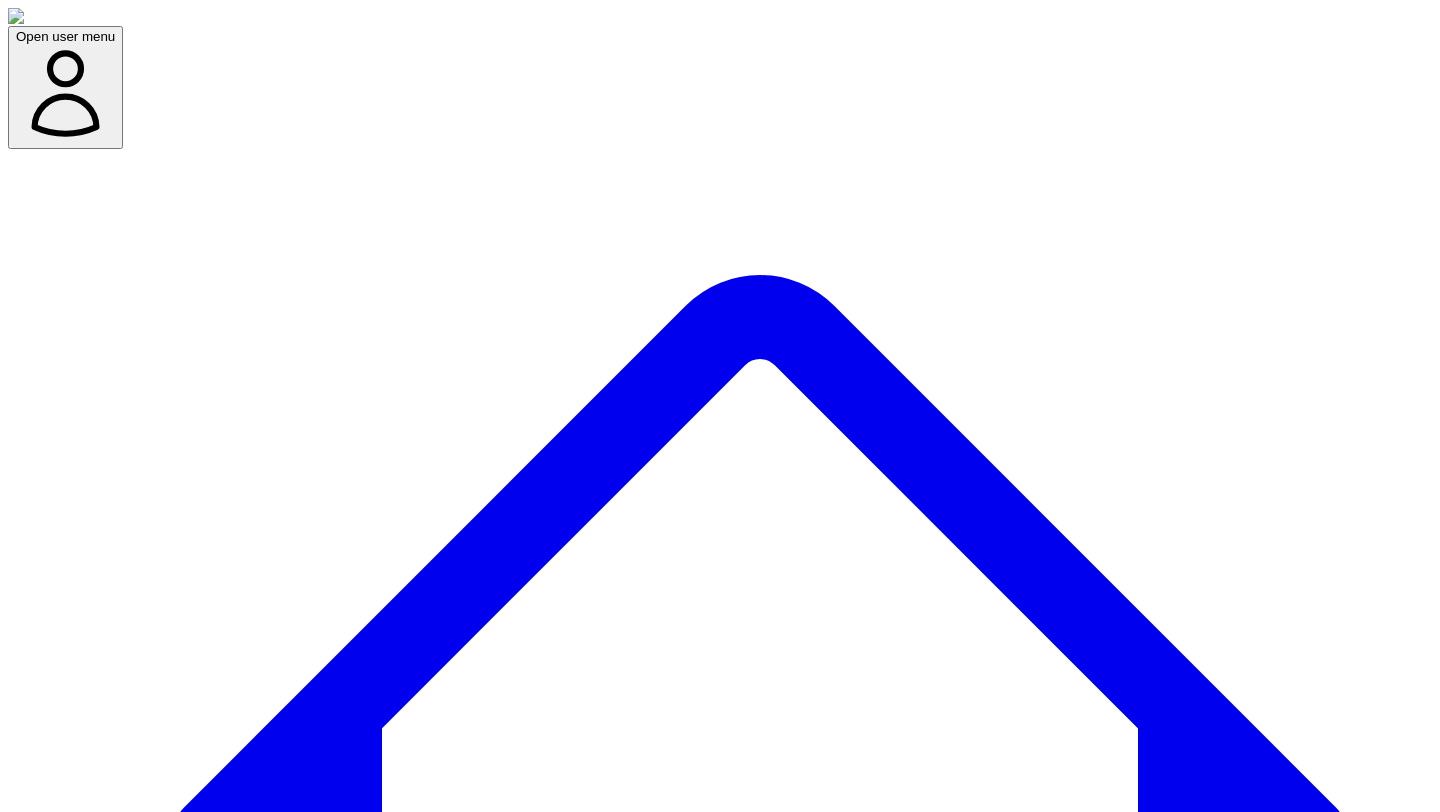 click on "Responses Responses Social Posts Social Newsletters Newsletters Carousels Carousels Bites & Quotes Bites & Quotes Content Outline Outline Add SME" at bounding box center (720, 7671) 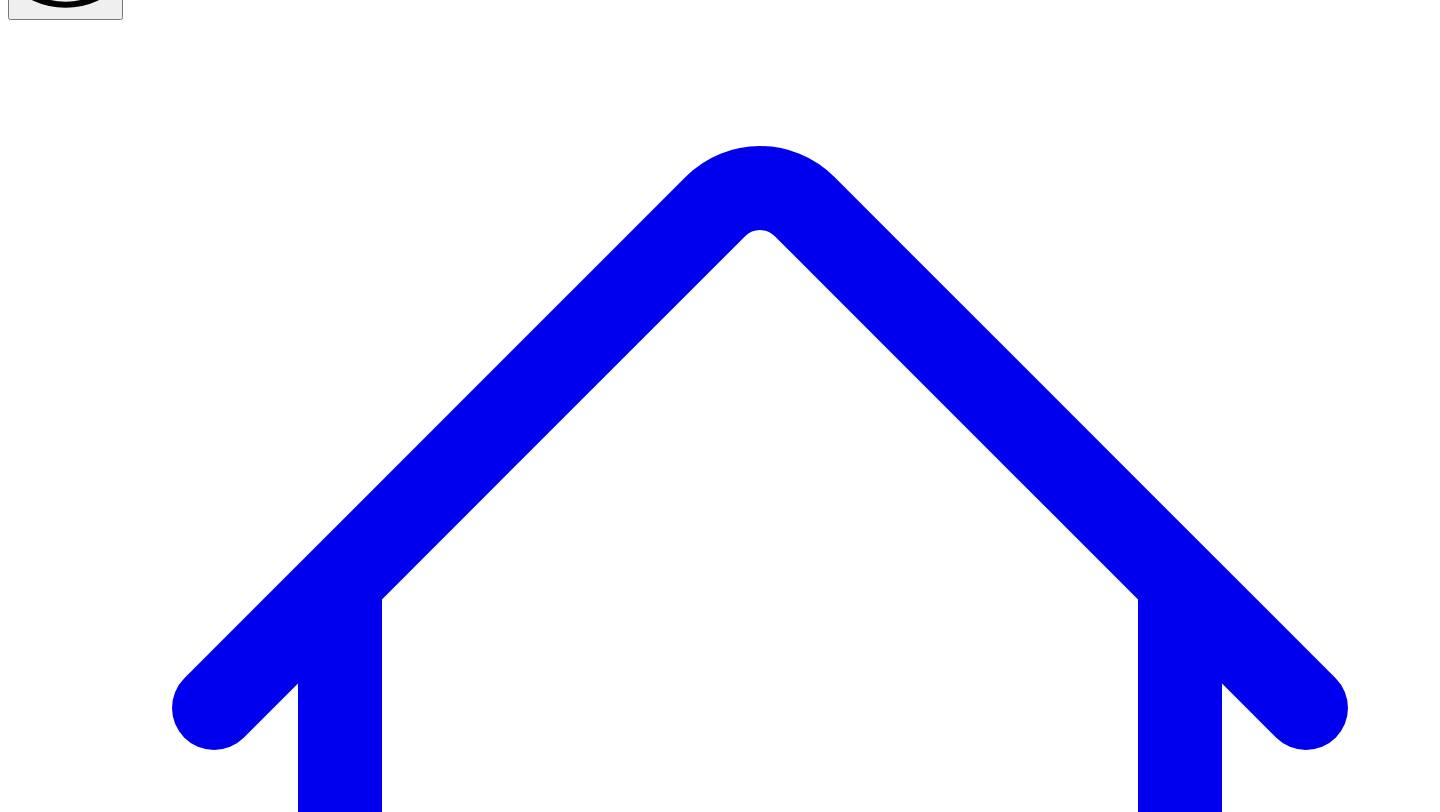 scroll, scrollTop: 144, scrollLeft: 0, axis: vertical 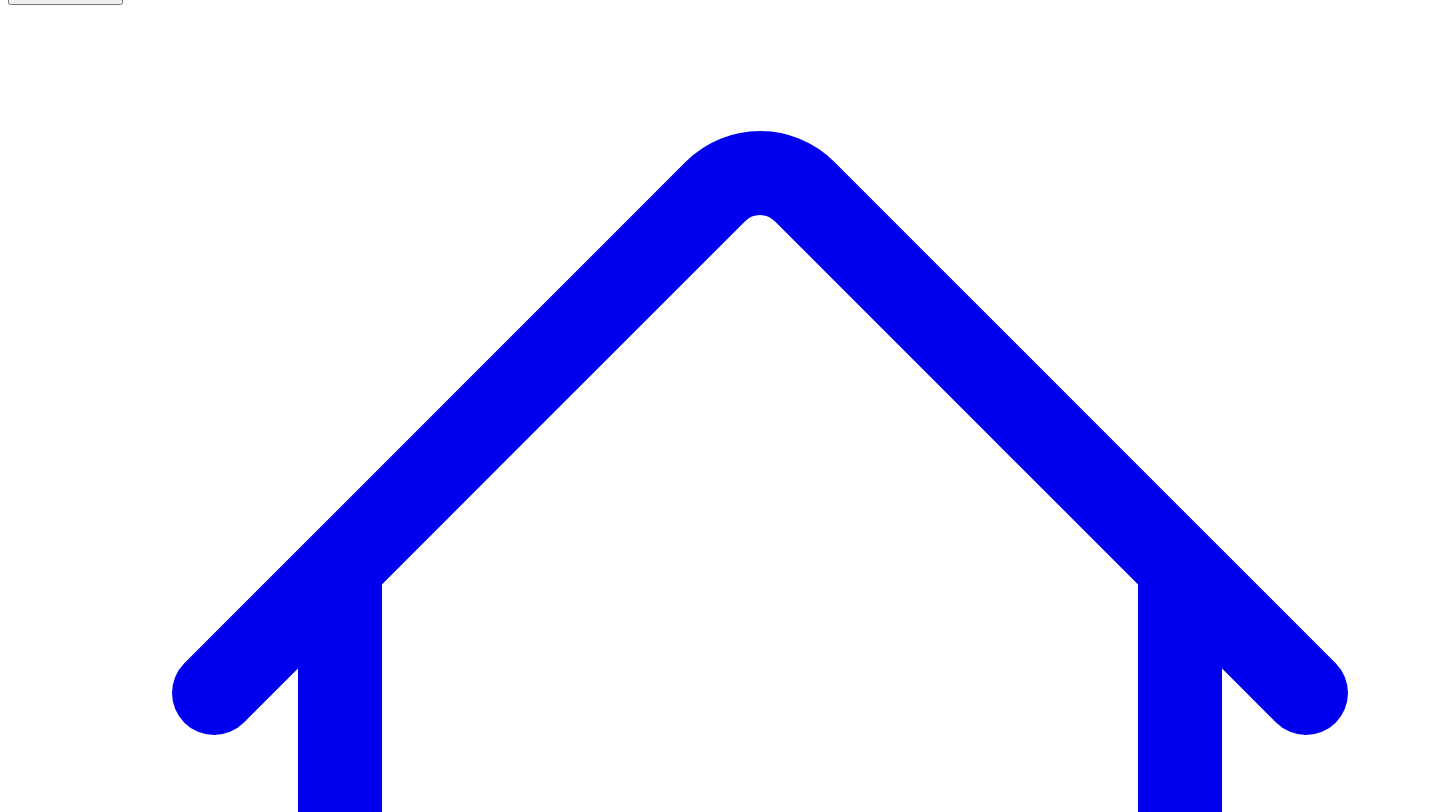 click on "@ [NAME] [LAST] 0  post s" at bounding box center (87, 7756) 